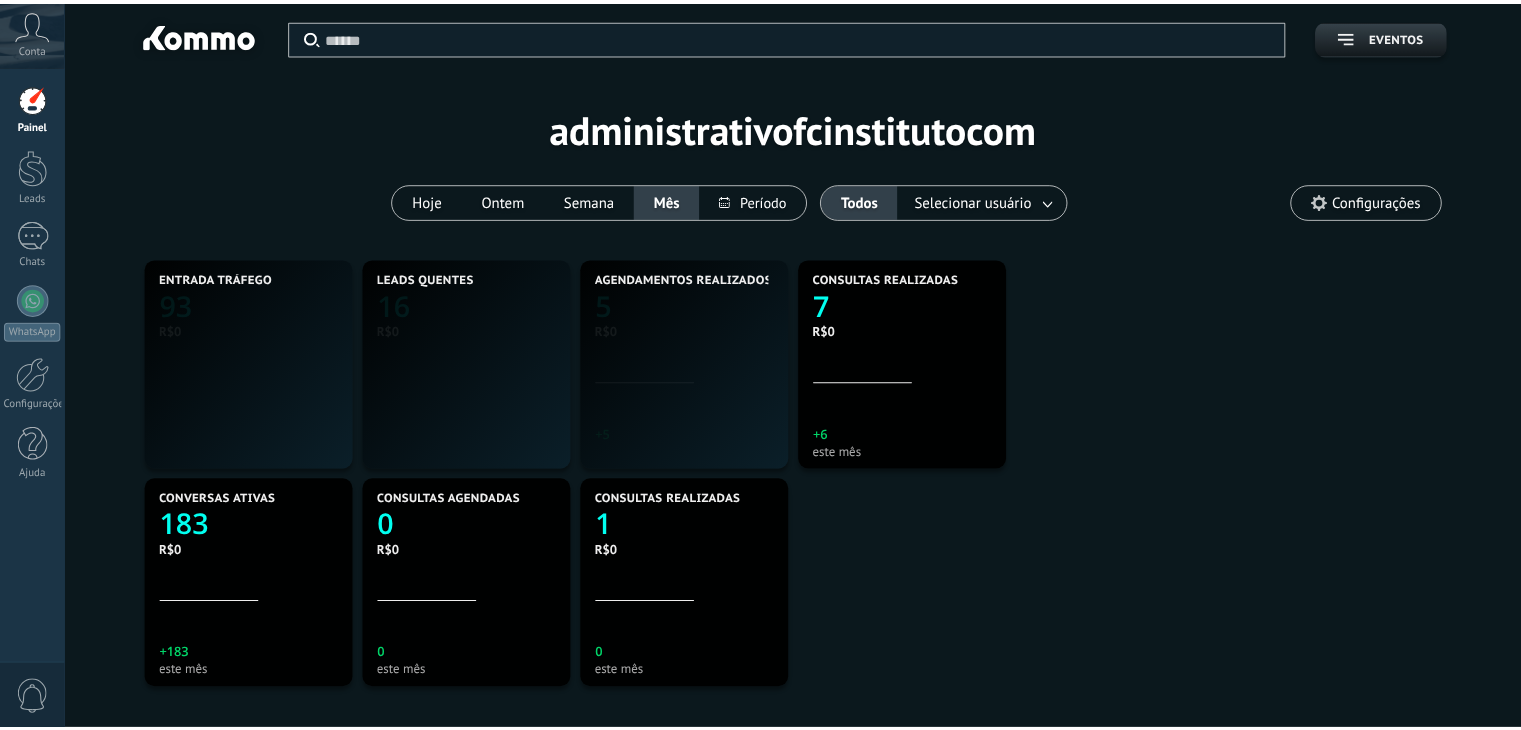 scroll, scrollTop: 0, scrollLeft: 0, axis: both 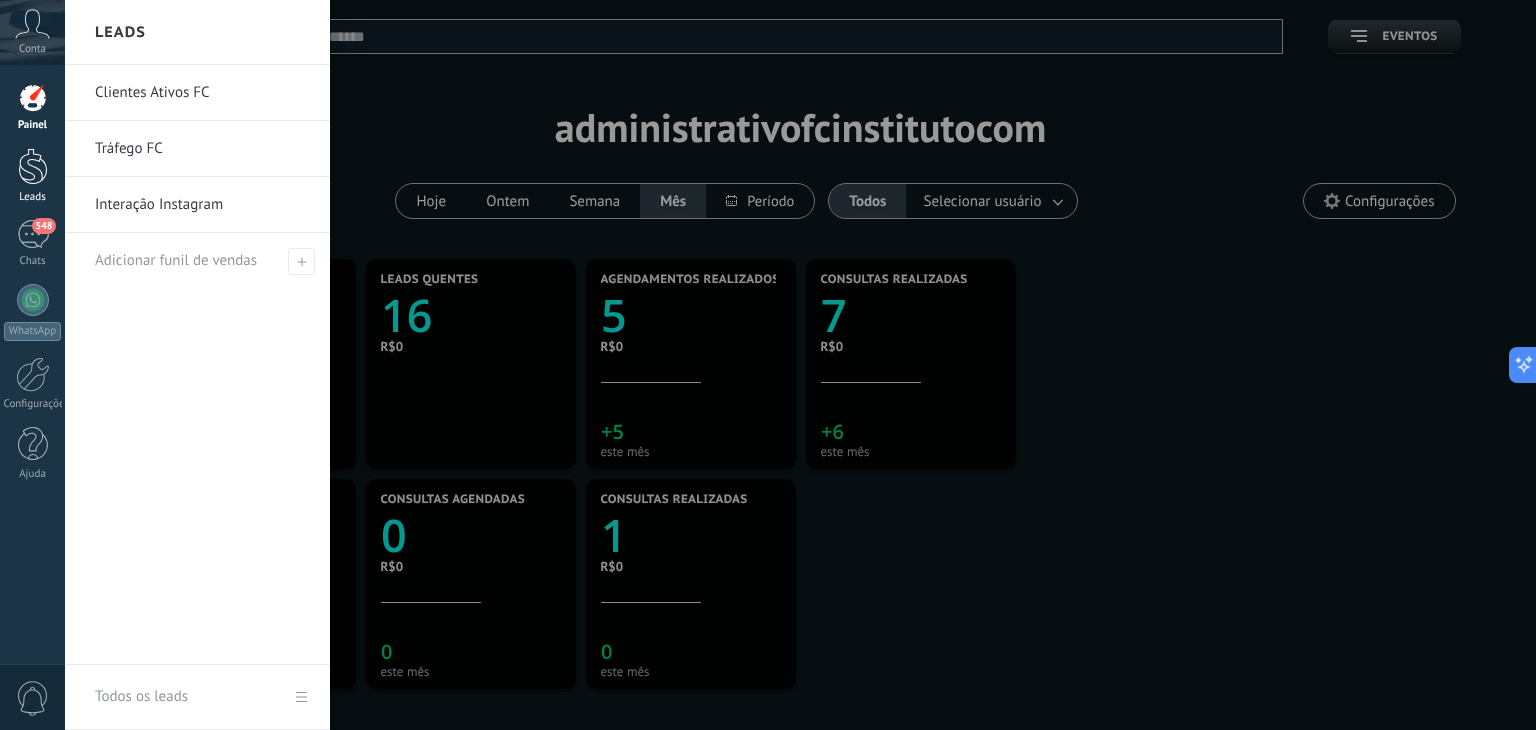 click at bounding box center (33, 166) 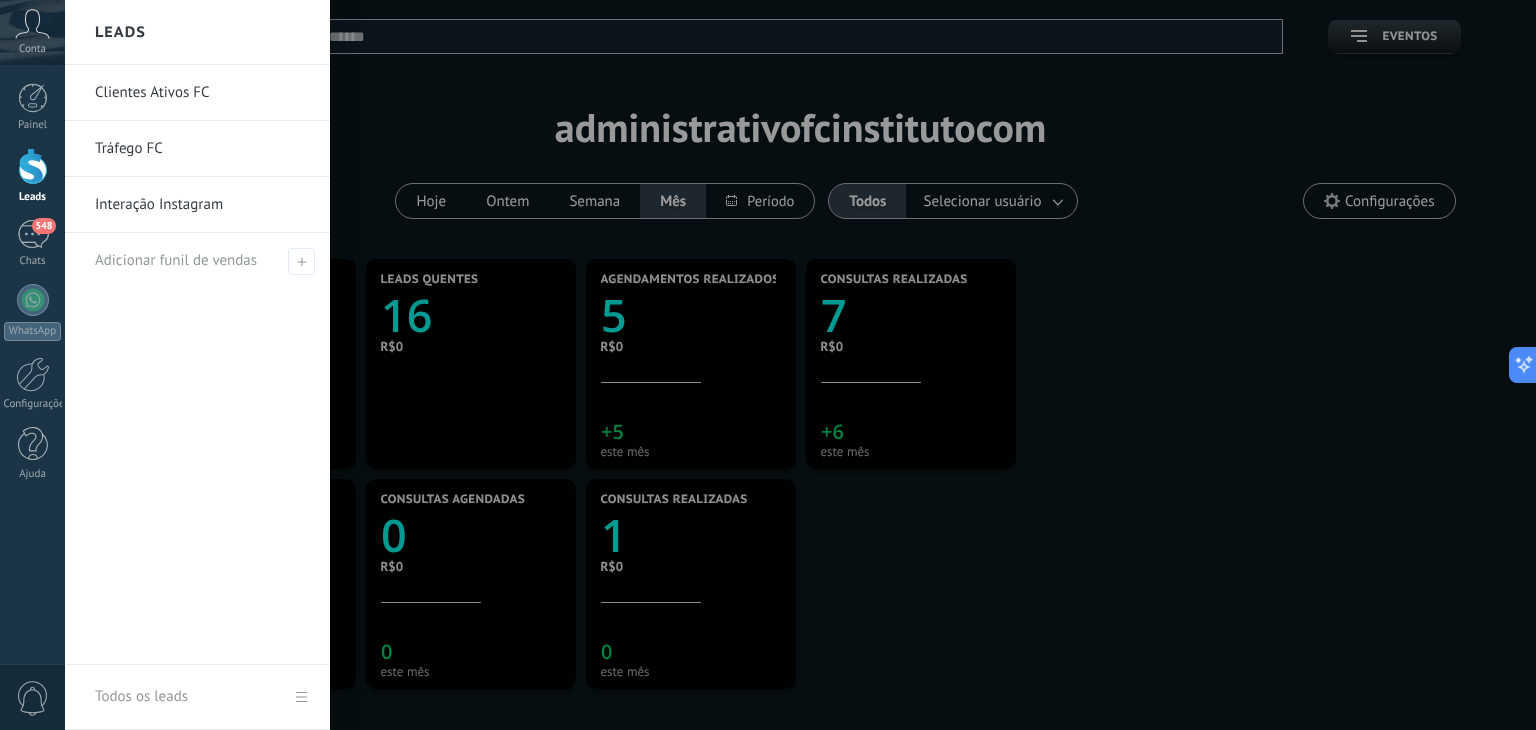 click on "Tráfego FC" at bounding box center (202, 149) 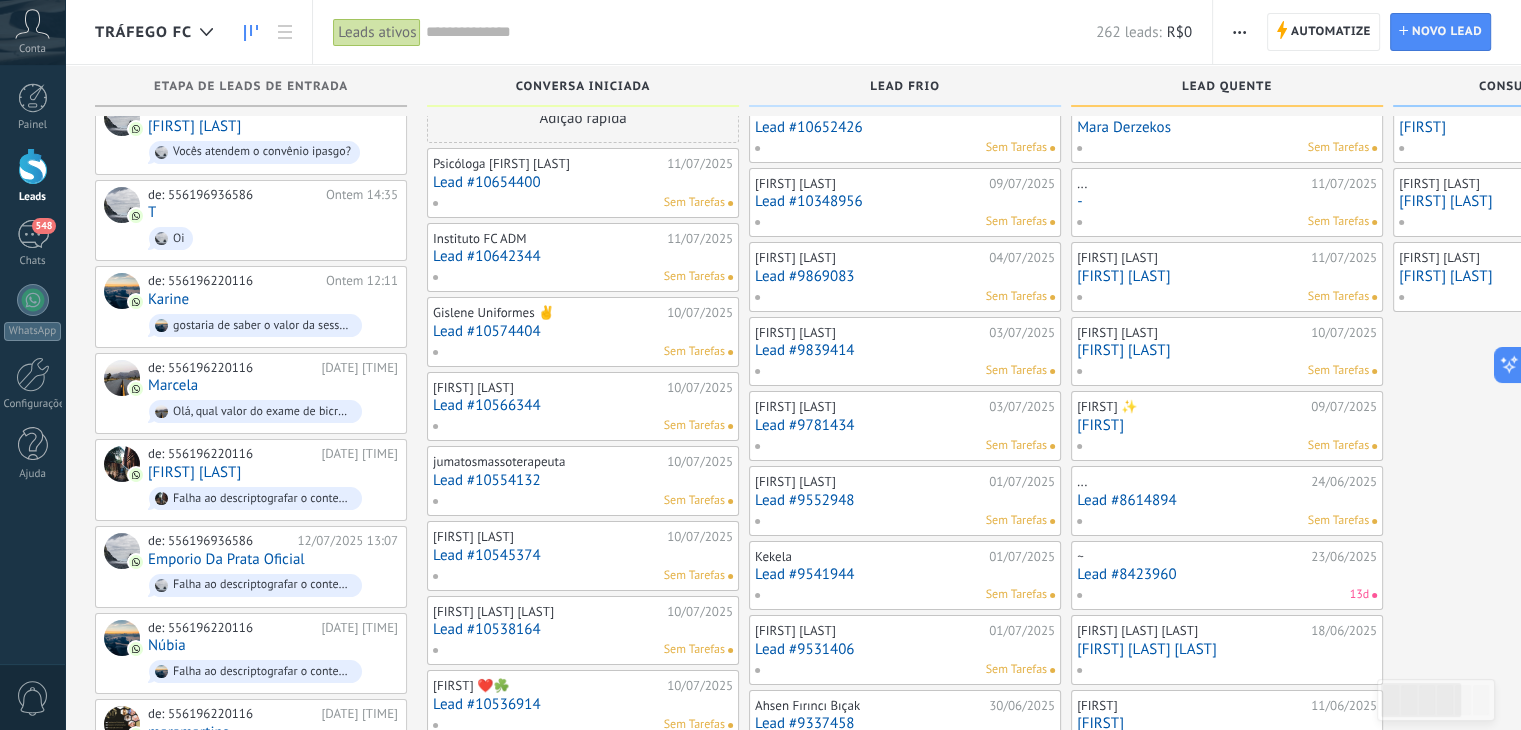 scroll, scrollTop: 0, scrollLeft: 0, axis: both 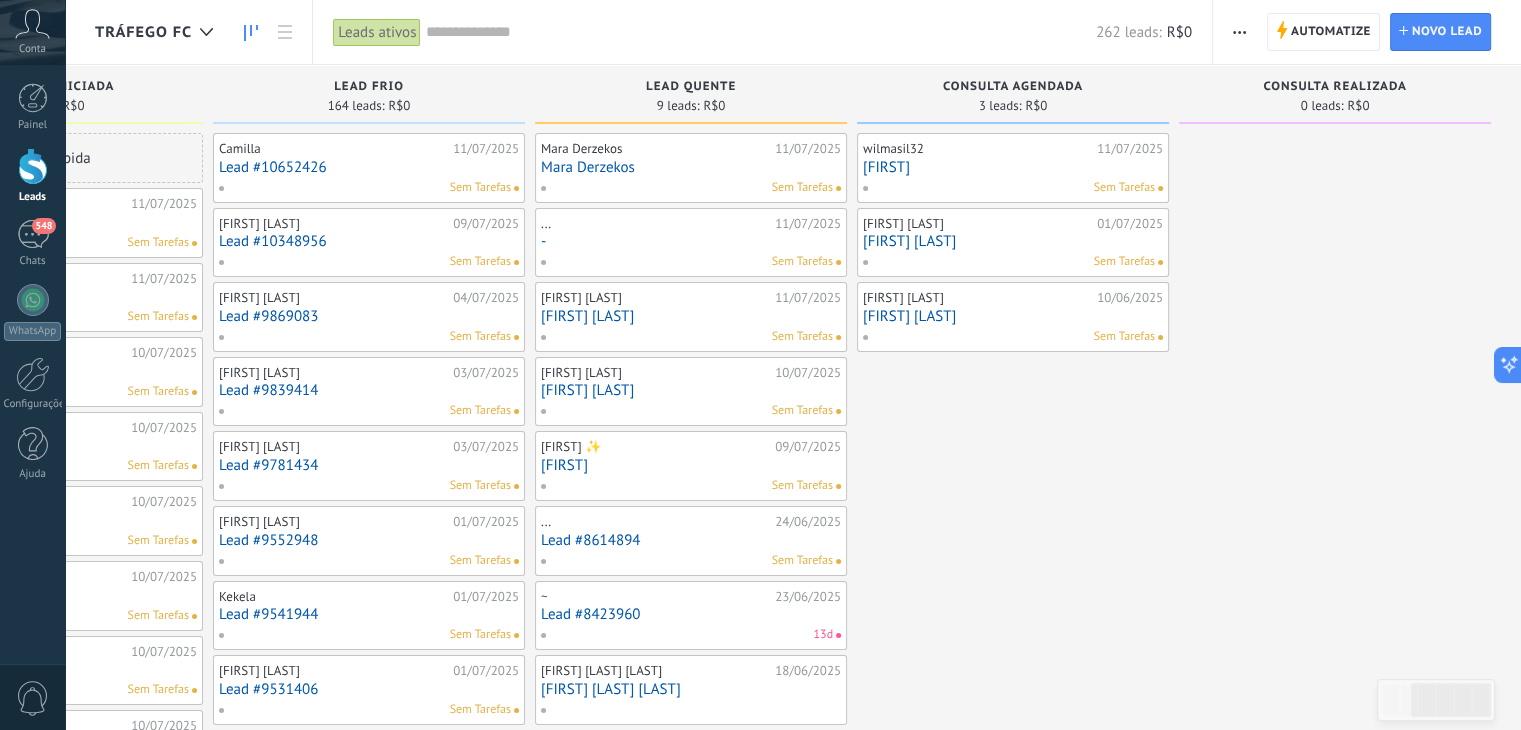 click on "[FIRST] [LAST]" at bounding box center (1013, 241) 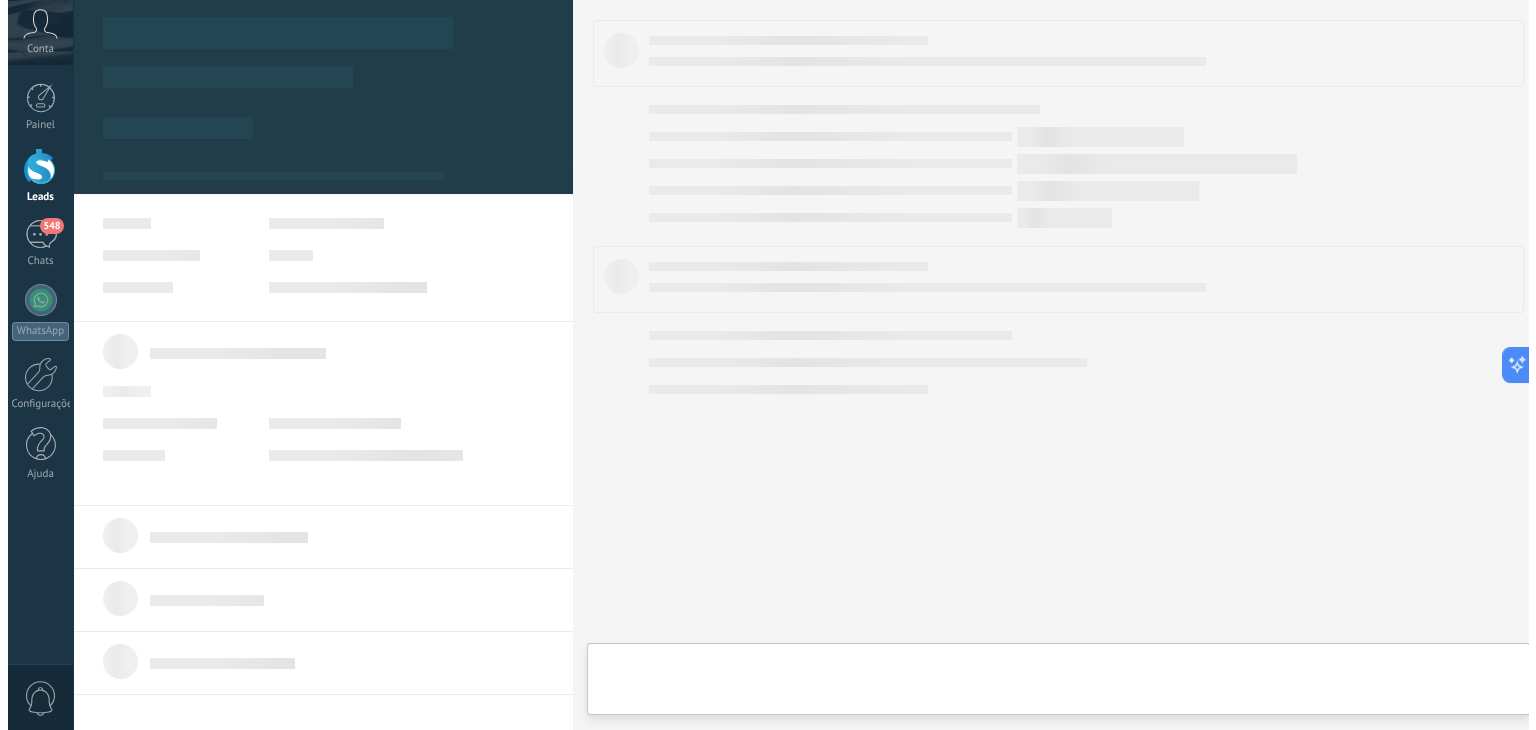 scroll, scrollTop: 0, scrollLeft: 520, axis: horizontal 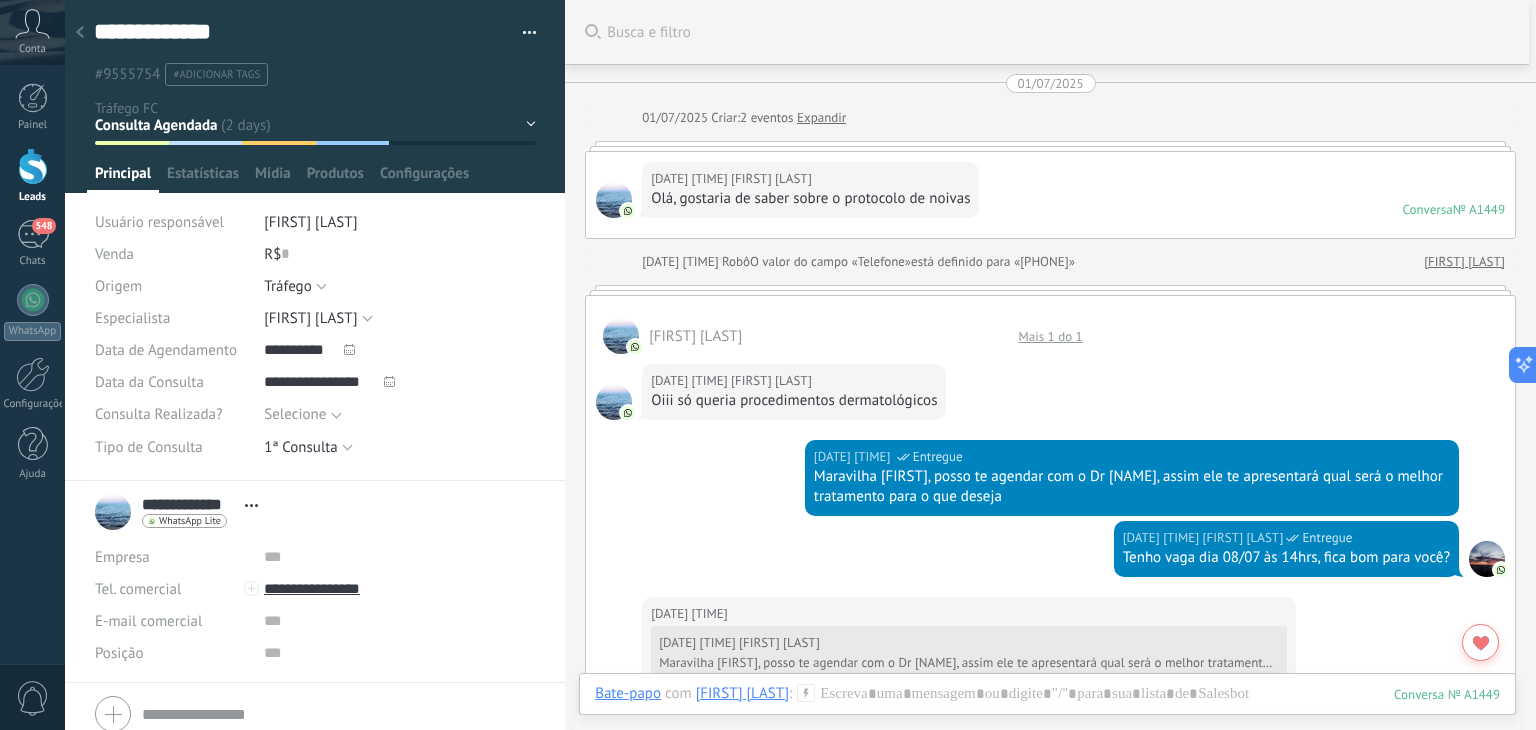 click 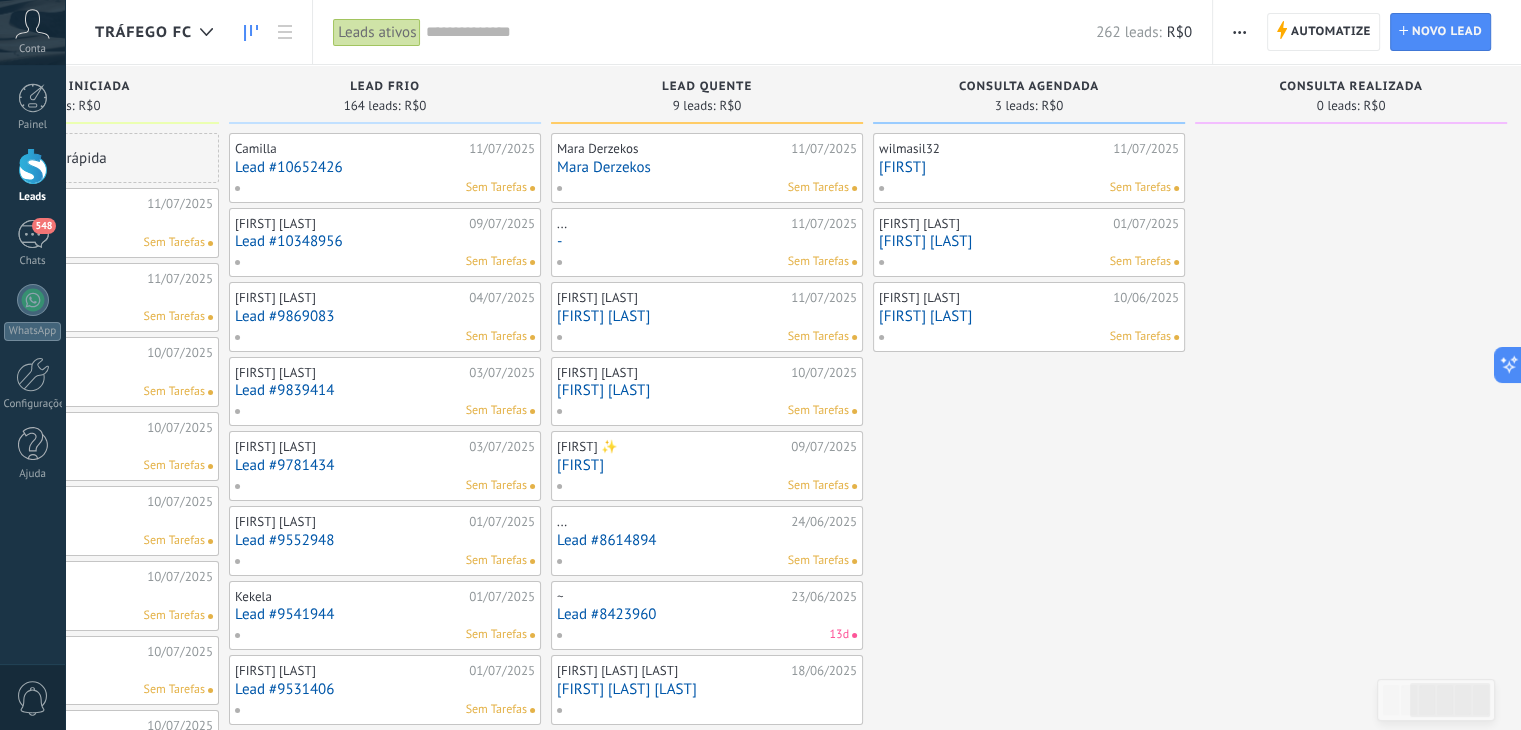click on "[FIRST]" at bounding box center (1029, 167) 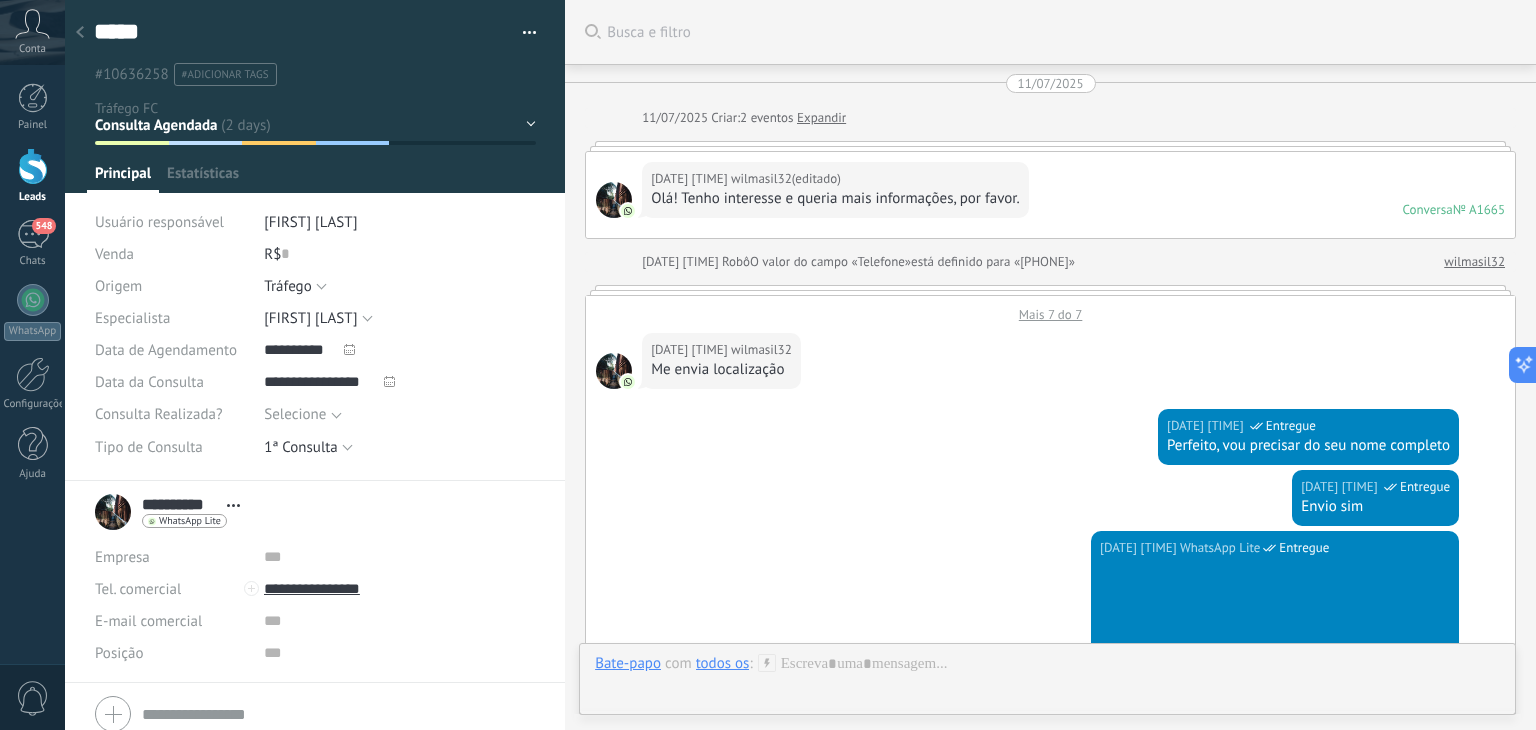 scroll, scrollTop: 1172, scrollLeft: 0, axis: vertical 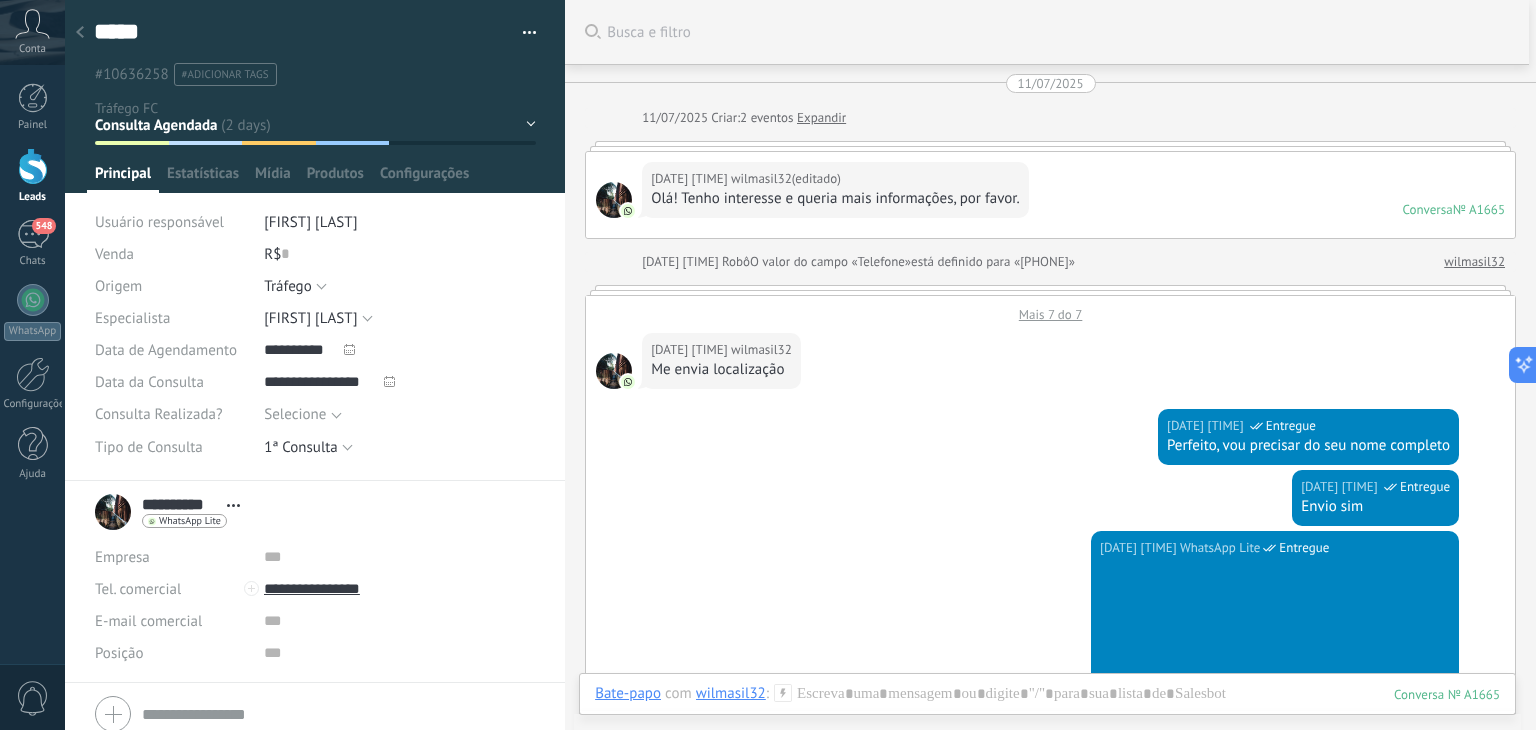 click on "Mais 7 do 7" at bounding box center [1050, 309] 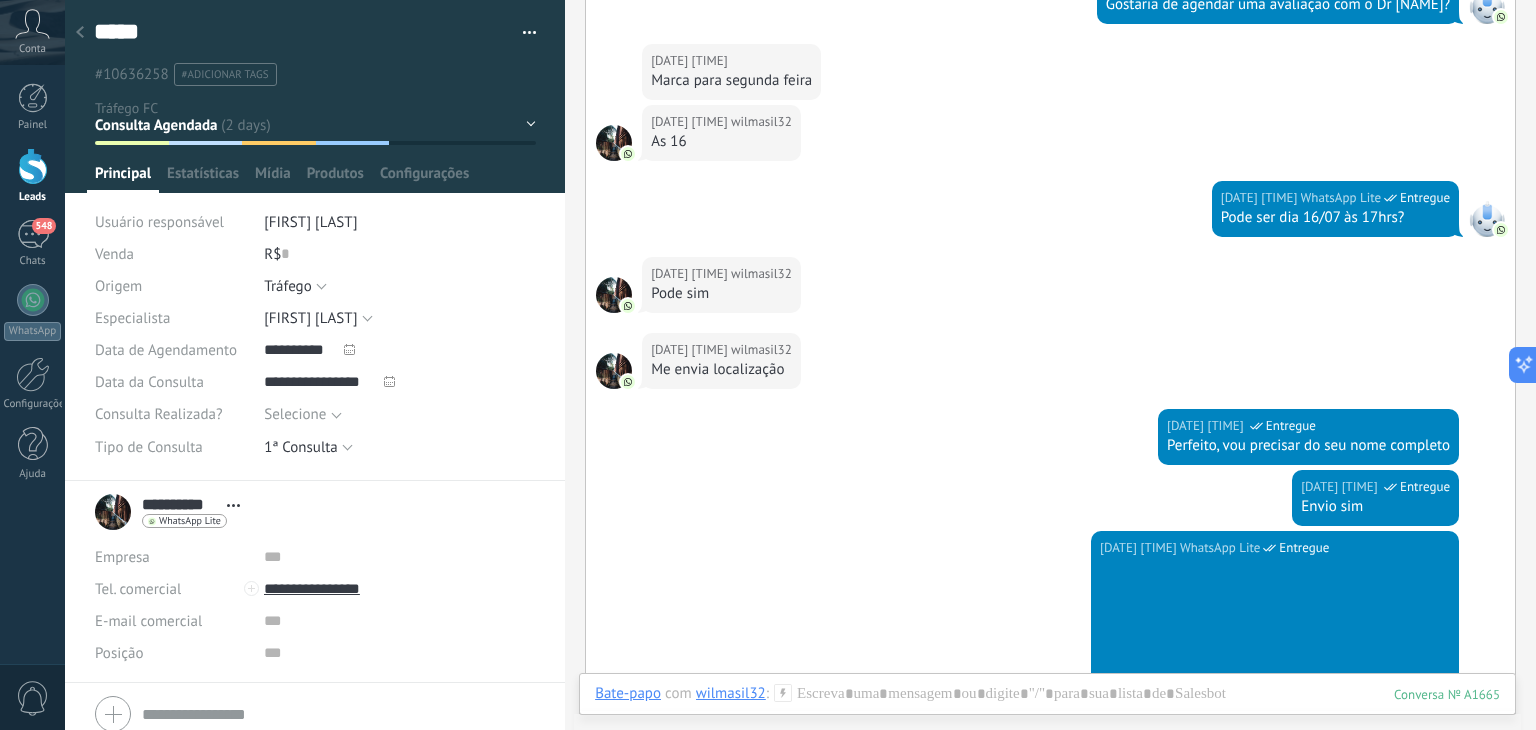scroll, scrollTop: 0, scrollLeft: 0, axis: both 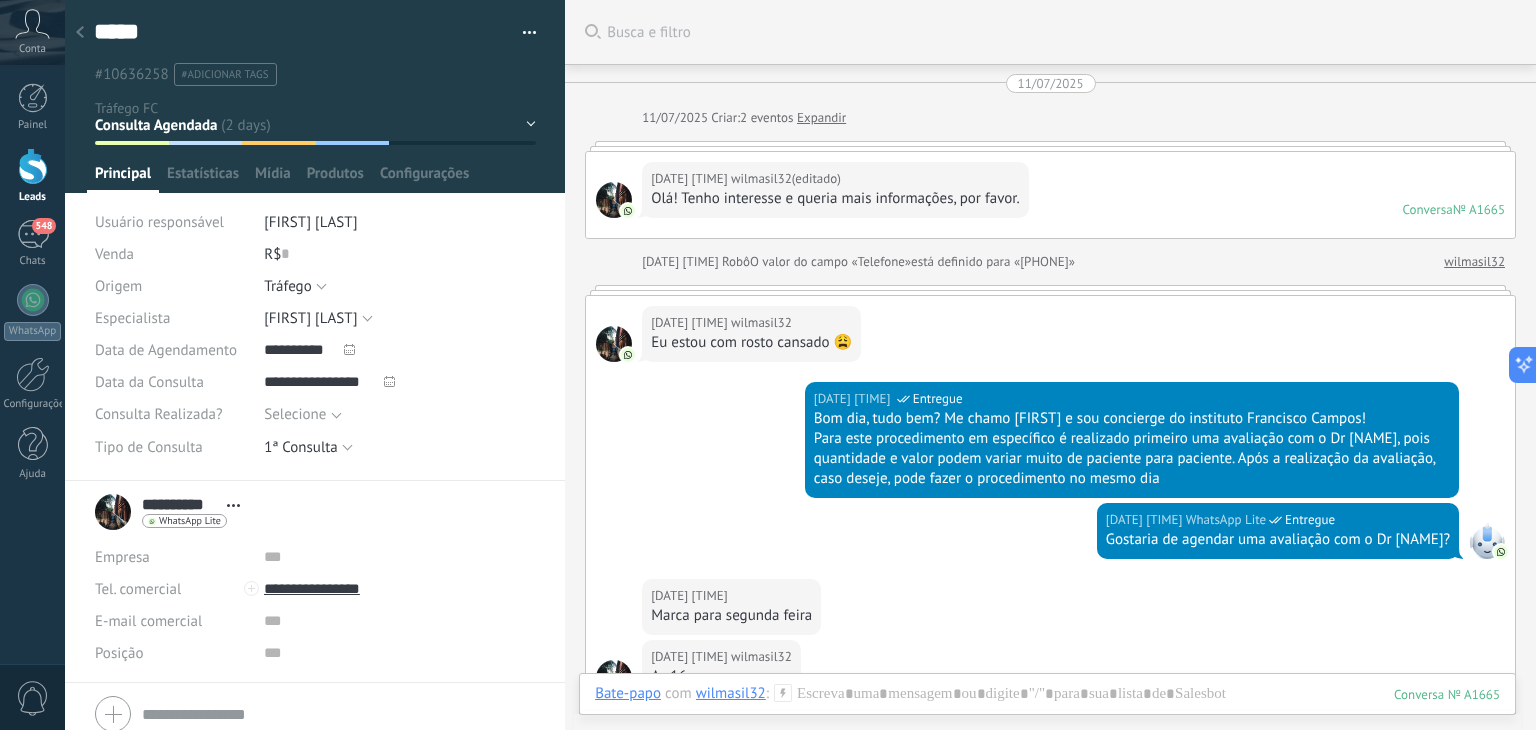 click on "Olá! Tenho interesse e queria mais informações, por favor." at bounding box center [835, 199] 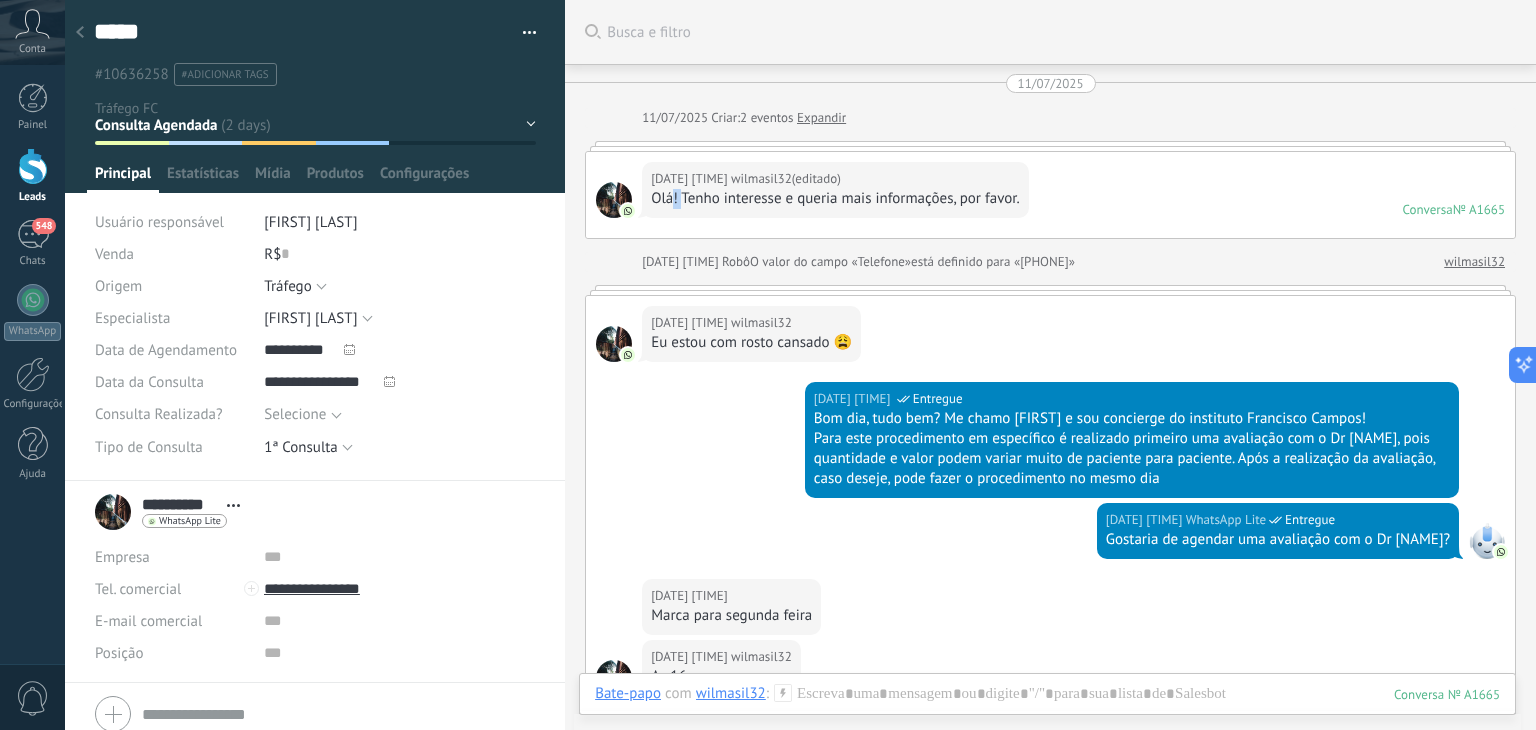 click on "Olá! Tenho interesse e queria mais informações, por favor." at bounding box center [835, 199] 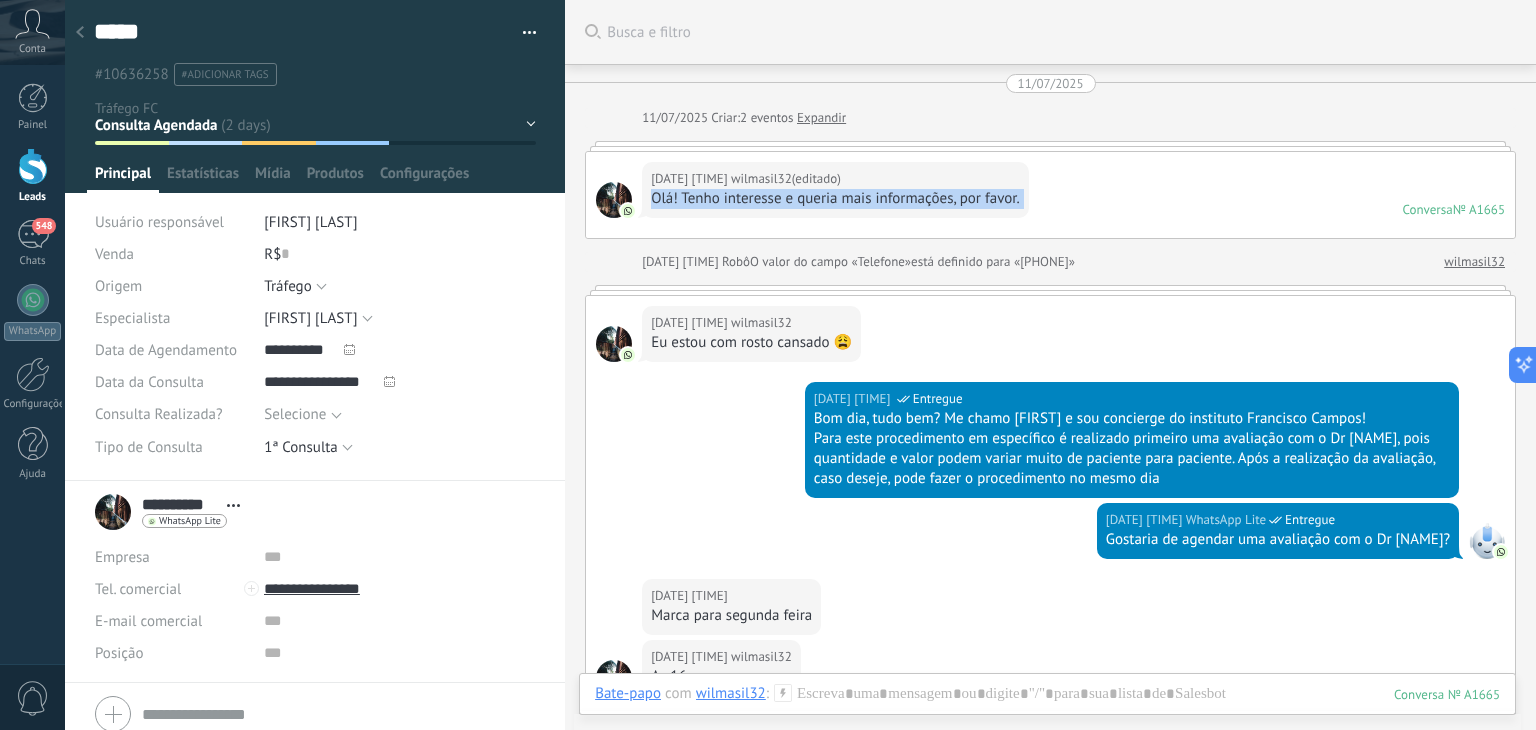 click on "Olá! Tenho interesse e queria mais informações, por favor." at bounding box center (835, 199) 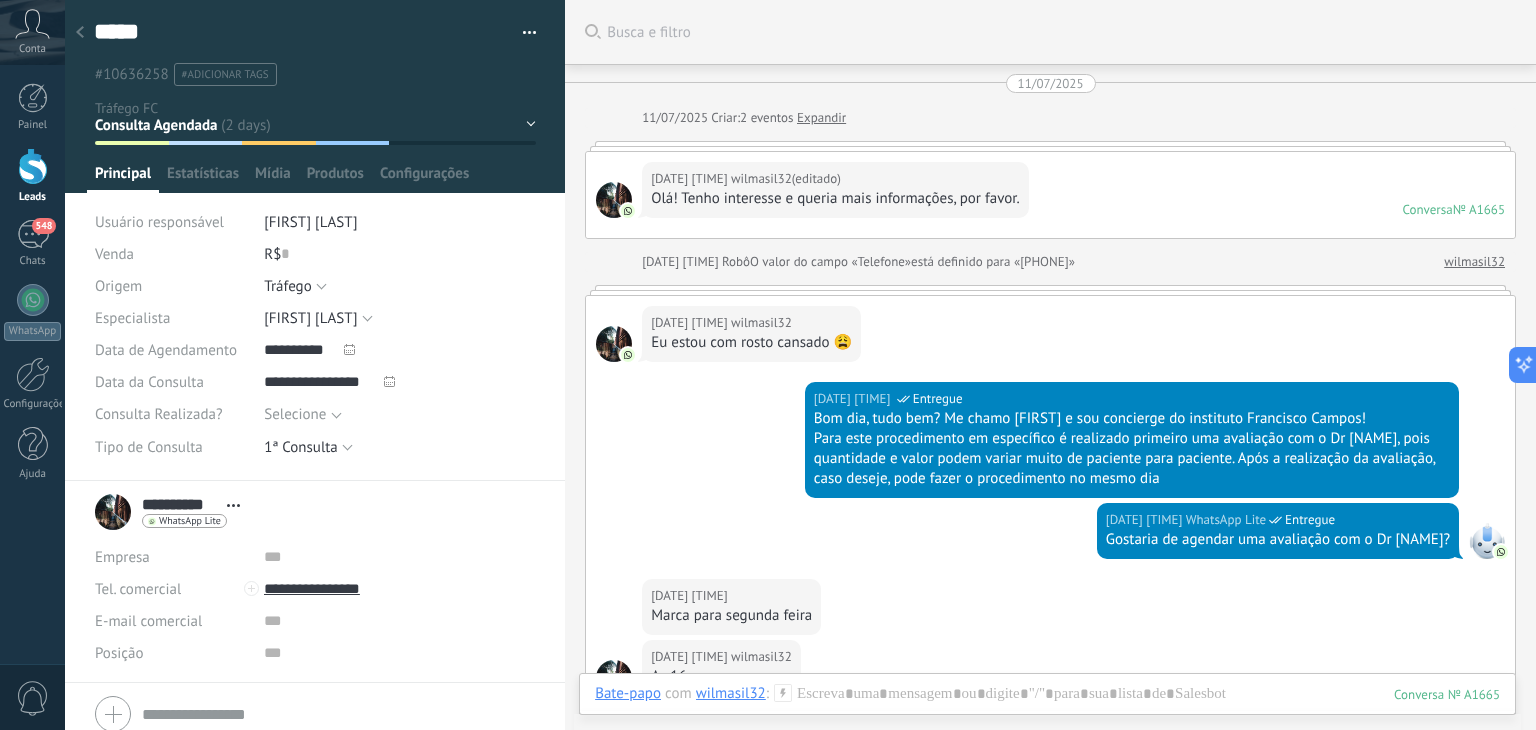 click on "está definido para «[PHONE]»" at bounding box center [993, 262] 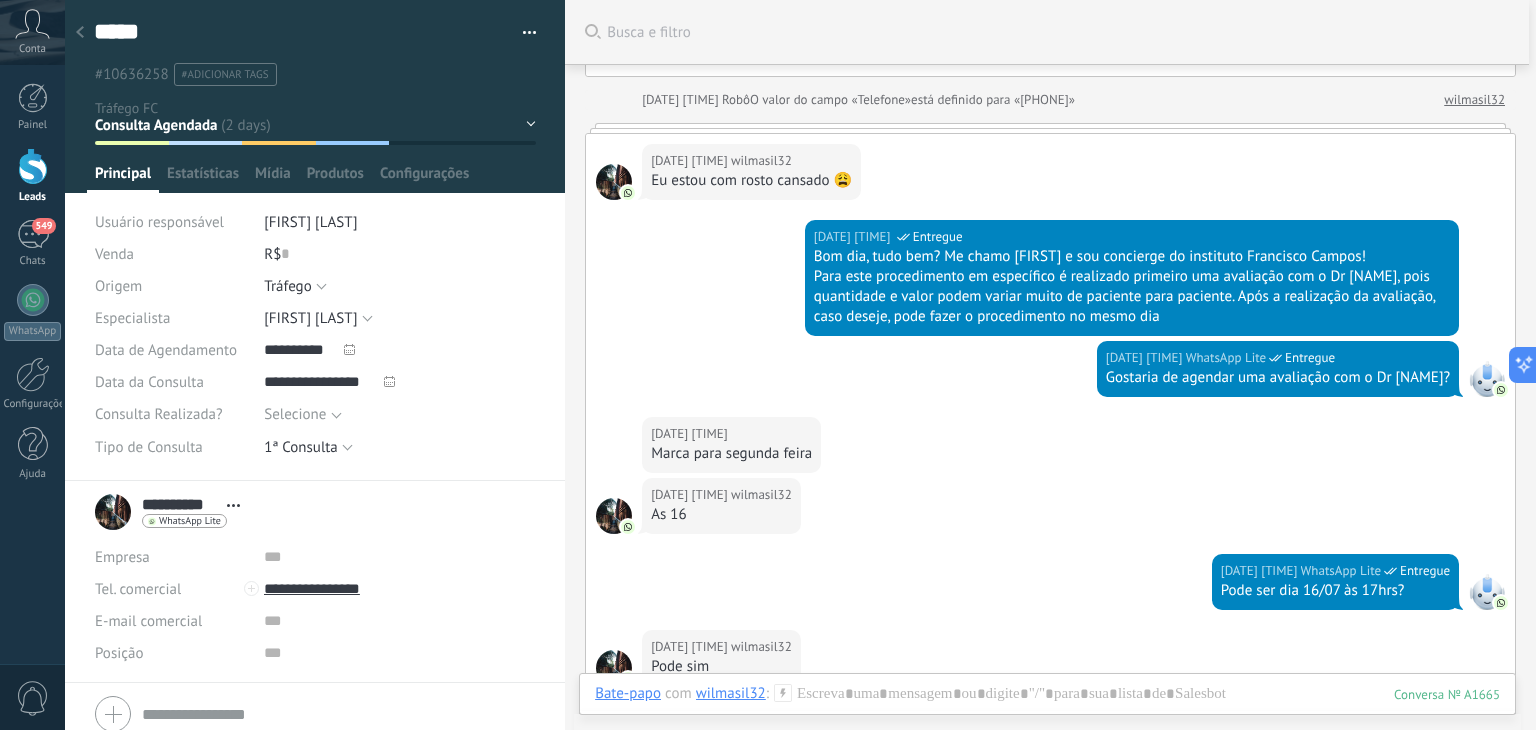 scroll, scrollTop: 0, scrollLeft: 0, axis: both 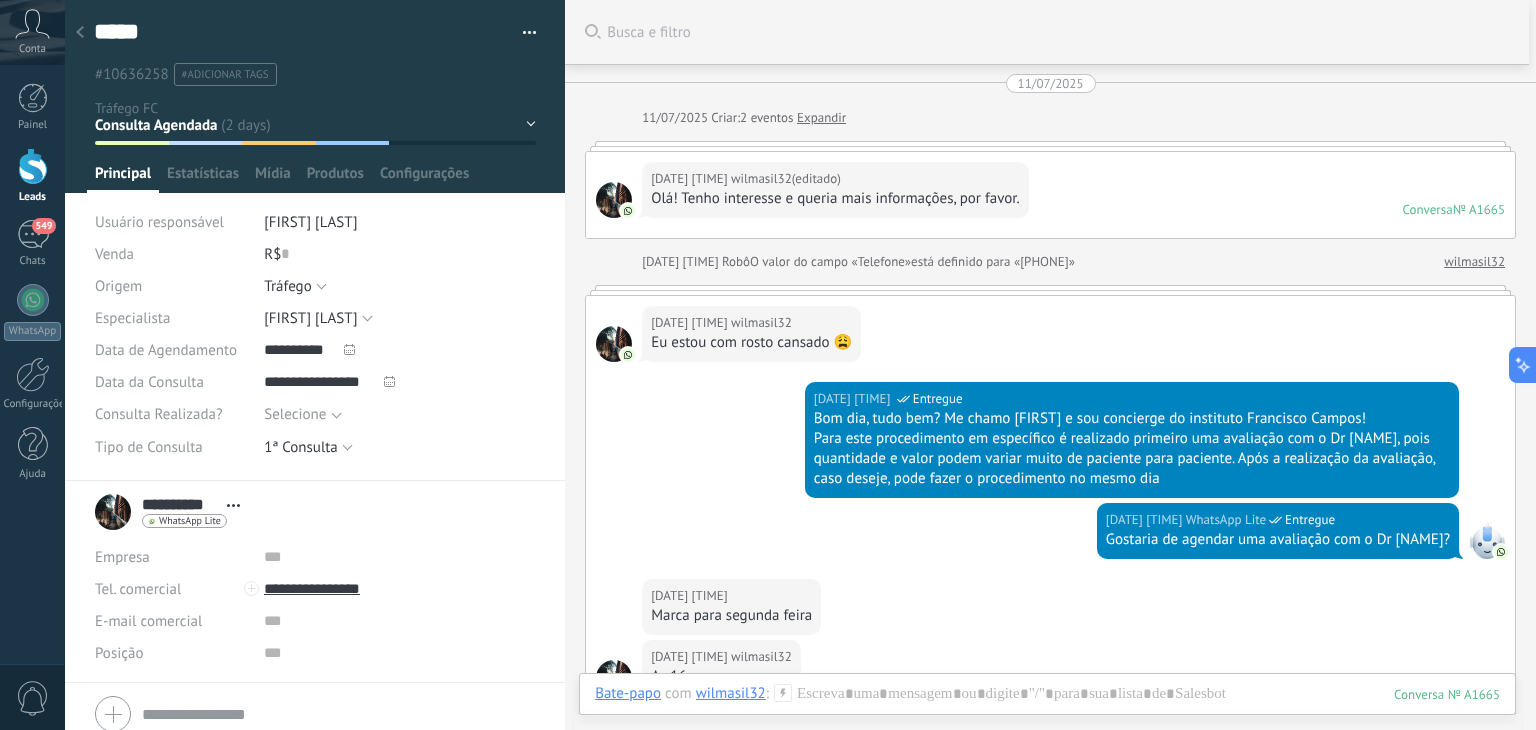 click on "Olá! Tenho interesse e queria mais informações, por favor." at bounding box center (835, 199) 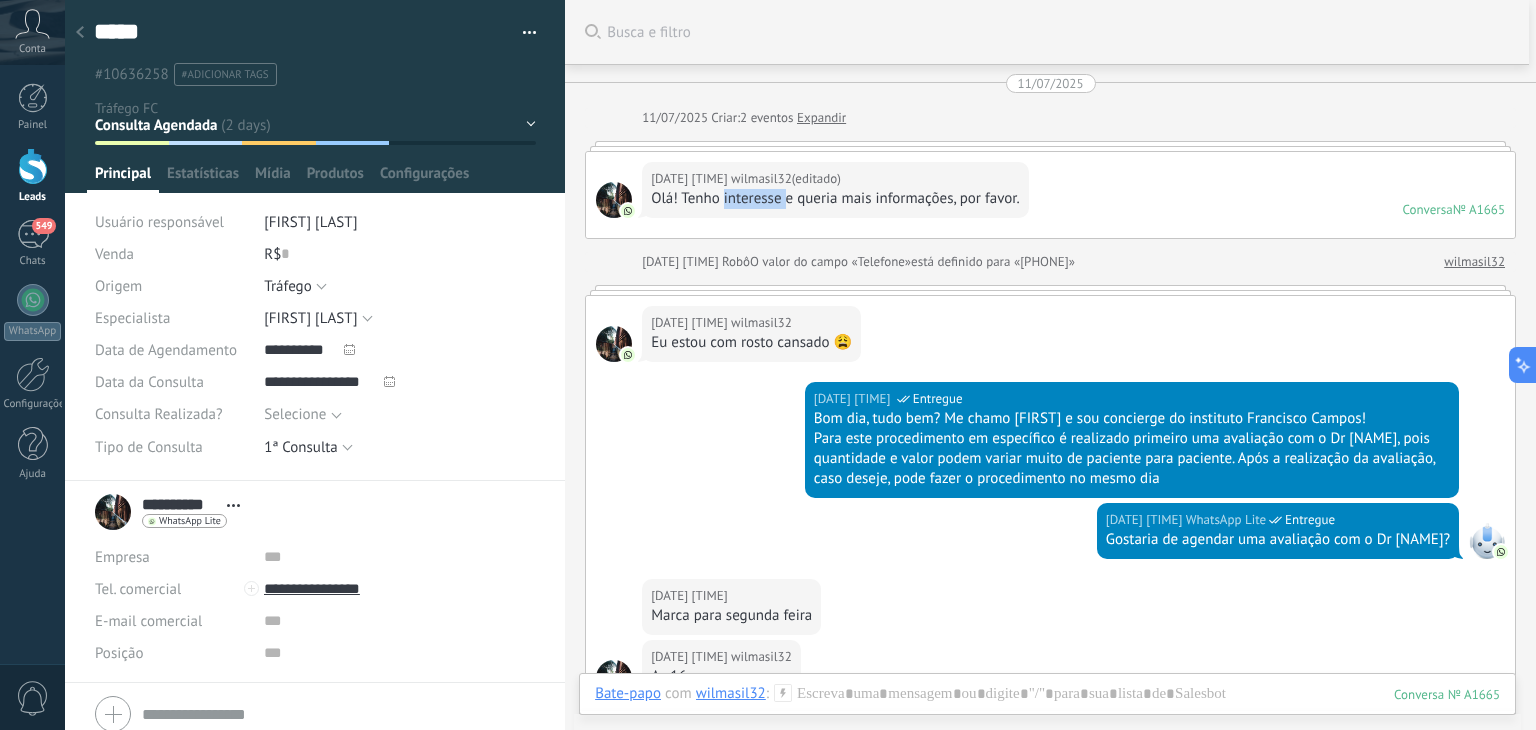 click on "Olá! Tenho interesse e queria mais informações, por favor." at bounding box center (835, 199) 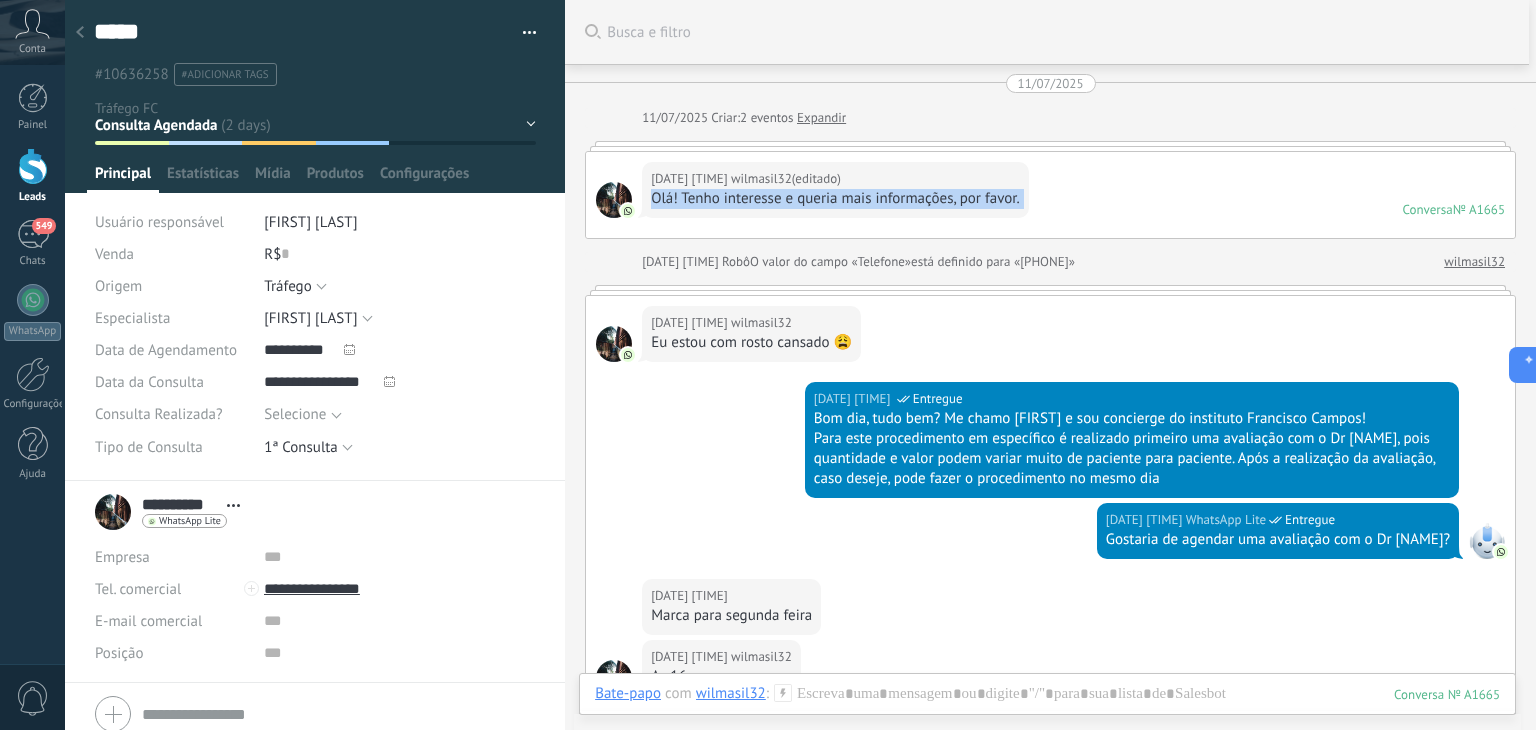 click on "Olá! Tenho interesse e queria mais informações, por favor." at bounding box center [835, 199] 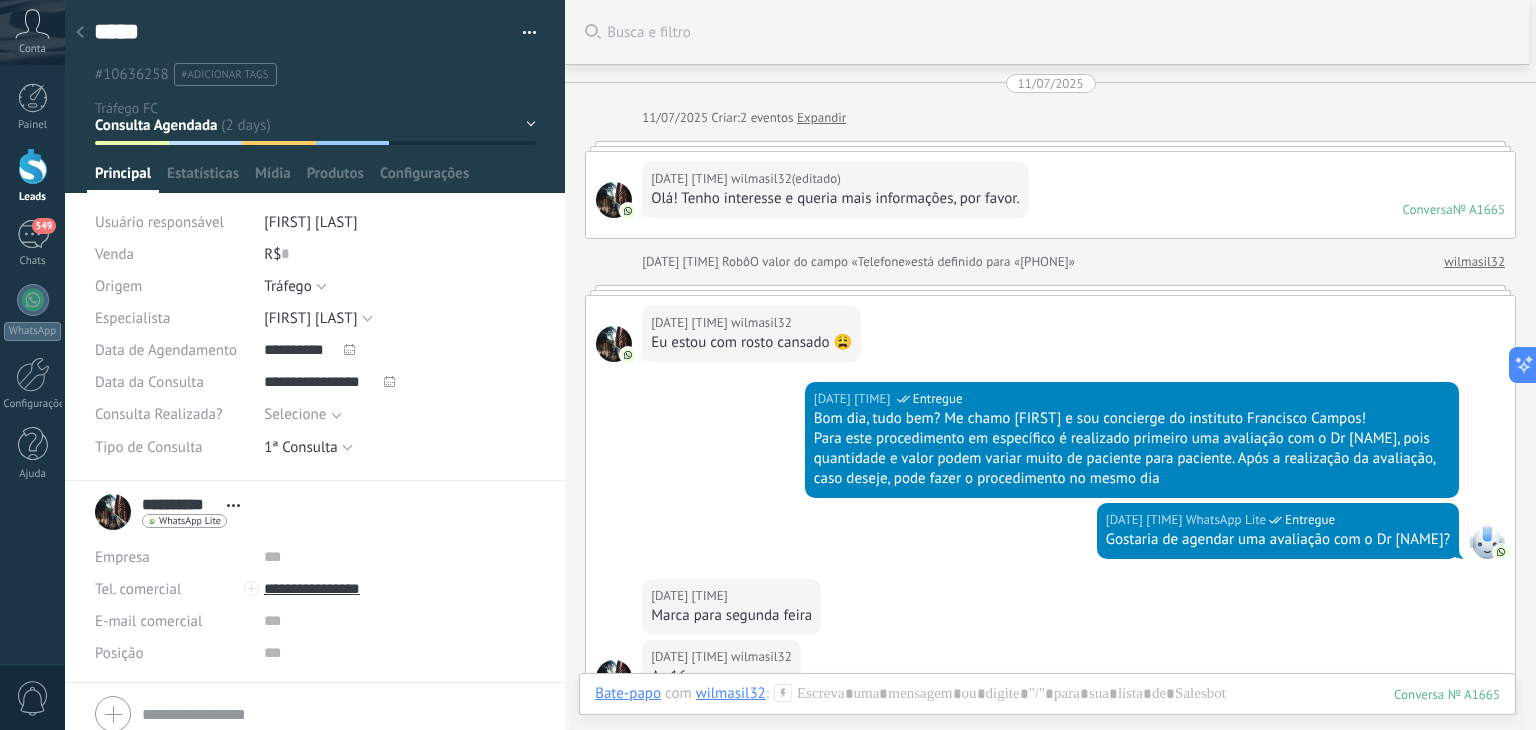 click on "Para este procedimento em específico é realizado primeiro uma avaliação com o Dr [NAME], pois quantidade e valor podem variar muito de paciente para paciente. Após a realização da avaliação, caso deseje, pode fazer o procedimento no mesmo dia" at bounding box center [1132, 459] 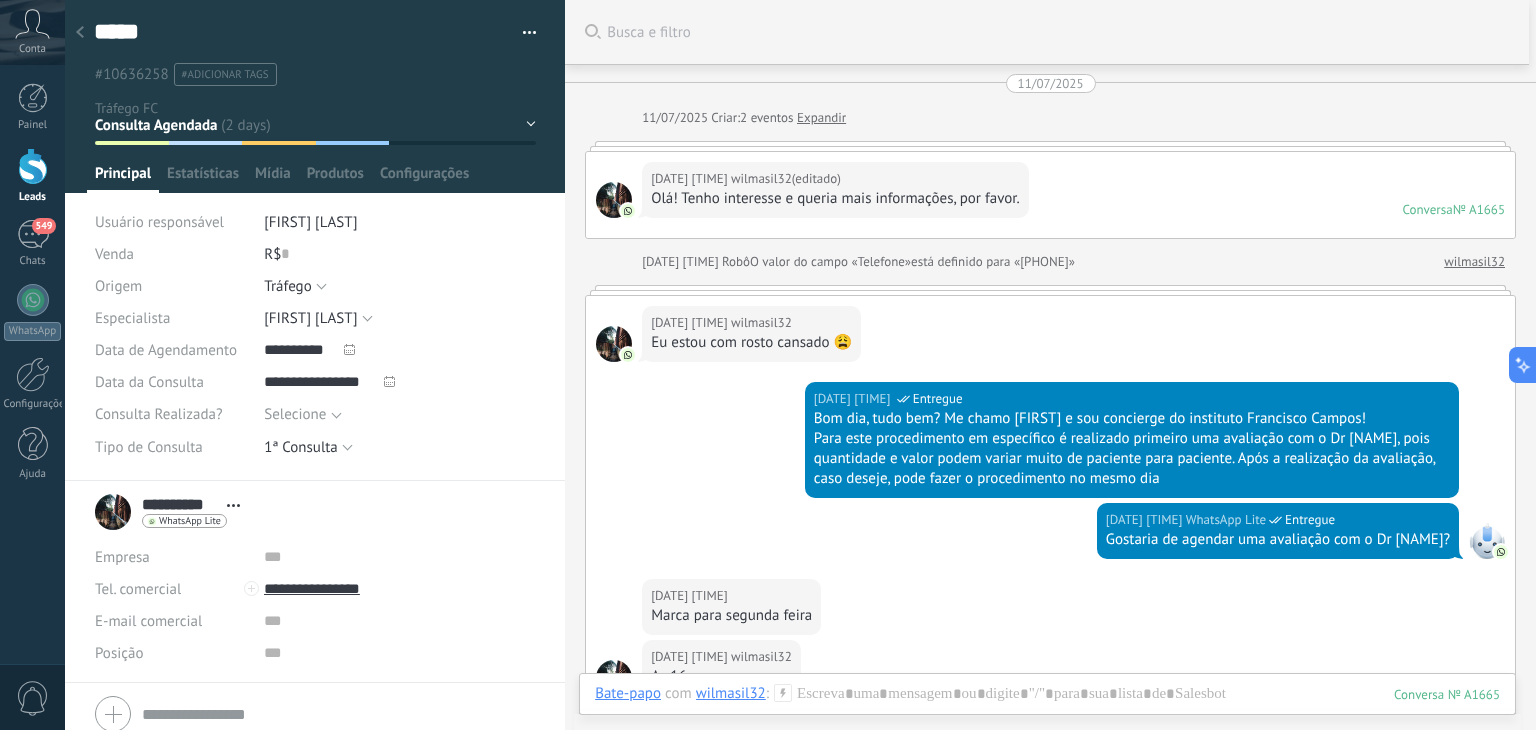 click on "WhatsApp Lite  Entregue Gostaria de agendar uma avaliação com o Dr [NAME]?" at bounding box center [1050, 541] 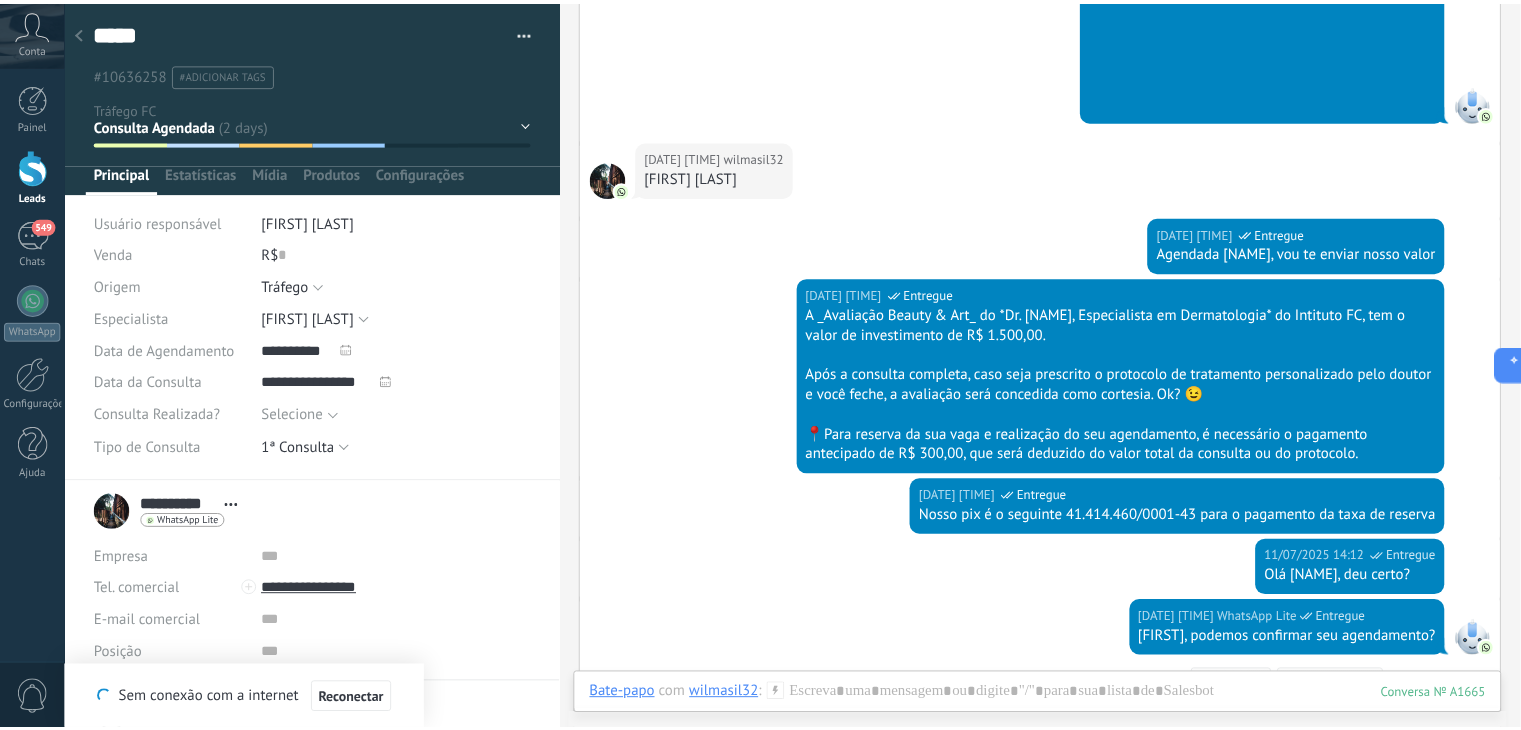 scroll, scrollTop: 1237, scrollLeft: 0, axis: vertical 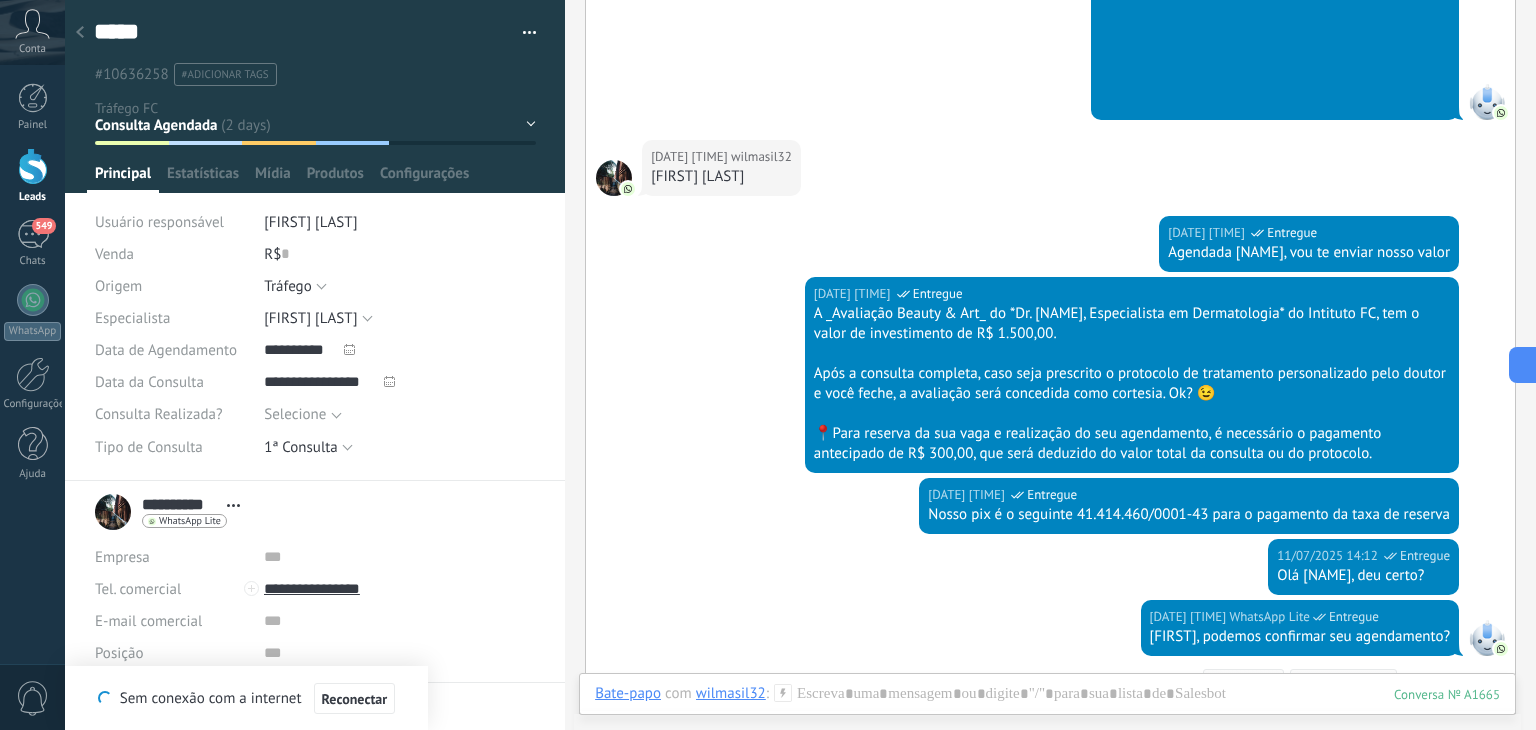 click 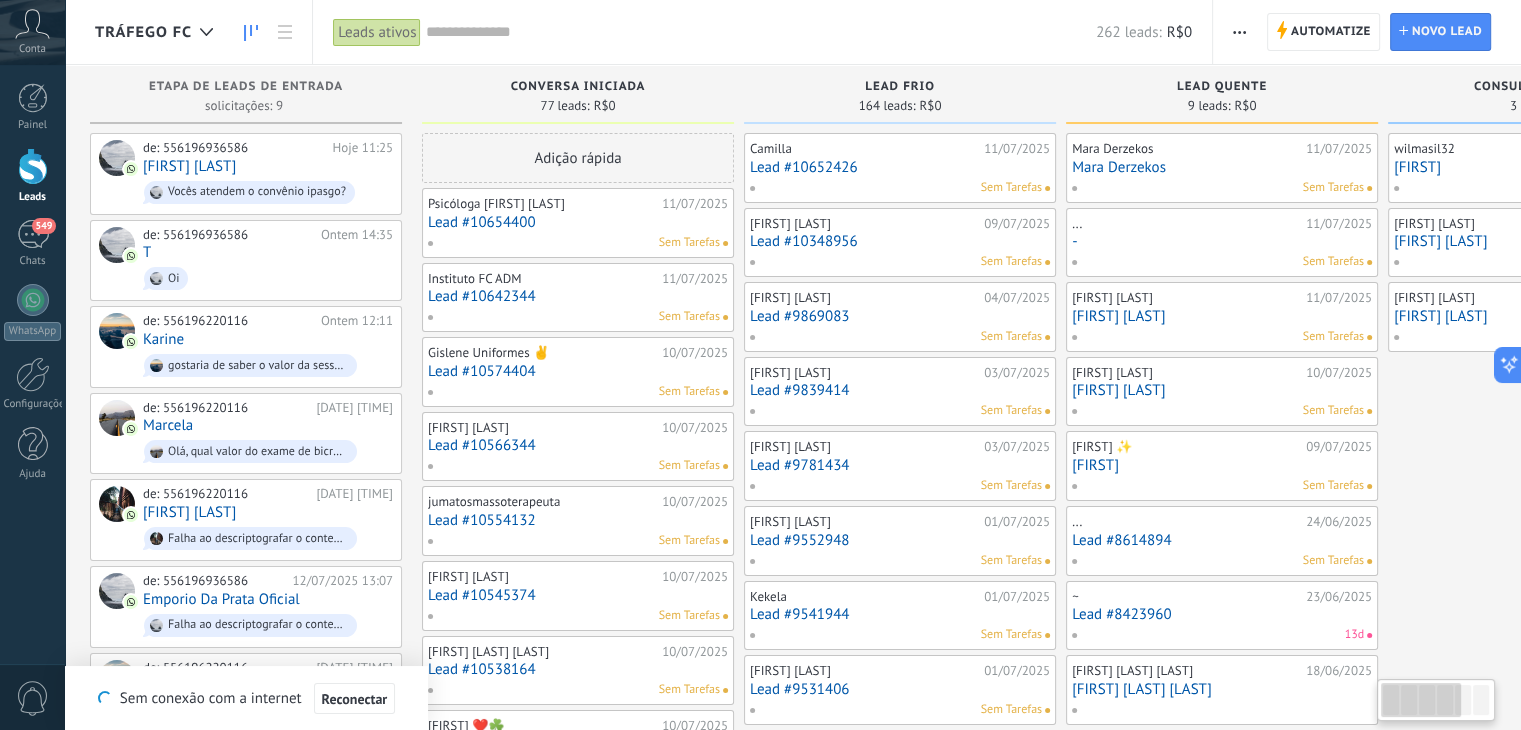 scroll, scrollTop: 0, scrollLeft: 0, axis: both 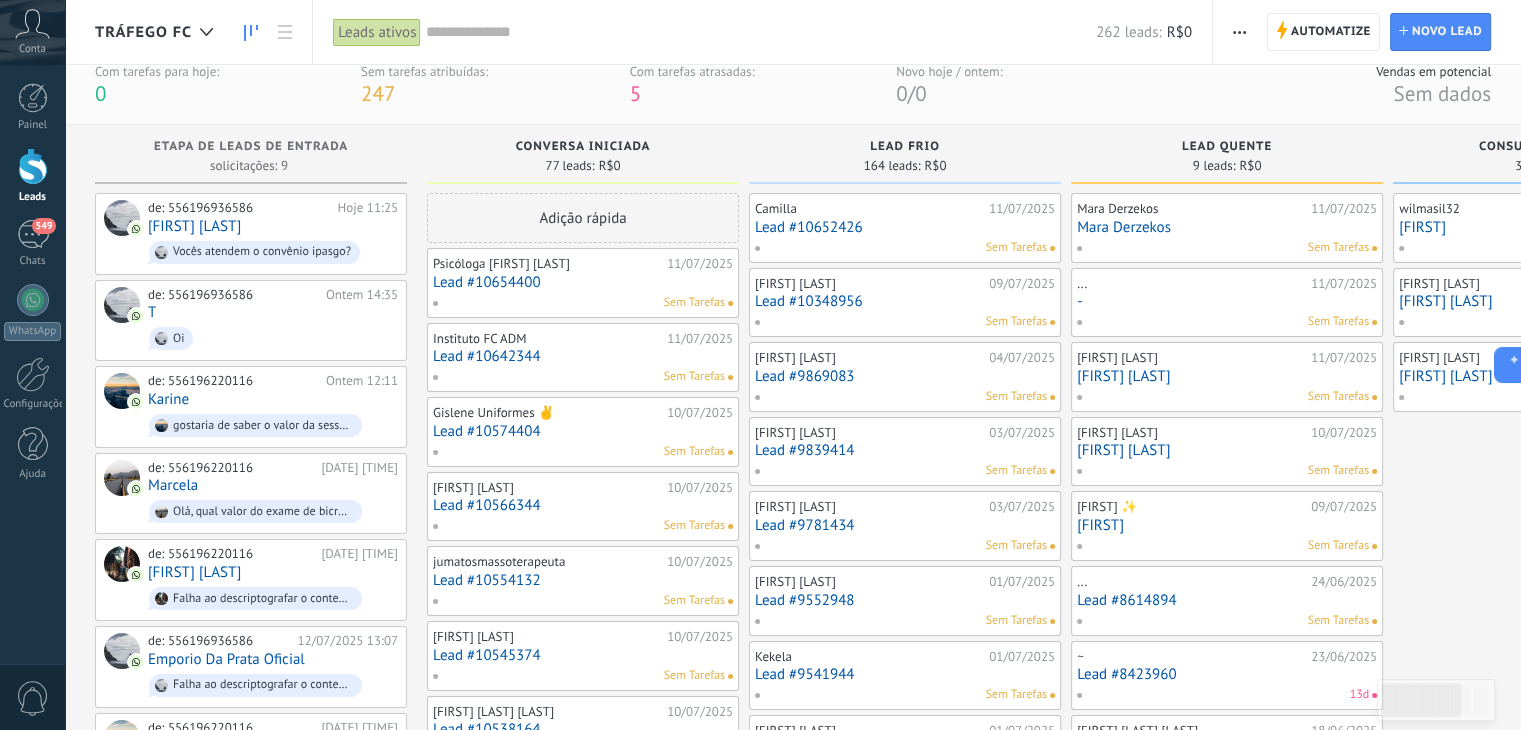 click on "Lead #10654400" at bounding box center (583, 282) 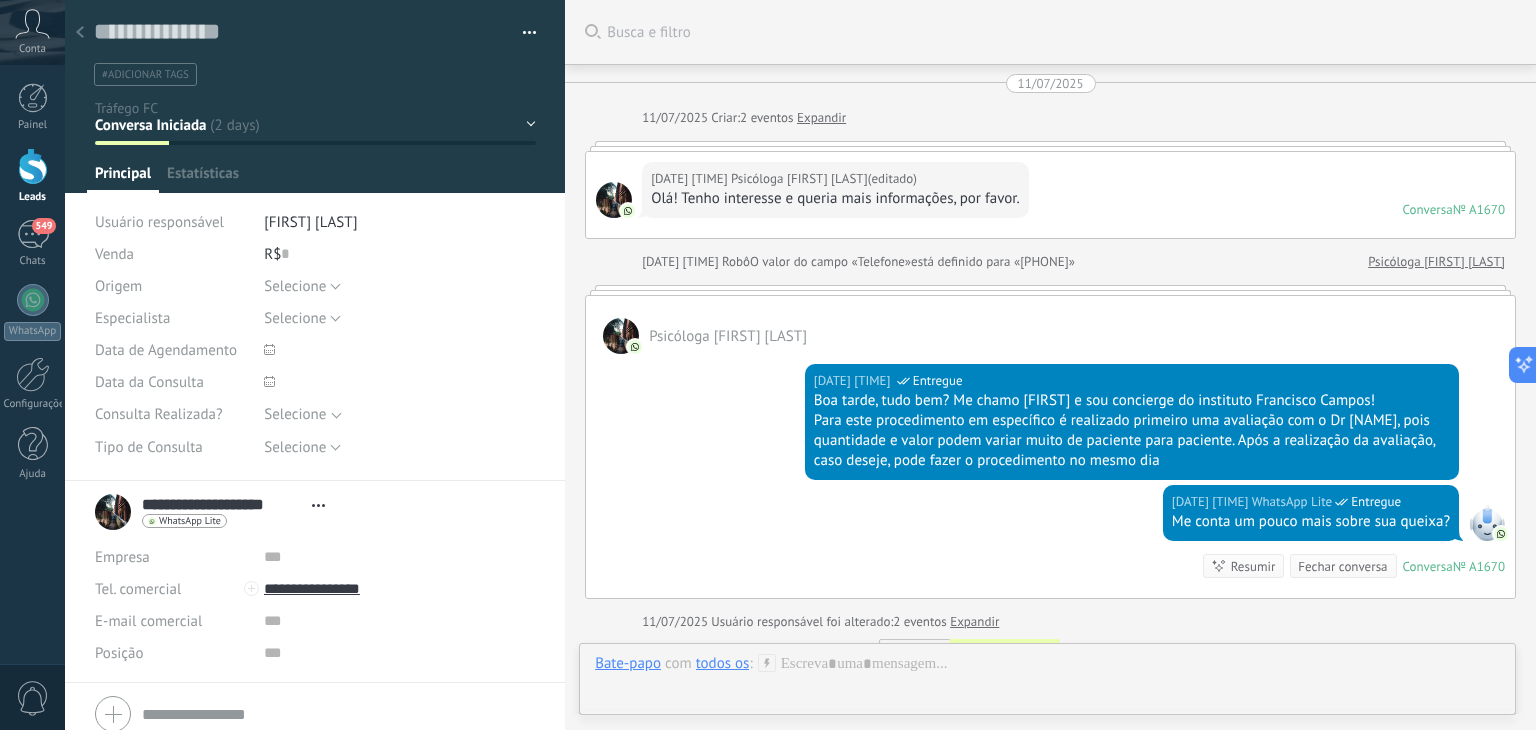 scroll, scrollTop: 0, scrollLeft: 0, axis: both 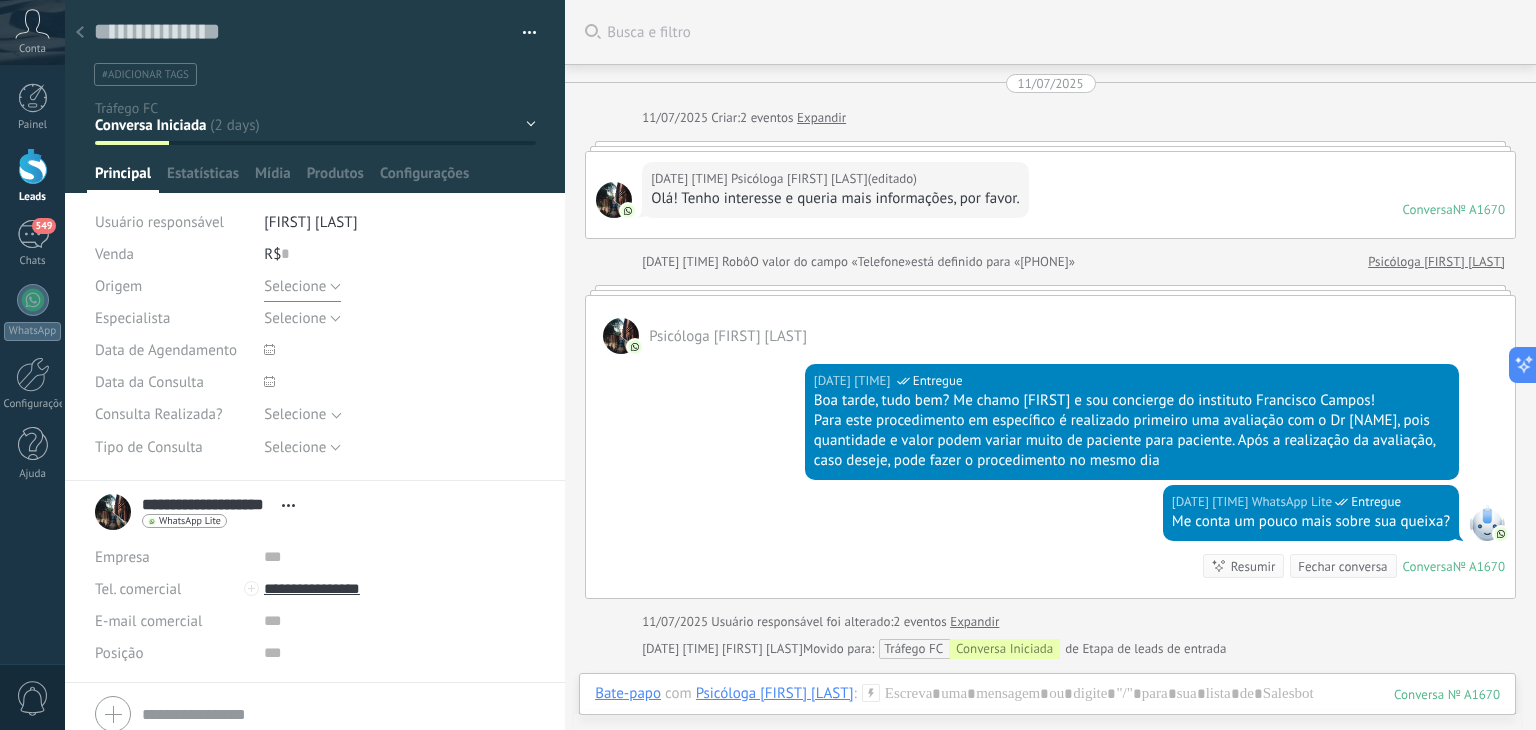click on "Selecione" at bounding box center [302, 286] 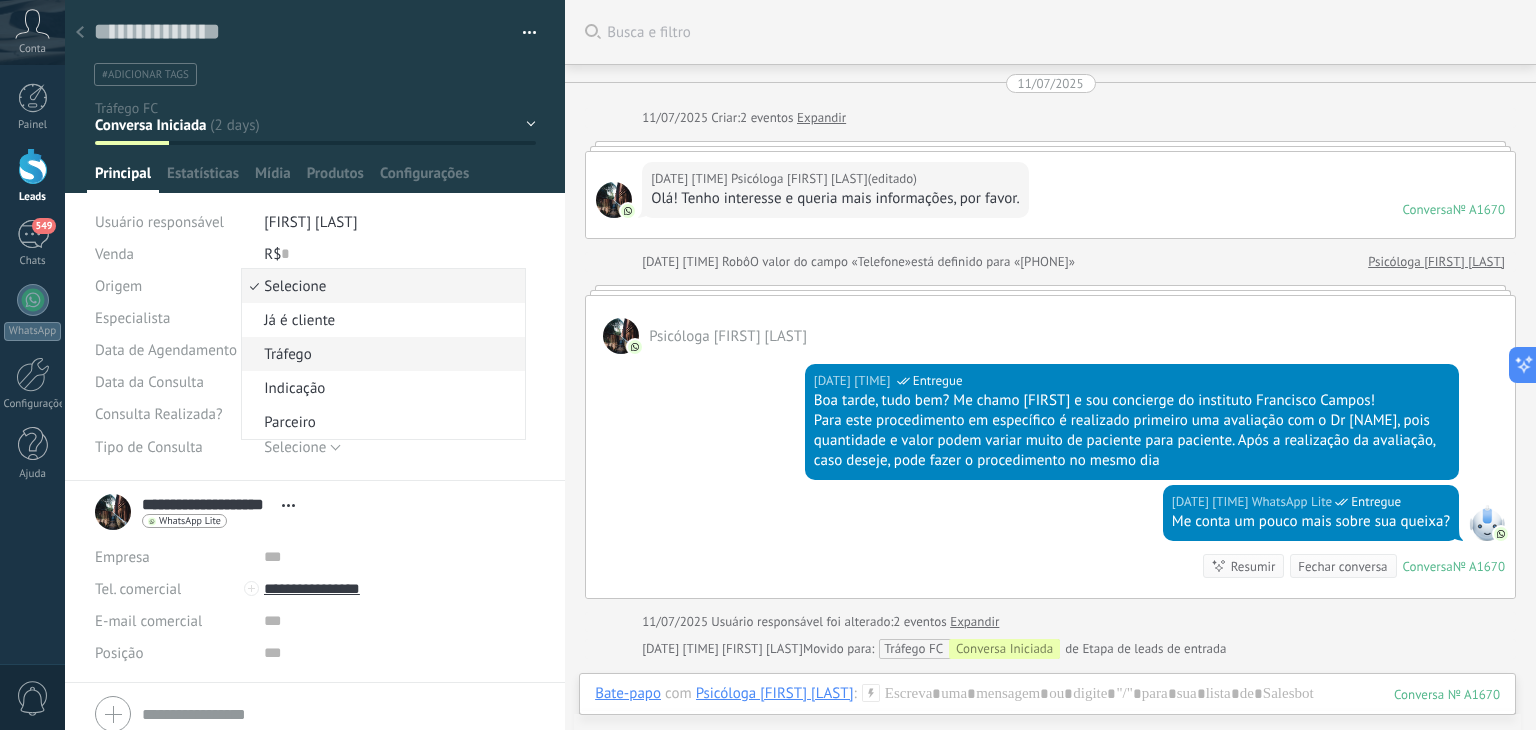 click on "Tráfego" at bounding box center (380, 354) 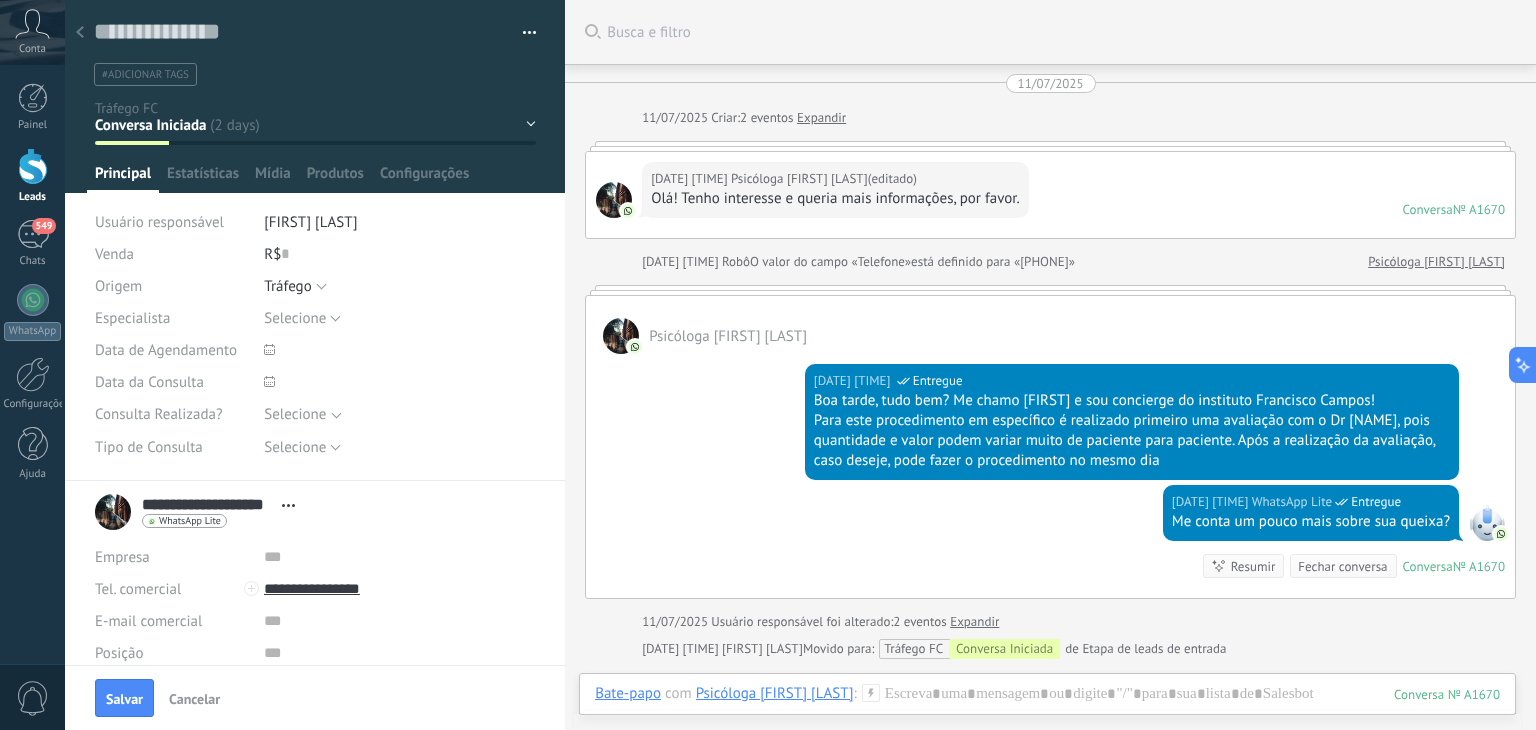 click at bounding box center [80, 33] 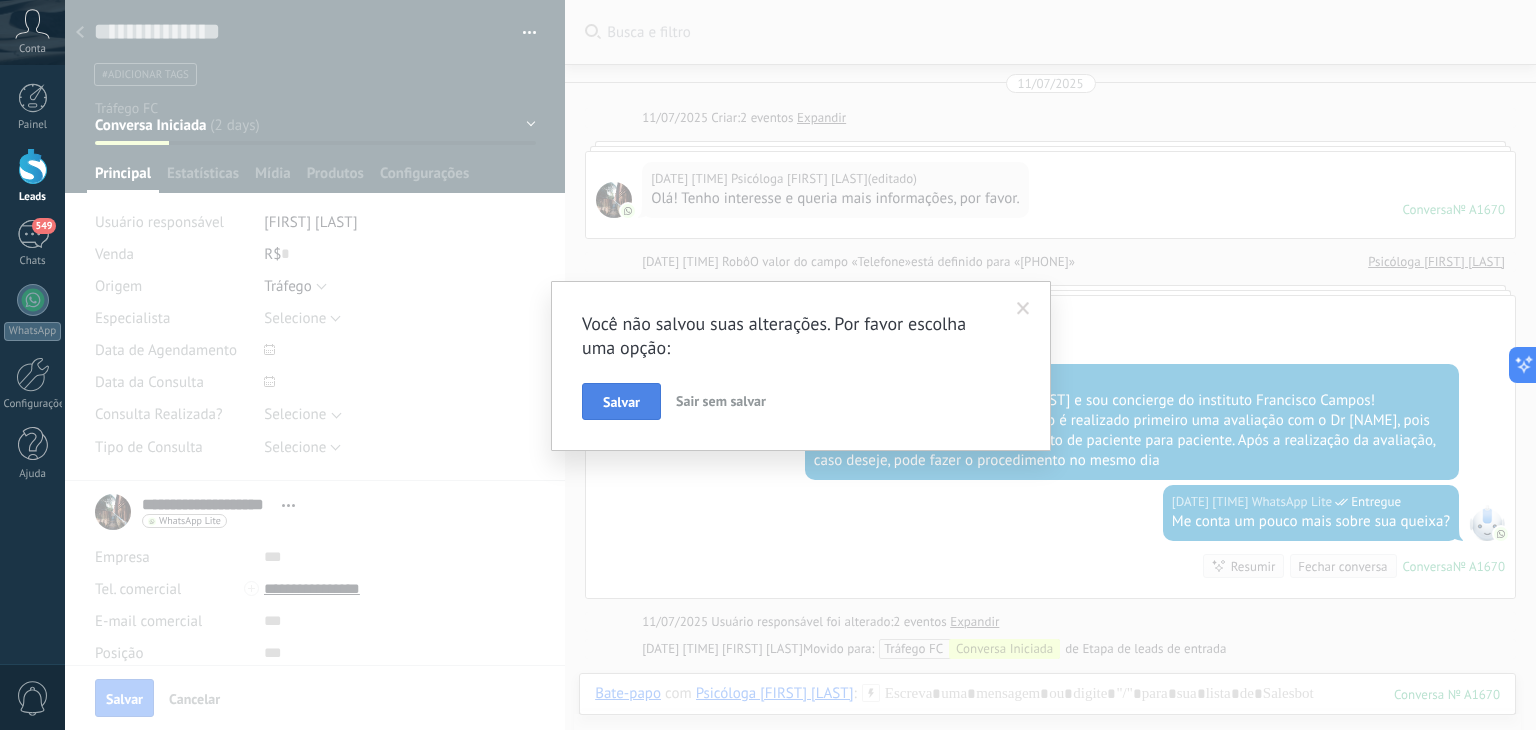 click on "Salvar" at bounding box center (621, 402) 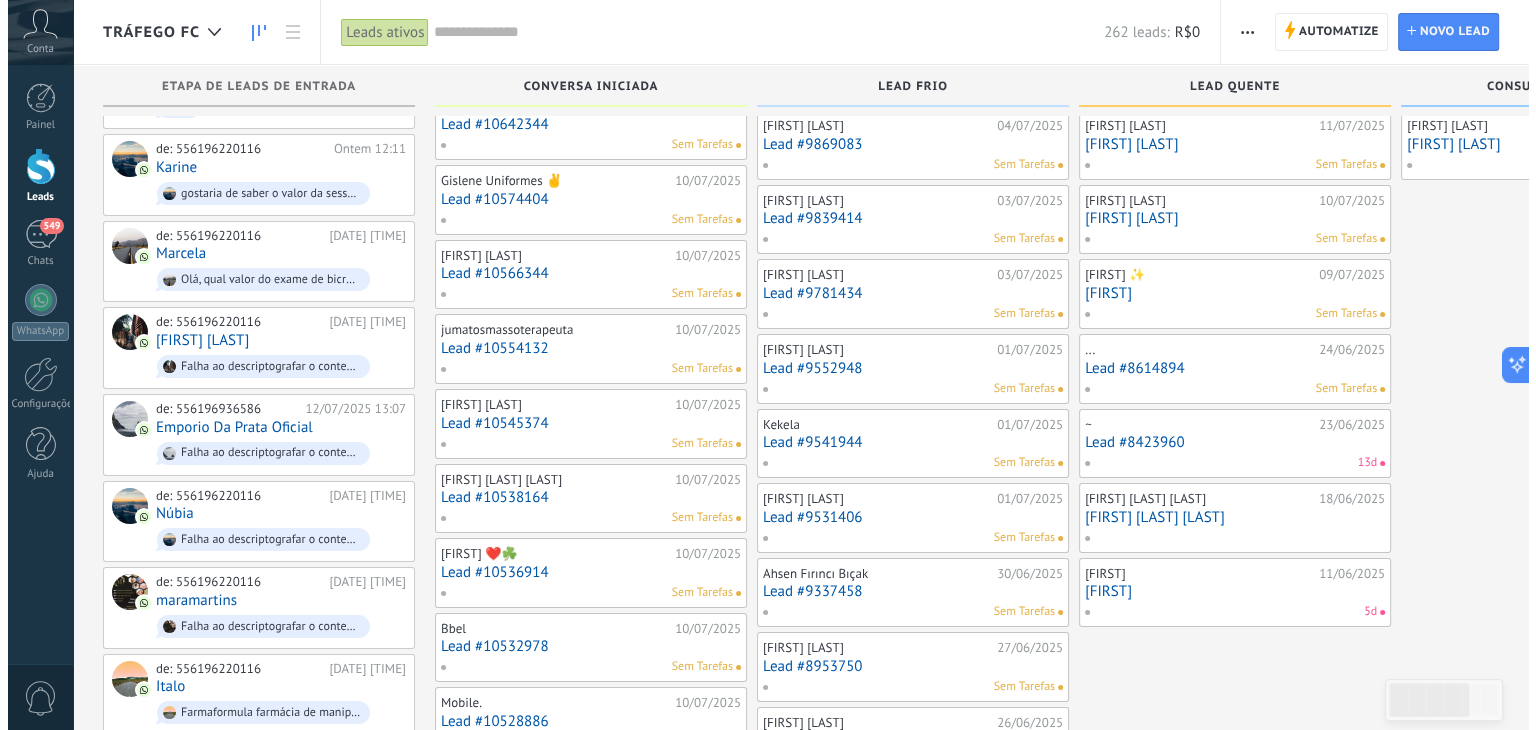 scroll, scrollTop: 176, scrollLeft: 0, axis: vertical 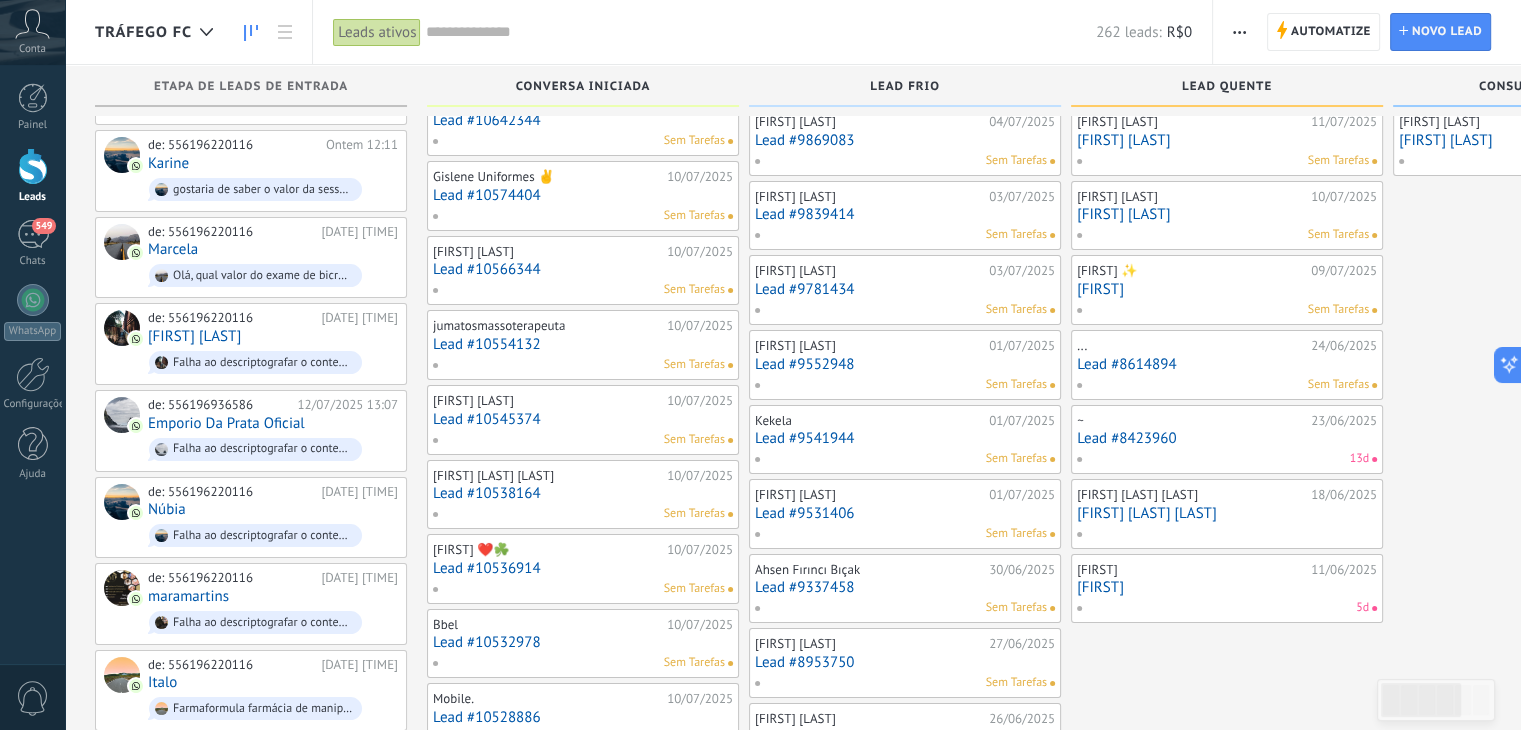 click on "Lead #10554132" at bounding box center [583, 344] 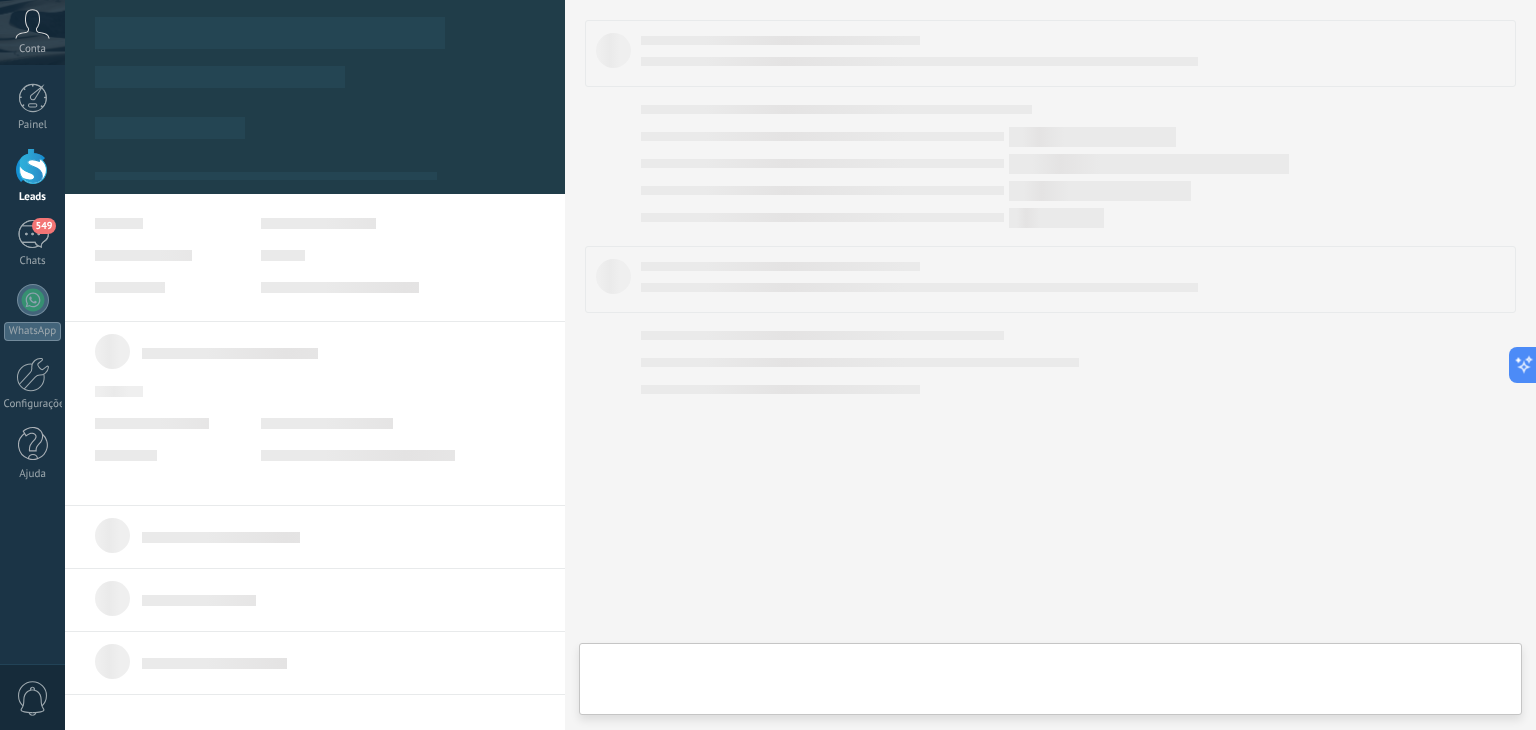 scroll, scrollTop: 0, scrollLeft: 0, axis: both 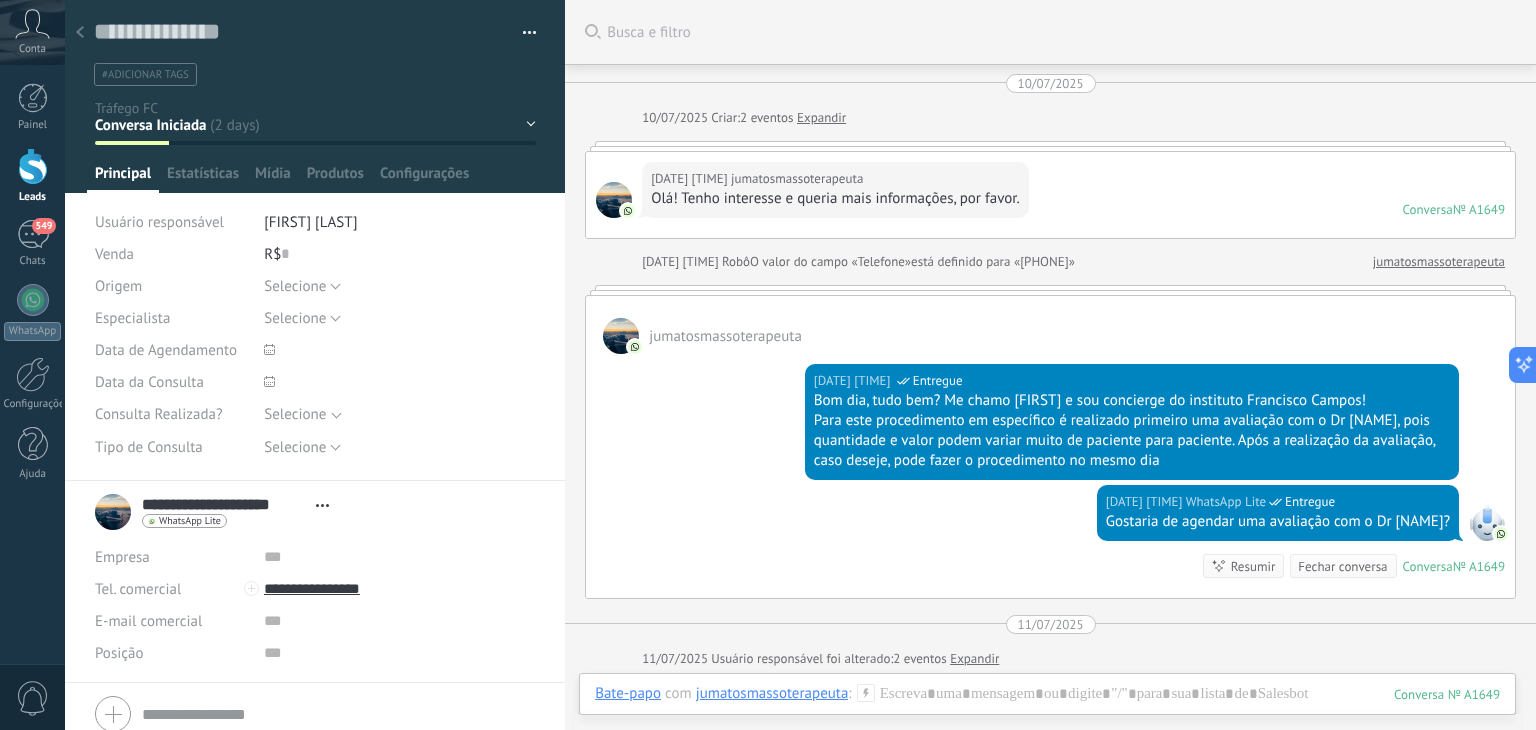 click at bounding box center (80, 33) 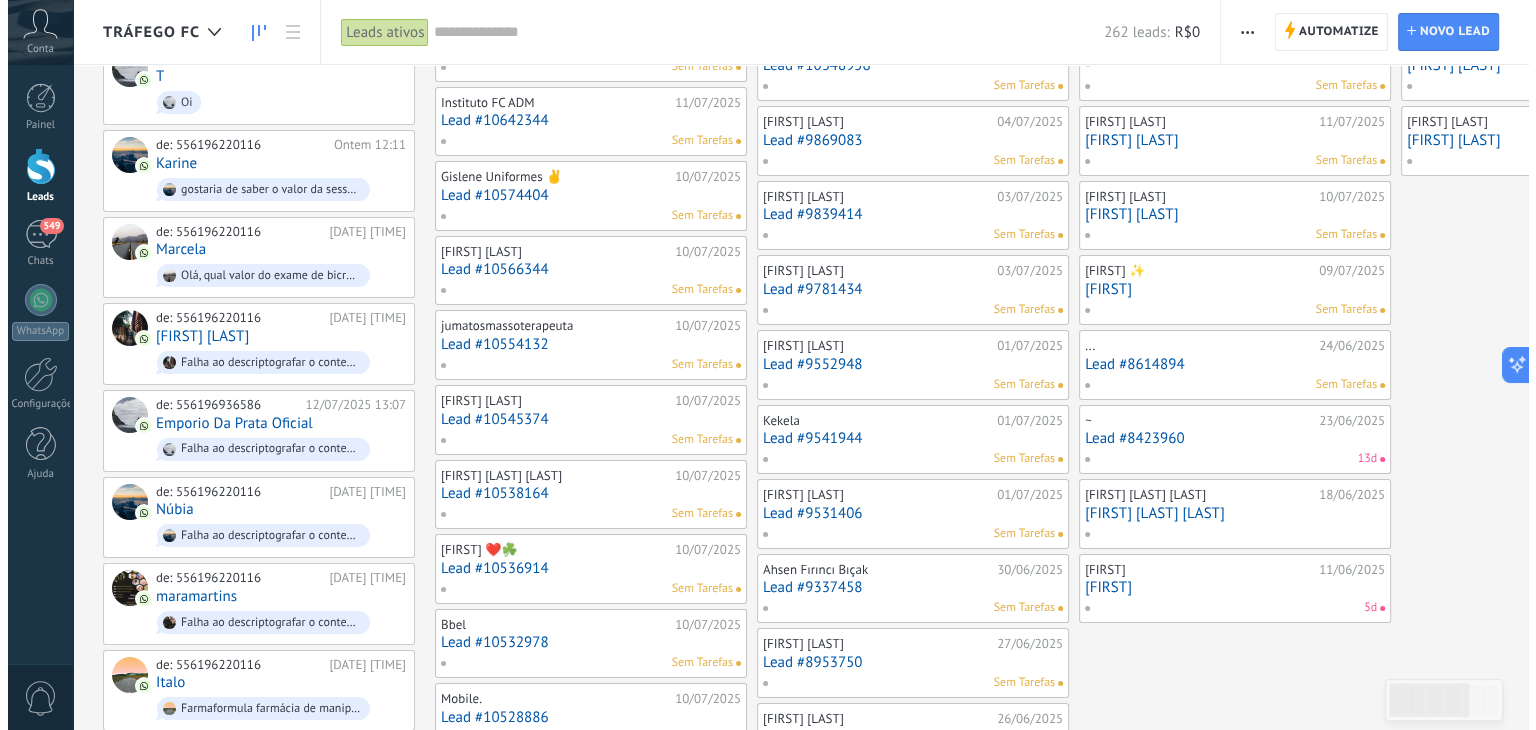scroll, scrollTop: 0, scrollLeft: 0, axis: both 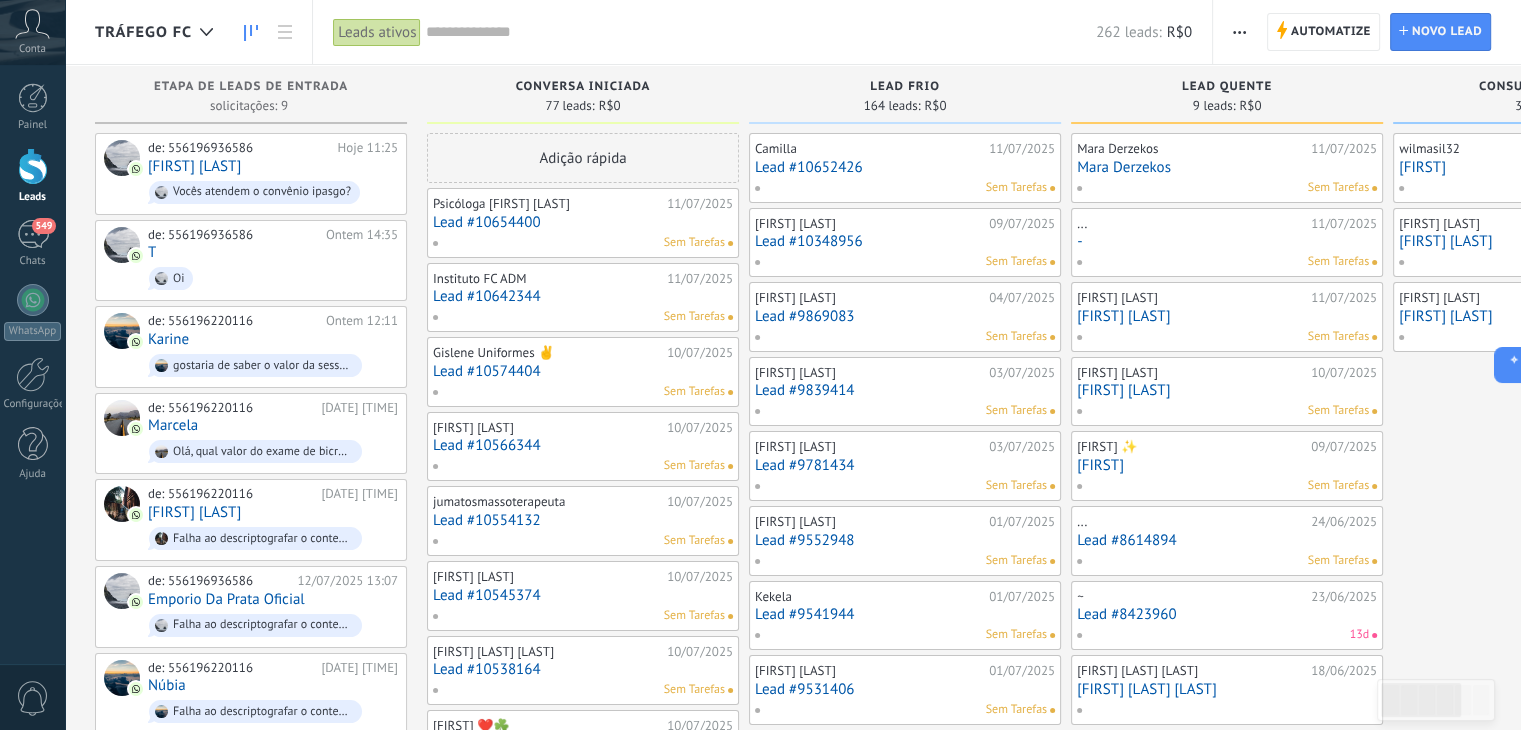 click on "Lead #10574404" at bounding box center (583, 371) 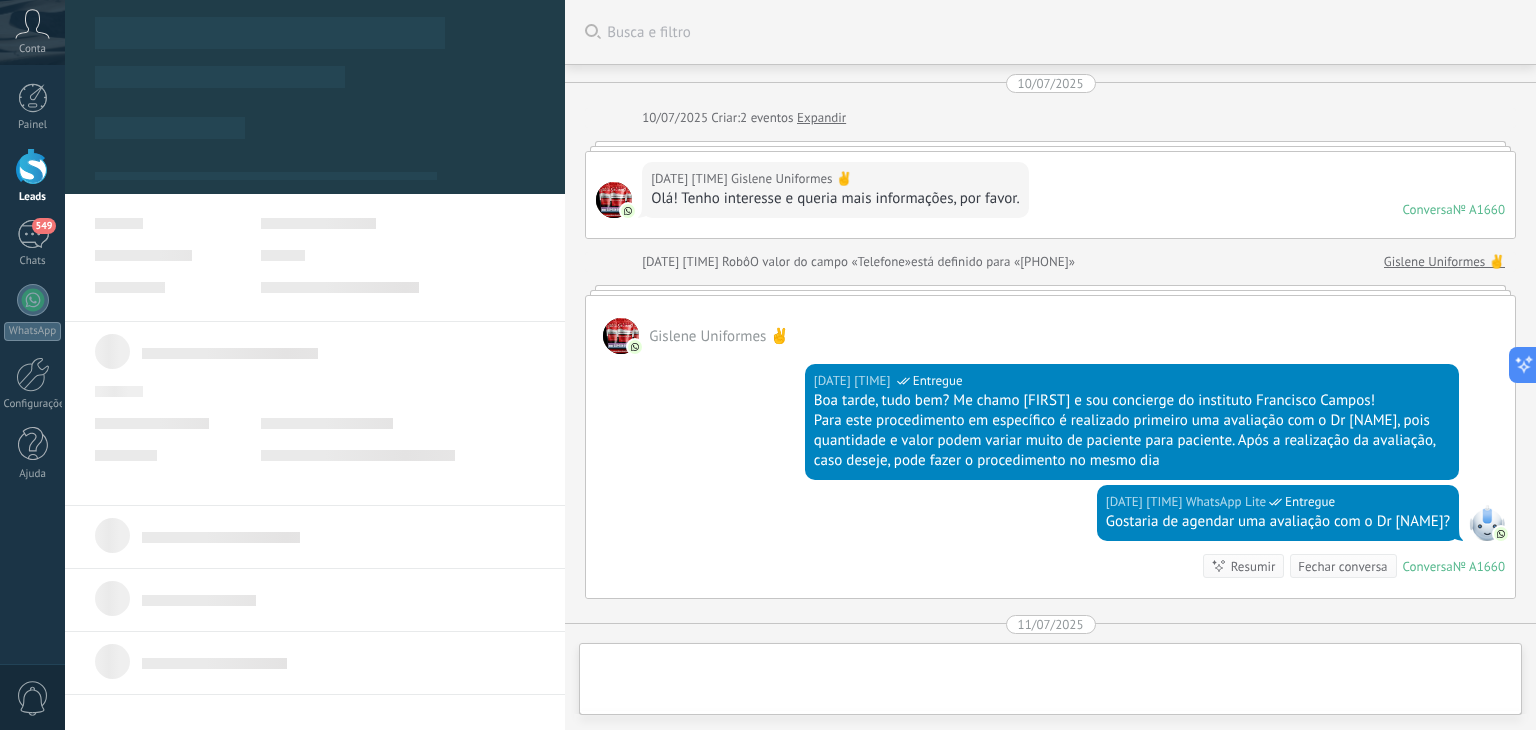 scroll, scrollTop: 313, scrollLeft: 0, axis: vertical 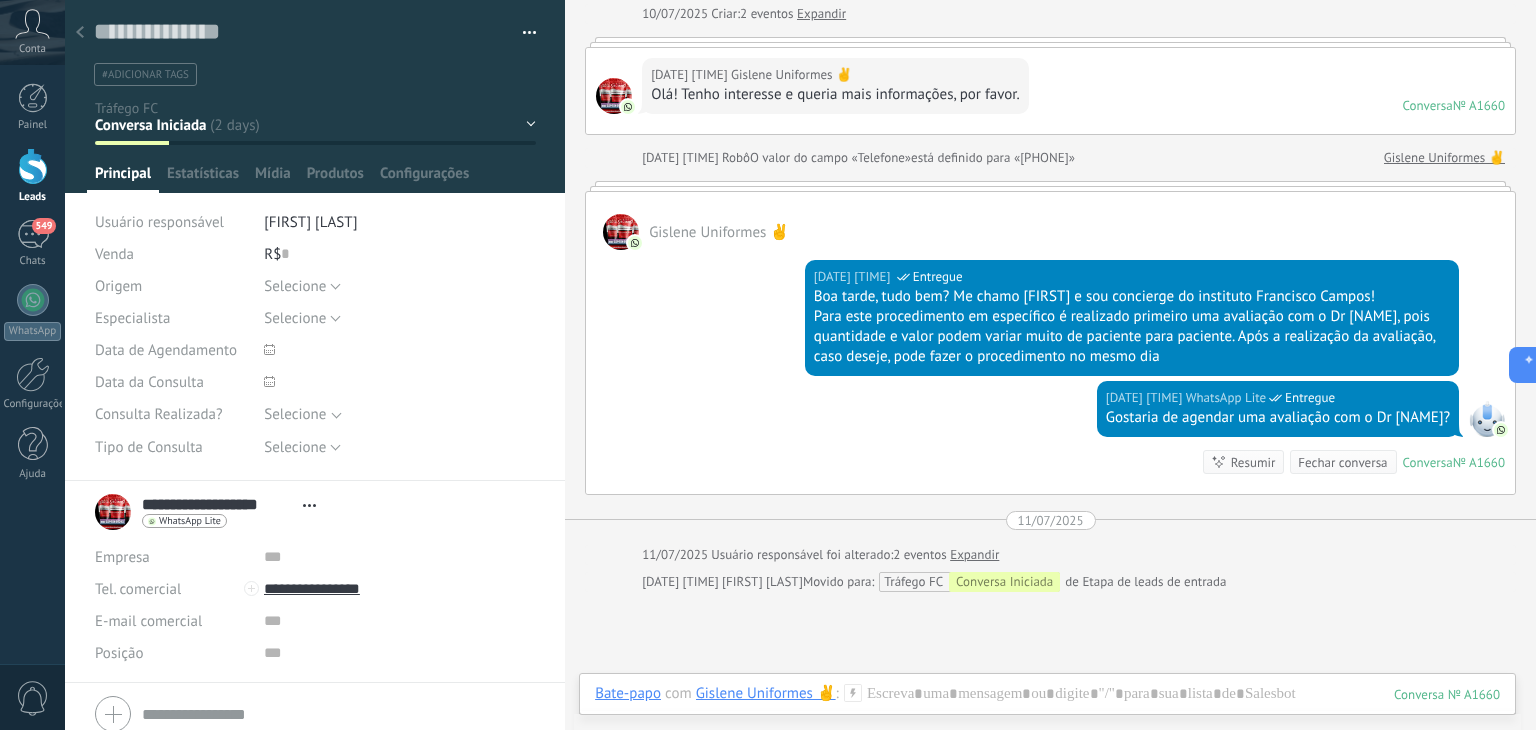 click at bounding box center [80, 33] 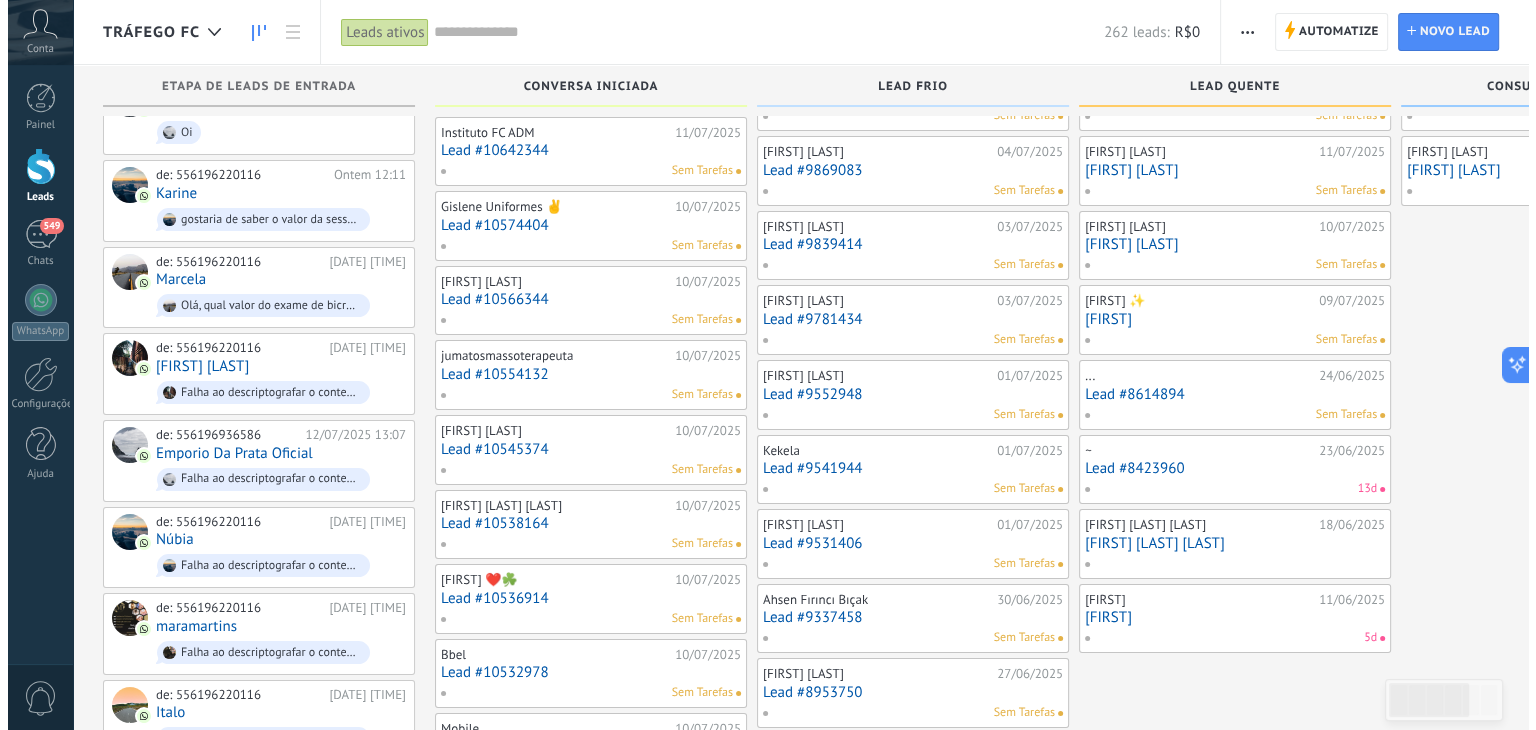 scroll, scrollTop: 164, scrollLeft: 0, axis: vertical 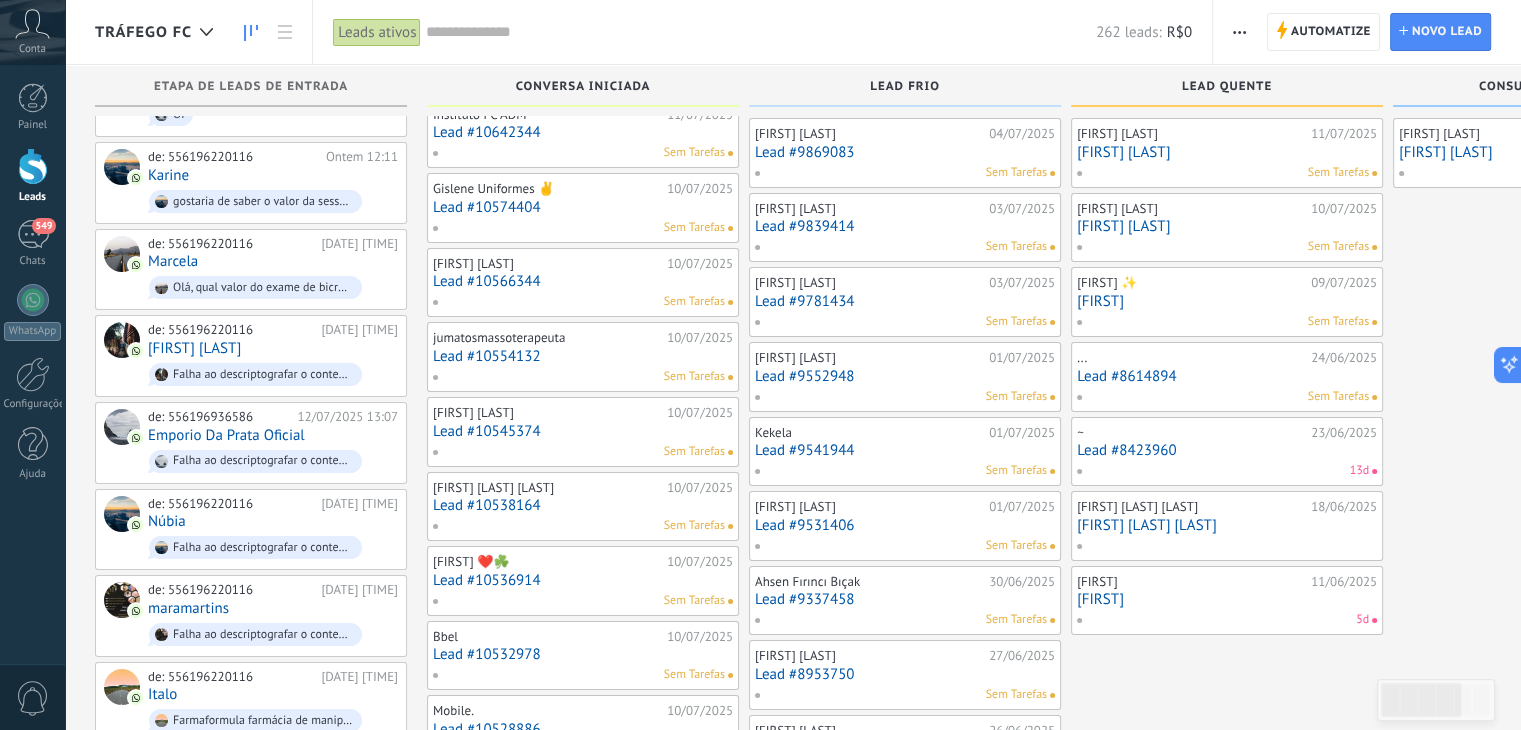 click on "Lead #10566344" at bounding box center (583, 281) 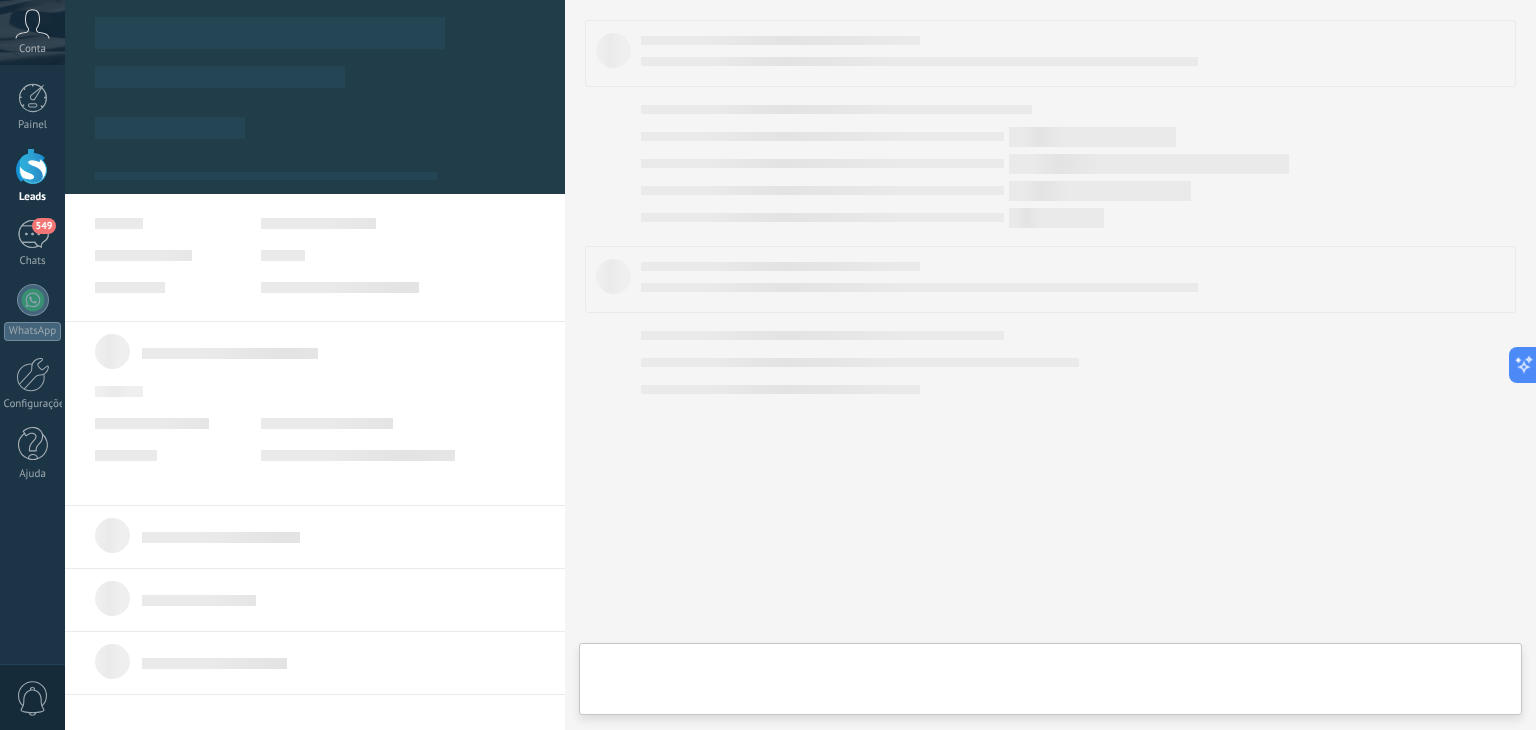 scroll, scrollTop: 0, scrollLeft: 0, axis: both 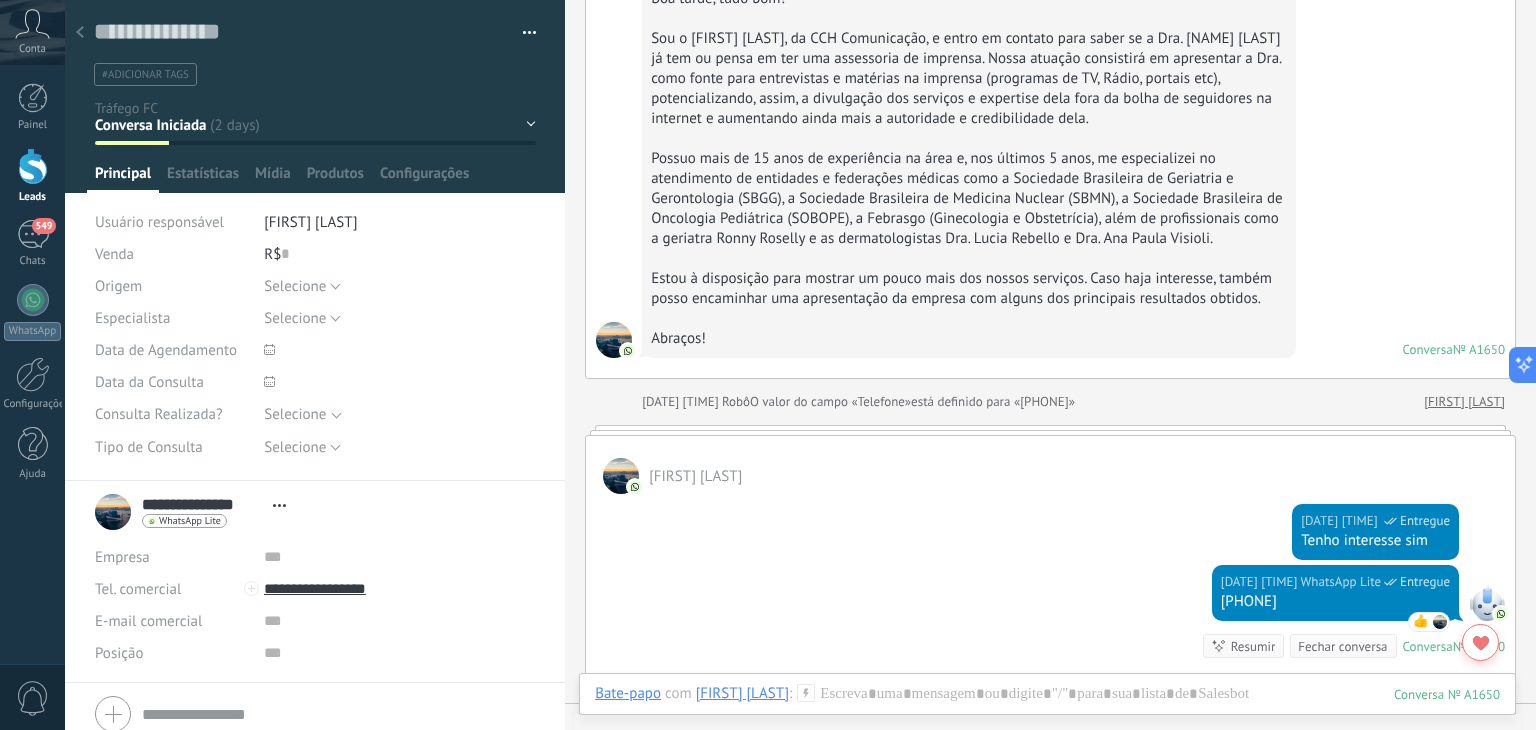 click at bounding box center (80, 33) 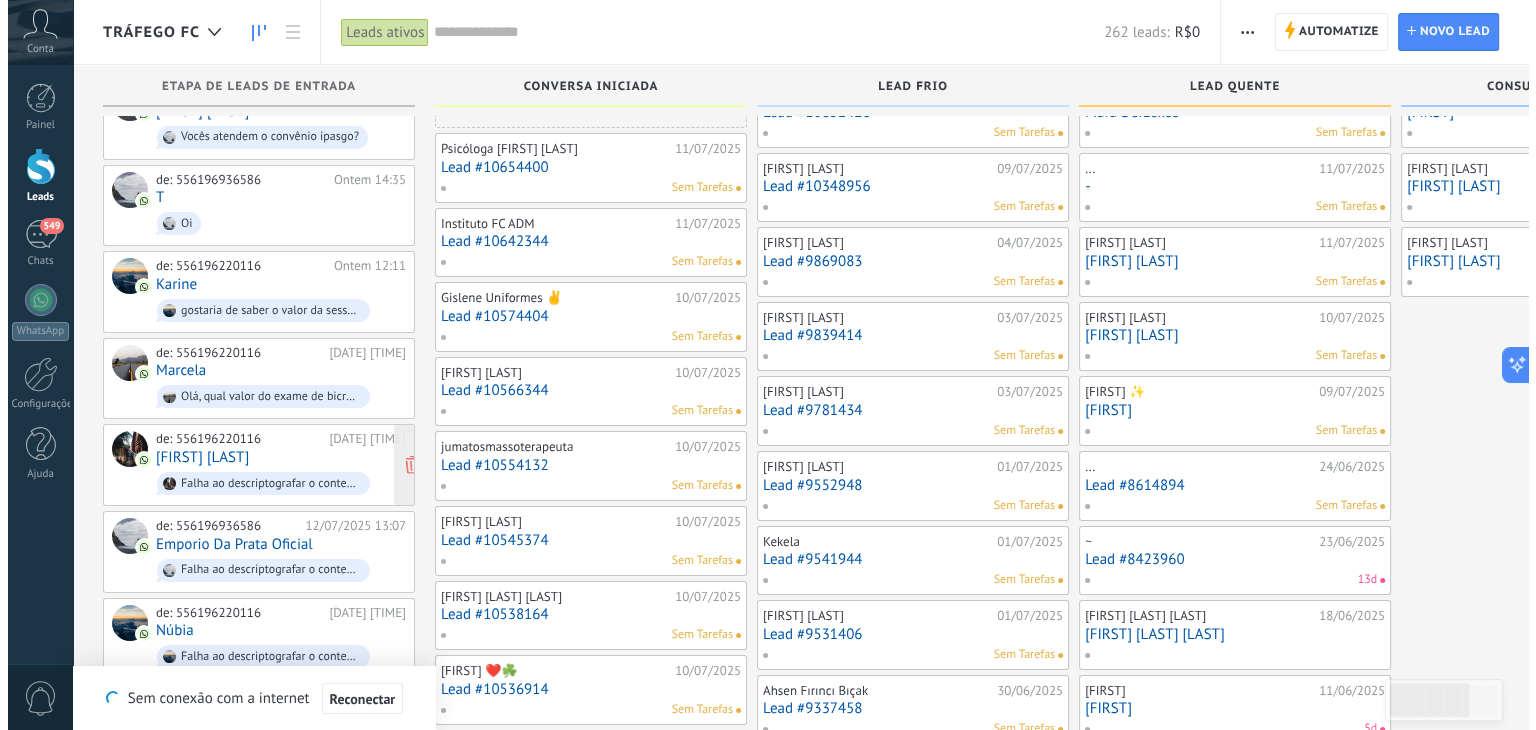 scroll, scrollTop: 0, scrollLeft: 0, axis: both 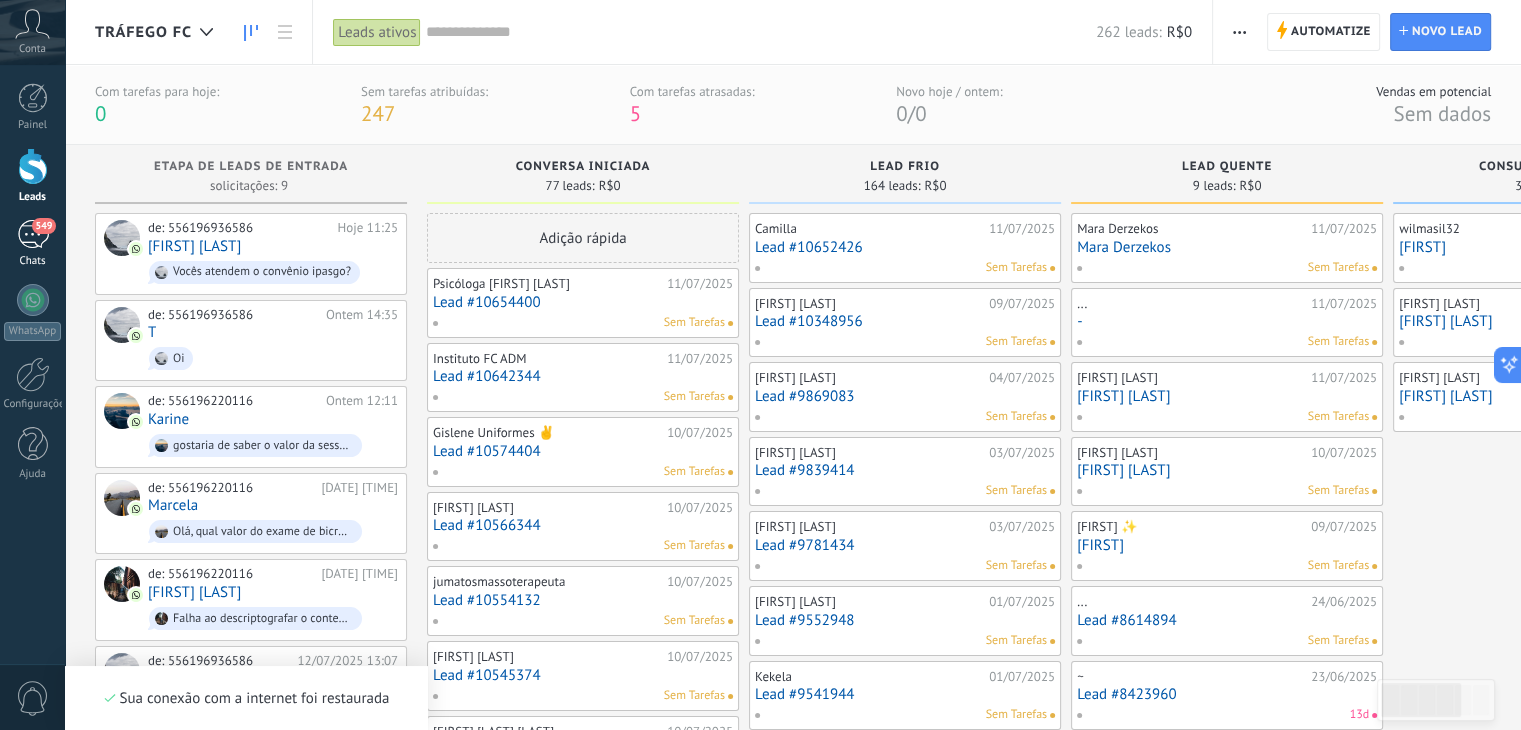 click on "549
Chats" at bounding box center (32, 244) 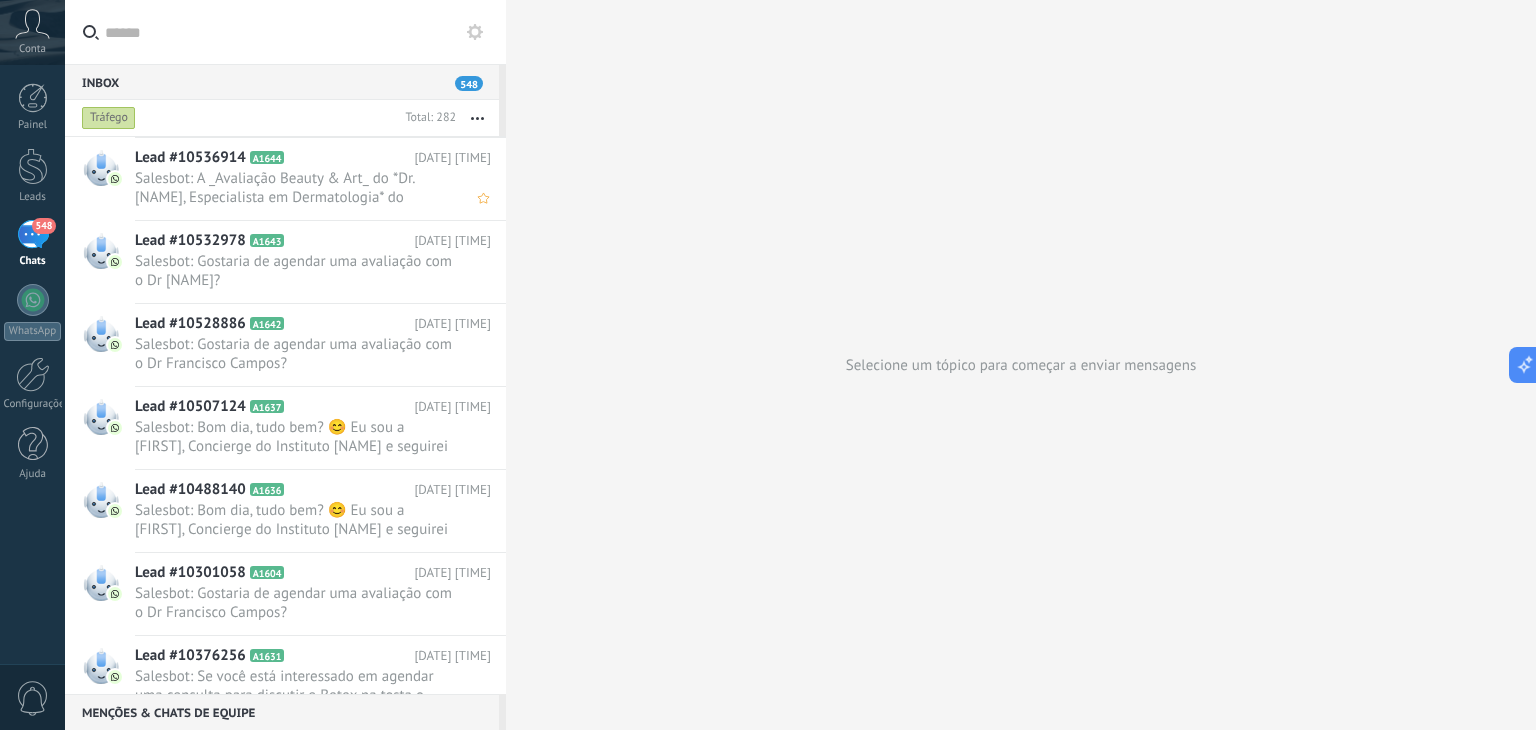 scroll, scrollTop: 1760, scrollLeft: 0, axis: vertical 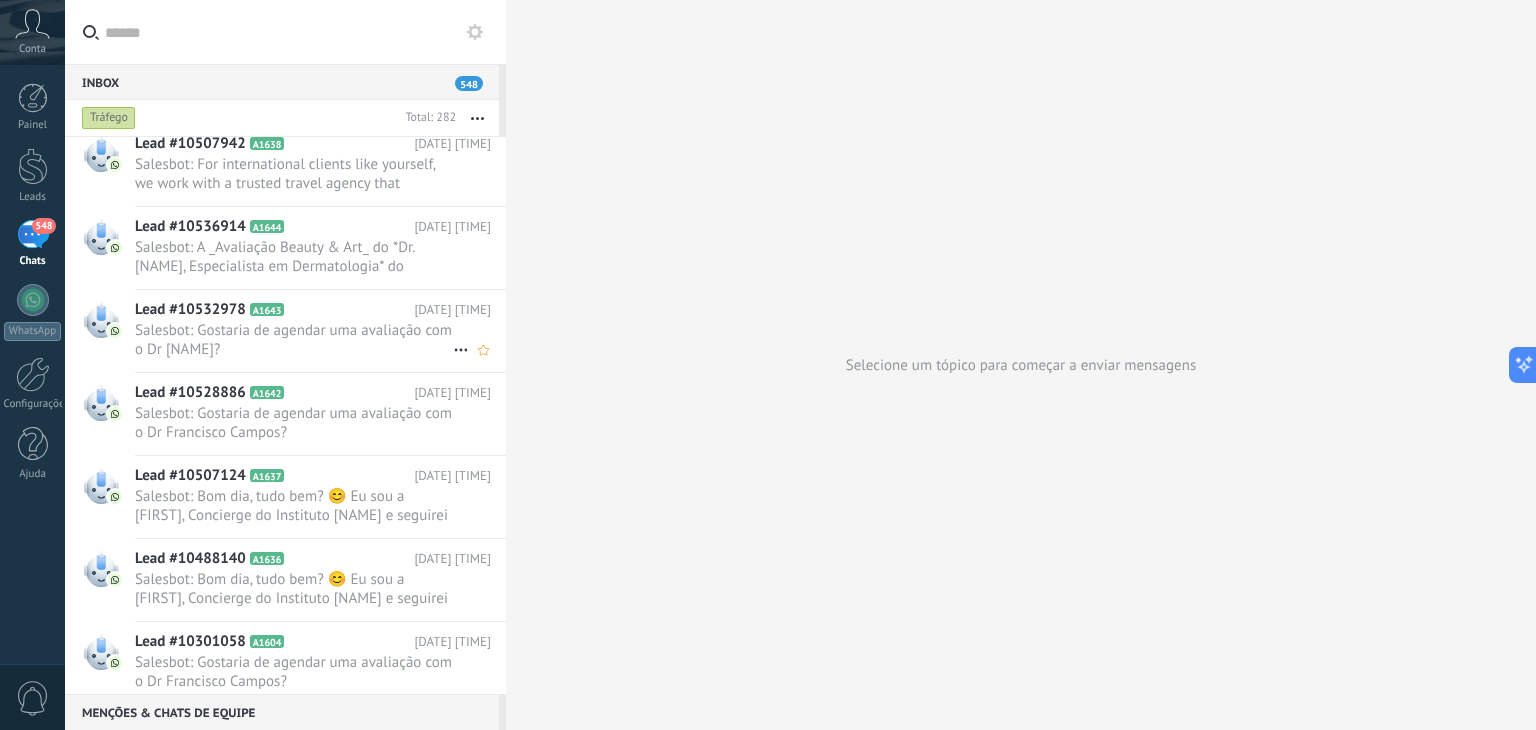 click on "Salesbot: Gostaria de agendar uma avaliação com o Dr [NAME]?" at bounding box center [294, 340] 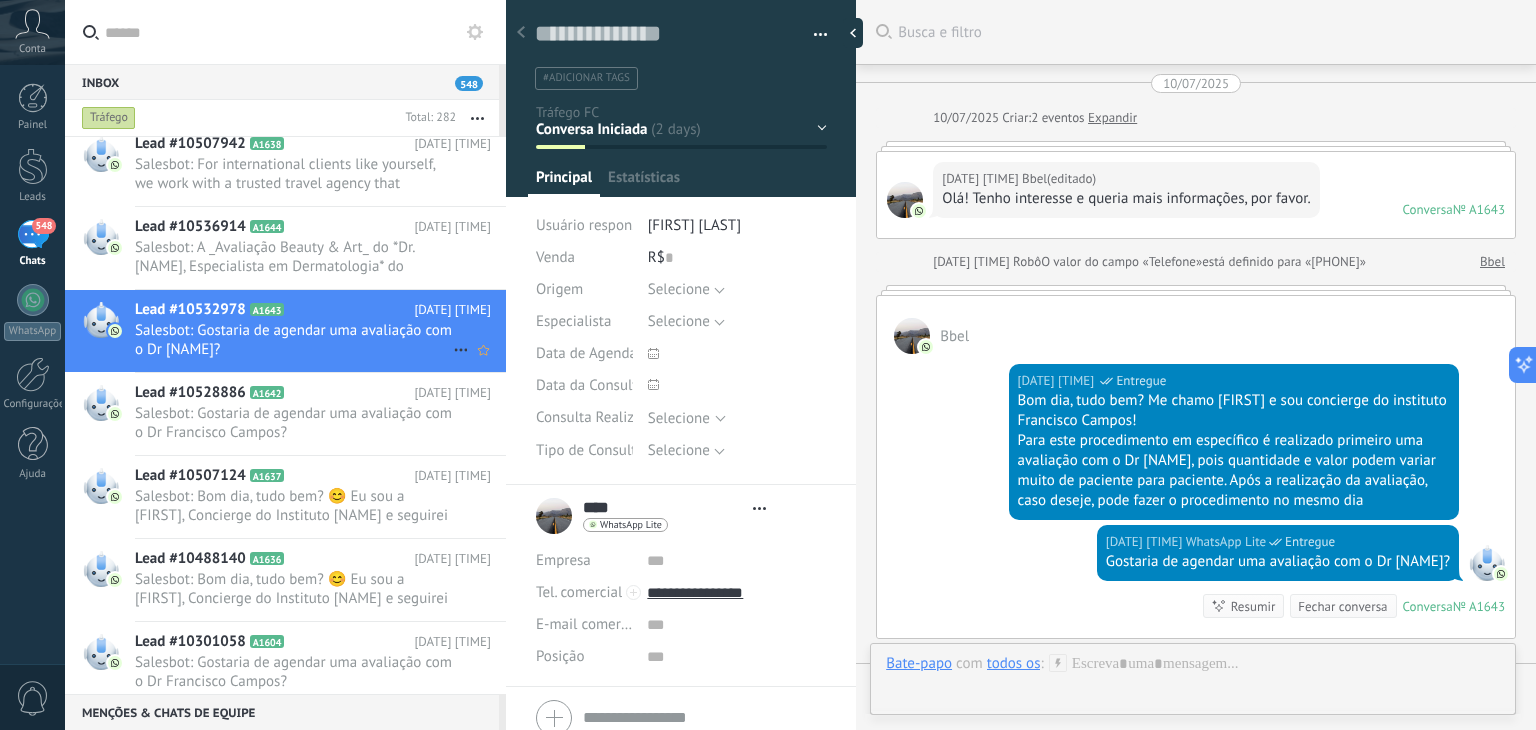 scroll, scrollTop: 29, scrollLeft: 0, axis: vertical 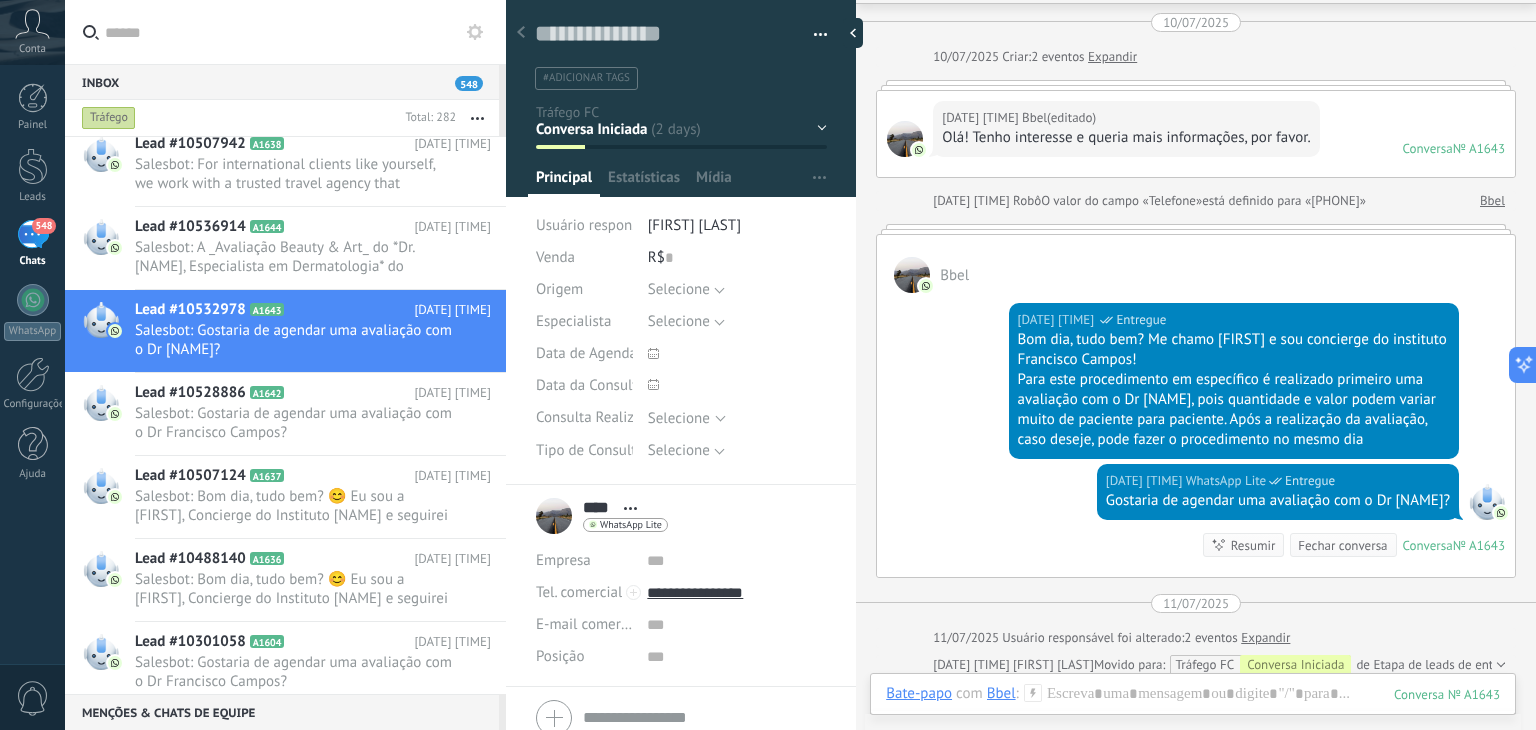 click 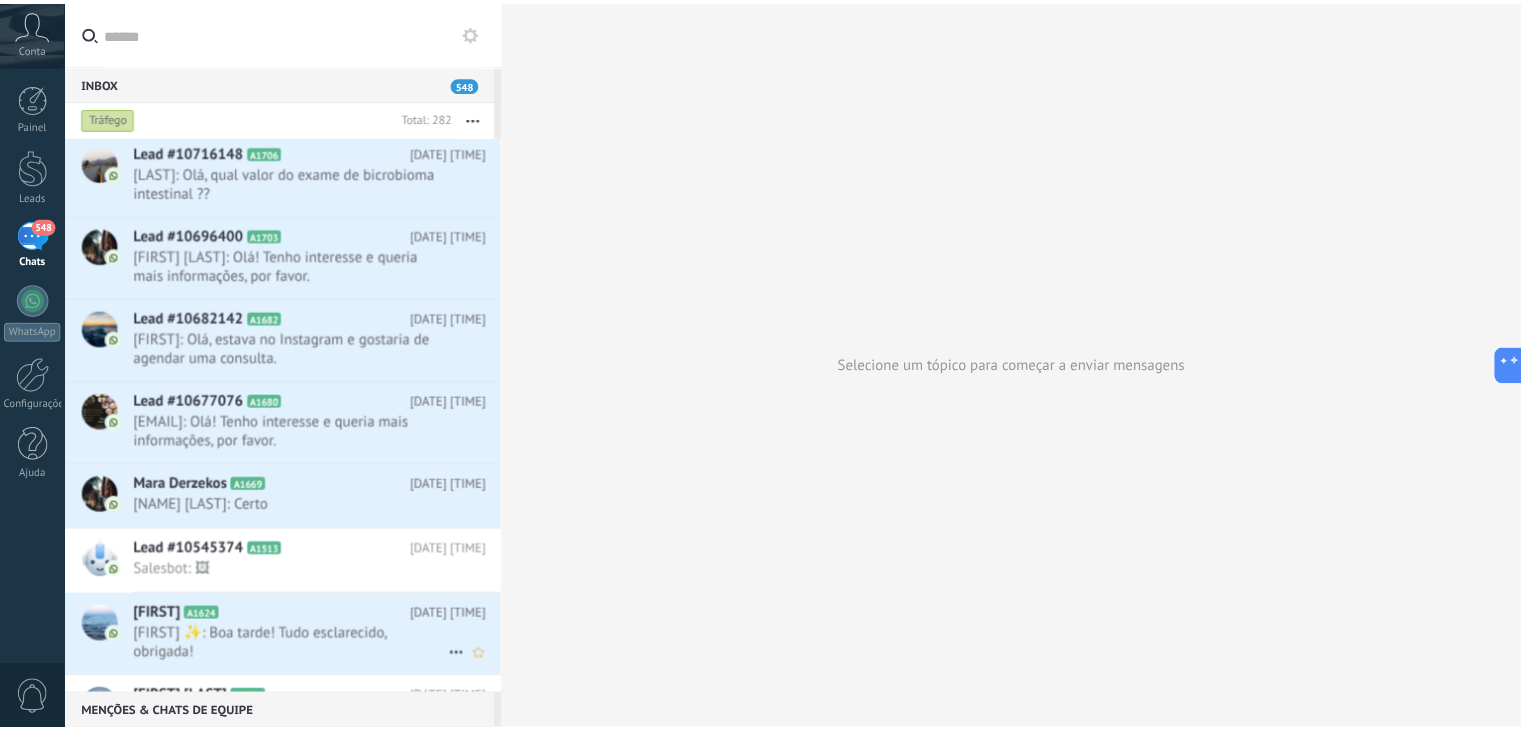 scroll, scrollTop: 0, scrollLeft: 0, axis: both 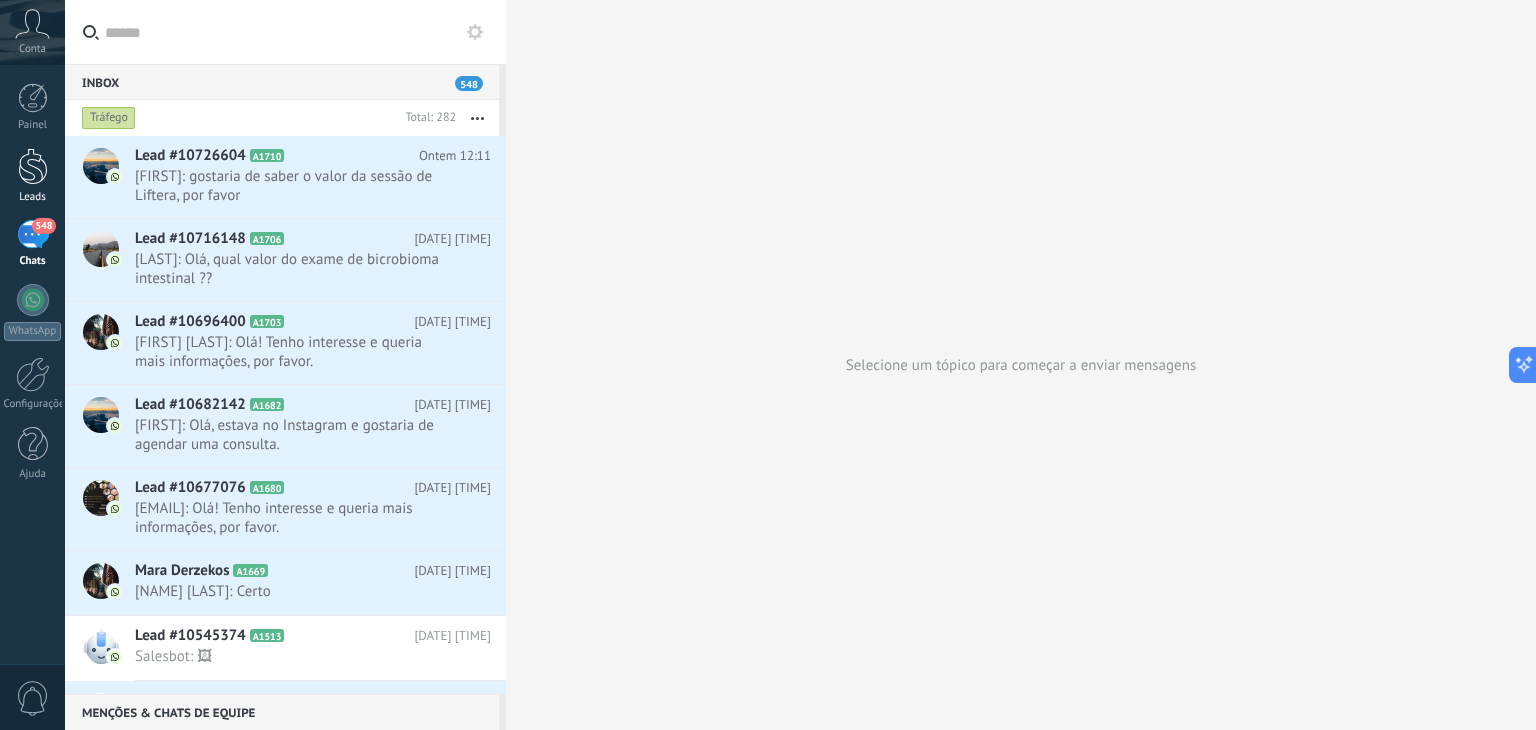 click at bounding box center (33, 166) 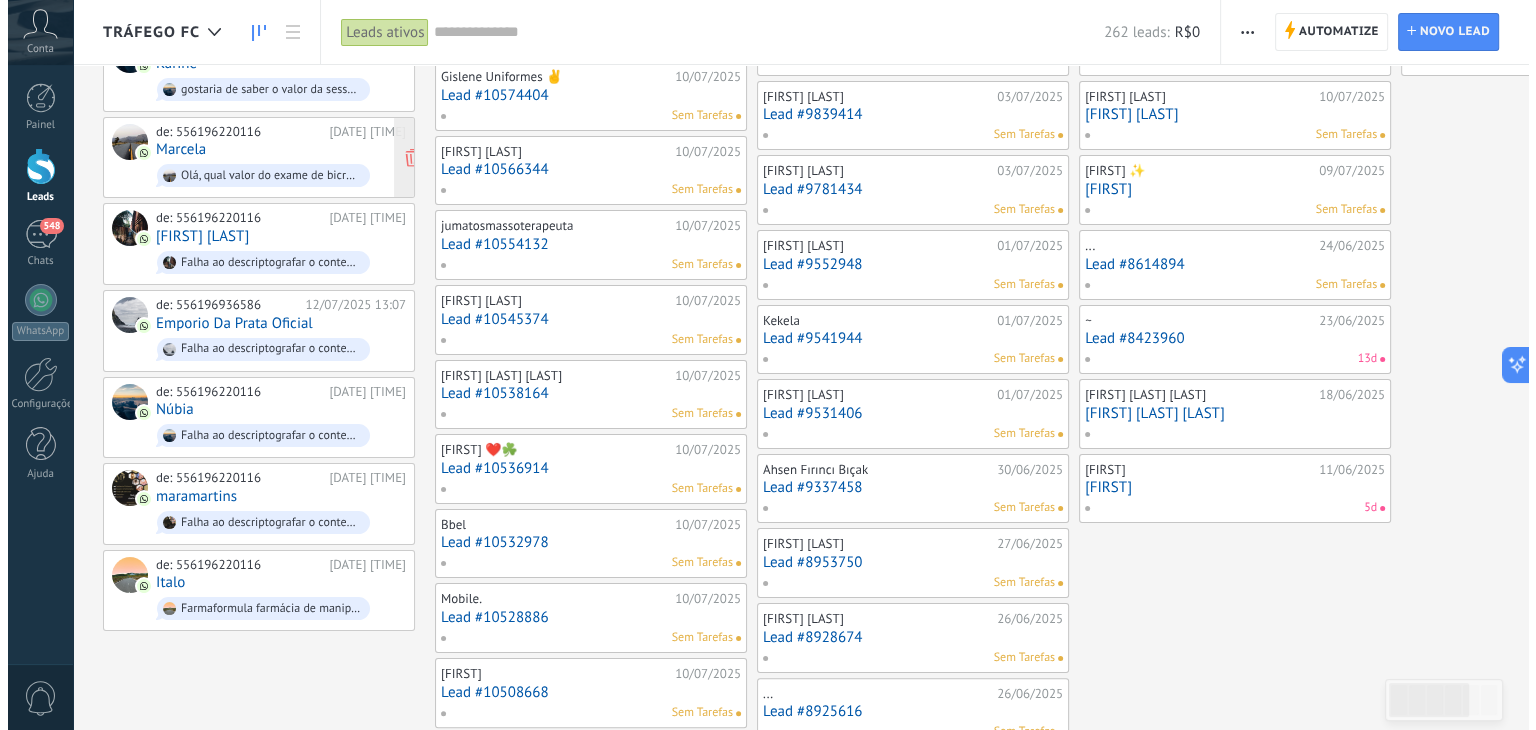 scroll, scrollTop: 284, scrollLeft: 0, axis: vertical 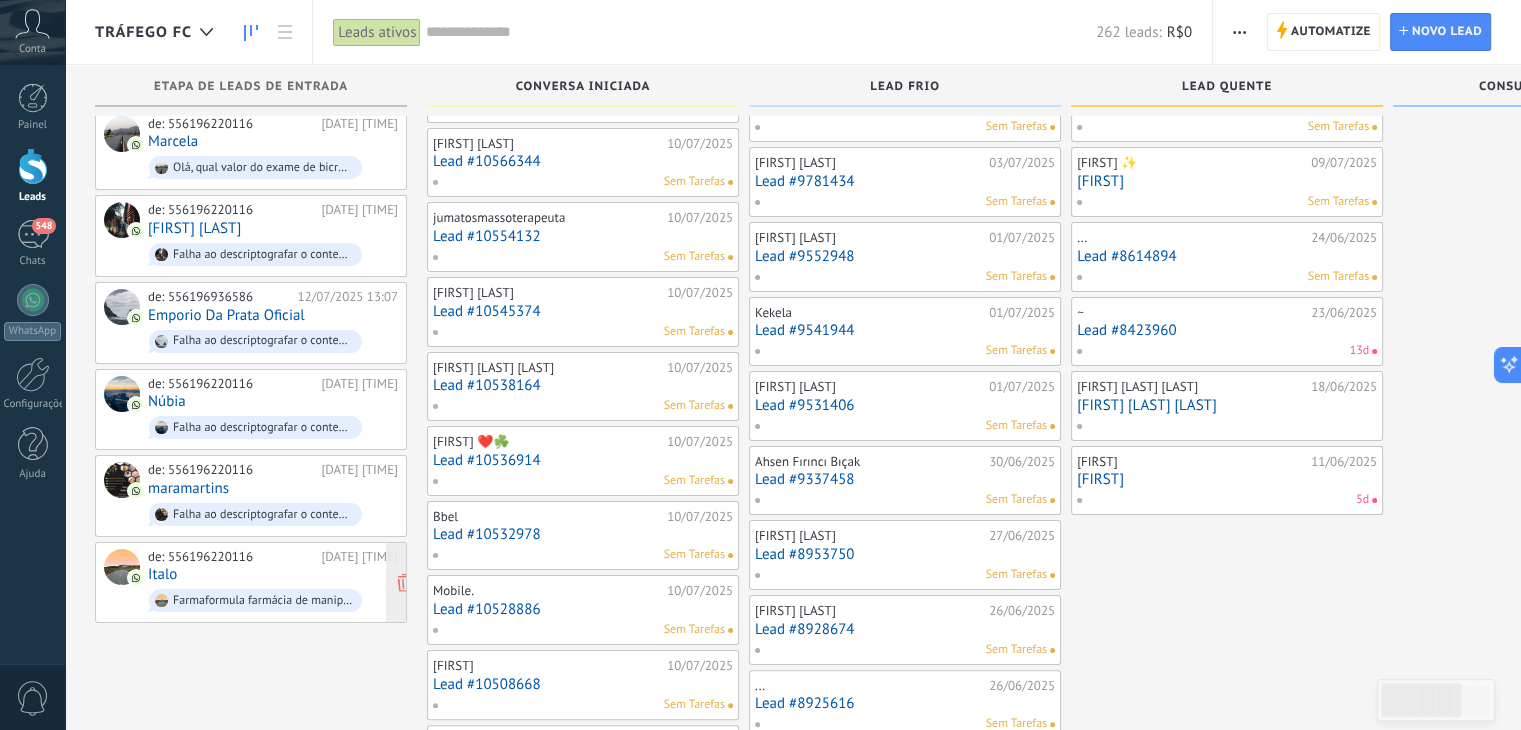 click on "Italo" at bounding box center [162, 574] 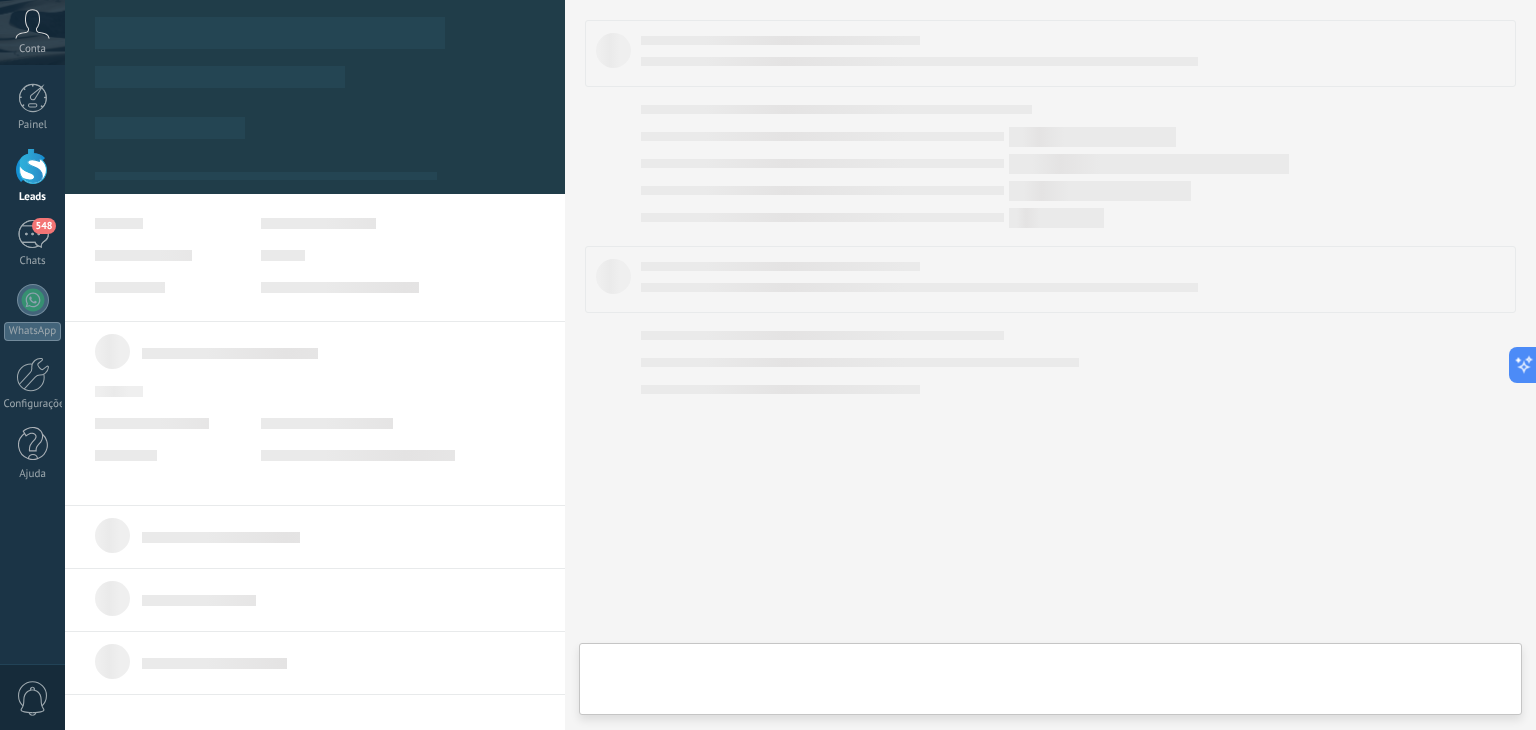 scroll, scrollTop: 0, scrollLeft: 0, axis: both 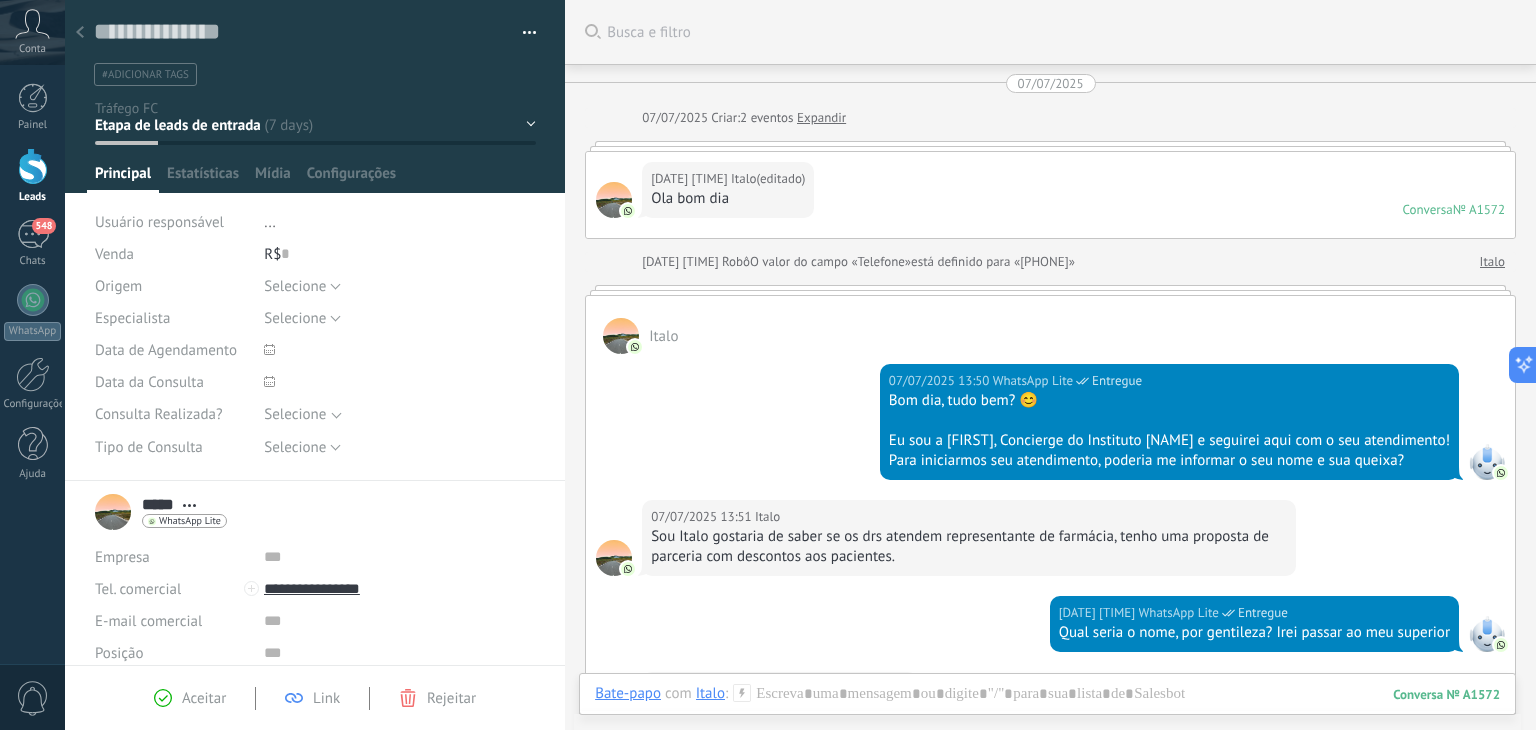 click at bounding box center (80, 33) 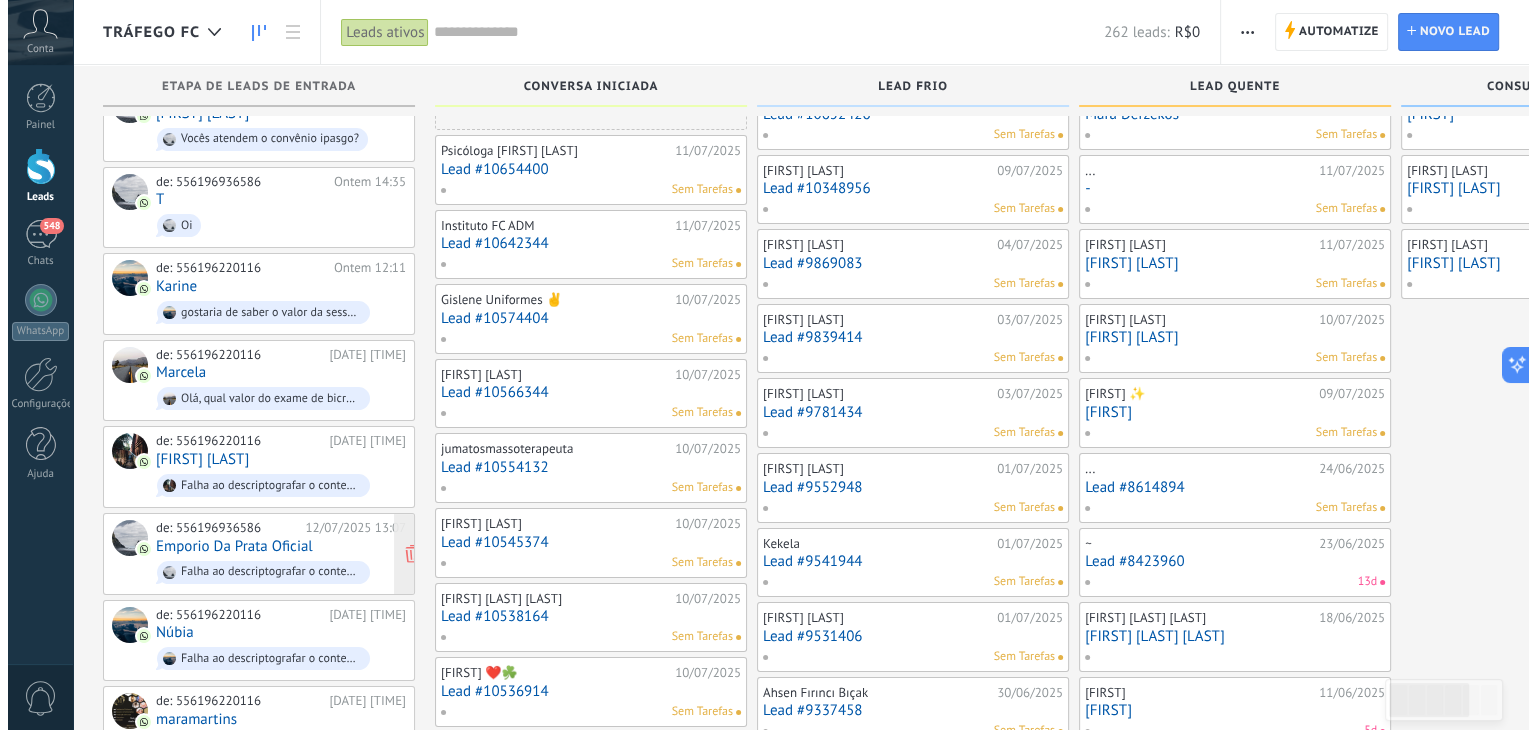 scroll, scrollTop: 328, scrollLeft: 0, axis: vertical 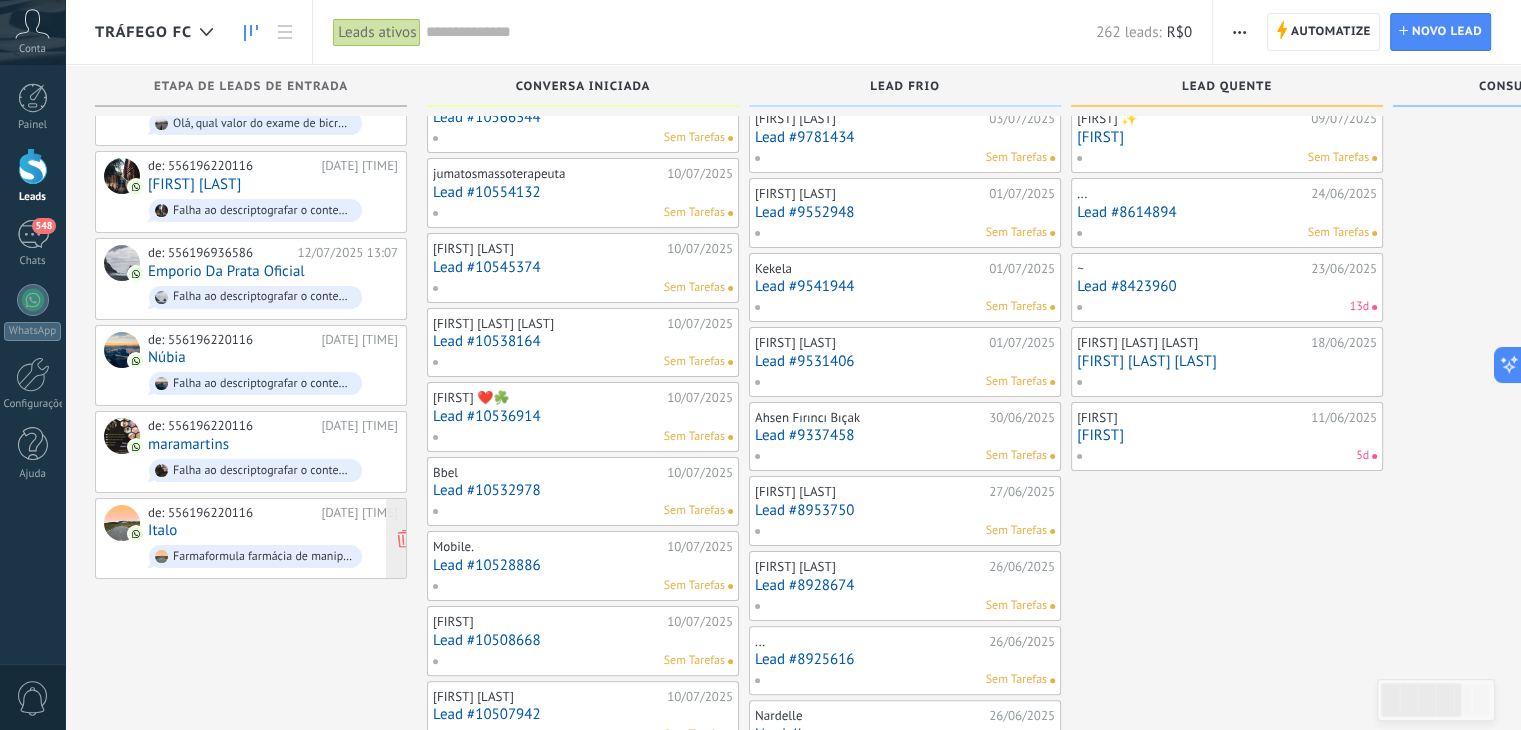 click on "Italo" at bounding box center (162, 530) 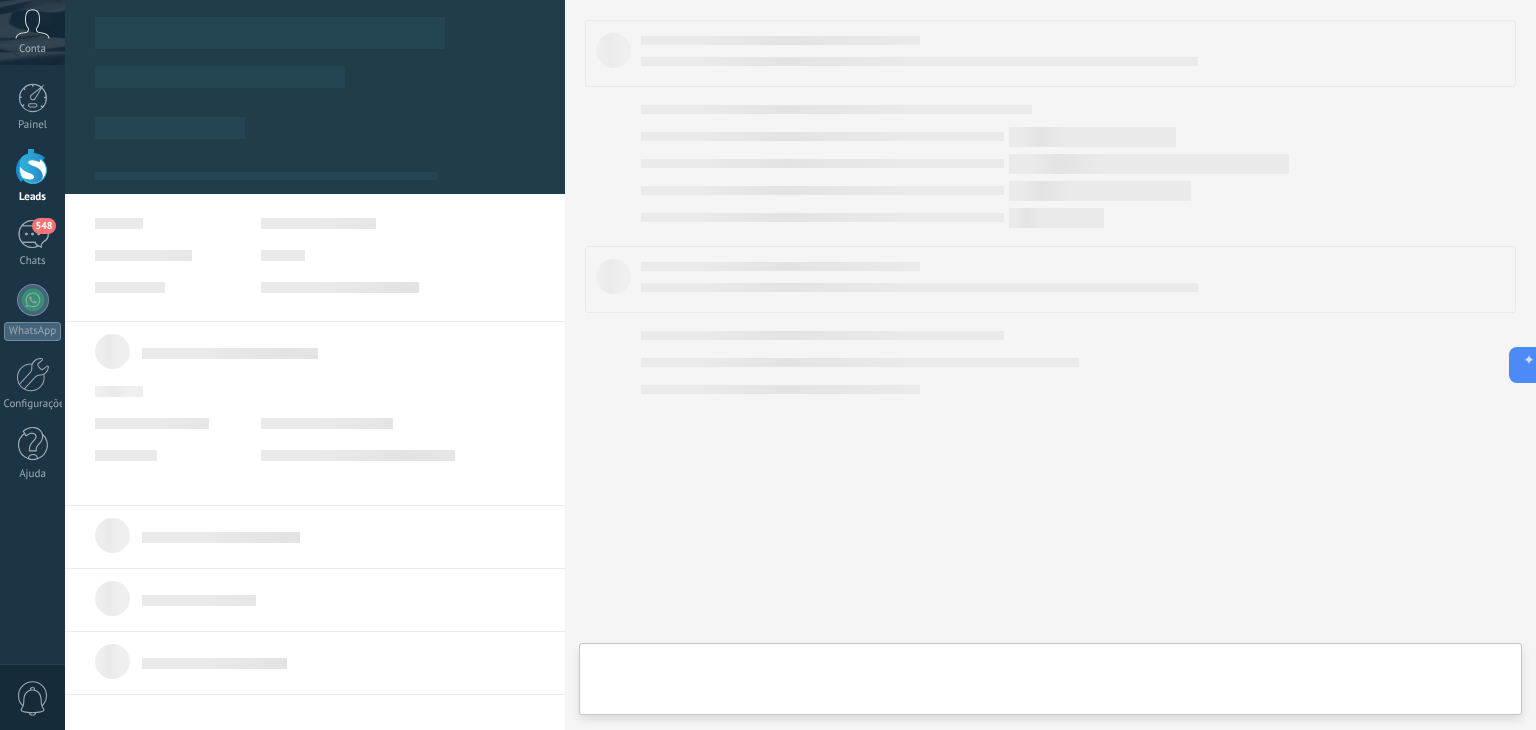 scroll, scrollTop: 0, scrollLeft: 0, axis: both 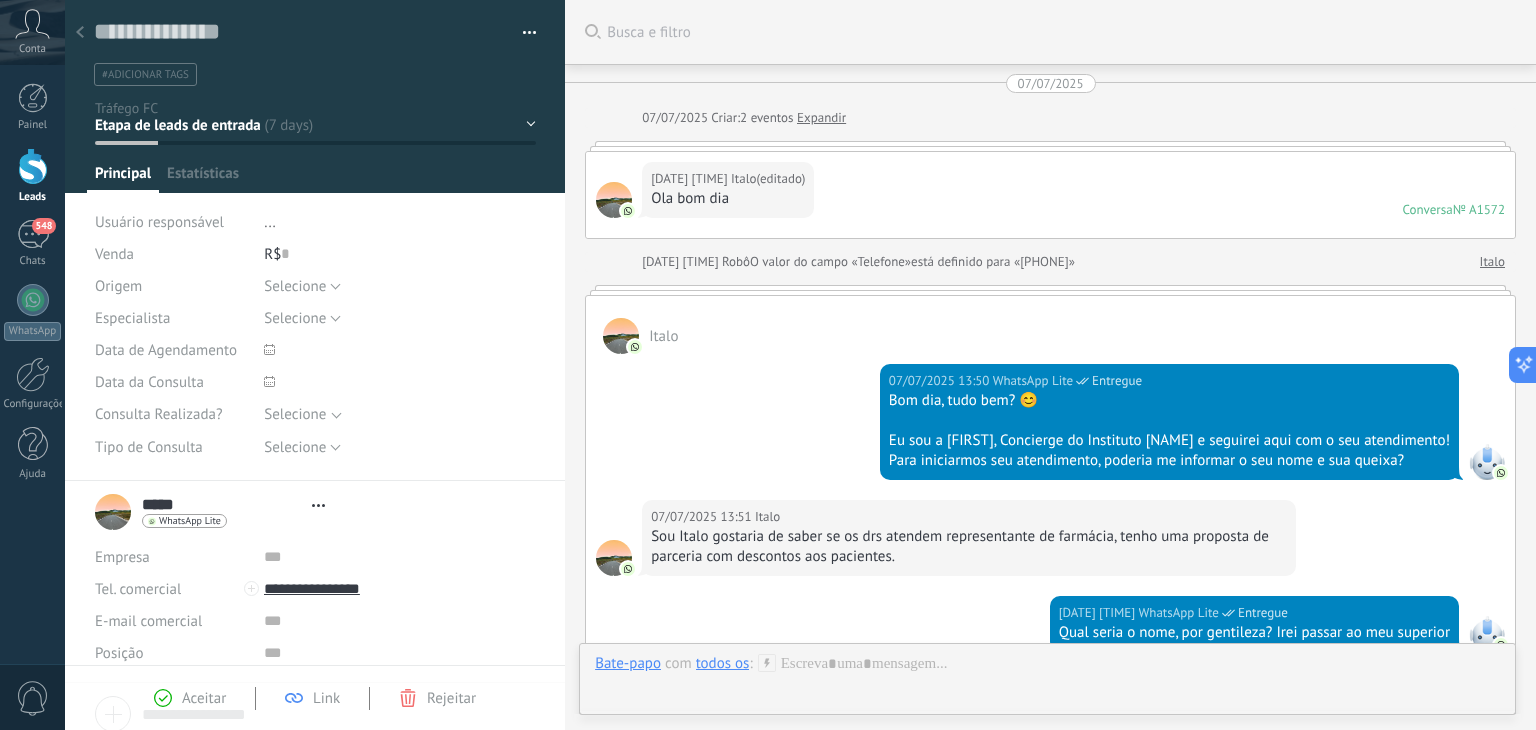 type on "**********" 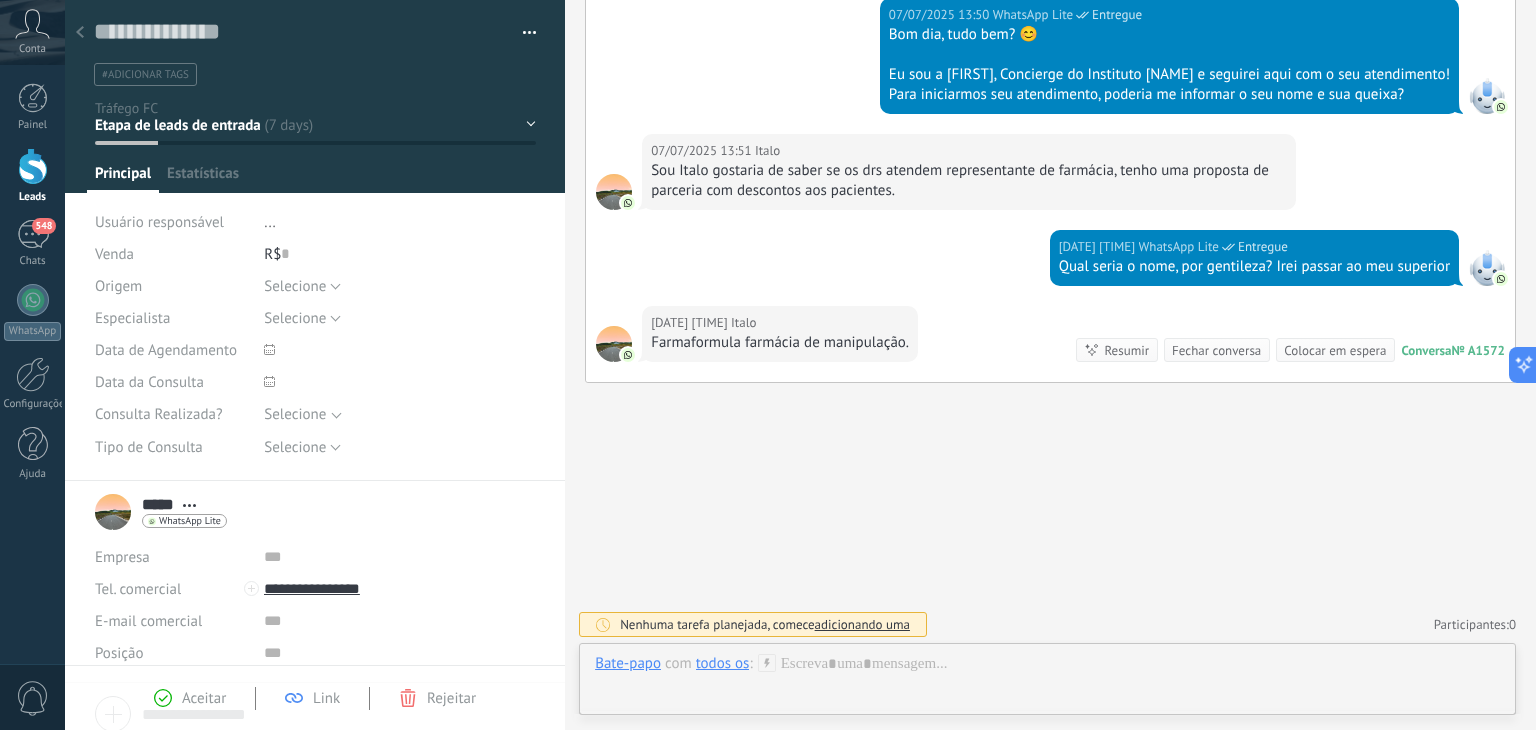 scroll, scrollTop: 0, scrollLeft: 0, axis: both 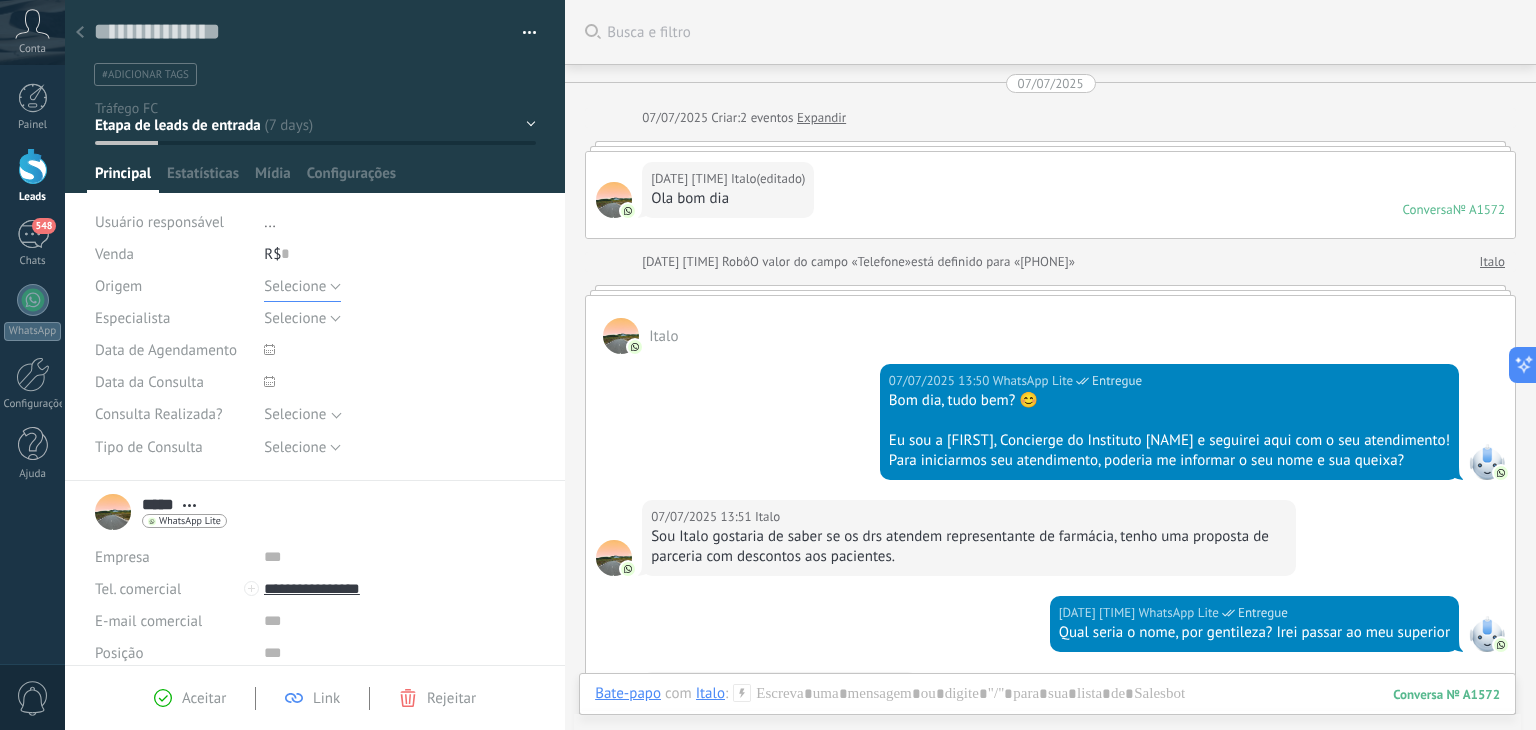 click on "Selecione" at bounding box center [302, 286] 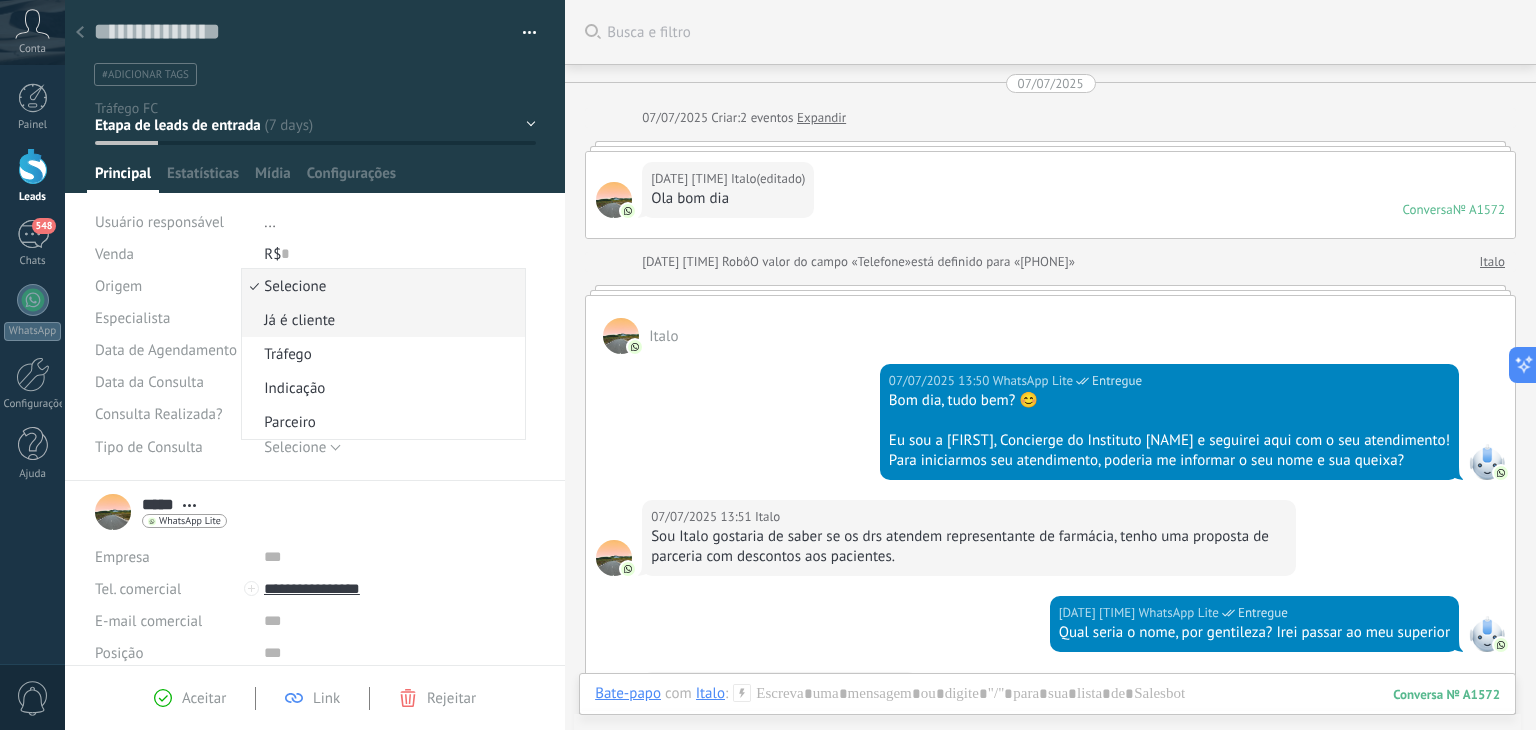 click on "Já é cliente" at bounding box center [380, 320] 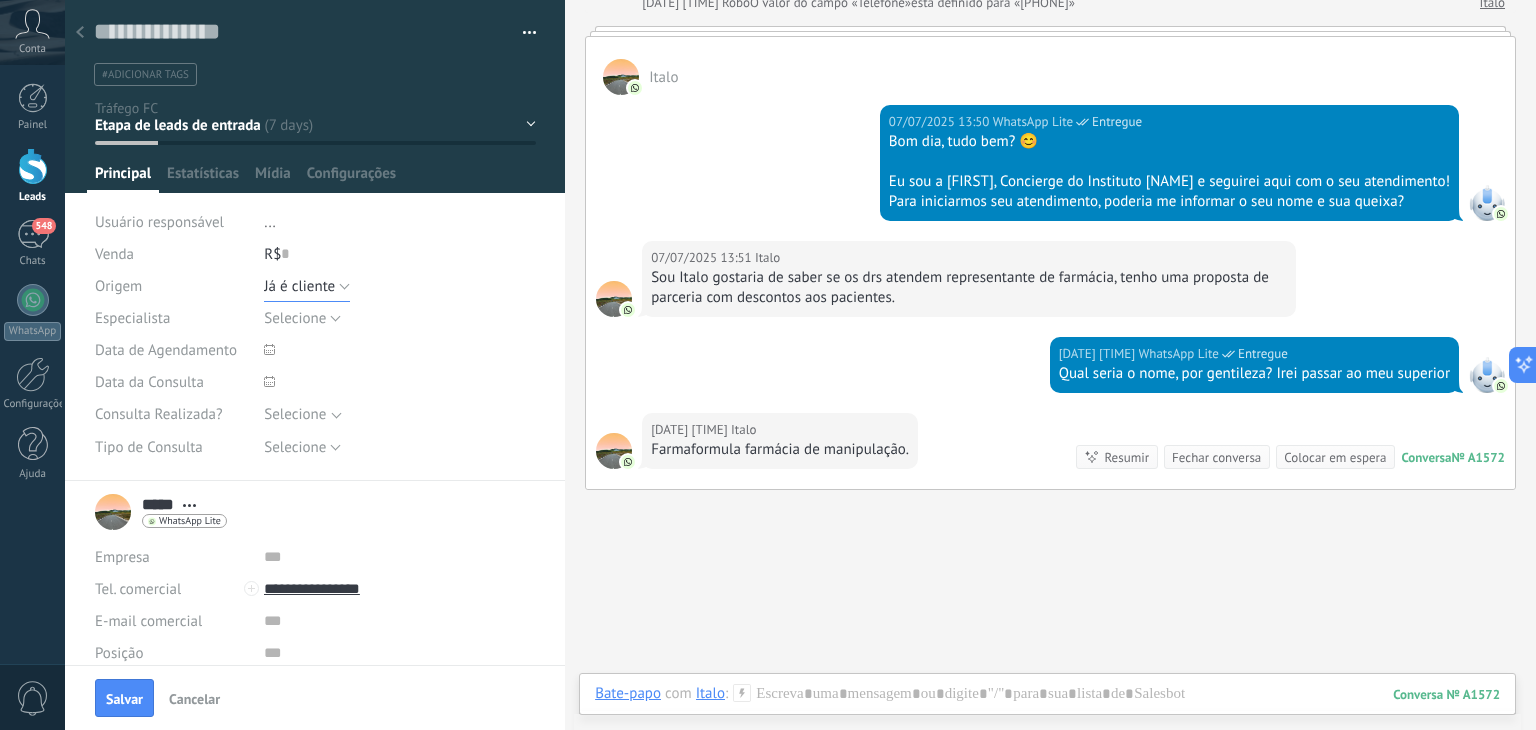 scroll, scrollTop: 260, scrollLeft: 0, axis: vertical 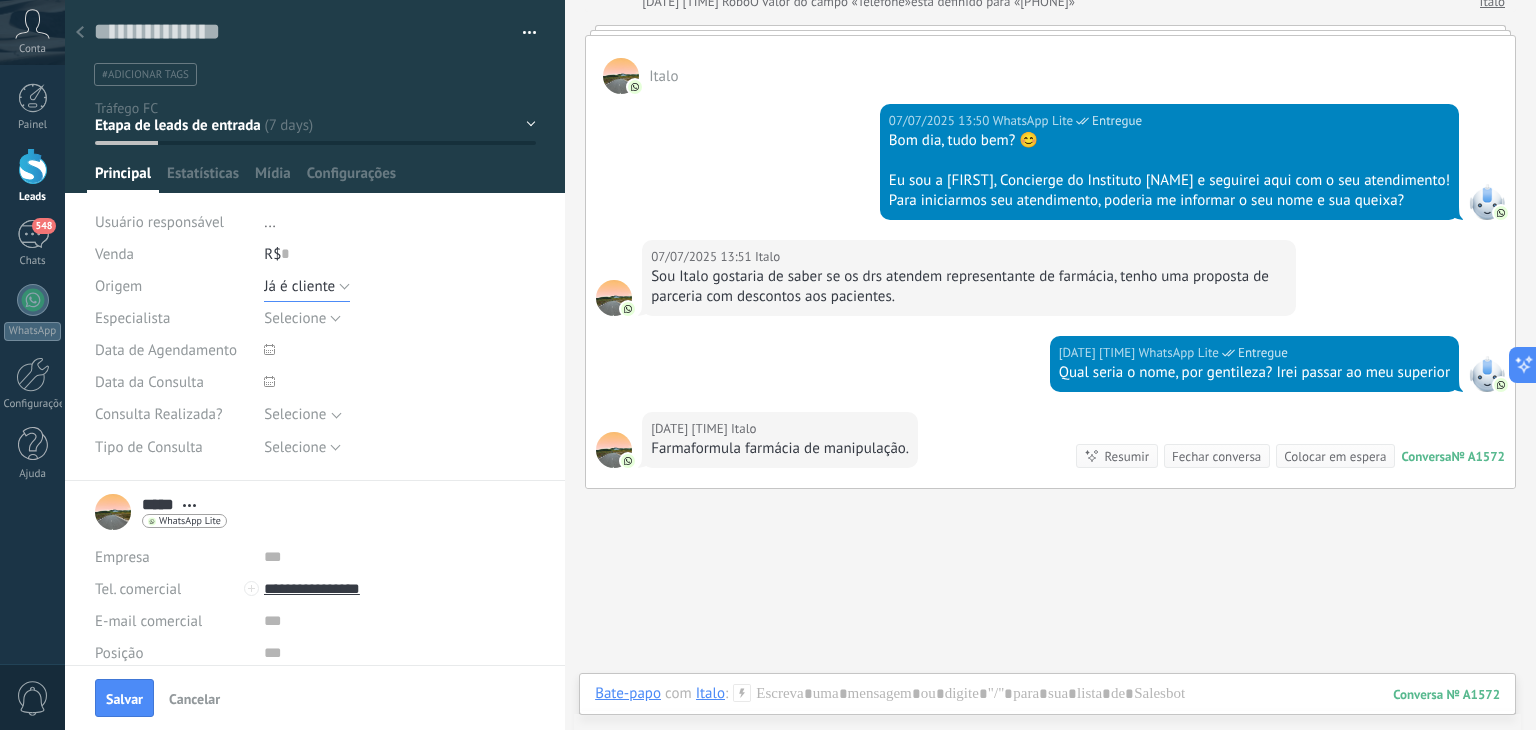 click on "Já é cliente" at bounding box center [307, 286] 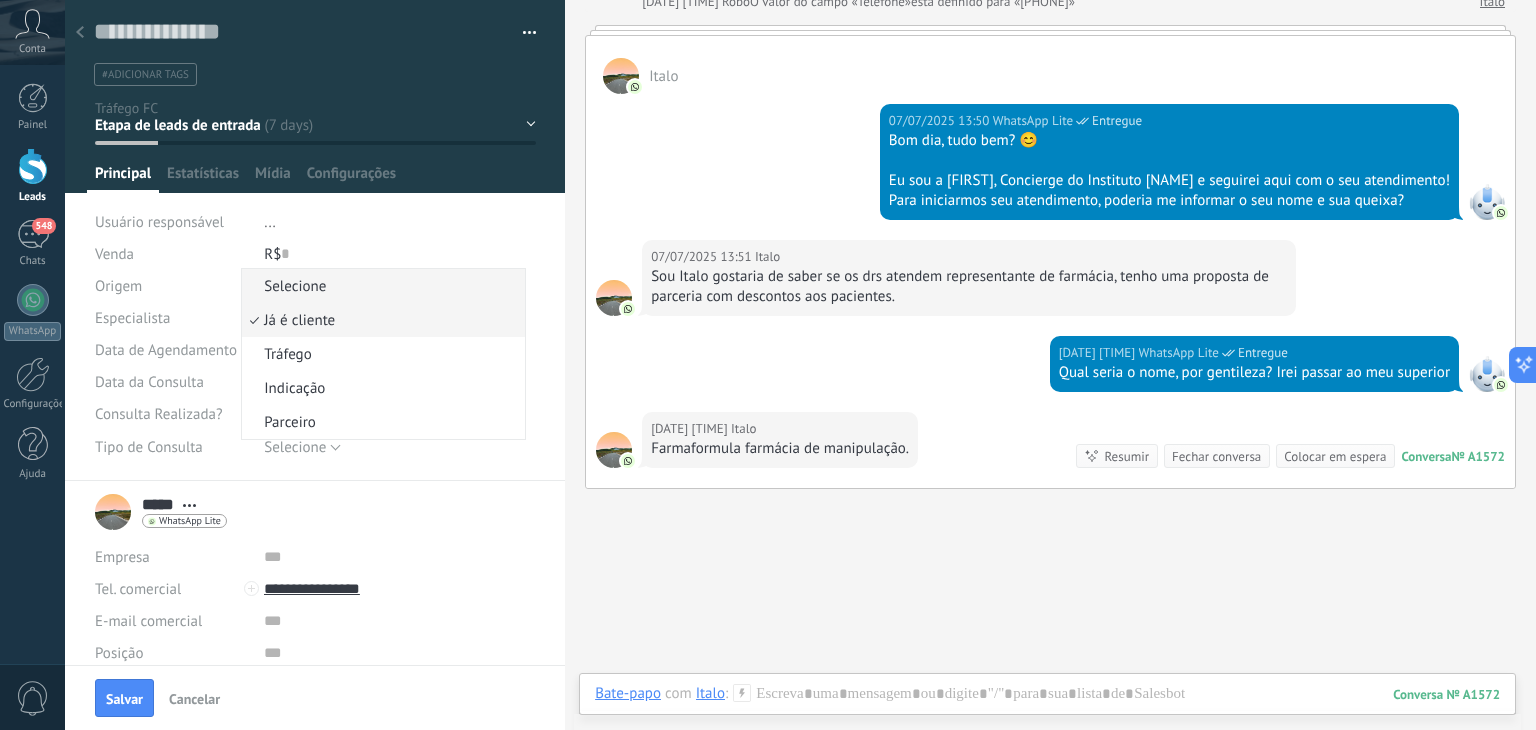 click on "Selecione" at bounding box center (380, 286) 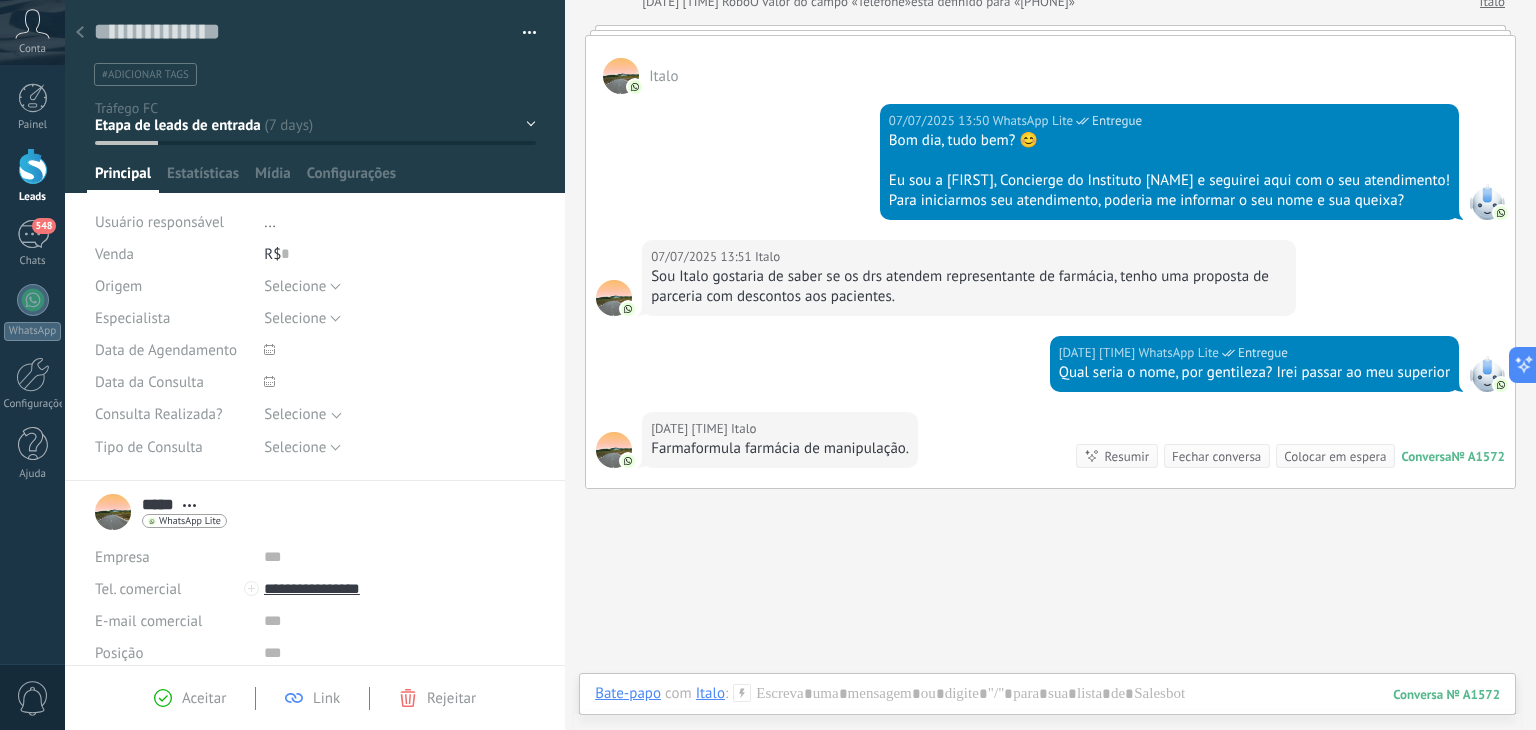 click on "Selecione
Já é cliente
Tráfego
Indicação
Parceiro
Selecione" at bounding box center [400, 286] 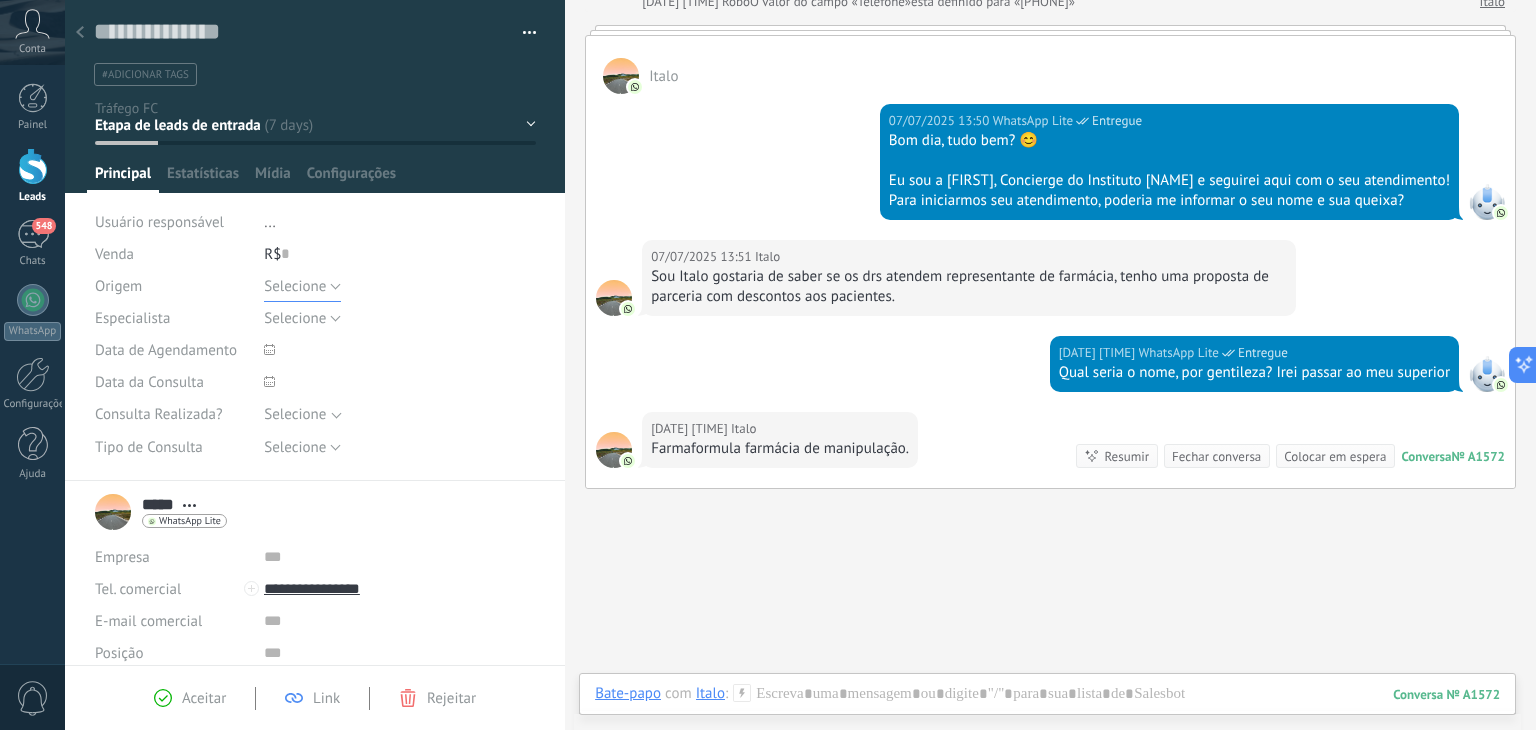 click on "Selecione" at bounding box center [302, 286] 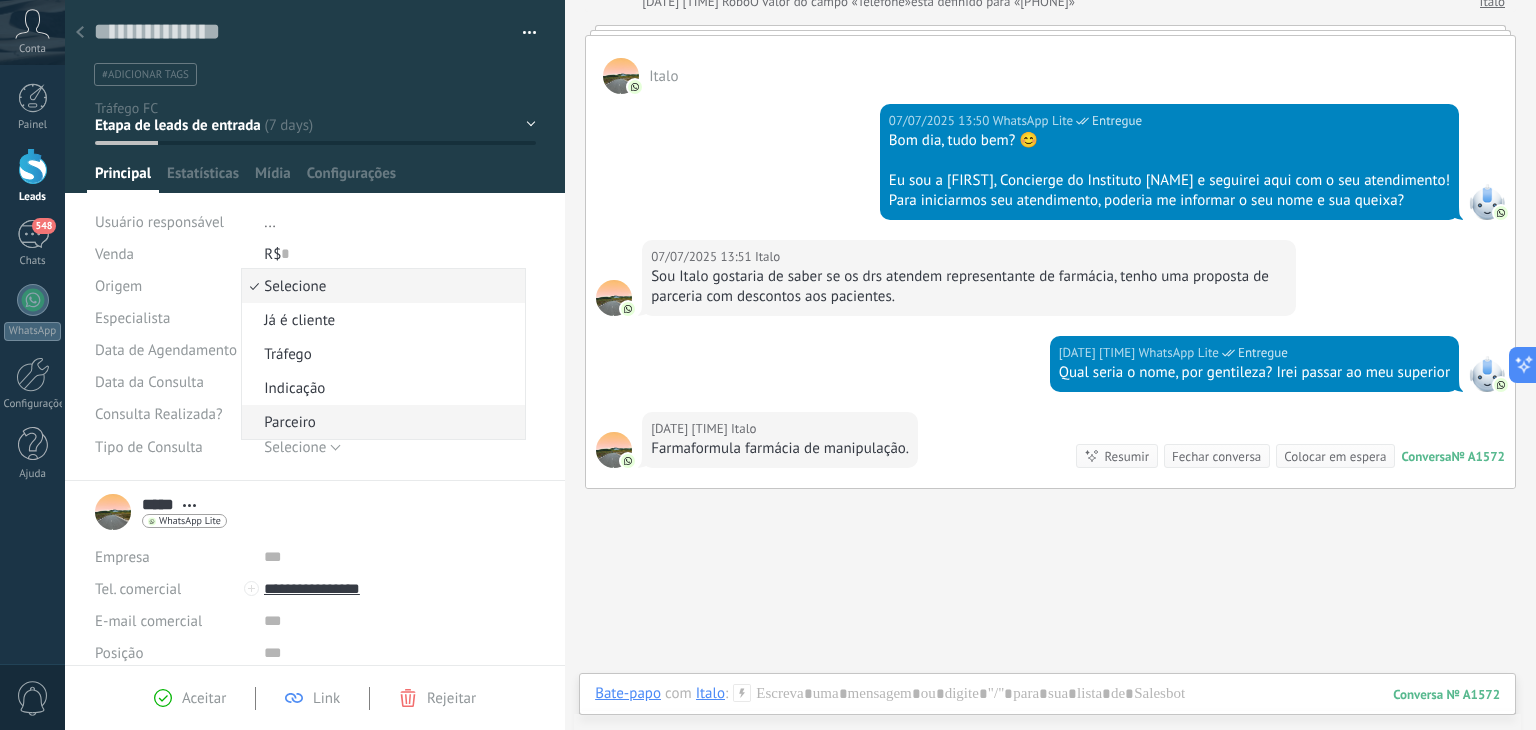 click on "Parceiro" at bounding box center (380, 422) 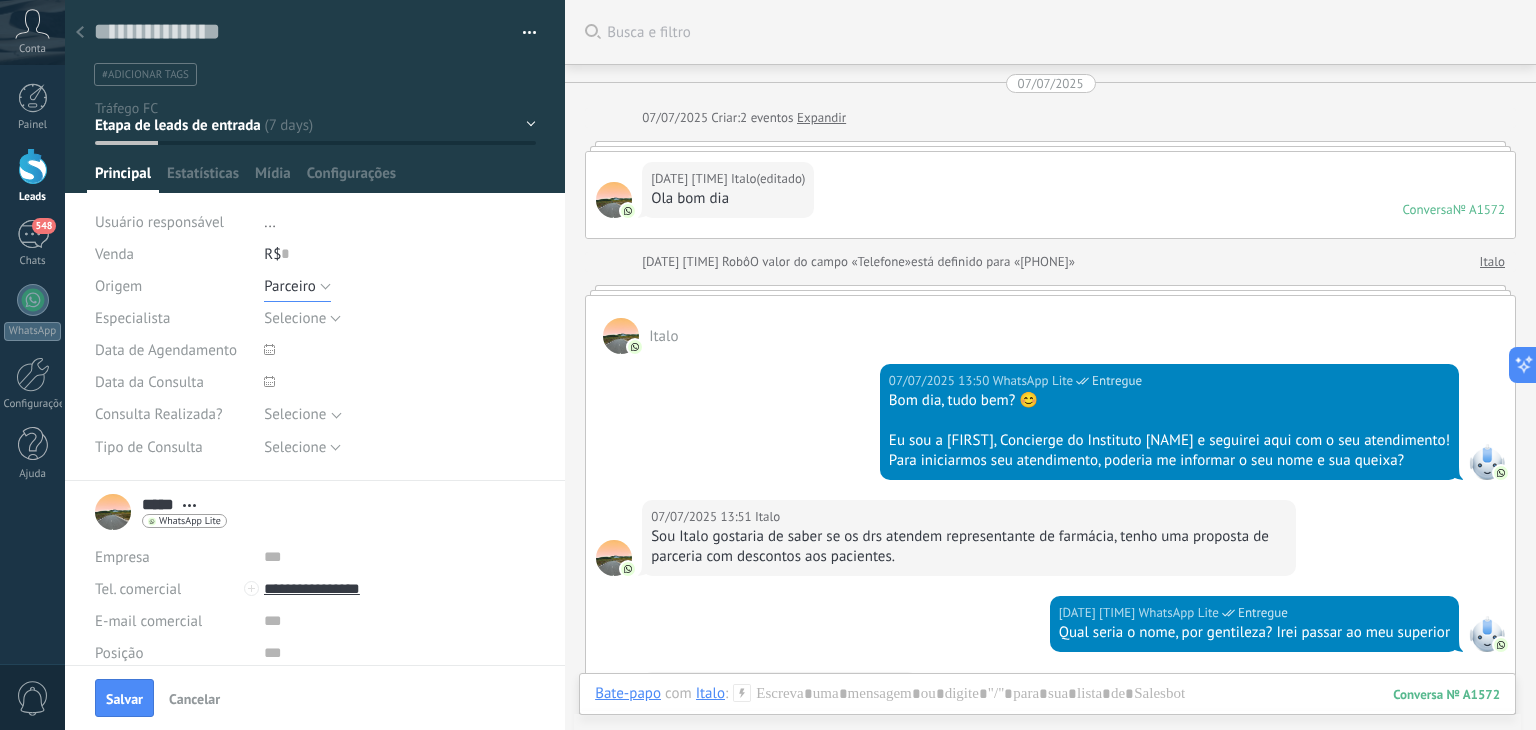 scroll, scrollTop: 366, scrollLeft: 0, axis: vertical 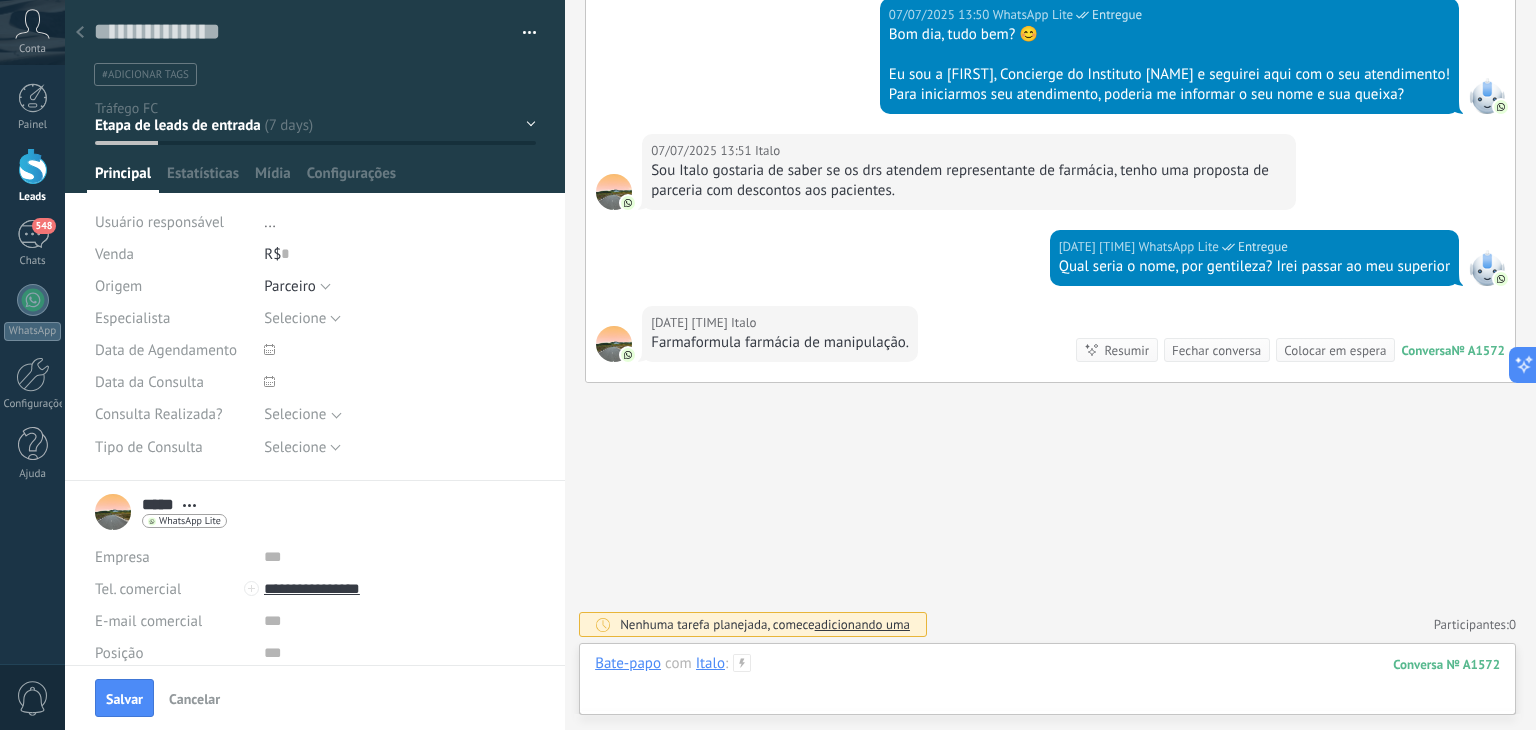 click at bounding box center (1047, 684) 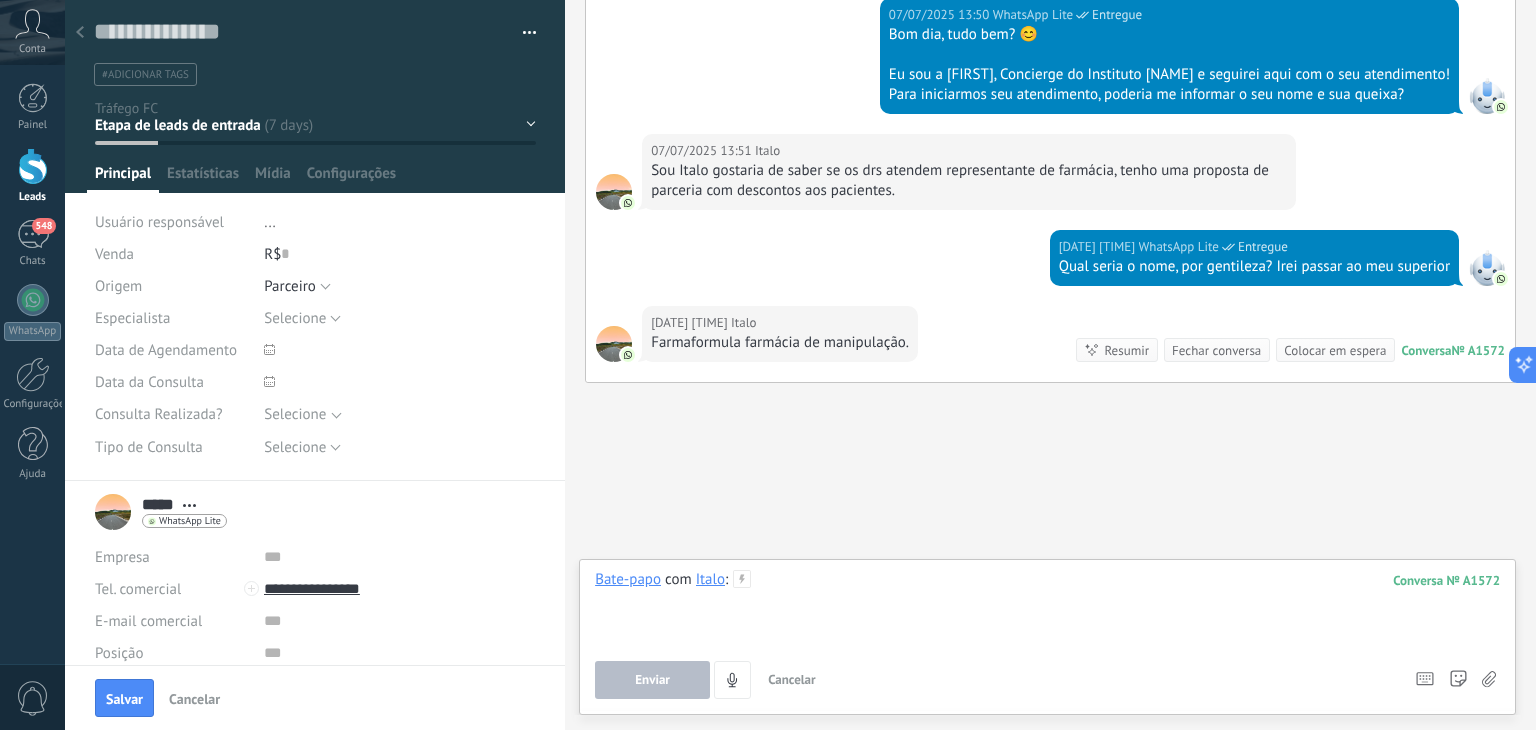 type 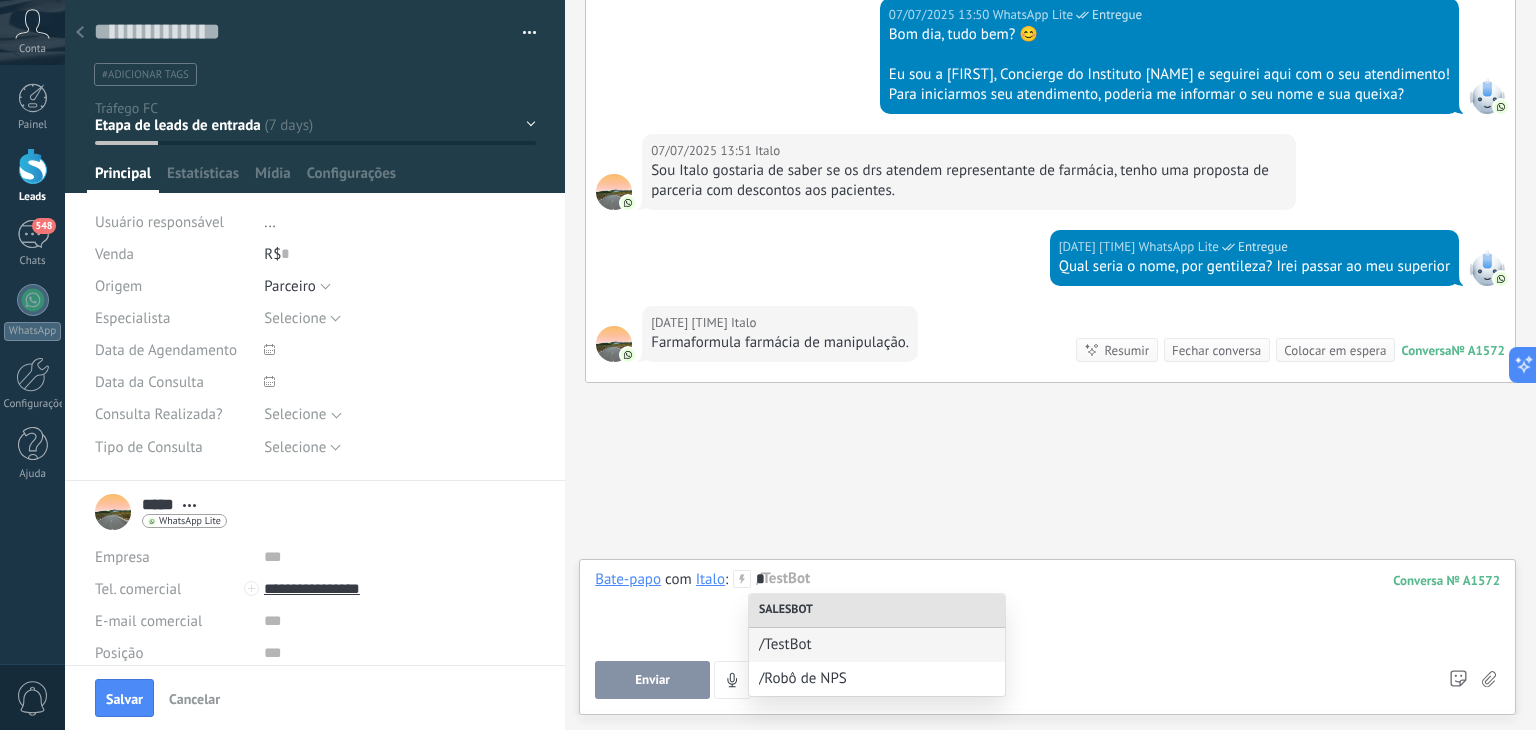 click on "Buscar Busca e filtro Carregar mais [DATE] [DATE] Criar: 2 eventos Expandir [DATE] [TIME] [FIRST] (editado) editado [DATE] [TIME] Ola bom dia Conversa № A1572 Conversa № A1572 [DATE] [TIME] Robô O valor do campo «Telefone» está definido para «[PHONE]» [FIRST] [FIRST] [DATE] [TIME] WhatsApp Lite Entregue Bom dia, tudo bem? 😊 Eu sou a [FIRST], Concierge do Instituto Francisco Campos e seguirei aqui com o seu atendimento! Para iniciarmos seu atendimento, poderia me informar o seu nome e sua queixa? [DATE] [TIME] [FIRST] Sou [FIRST] gostaria de saber se os drs atendem representante de farmácia, tenho uma proposta de parceria com descontos aos pacientes. [DATE] [TIME] WhatsApp Lite Entregue Qual seria o nome, por gentileza? Irei passar ao meu superior [DATE] [TIME] [FIRST] Farmaformula farmácia de manipulação. Conversa № A1572 Conversa № A1572 Resumir Resumir Fechar conversa Colocar em espera [DATE] [TIME] Conversa № A1572 Participantes:" at bounding box center (1050, 183) 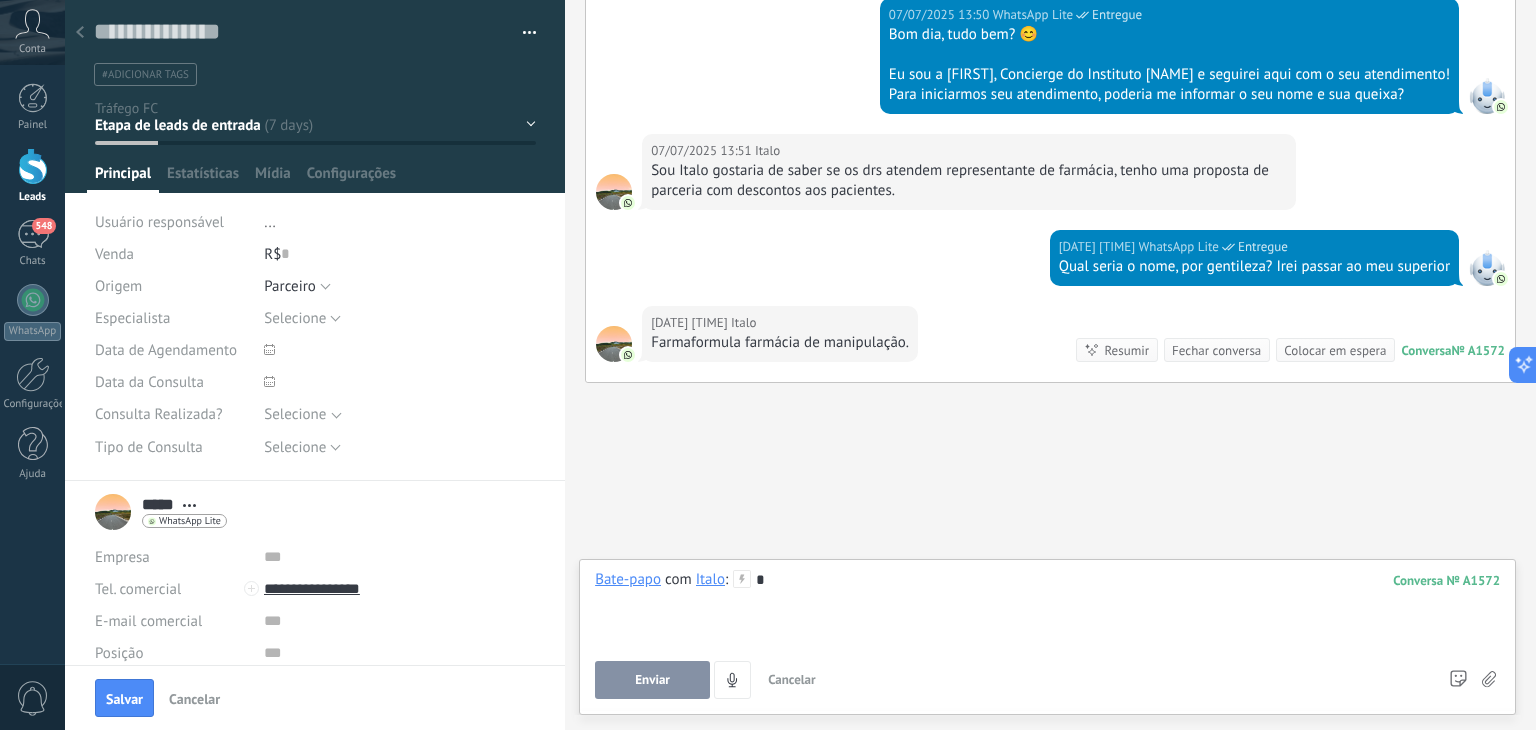 click on "*" at bounding box center [1047, 608] 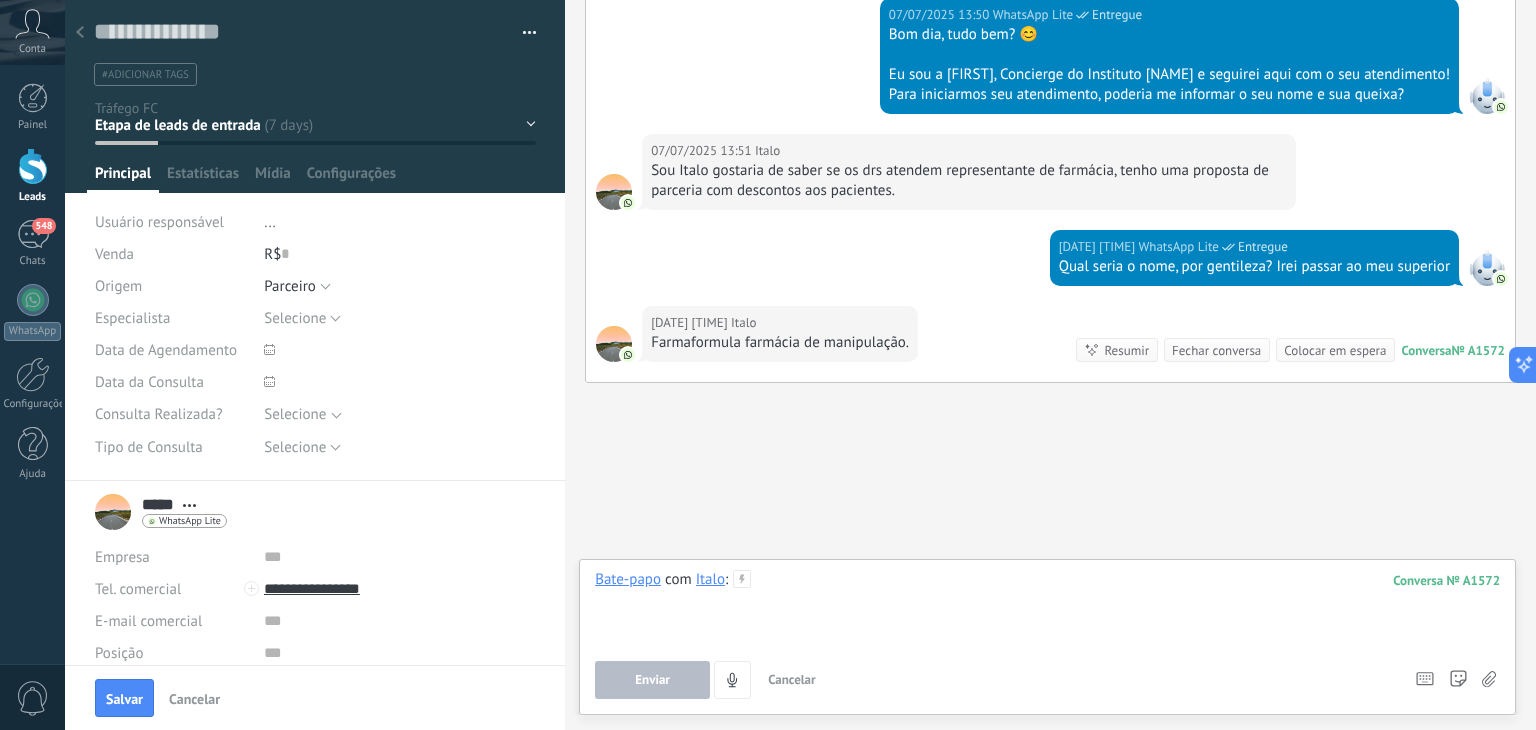 scroll, scrollTop: 0, scrollLeft: 0, axis: both 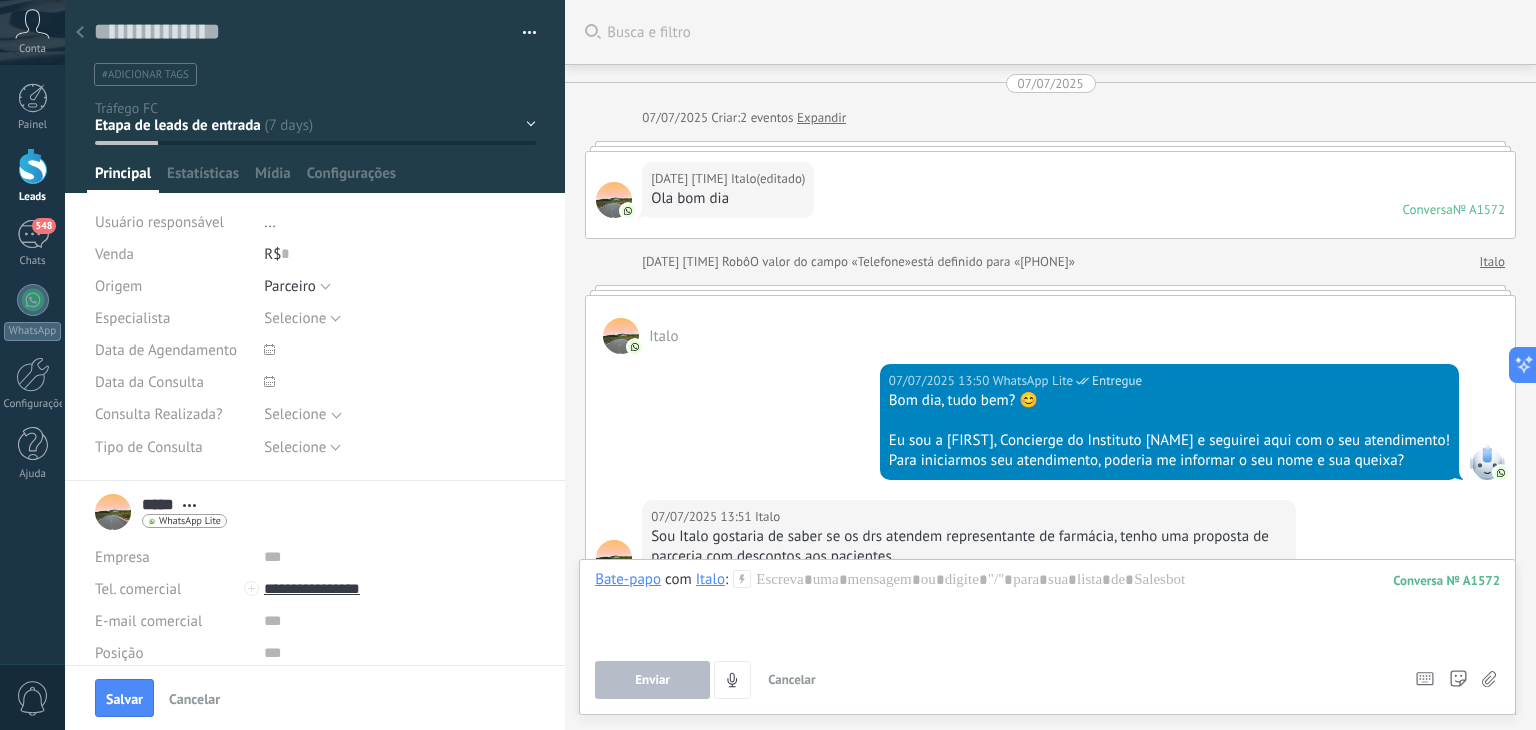 click on "Conversa Iniciada
Lead Frio
Lead Quente
Consulta Agendada
Consulta Realizada" at bounding box center [0, 0] 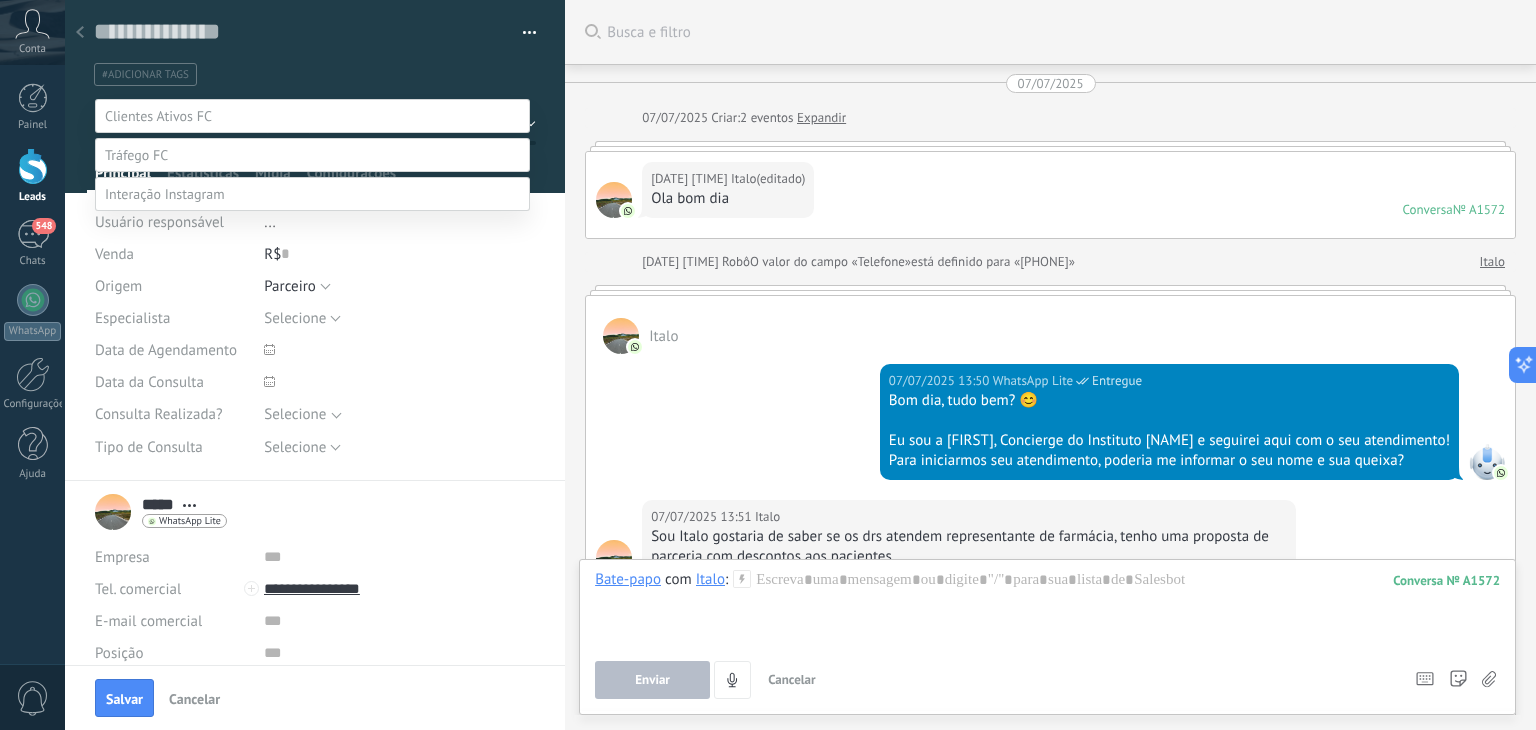 scroll, scrollTop: 39, scrollLeft: 0, axis: vertical 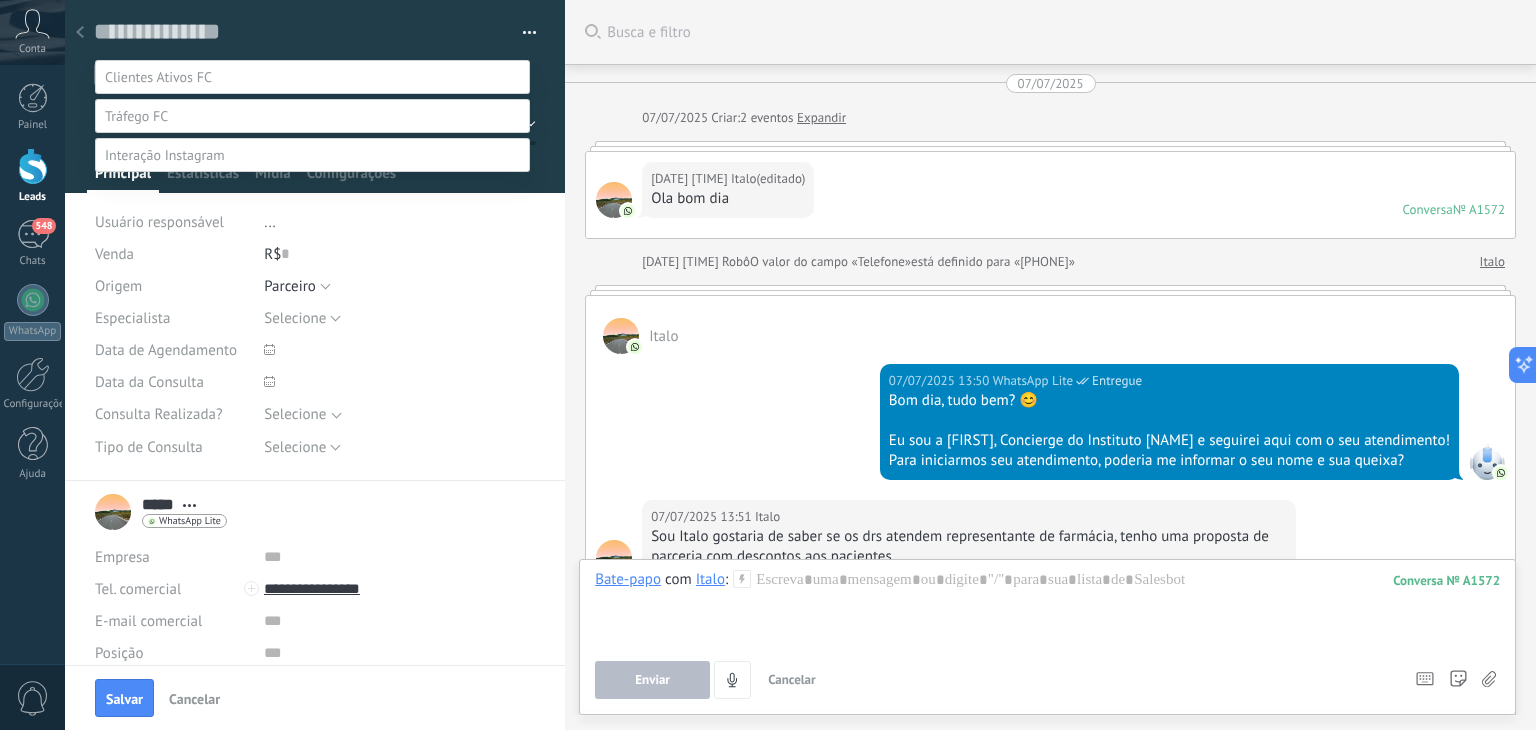 click at bounding box center [800, 326] 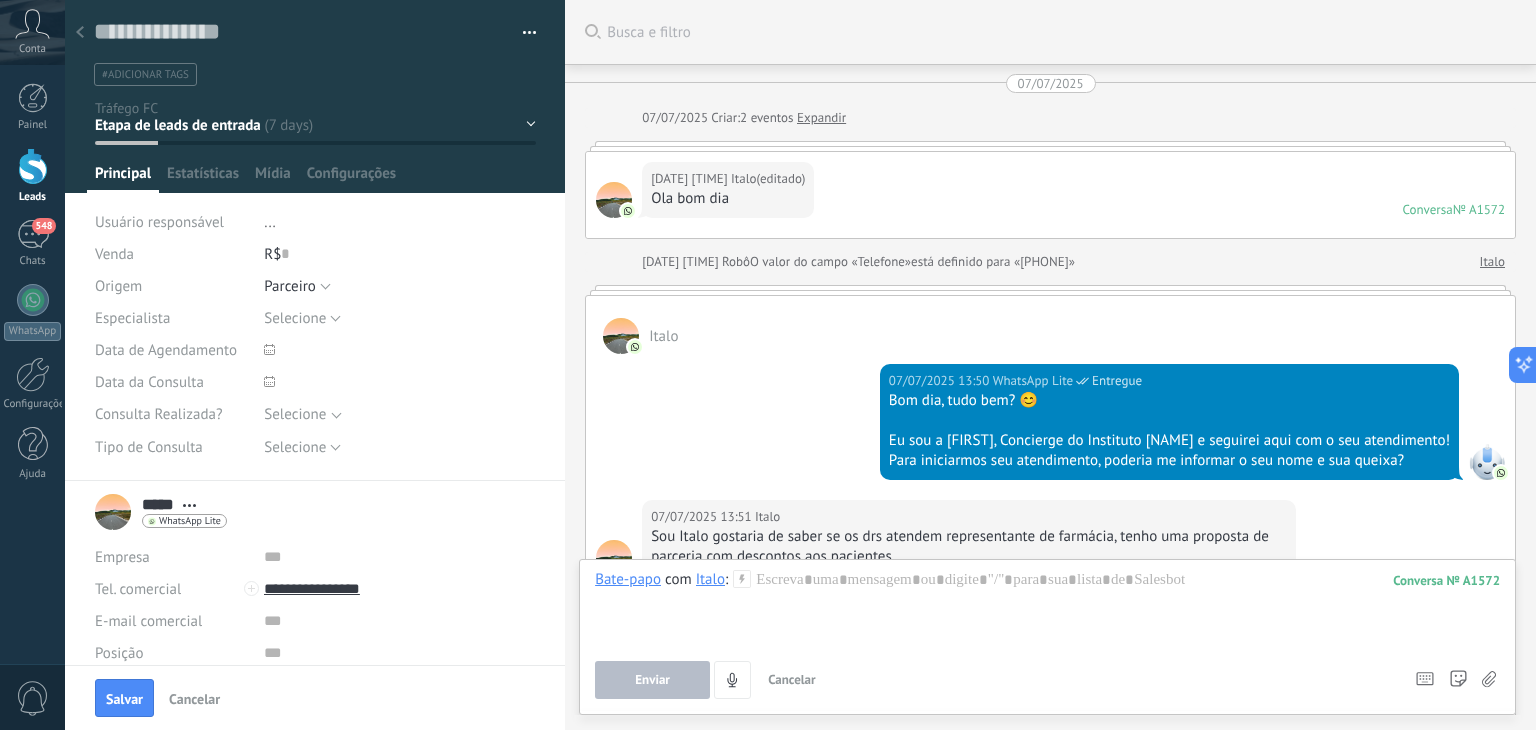 click on "Conversa Iniciada
Lead Frio
Lead Quente
Consulta Agendada
Consulta Realizada" at bounding box center [0, 0] 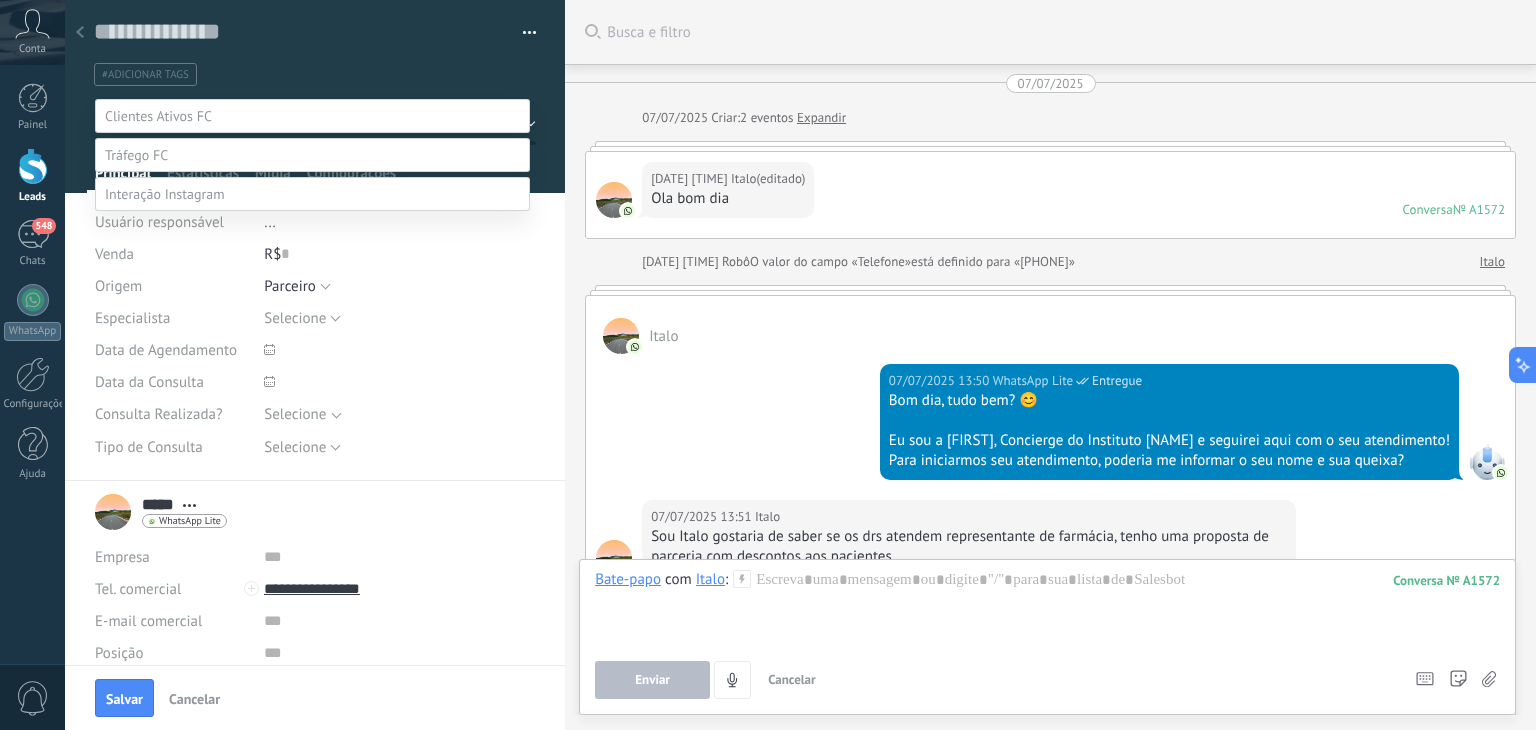 scroll, scrollTop: 39, scrollLeft: 0, axis: vertical 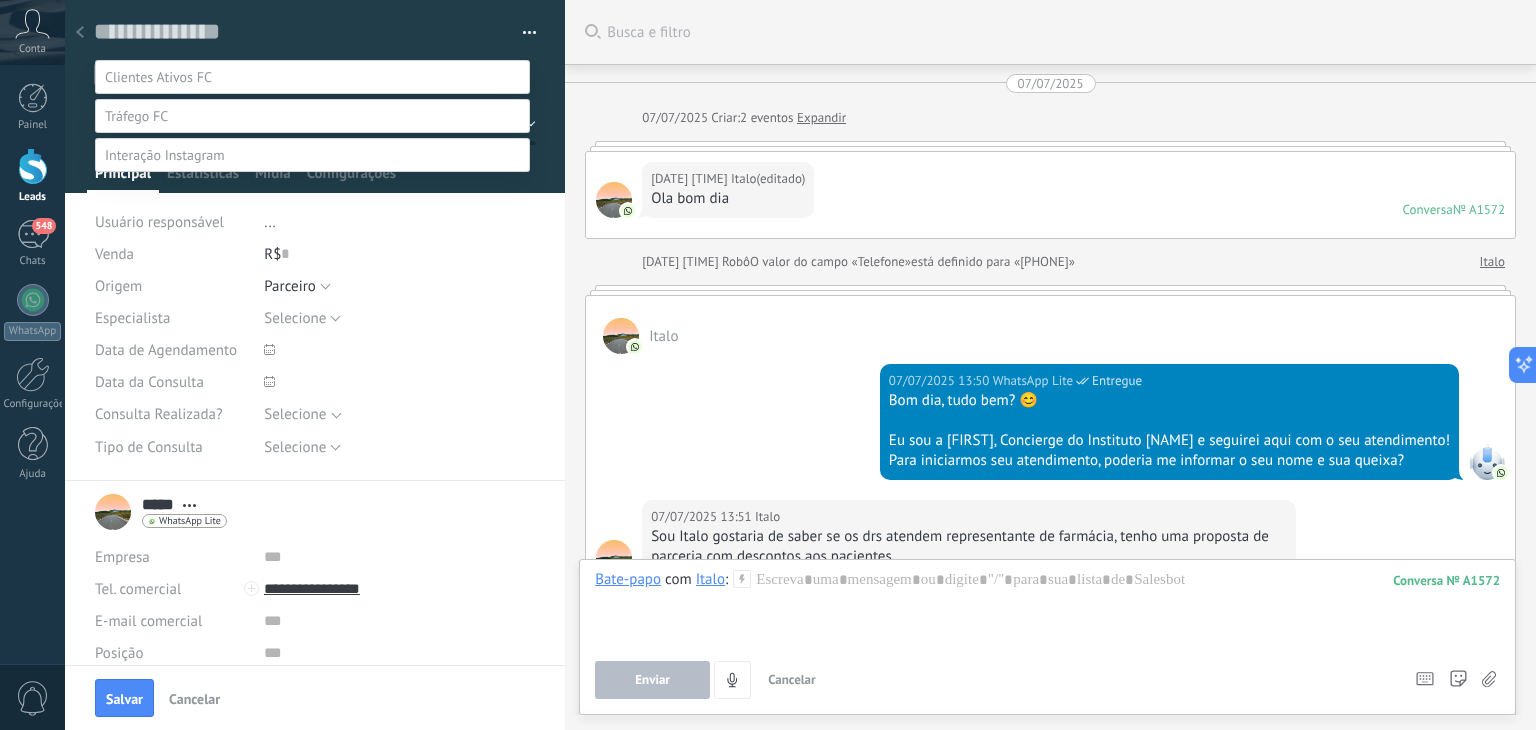 click at bounding box center [800, 326] 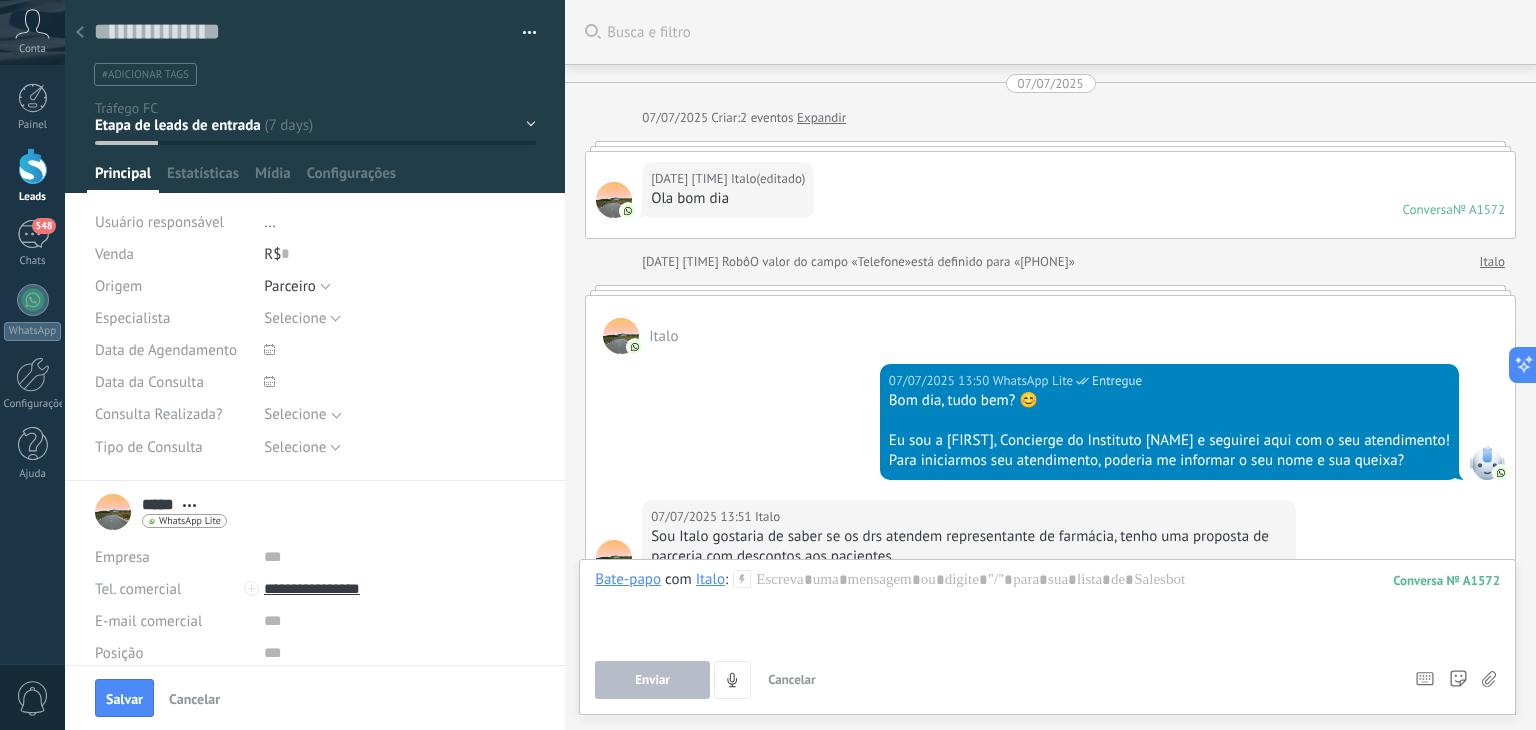 click 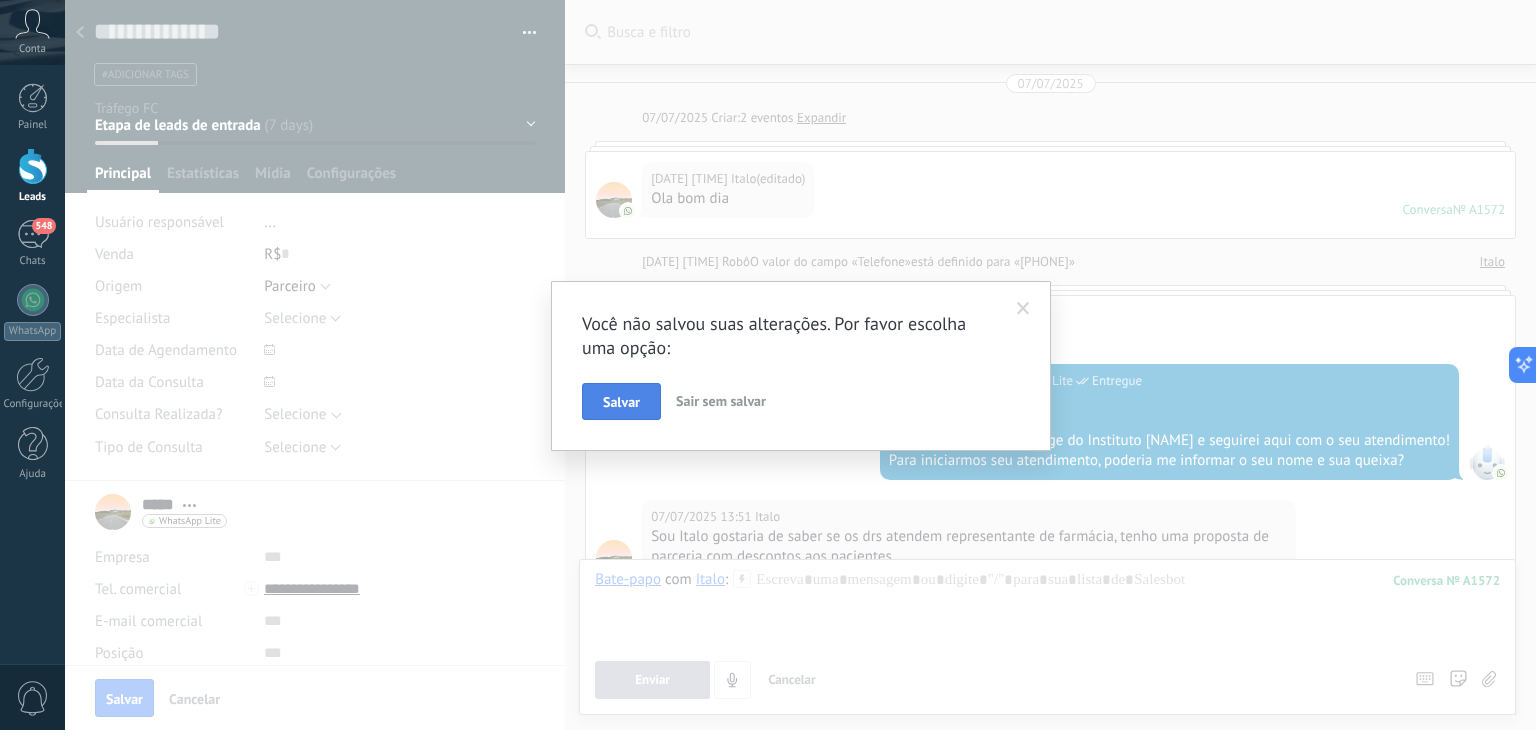 click on "Salvar" at bounding box center [621, 402] 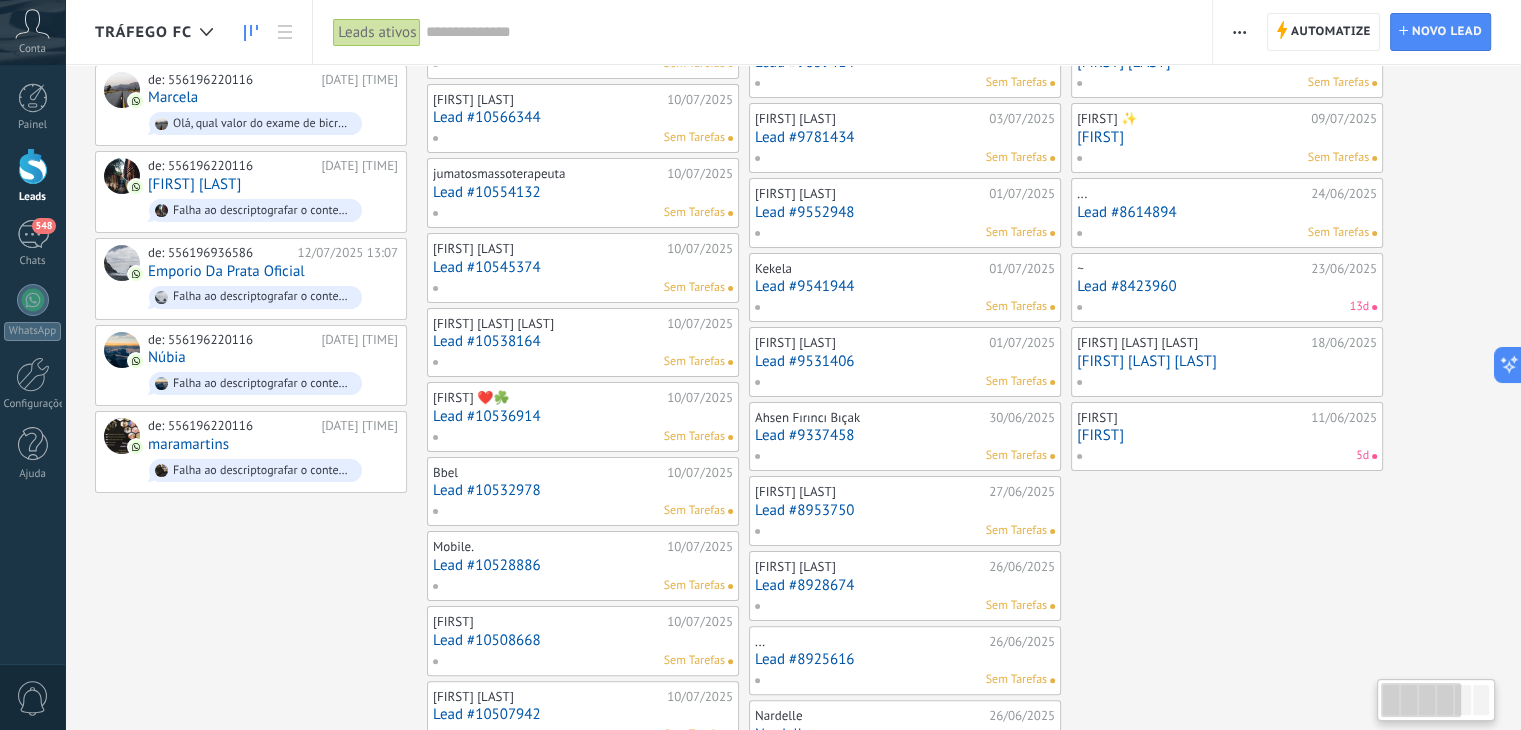 scroll, scrollTop: 0, scrollLeft: 0, axis: both 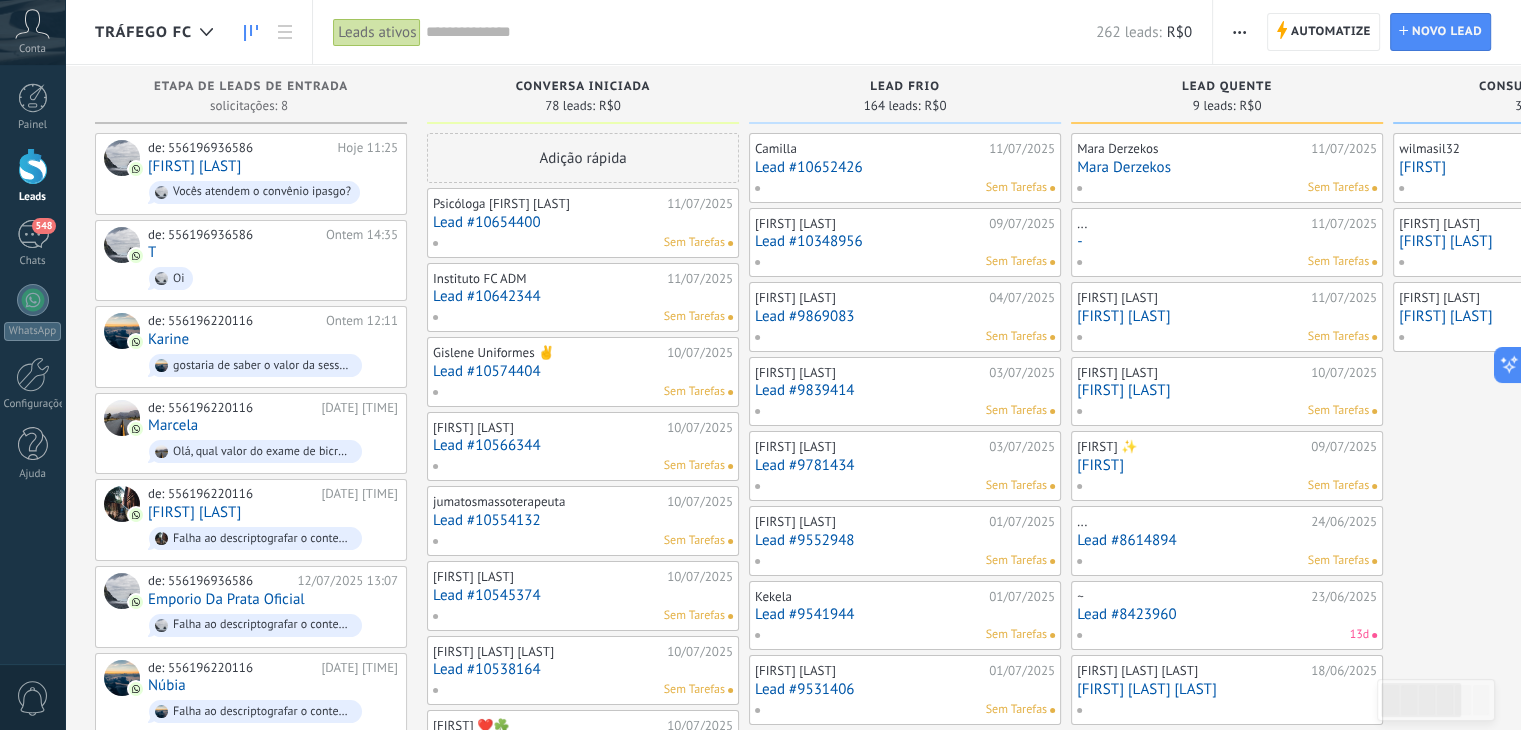click at bounding box center (761, 32) 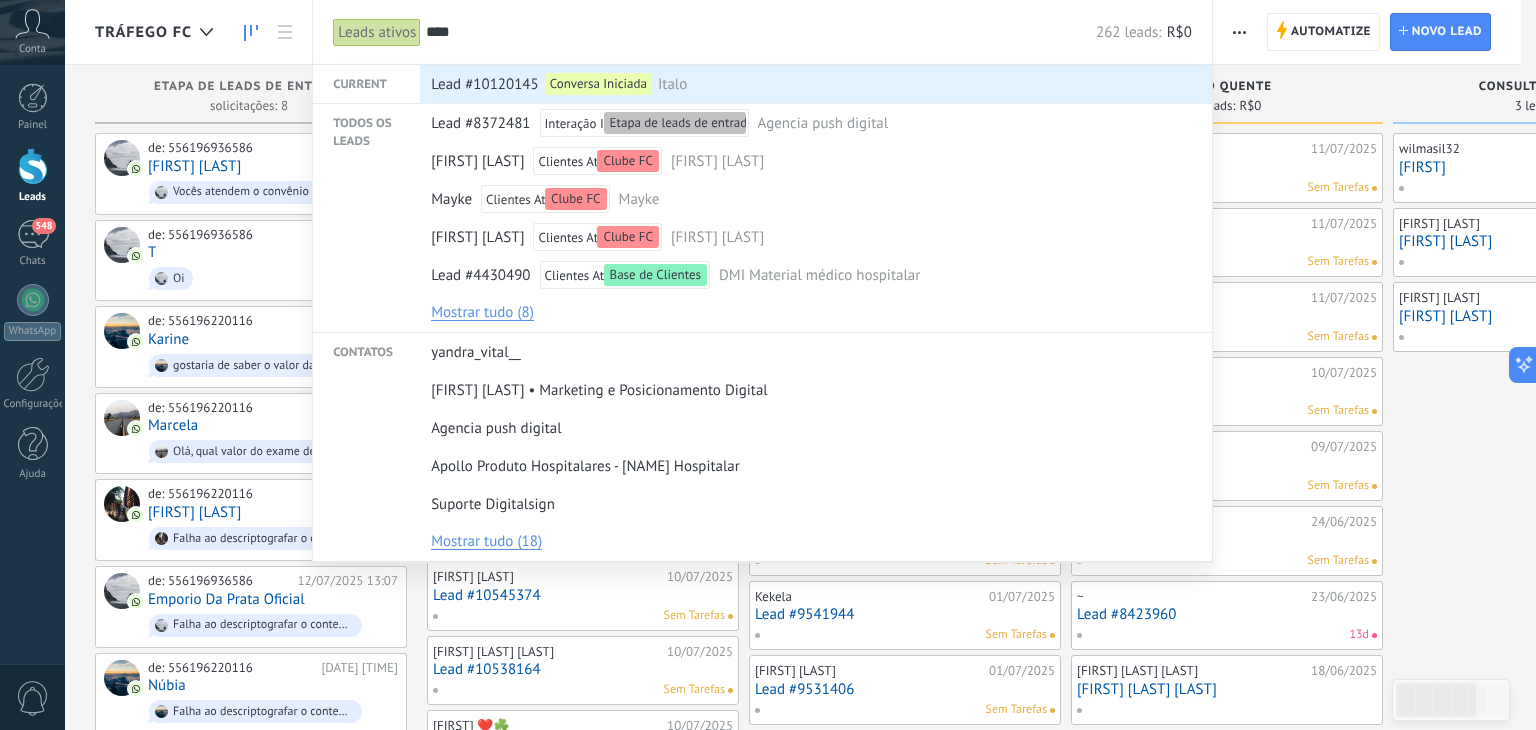 type on "****" 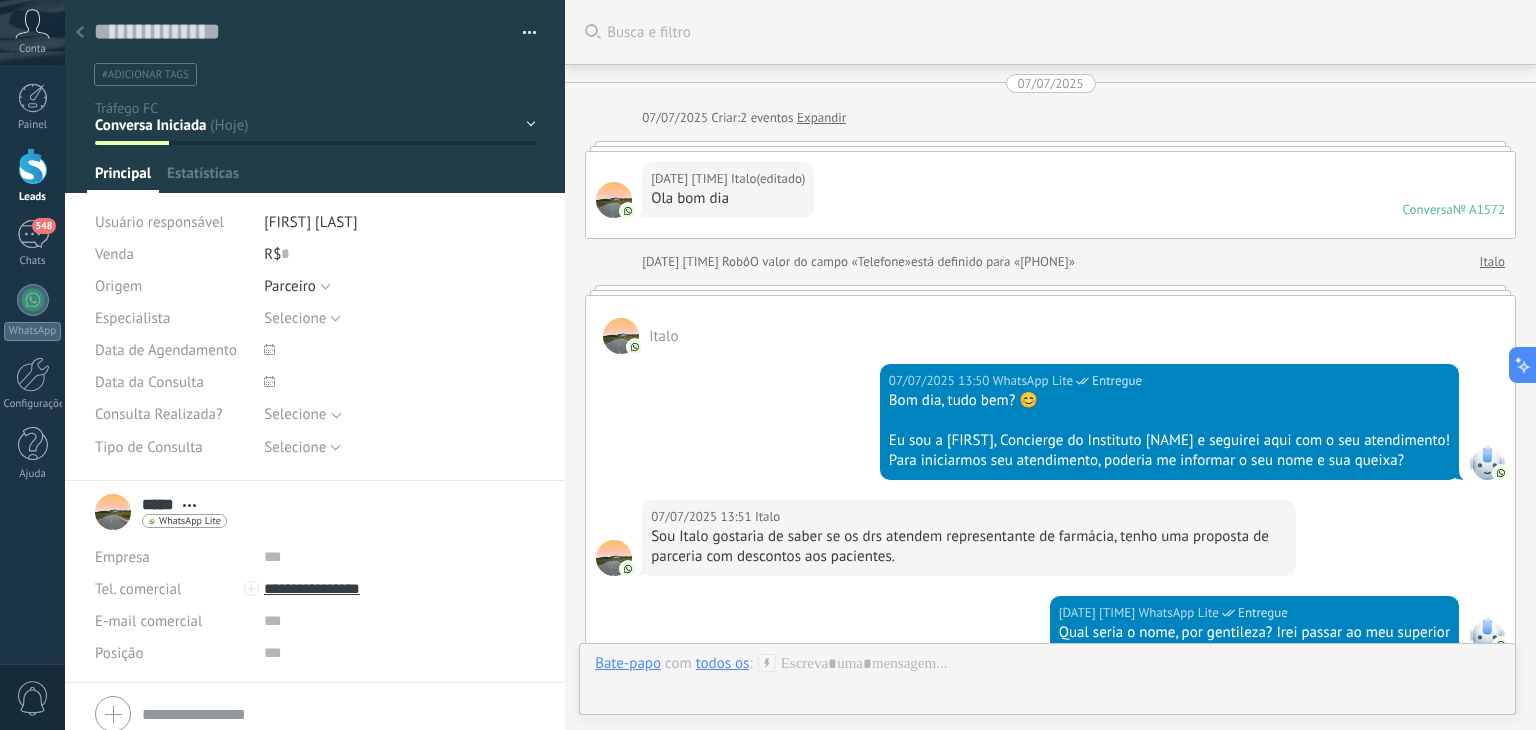scroll, scrollTop: 490, scrollLeft: 0, axis: vertical 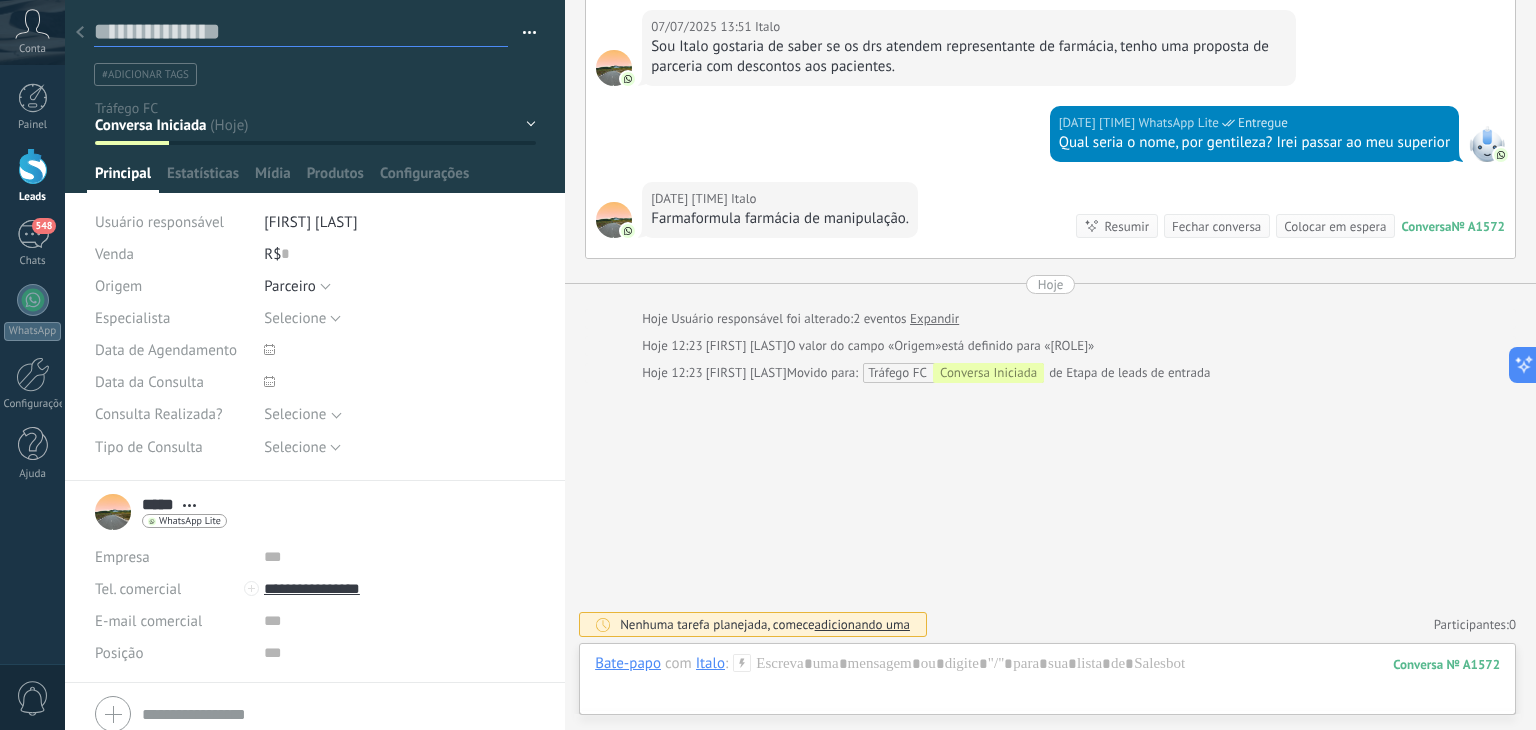 click at bounding box center [301, 32] 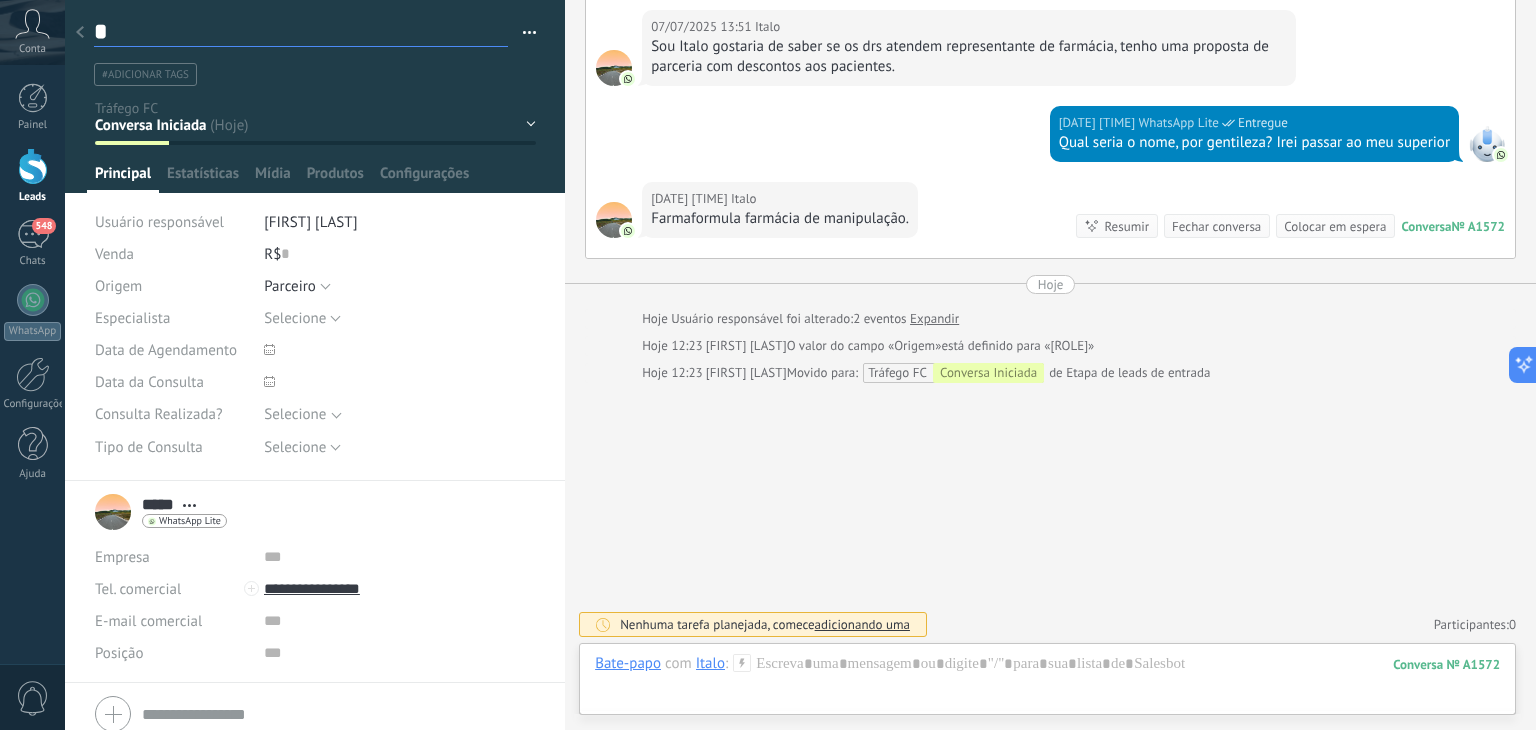 type on "**" 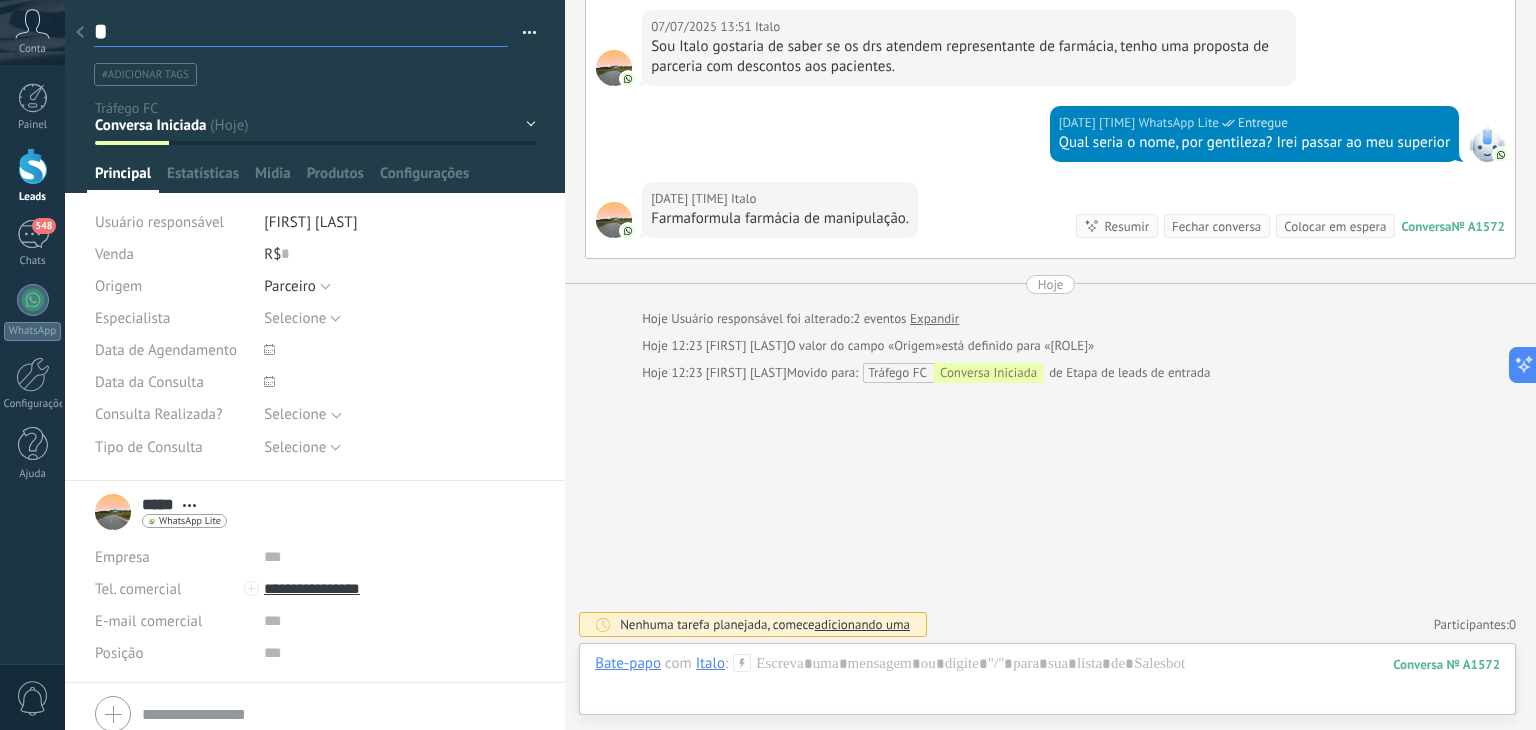 type on "**" 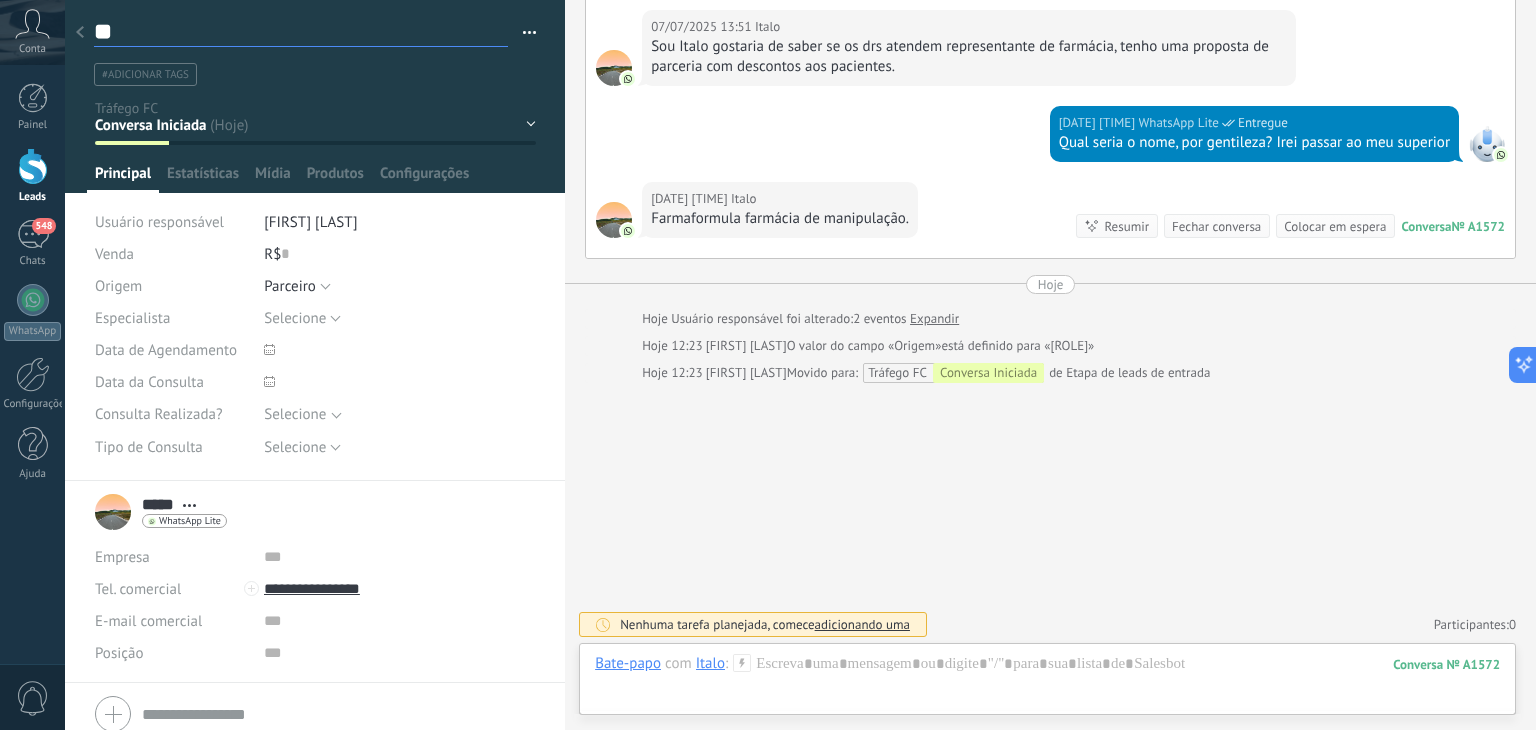 type on "***" 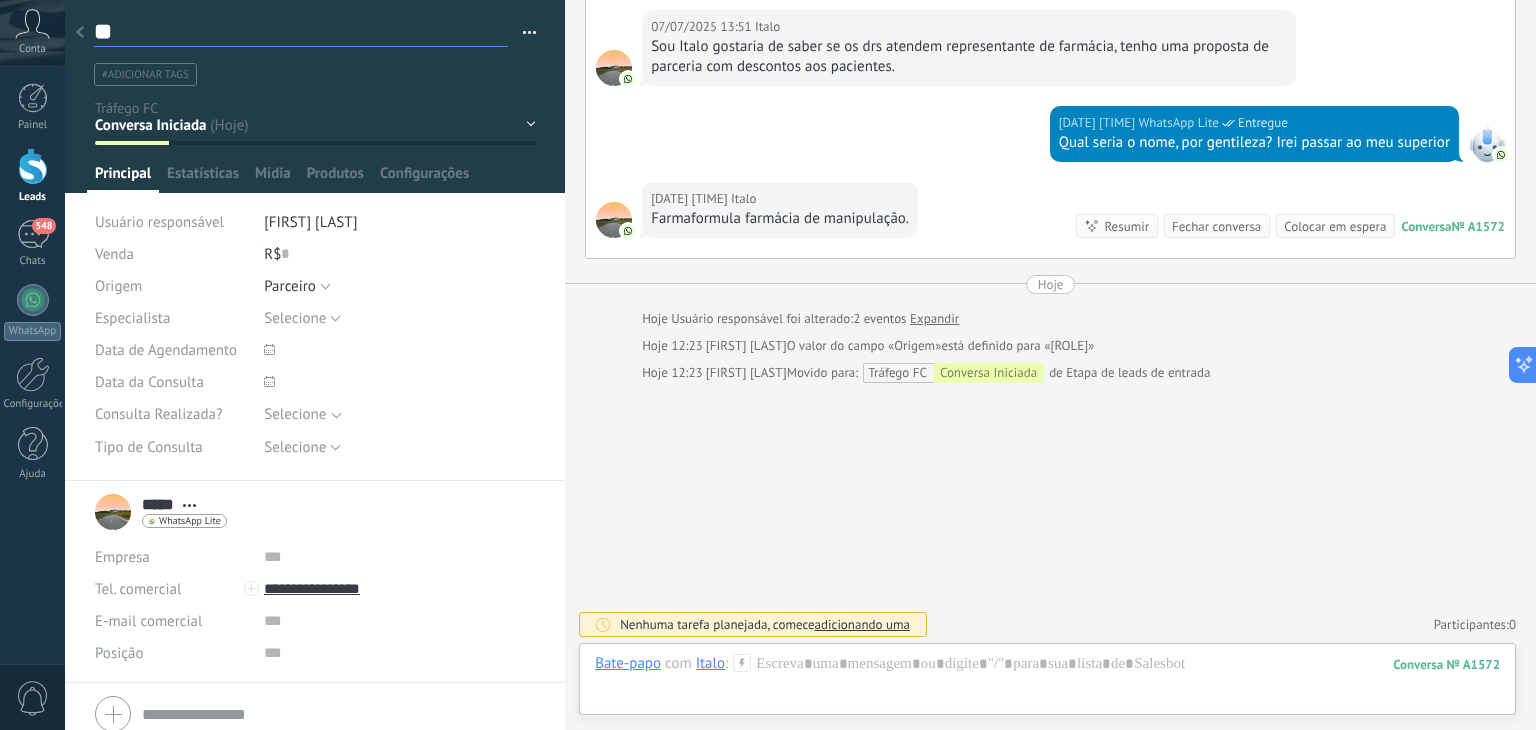 type on "***" 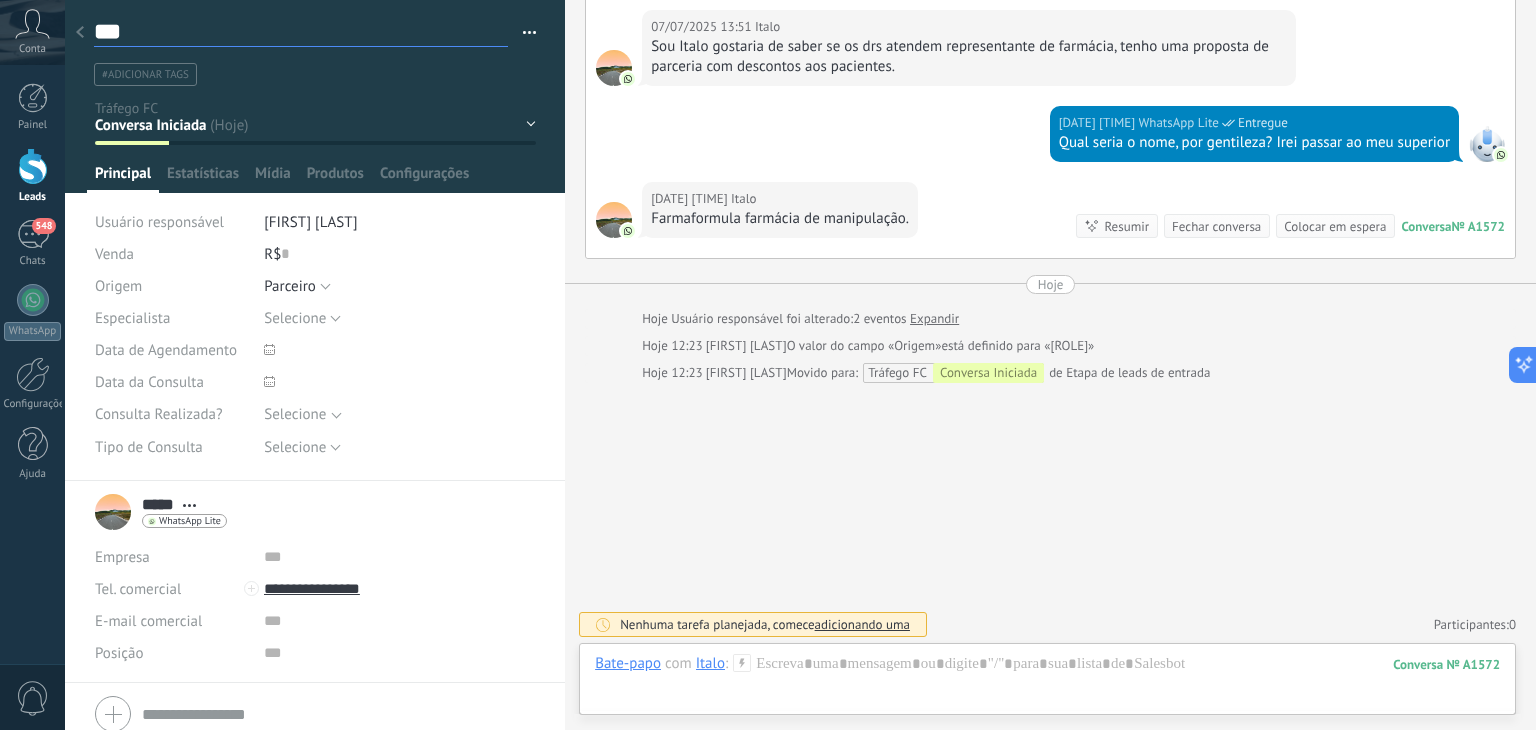 type on "****" 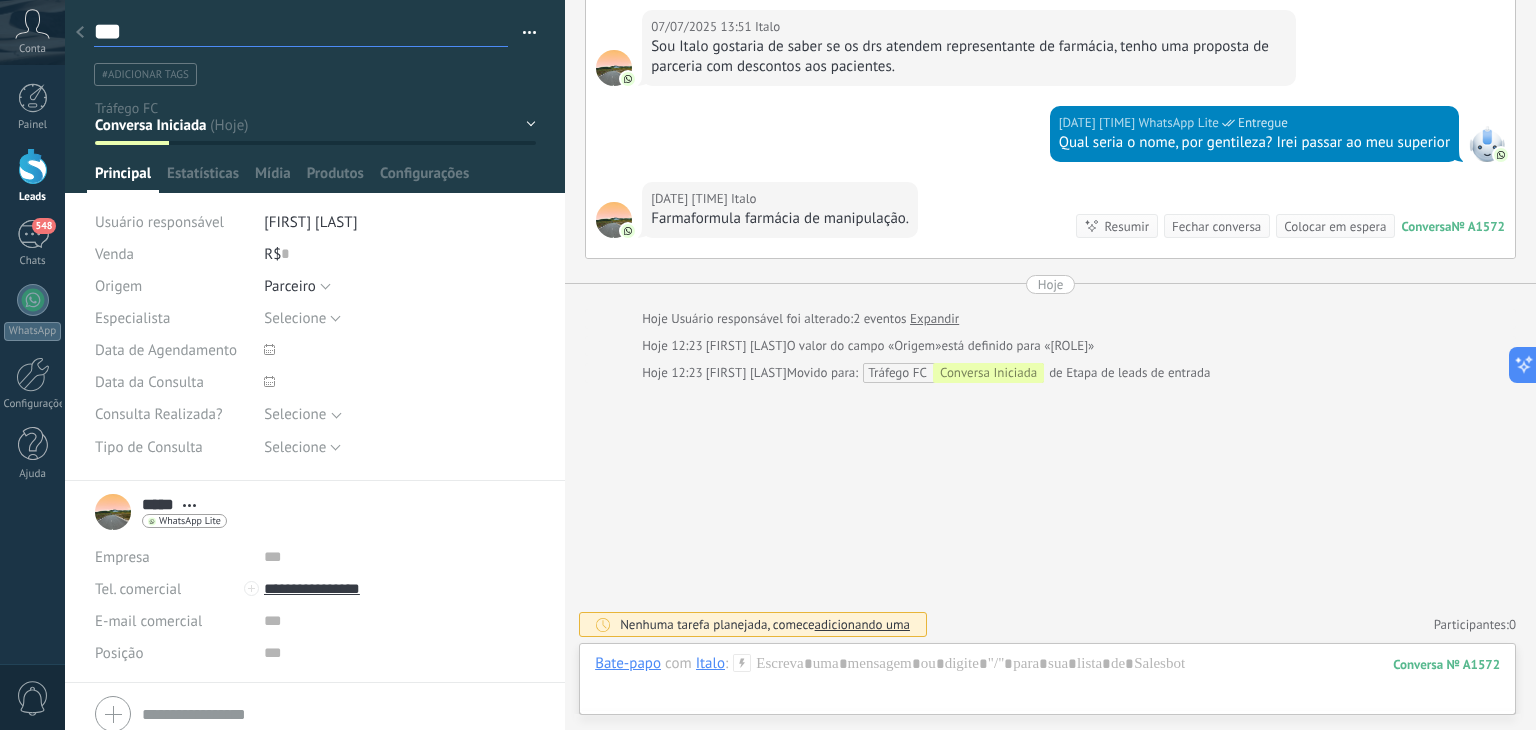 type on "****" 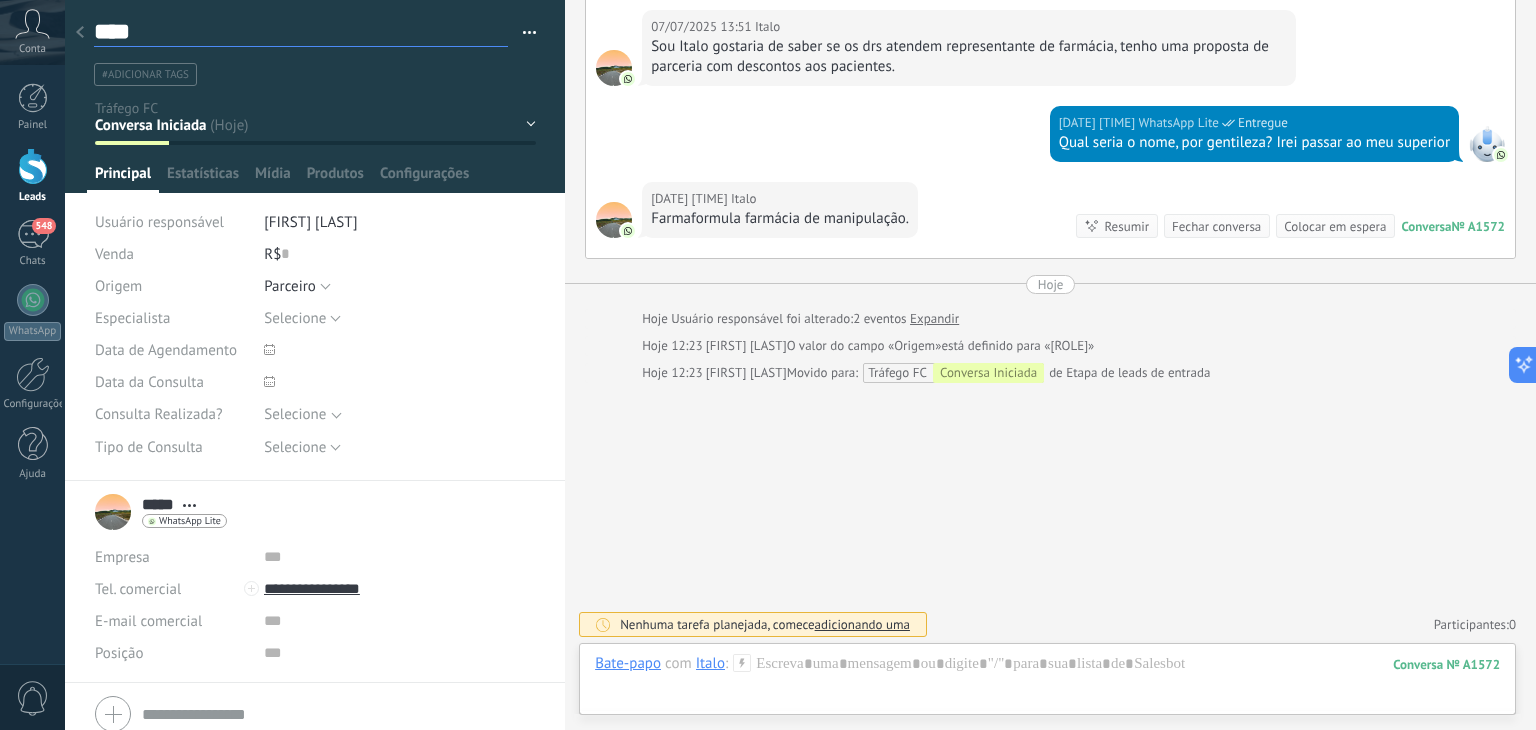 type on "*****" 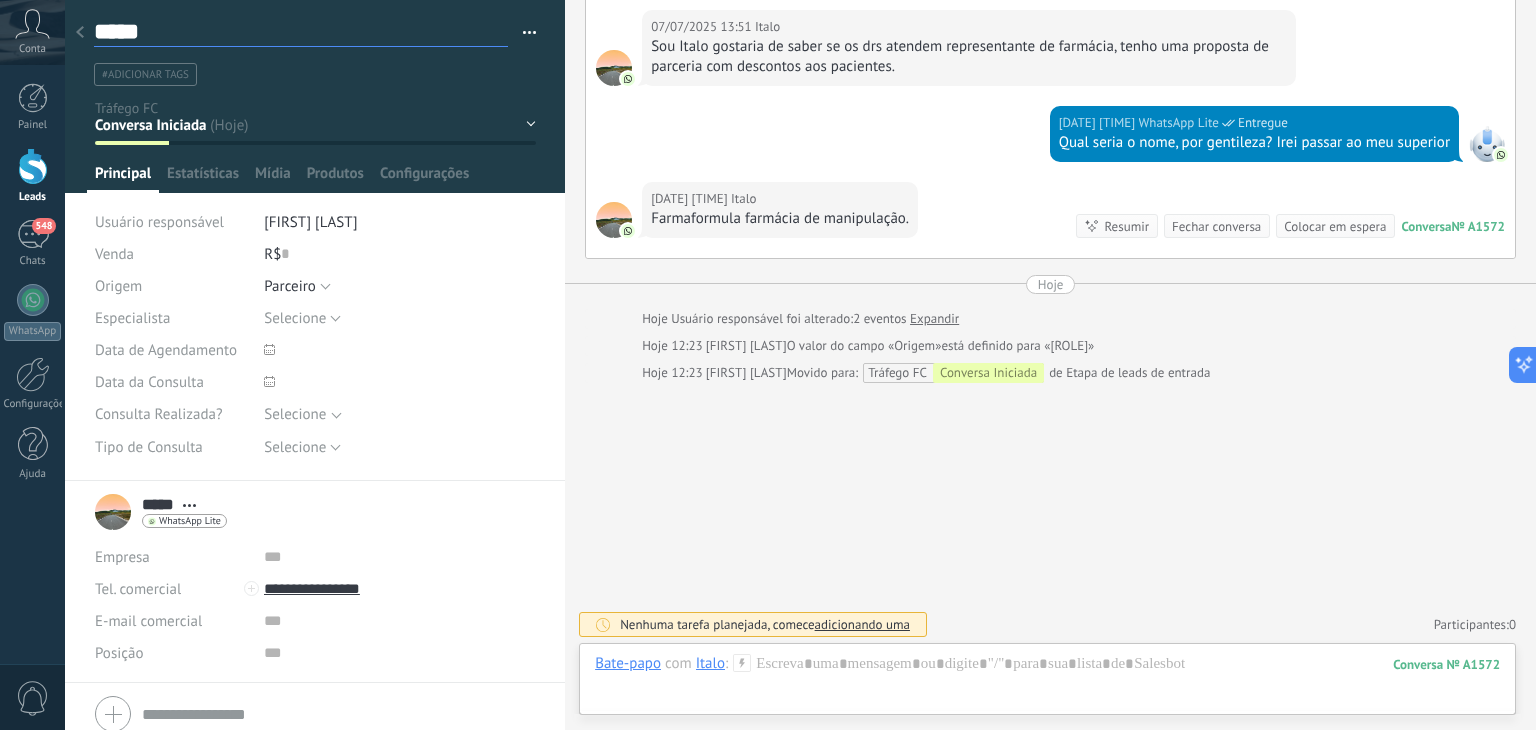 scroll, scrollTop: 29, scrollLeft: 0, axis: vertical 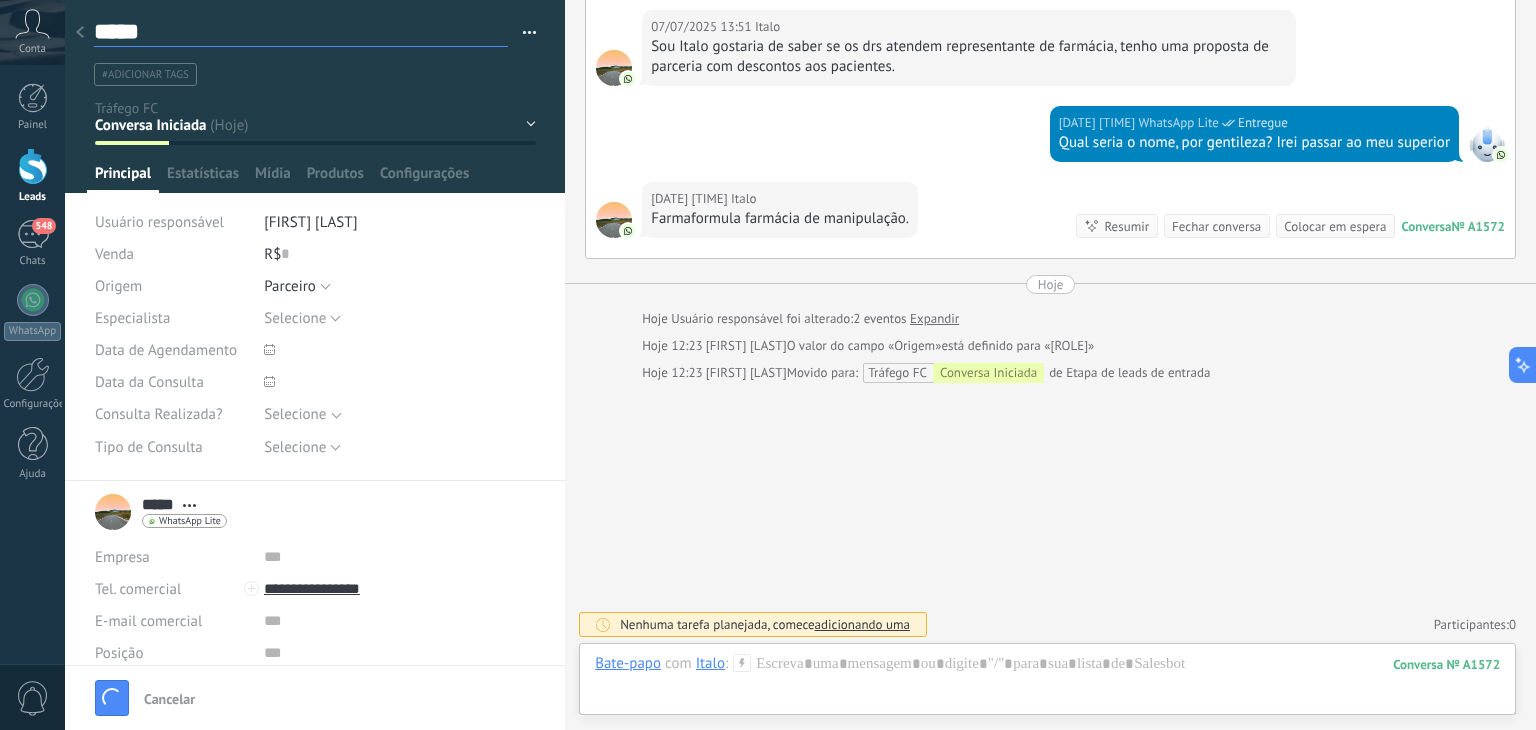 type on "*****" 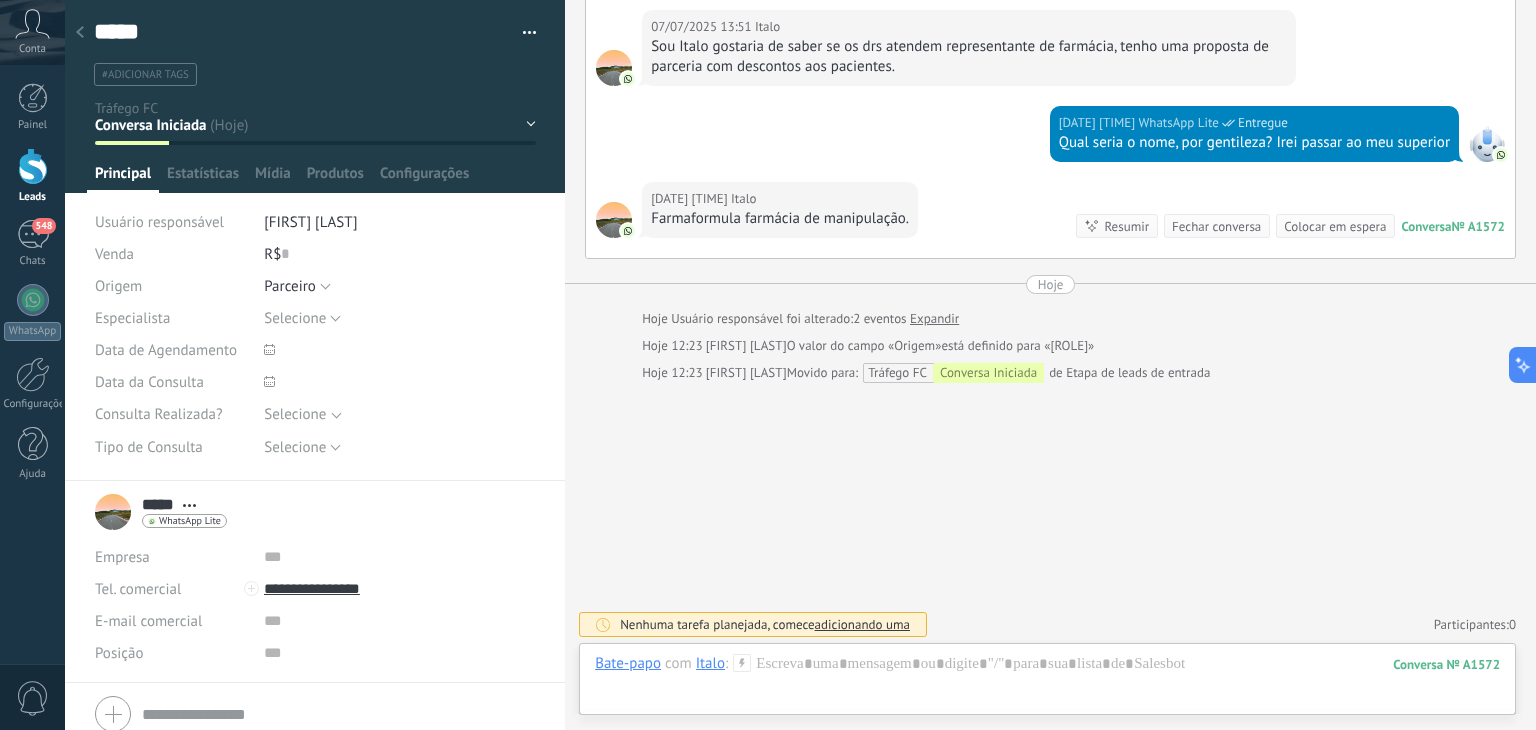 scroll, scrollTop: 0, scrollLeft: 0, axis: both 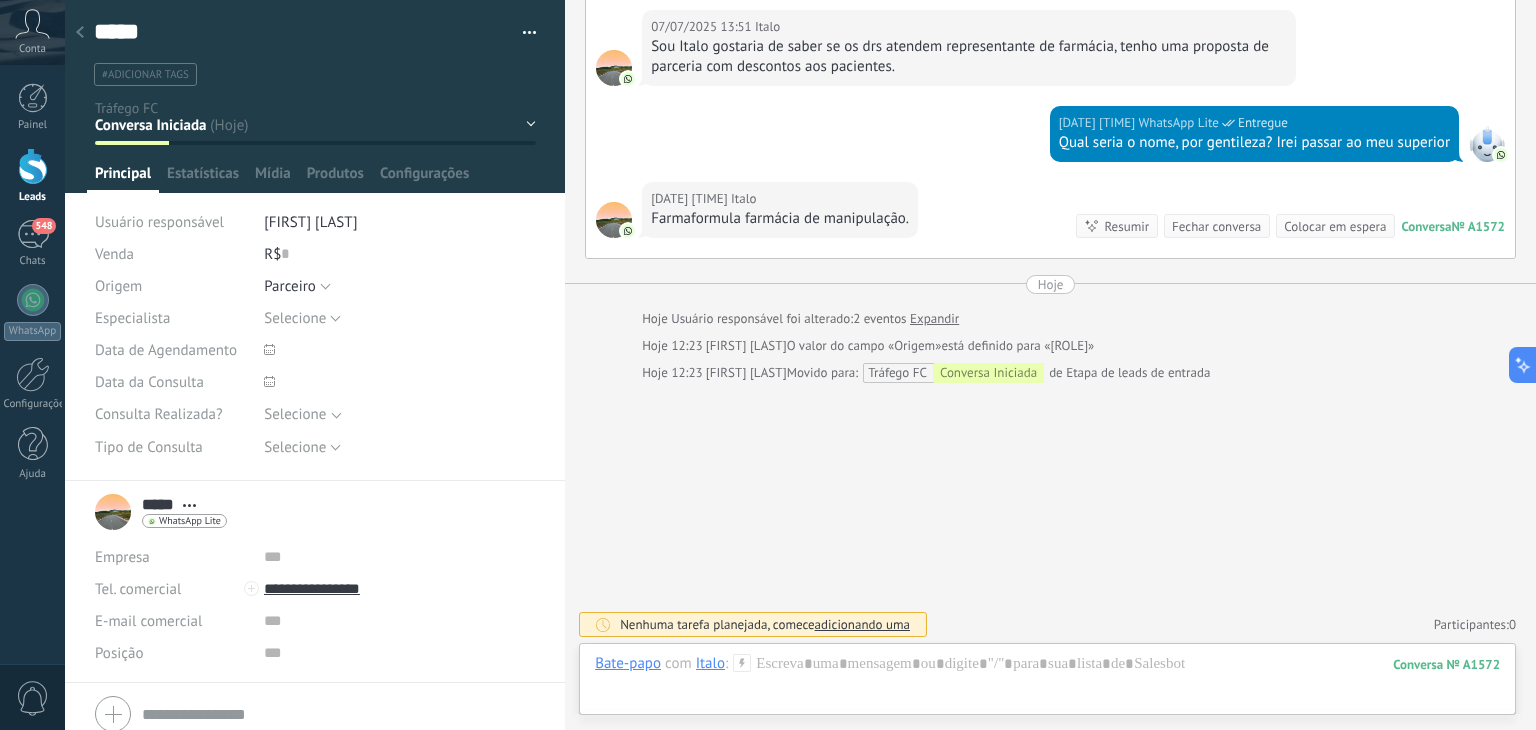 click 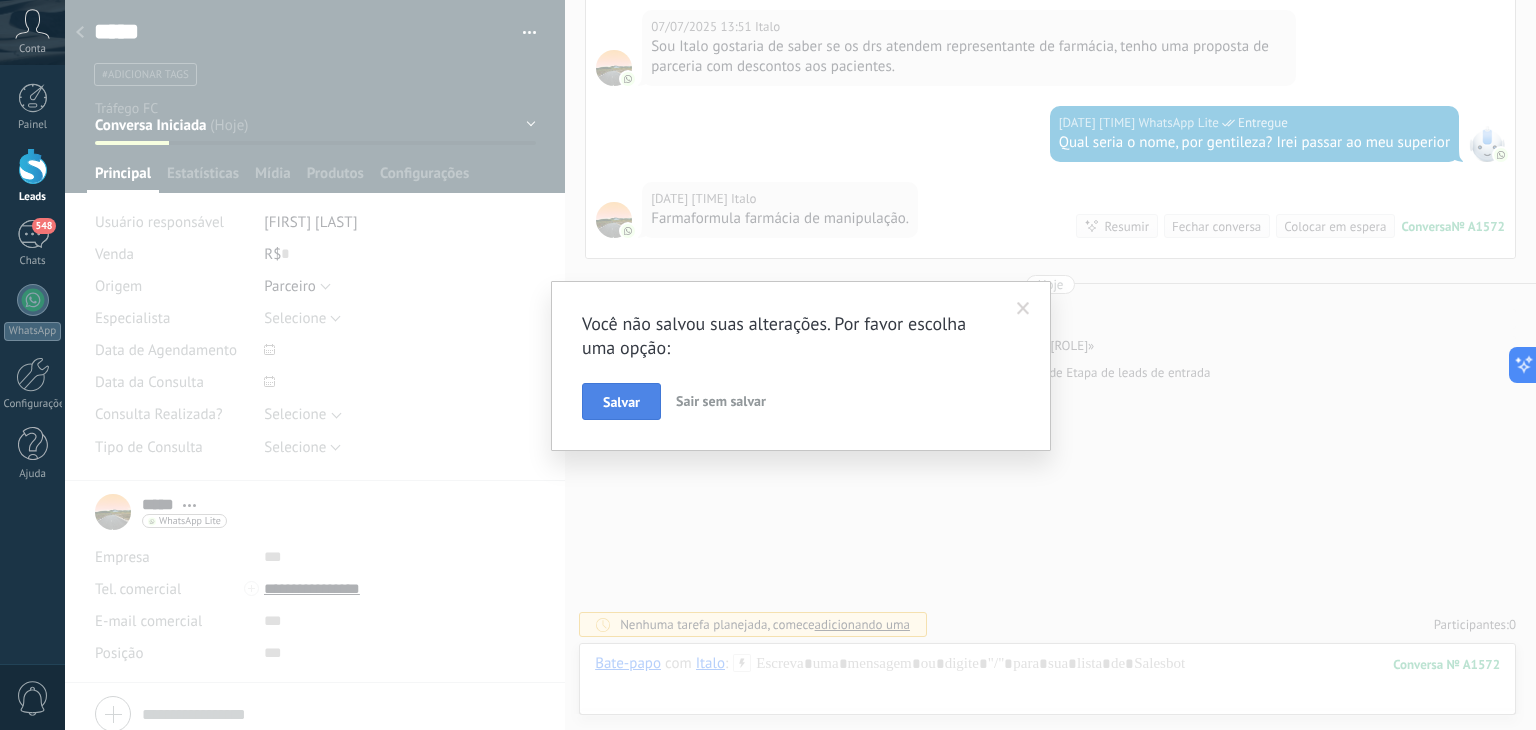click on "Salvar" at bounding box center [621, 402] 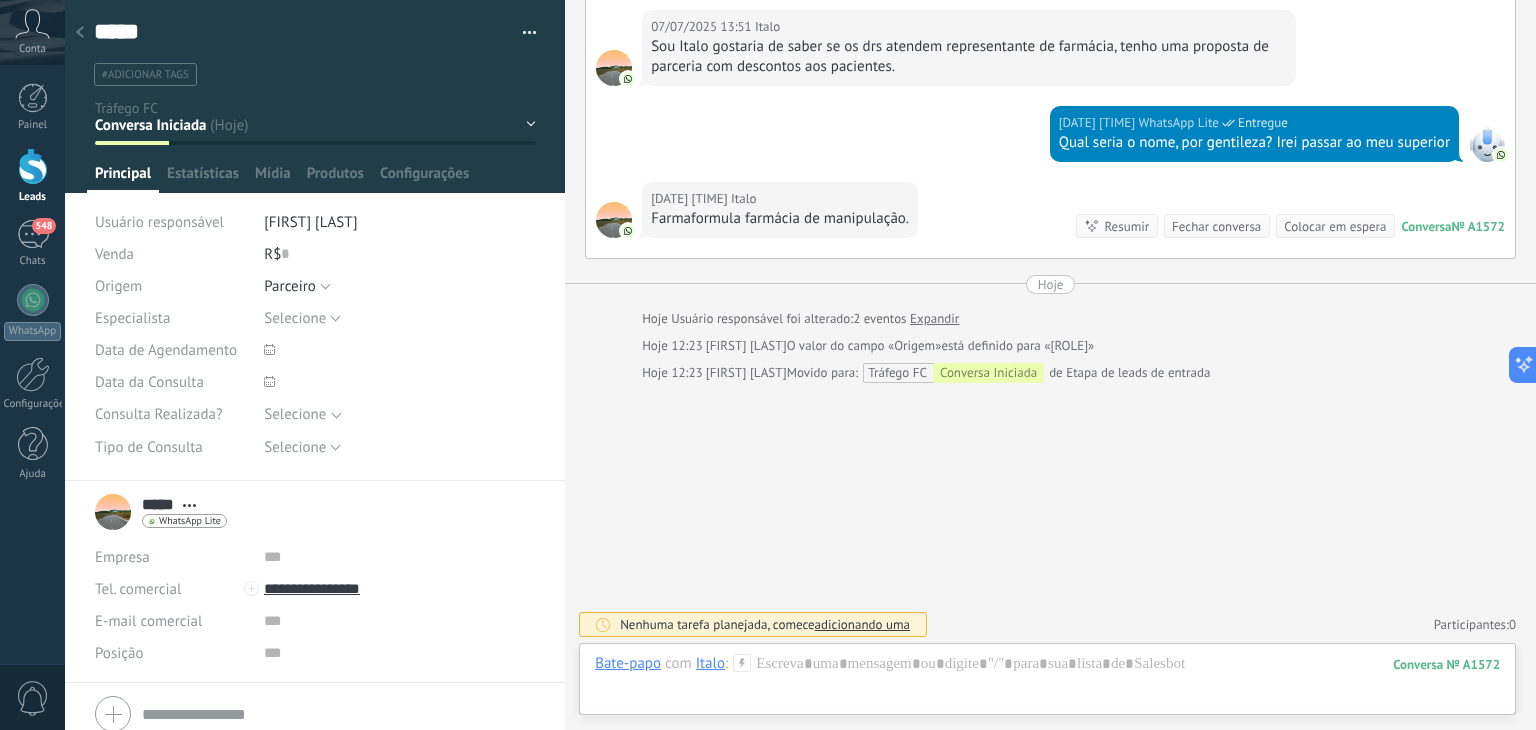 click at bounding box center (80, 33) 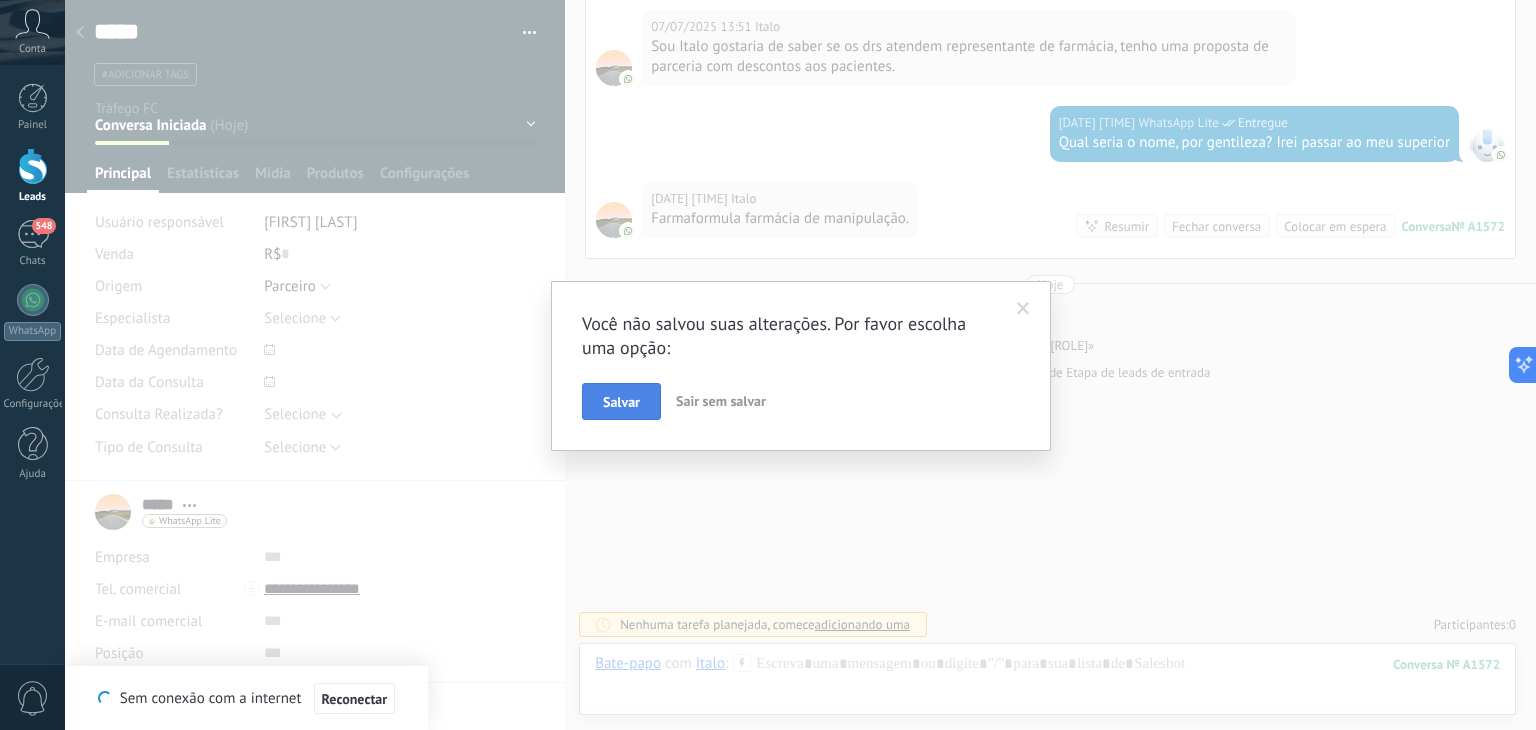 click on "Salvar" at bounding box center [621, 402] 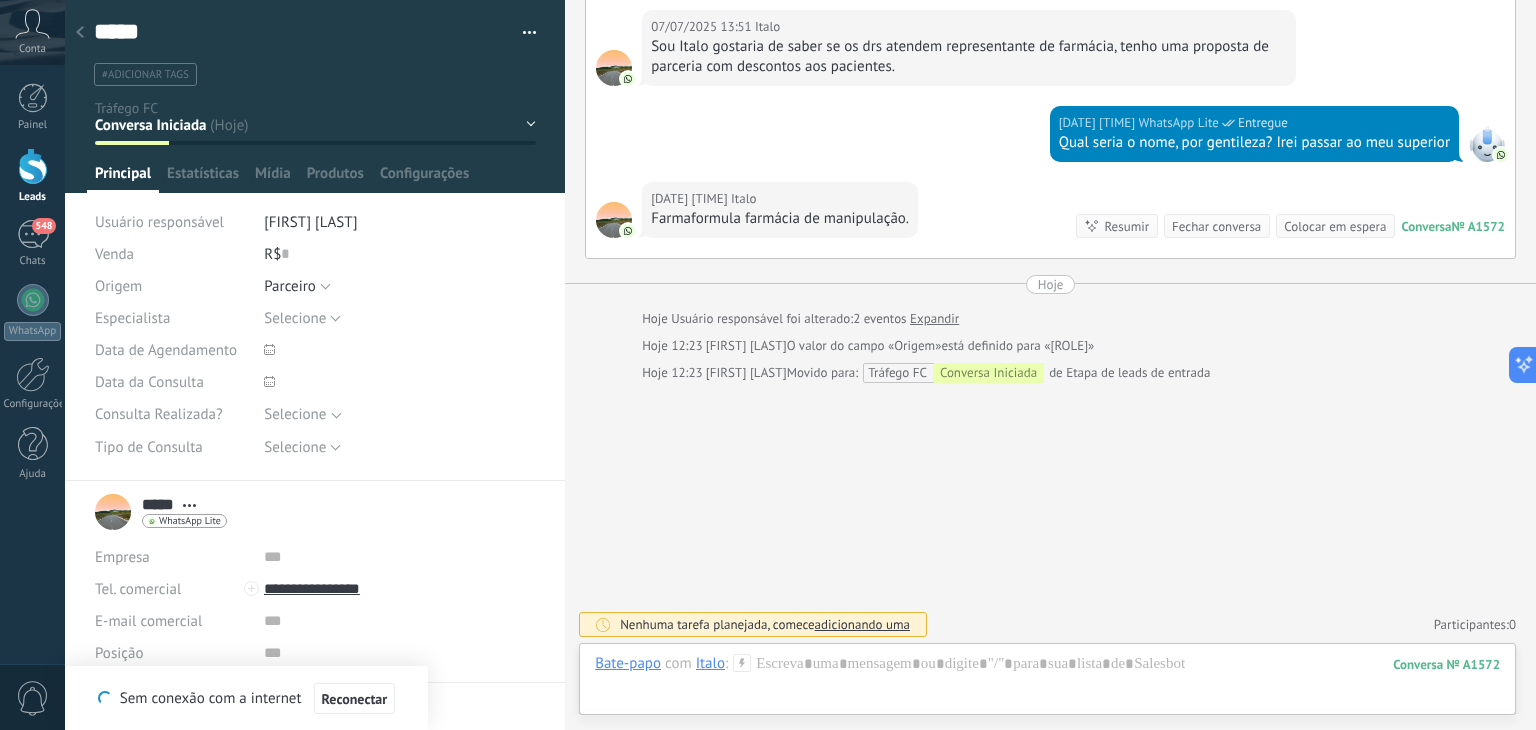 type on "*****" 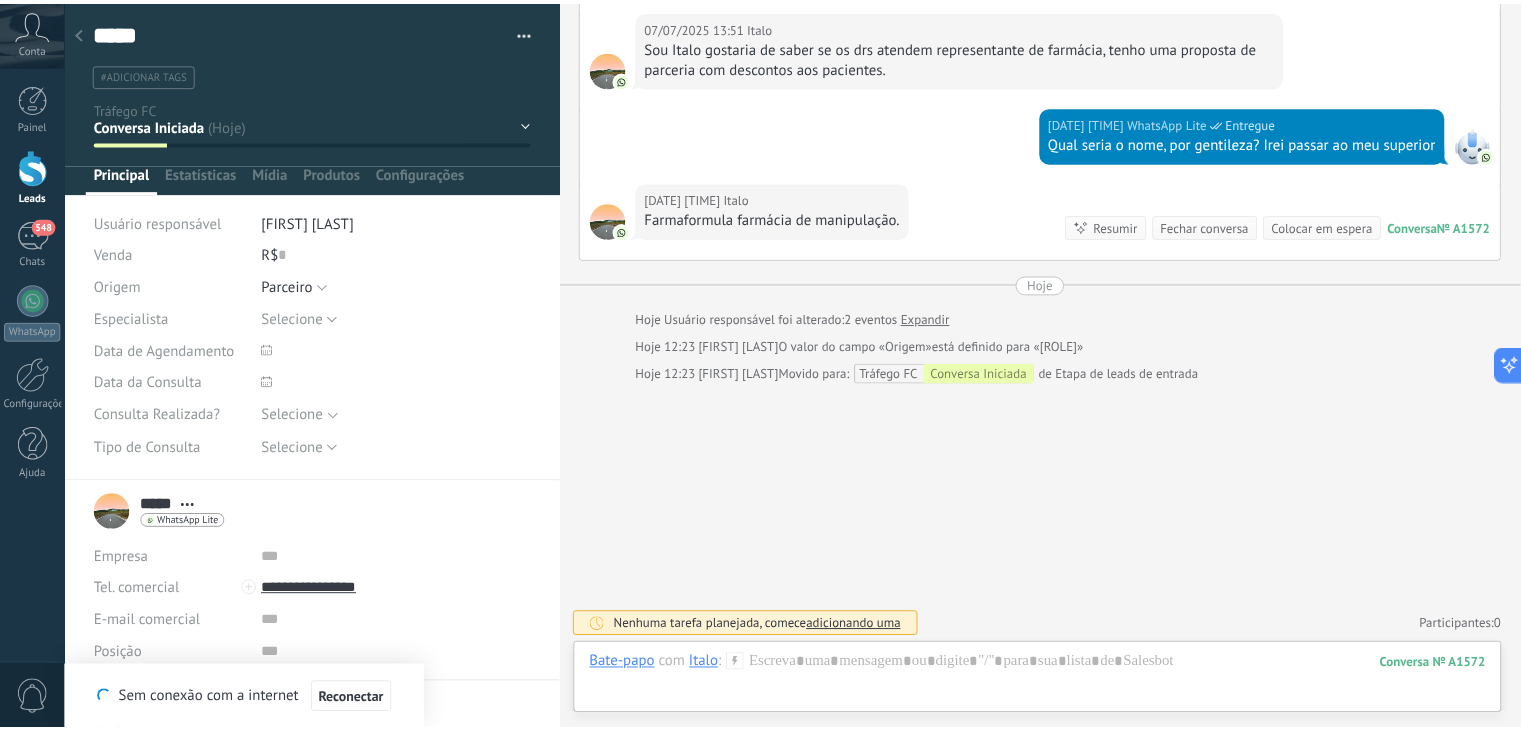 scroll, scrollTop: 517, scrollLeft: 0, axis: vertical 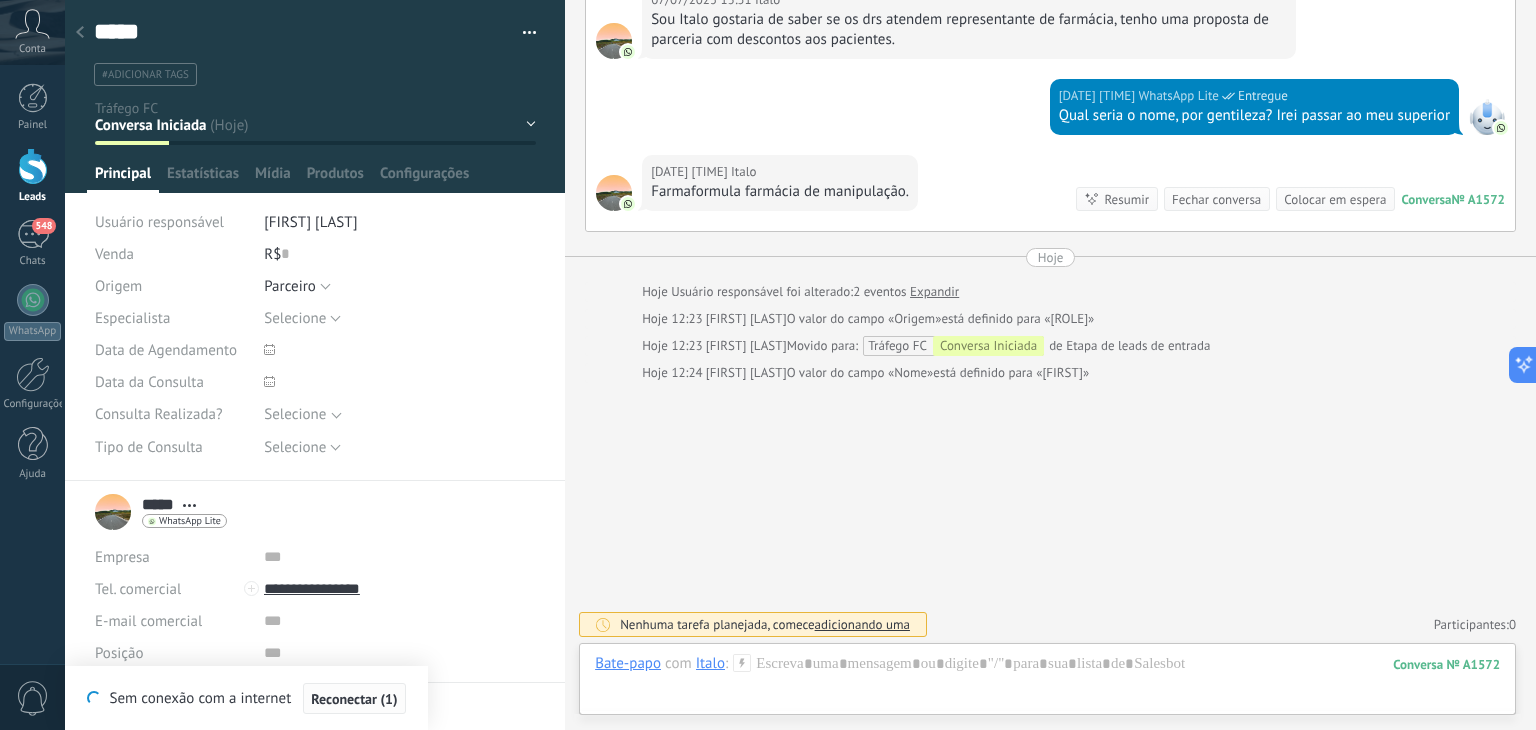 click on "Reconectar (1)" at bounding box center [354, 699] 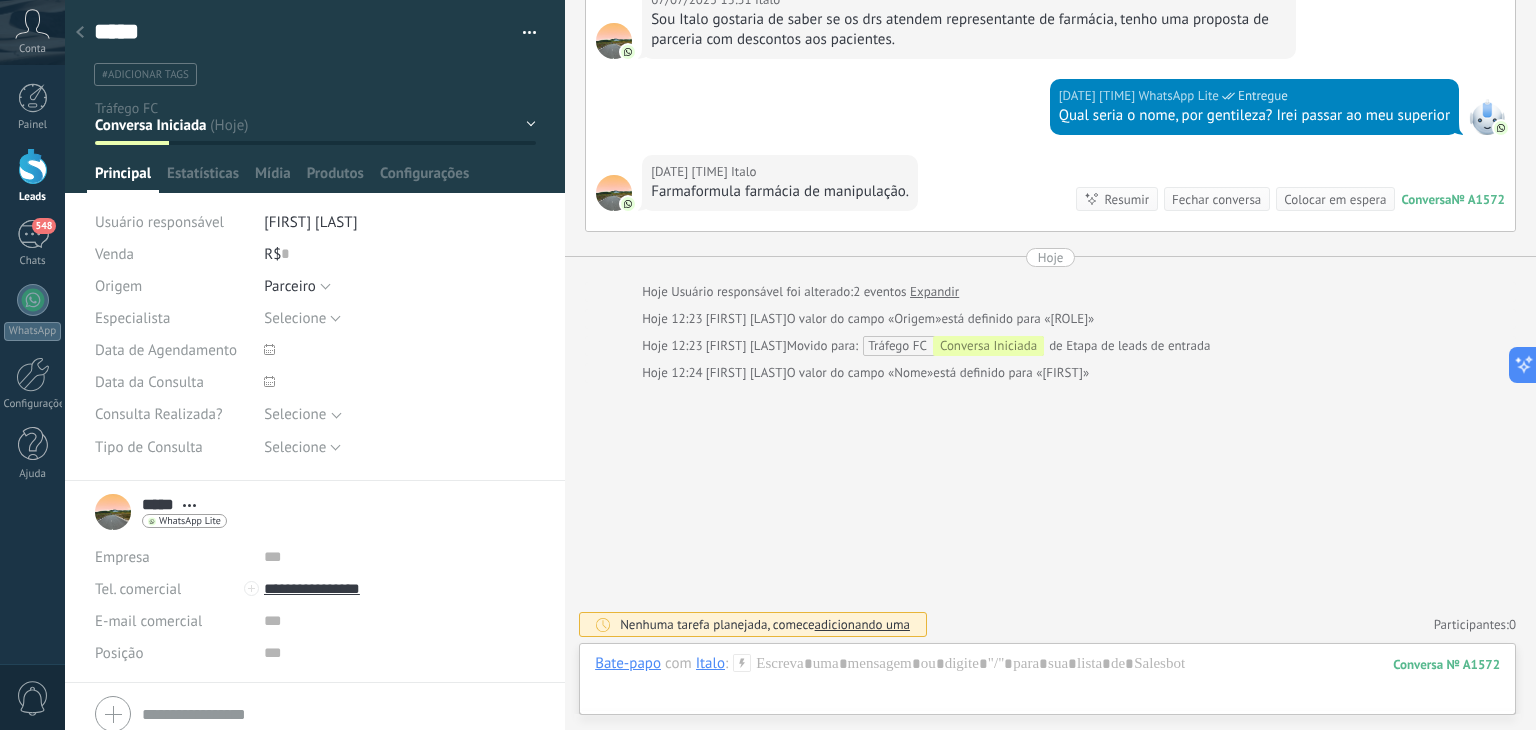 click 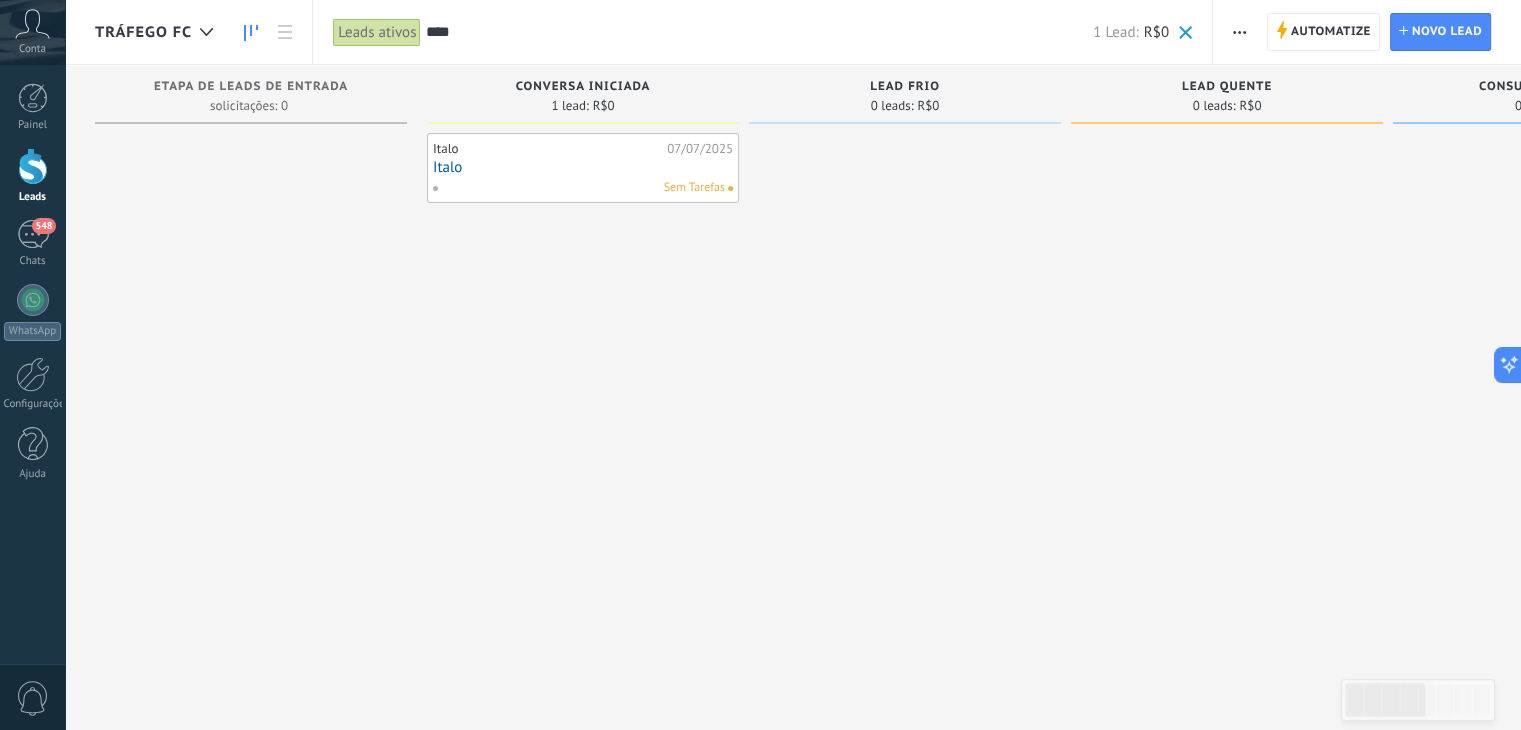 click on "****" at bounding box center [759, 32] 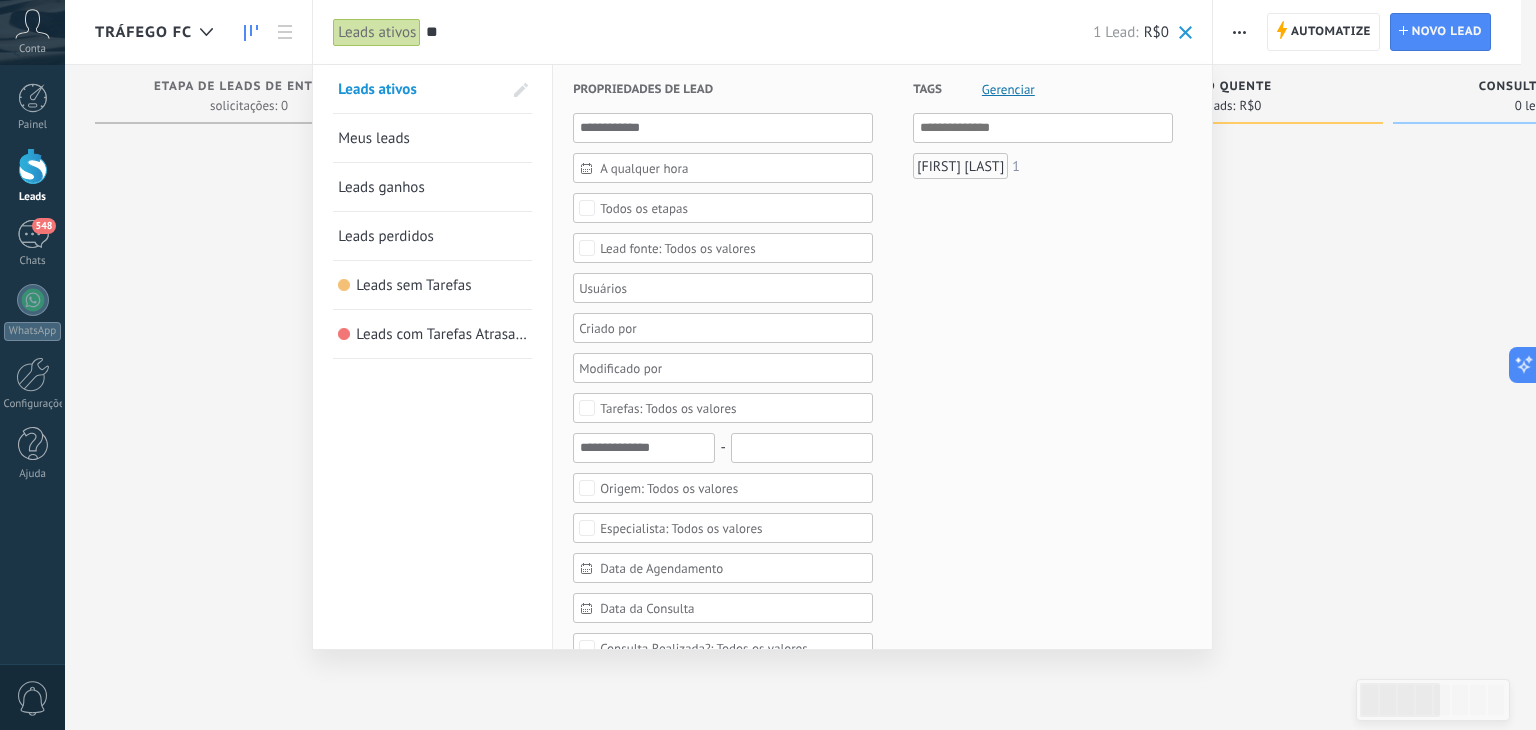 type on "*" 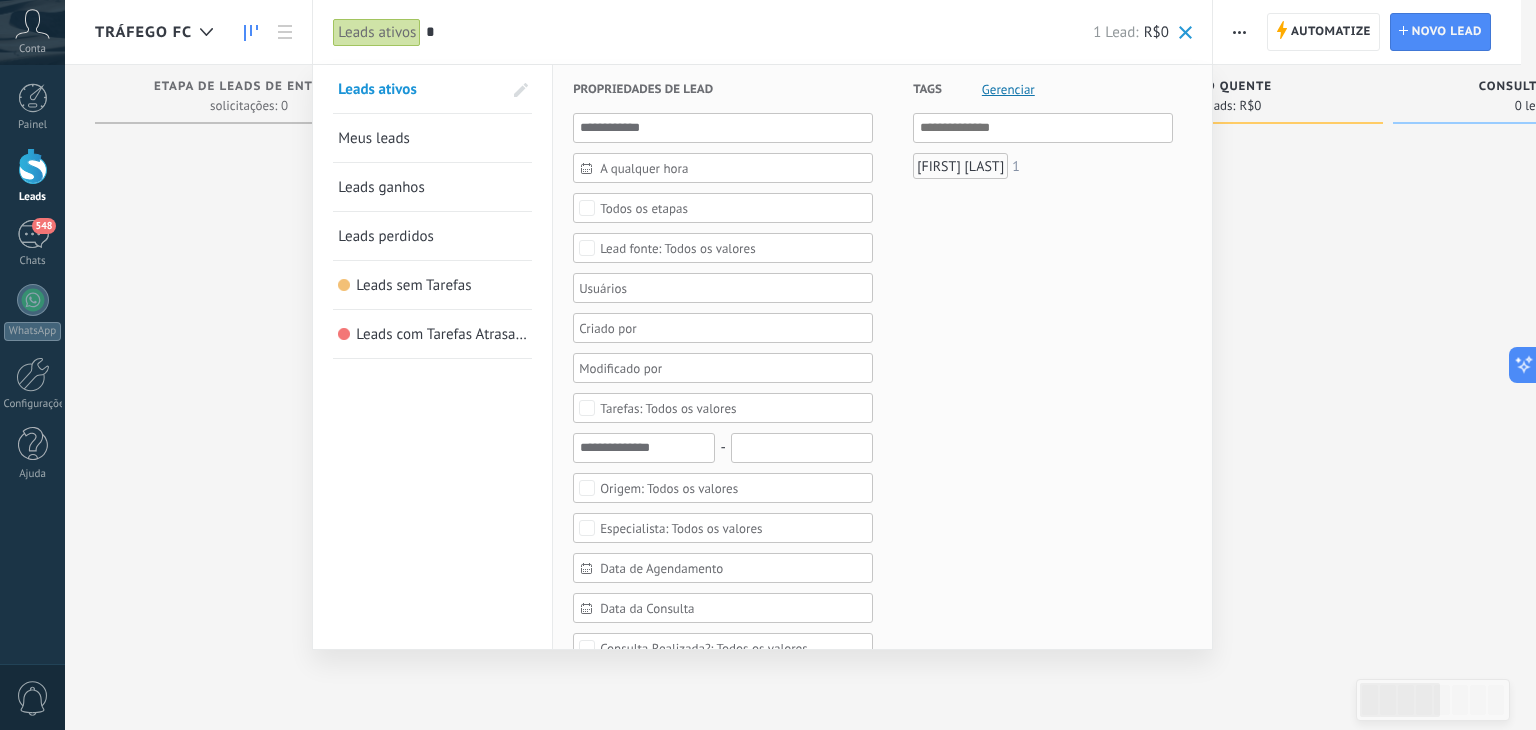 type 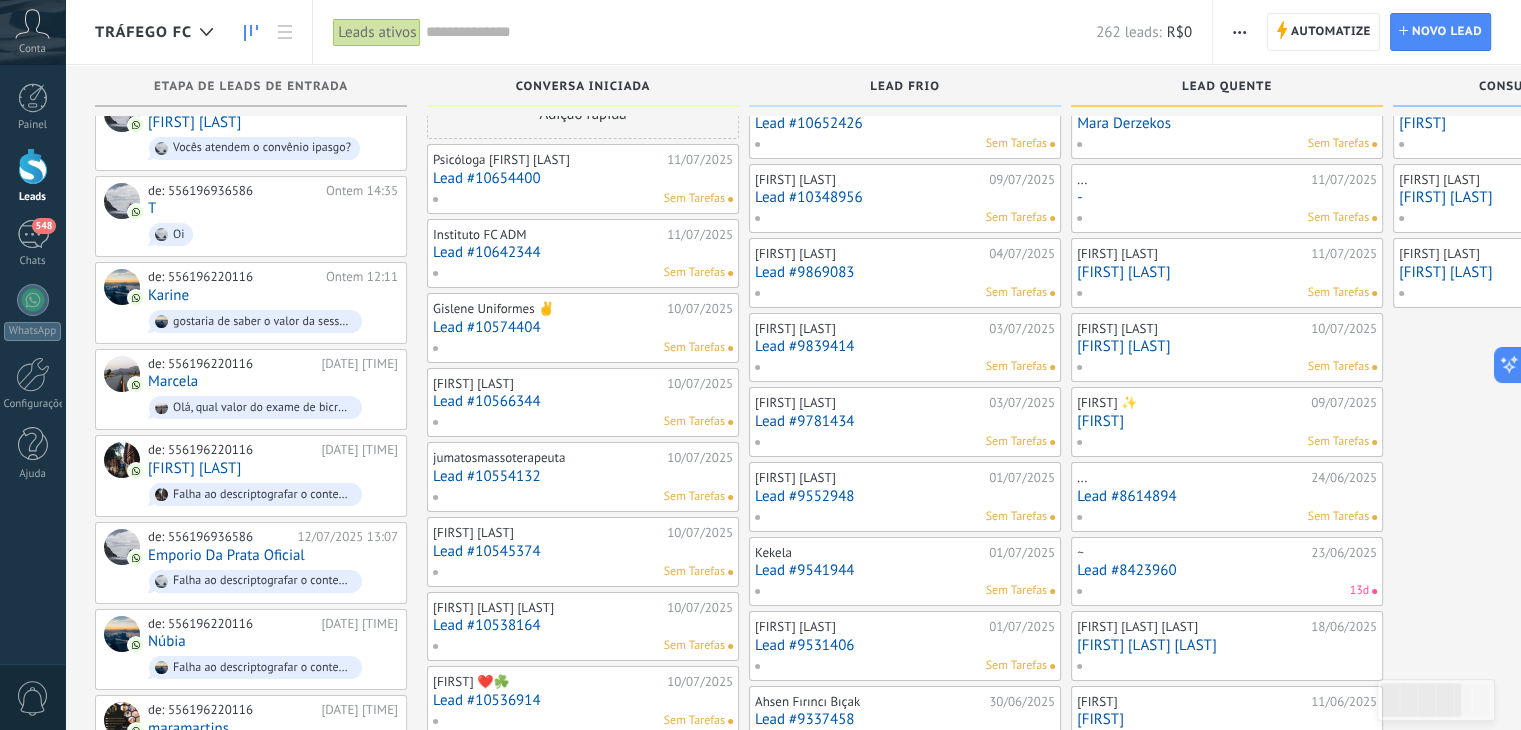 scroll, scrollTop: 46, scrollLeft: 0, axis: vertical 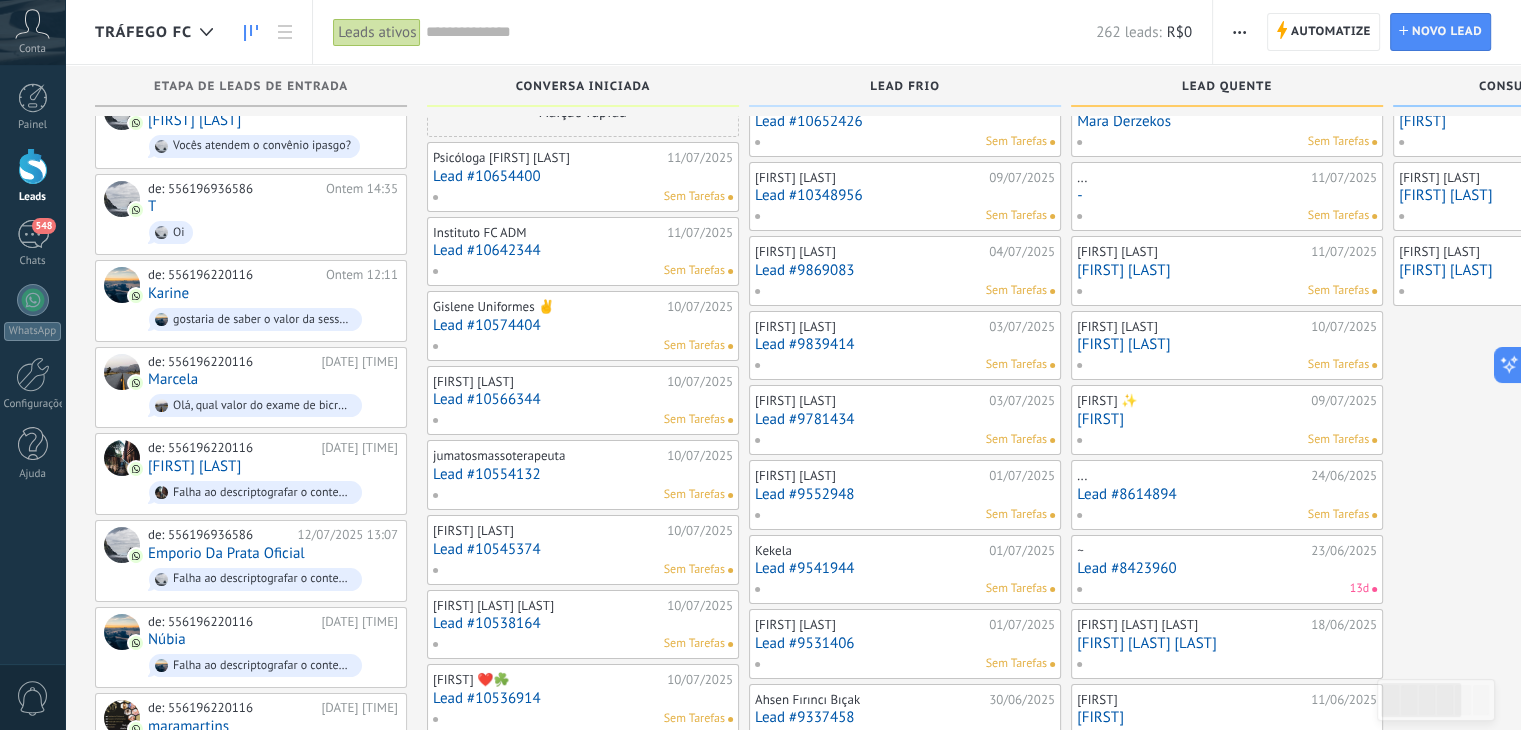 click on "Lead #10574404" at bounding box center [583, 325] 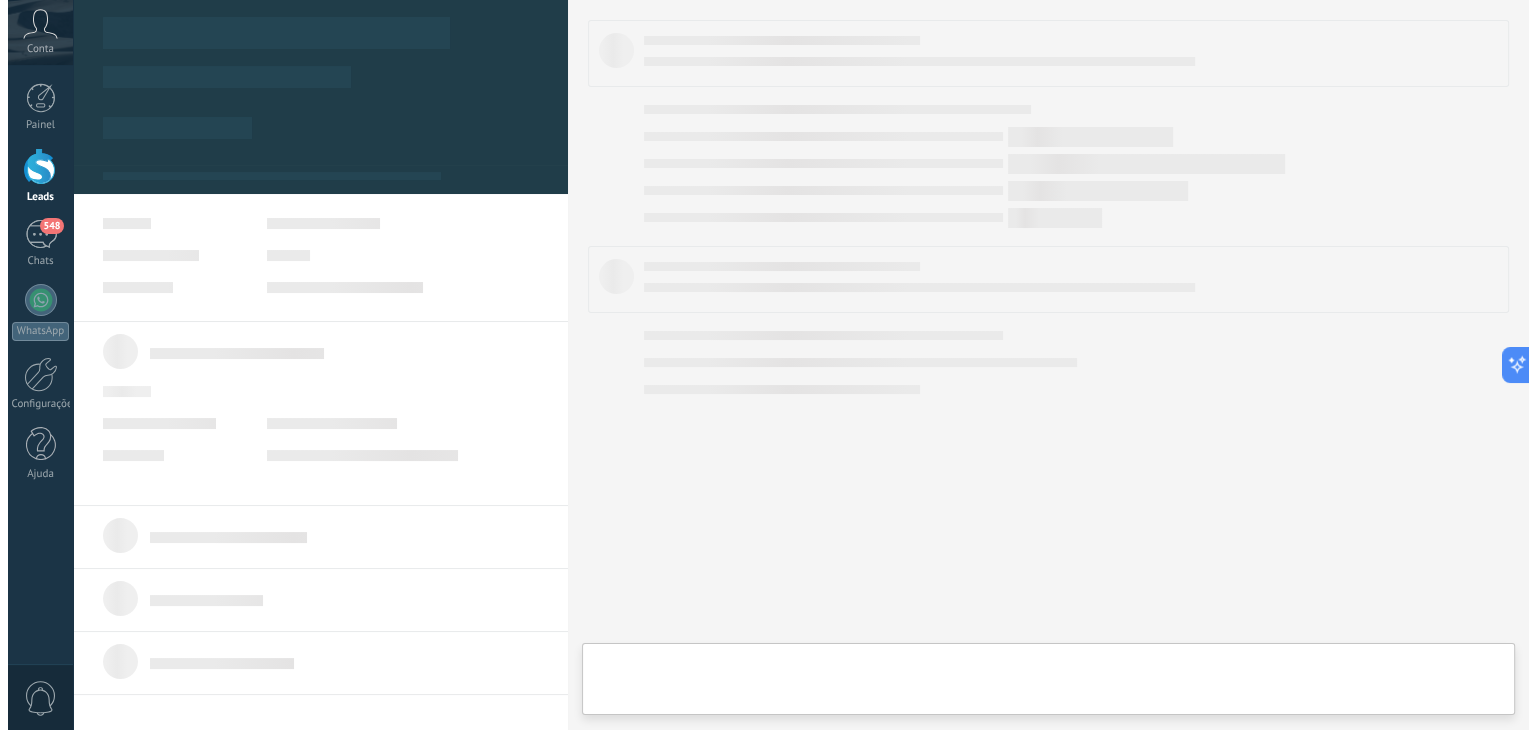 scroll, scrollTop: 0, scrollLeft: 0, axis: both 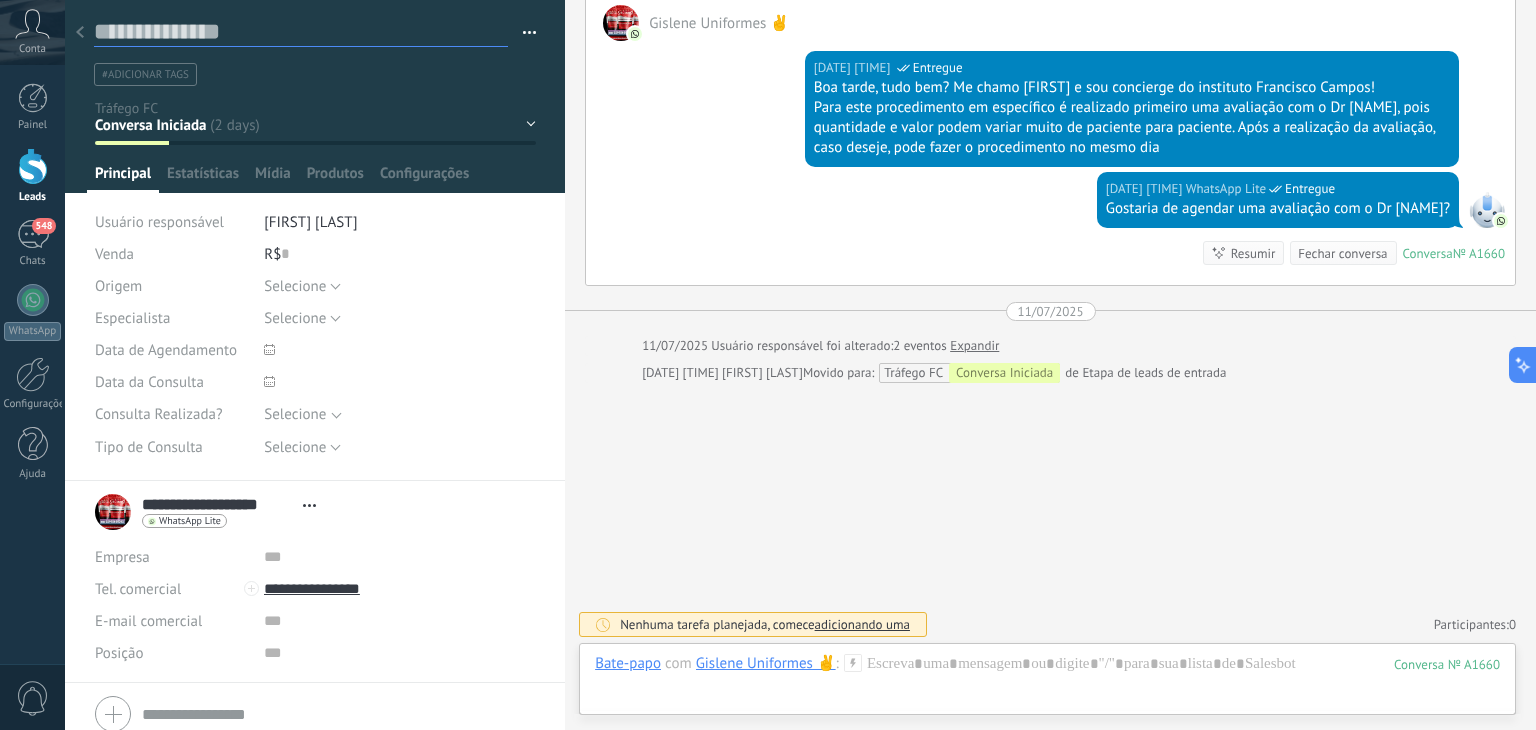 click at bounding box center (301, 32) 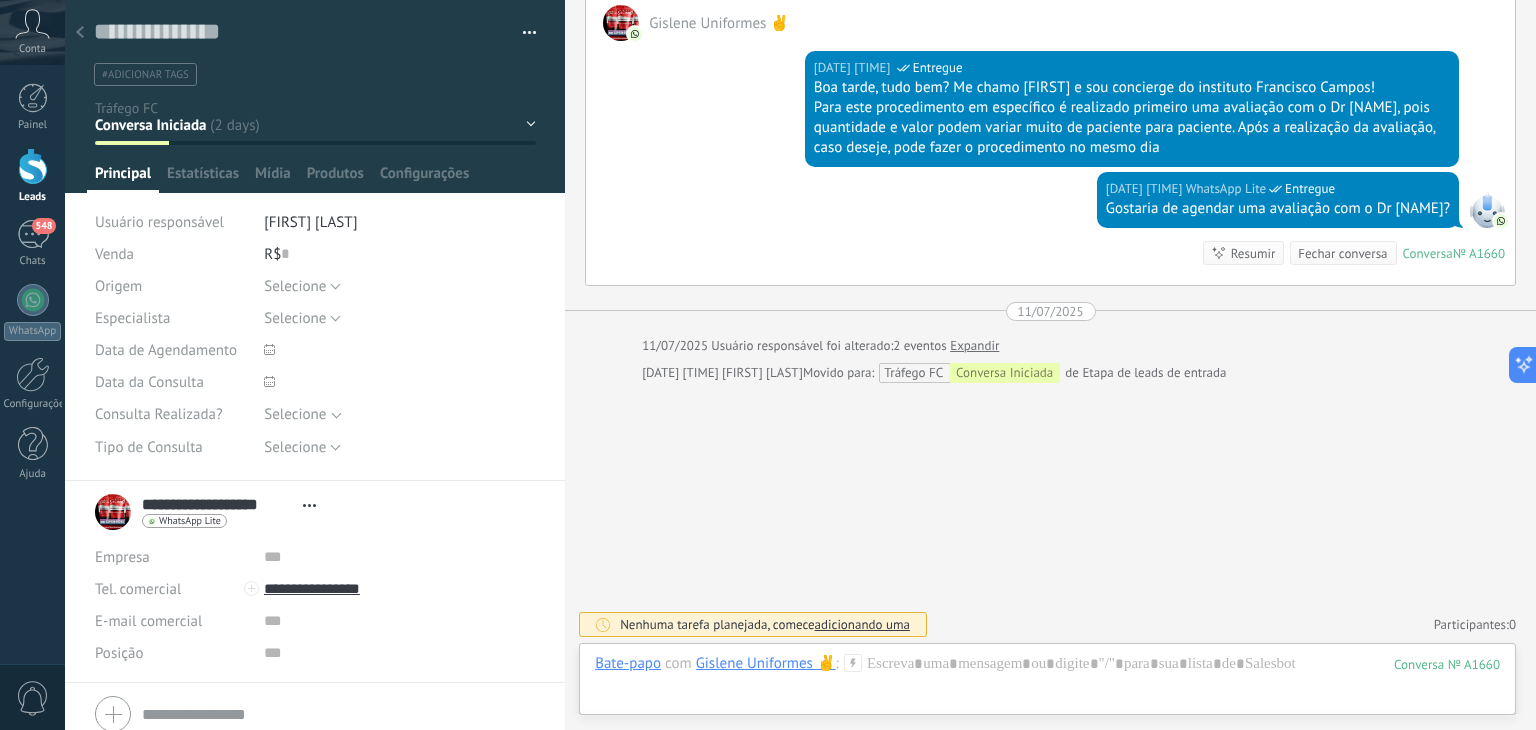 click 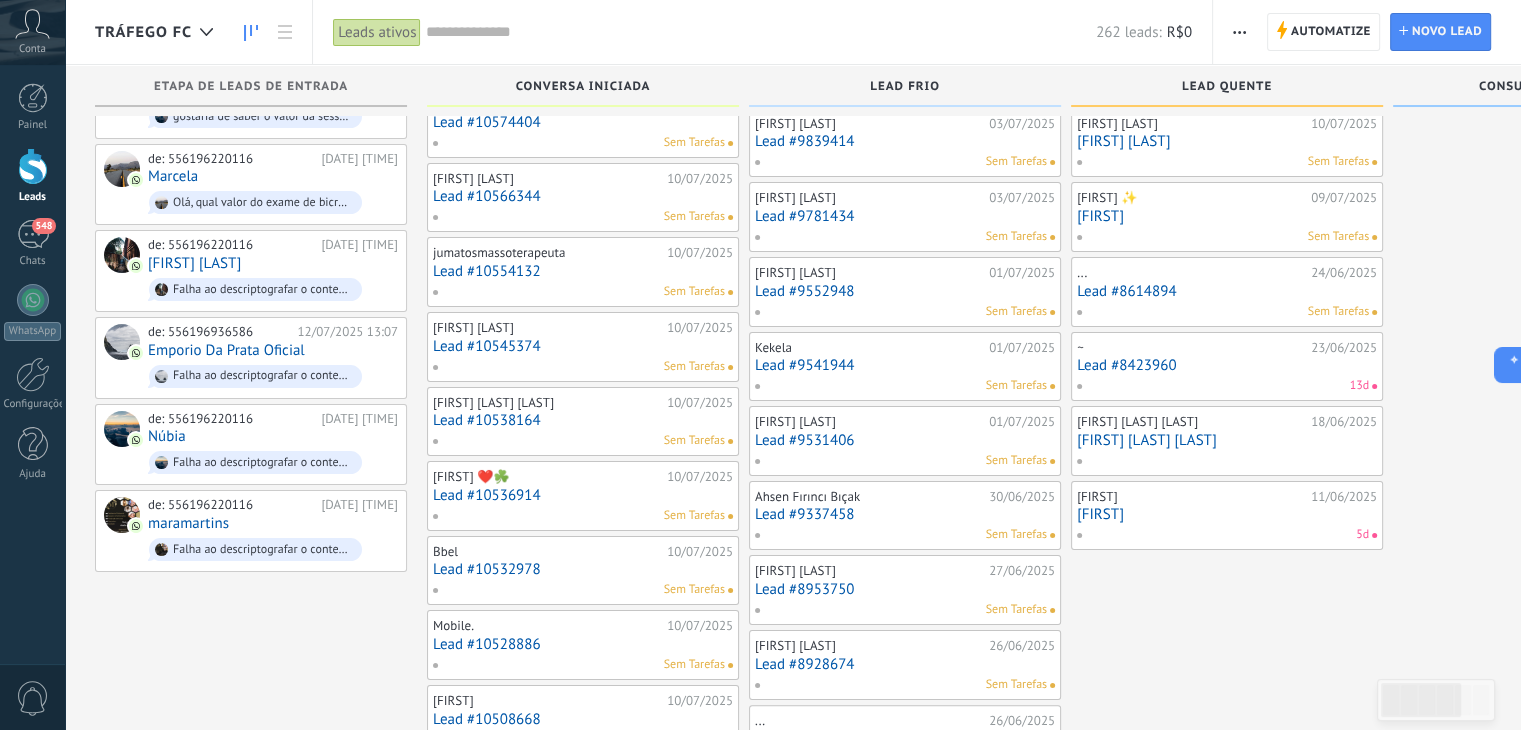 scroll, scrollTop: 0, scrollLeft: 0, axis: both 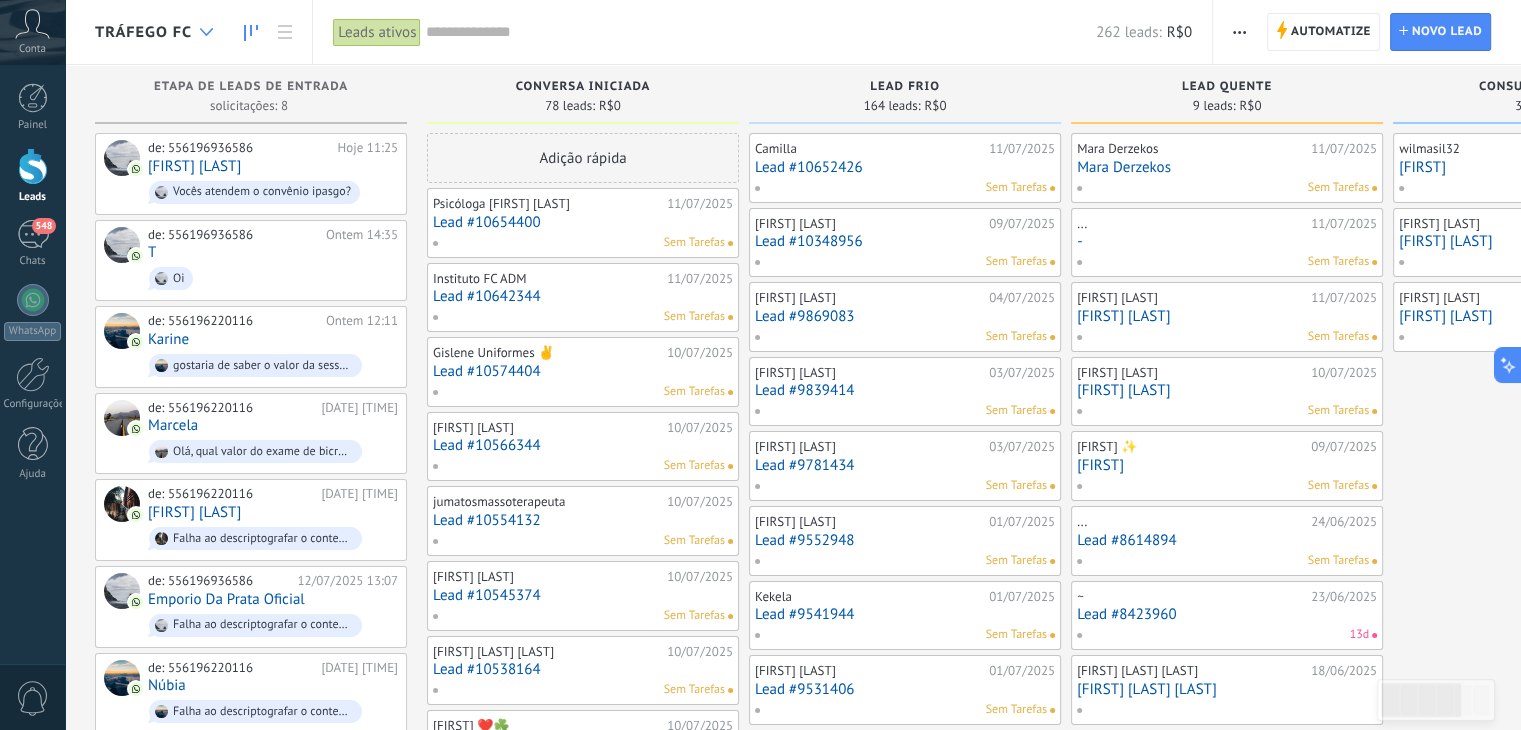 click 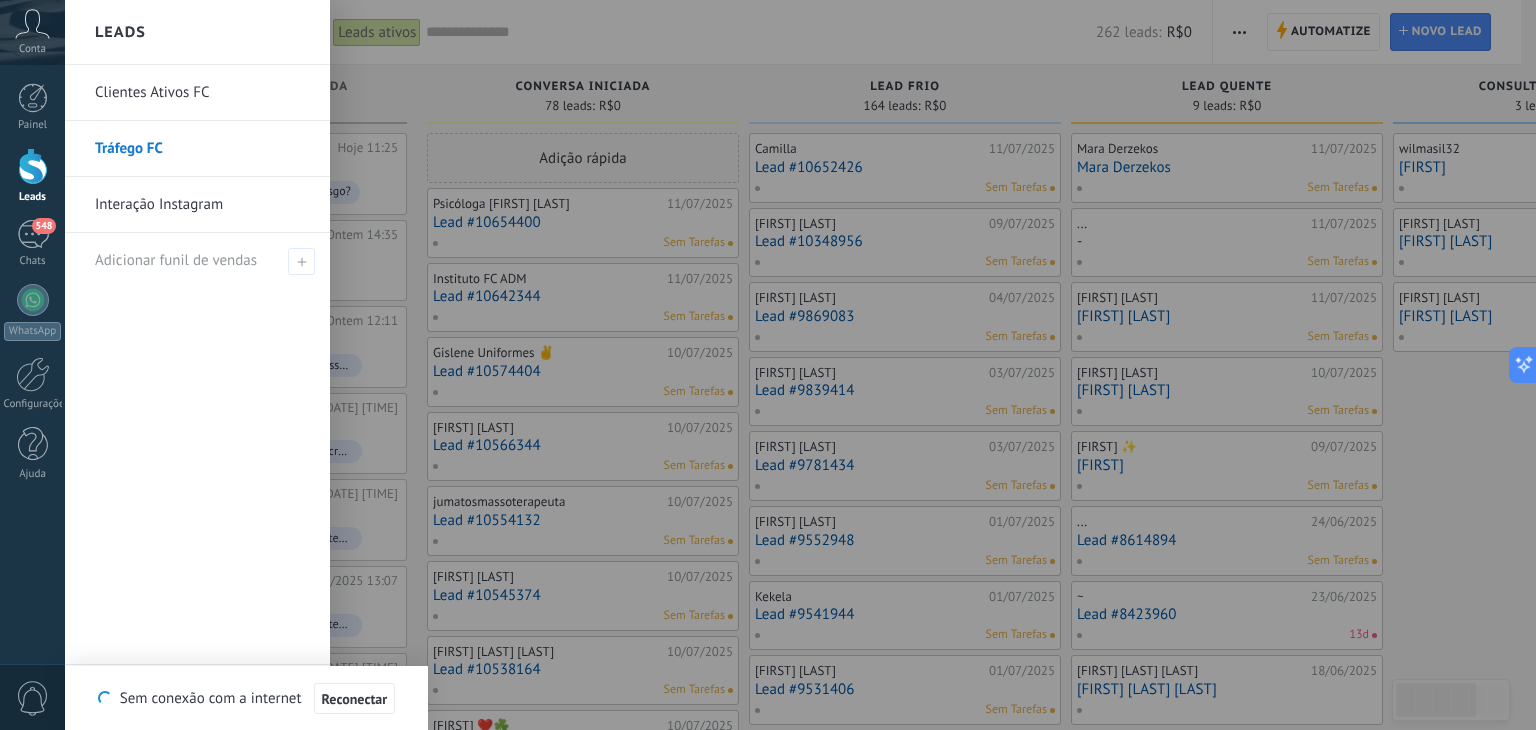 click at bounding box center [833, 365] 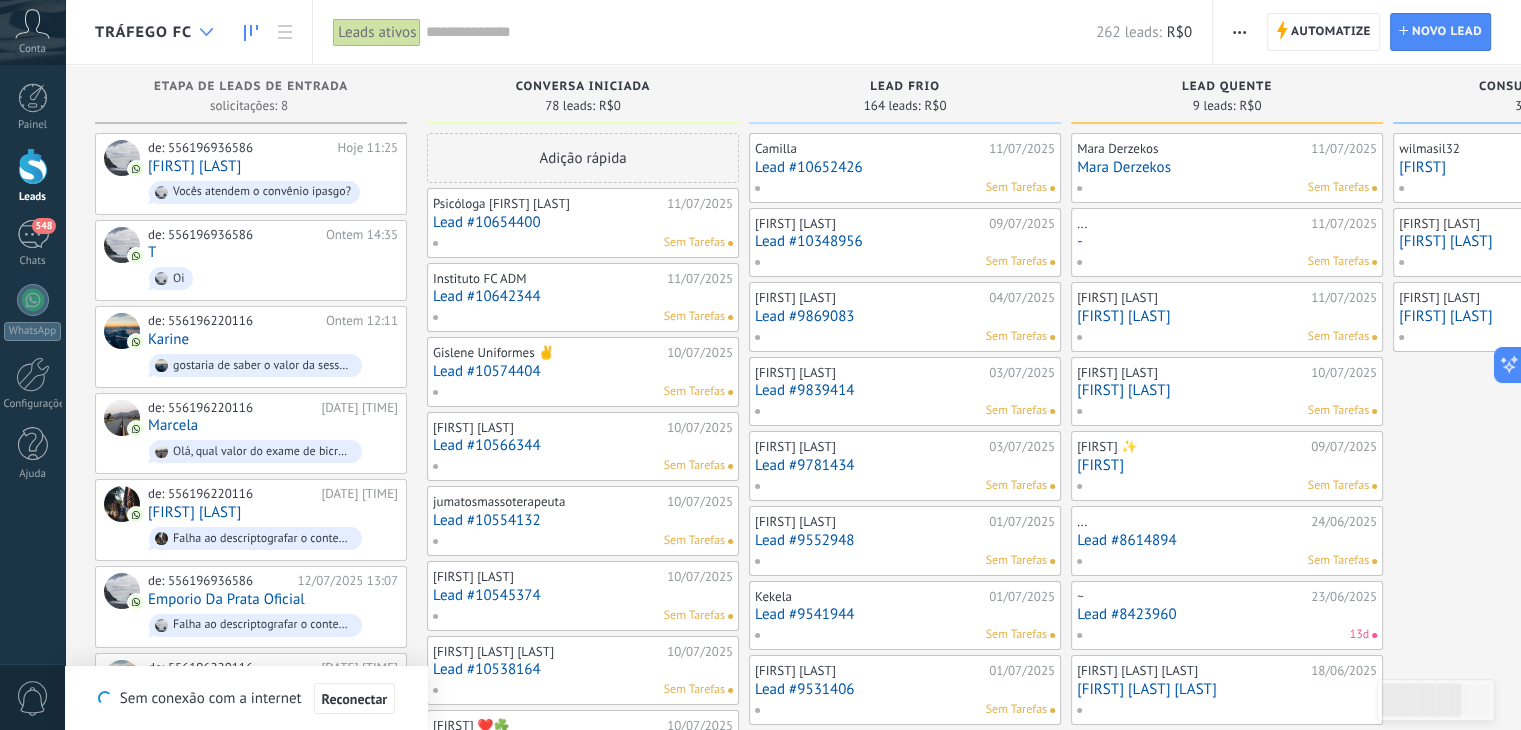 click at bounding box center (206, 32) 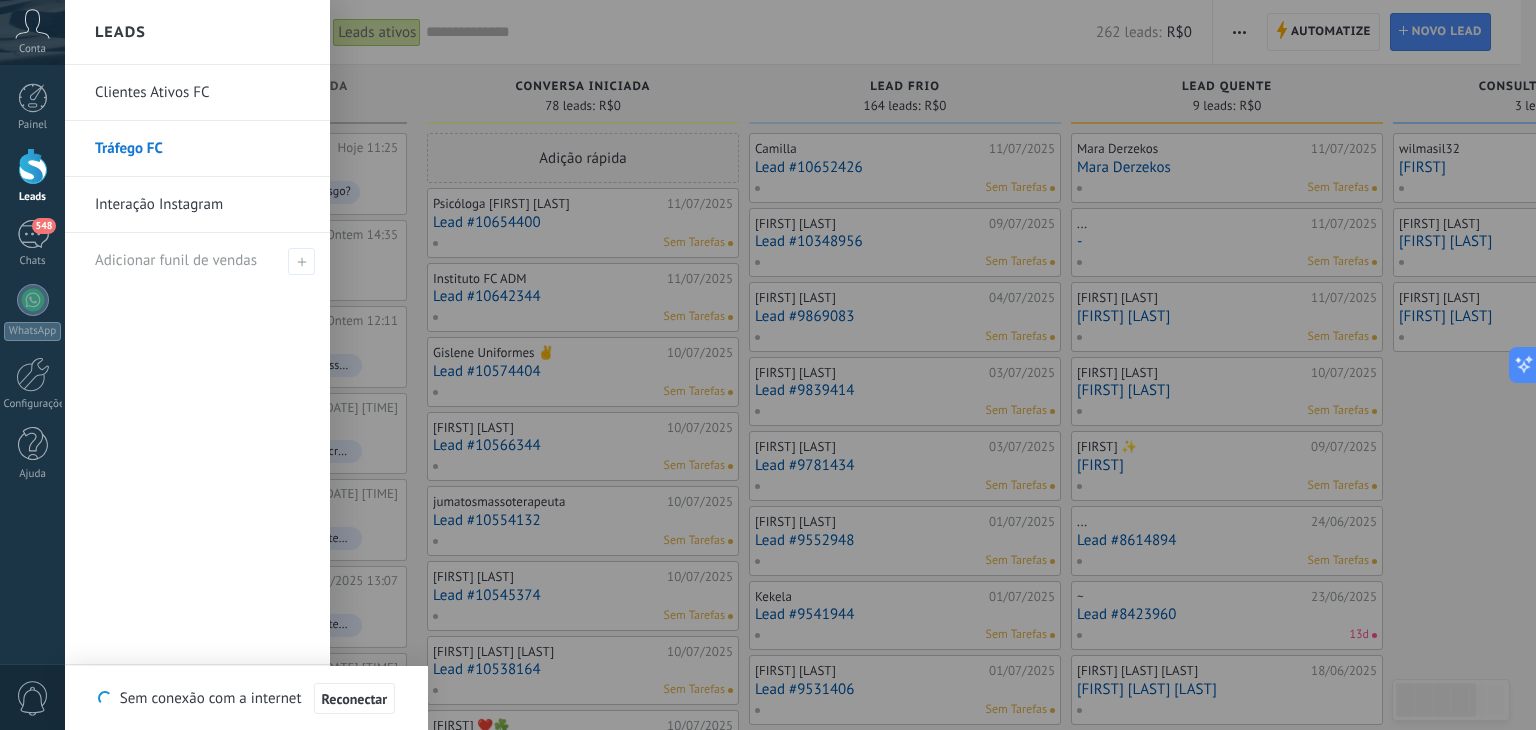 click at bounding box center [833, 365] 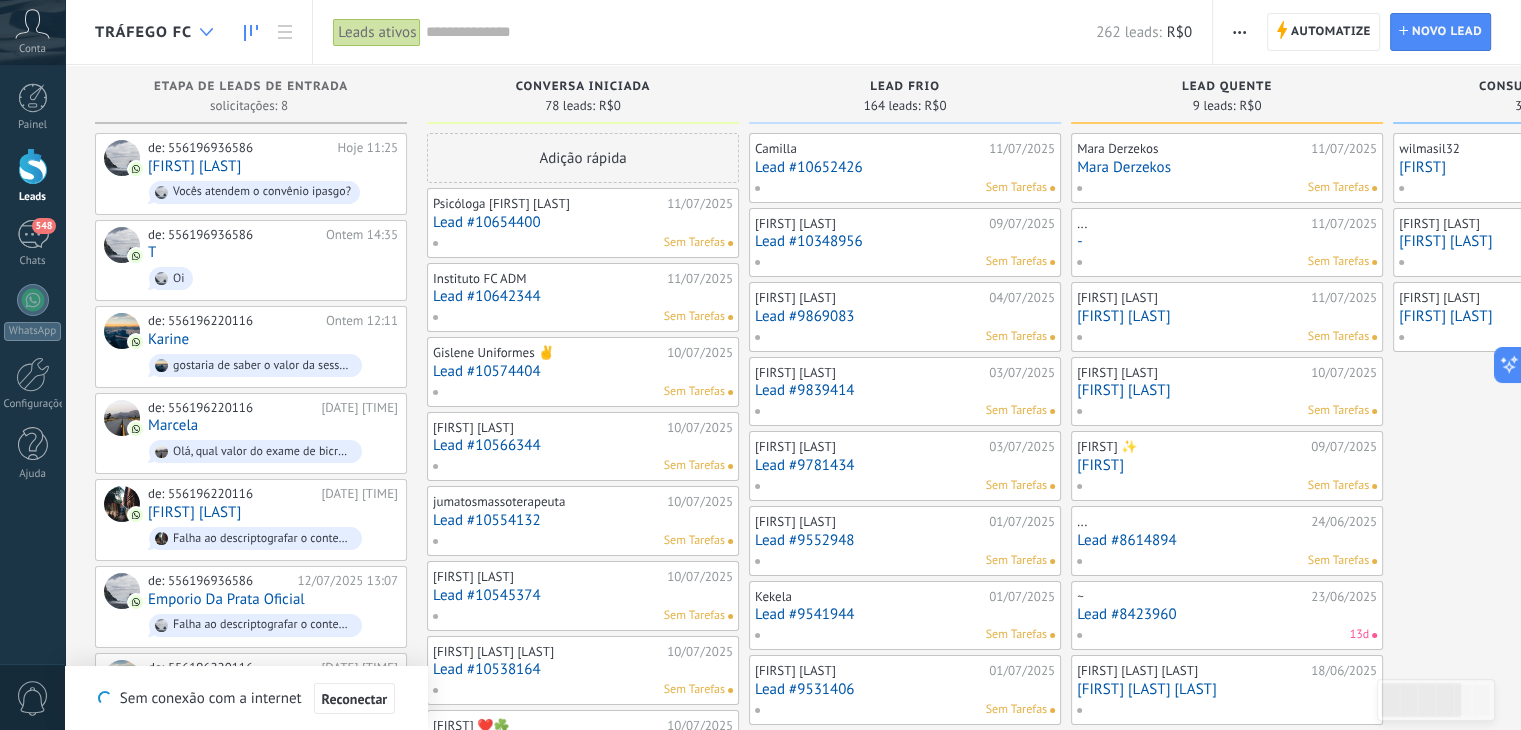 click at bounding box center [206, 32] 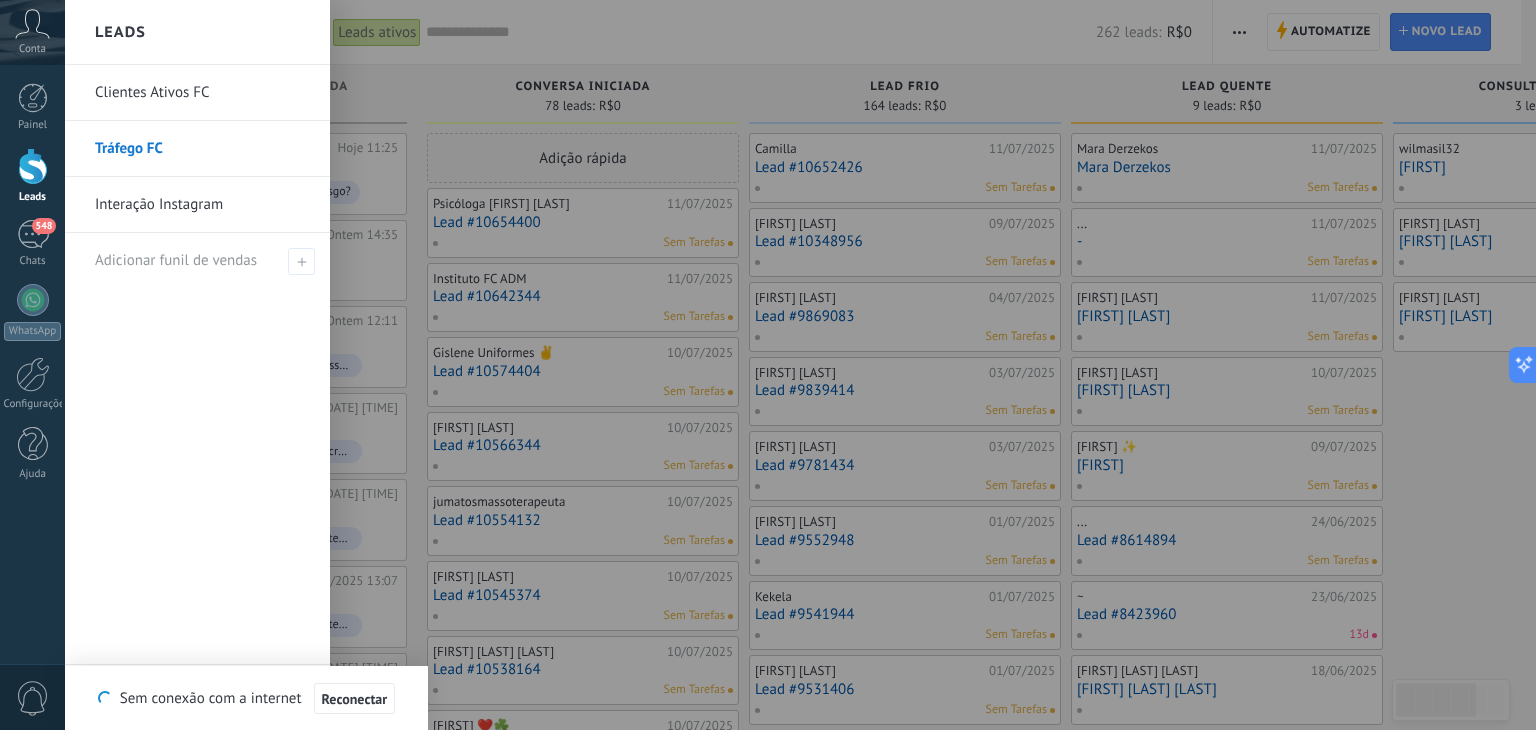 click on "Clientes Ativos FC" at bounding box center [202, 93] 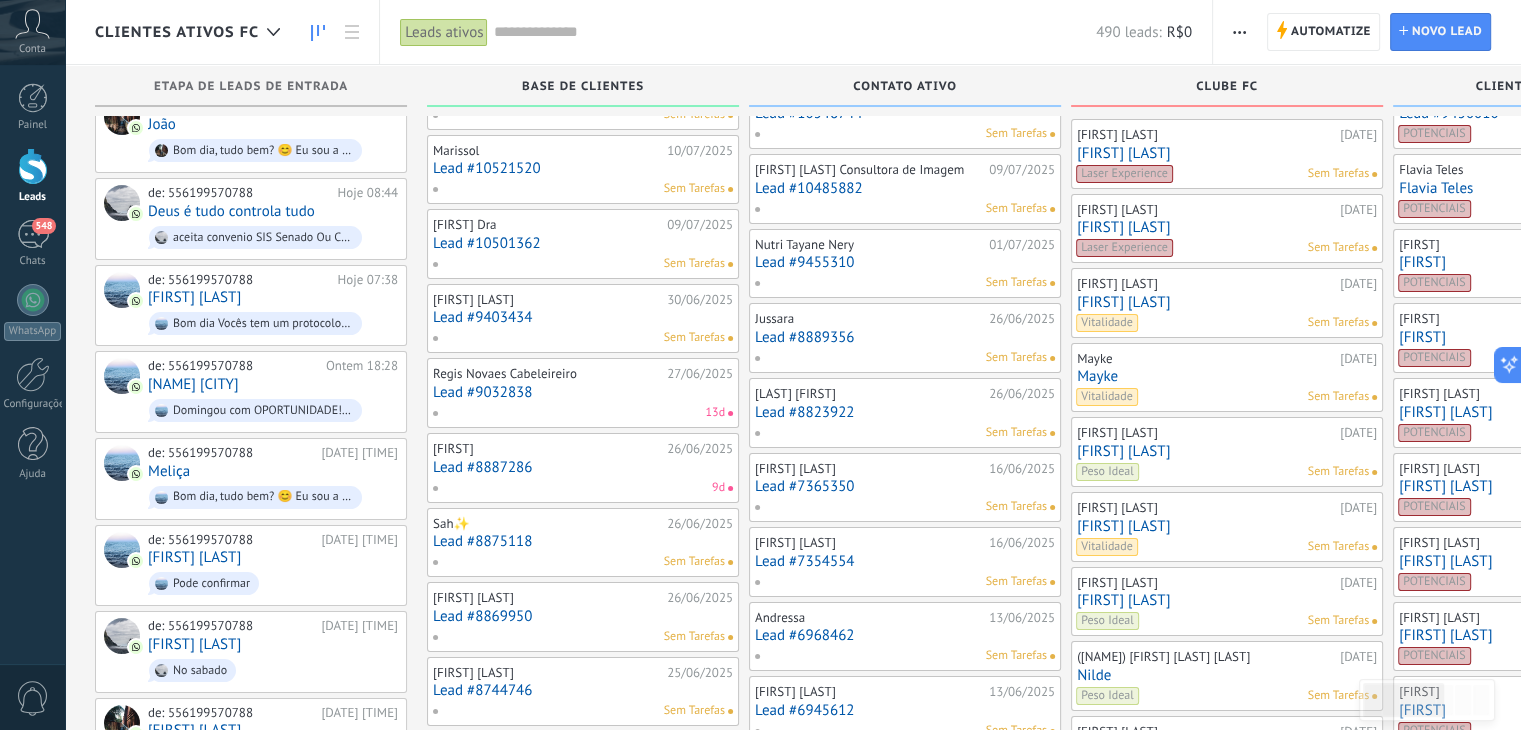 scroll, scrollTop: 0, scrollLeft: 0, axis: both 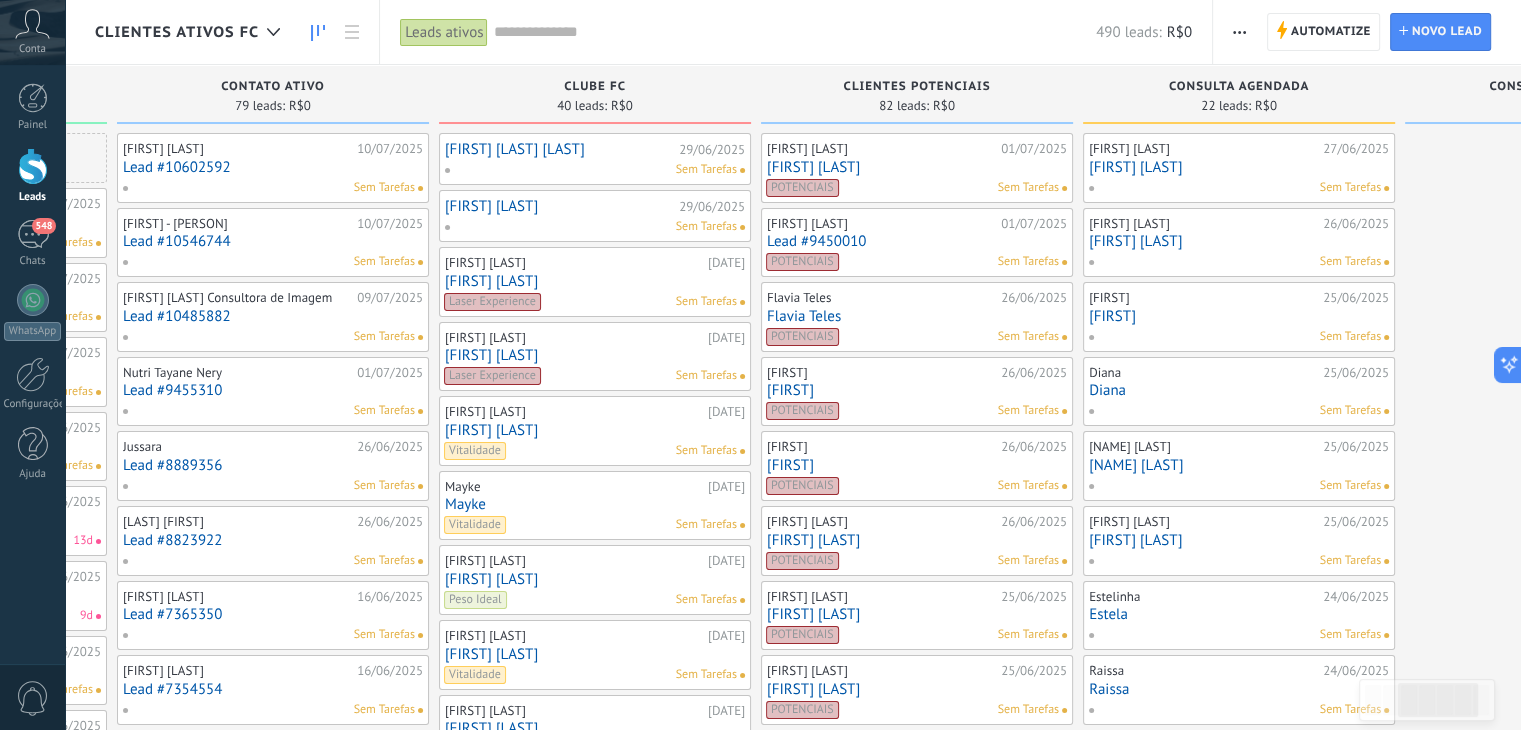 click on "[FIRST] [LAST]" at bounding box center (1239, 241) 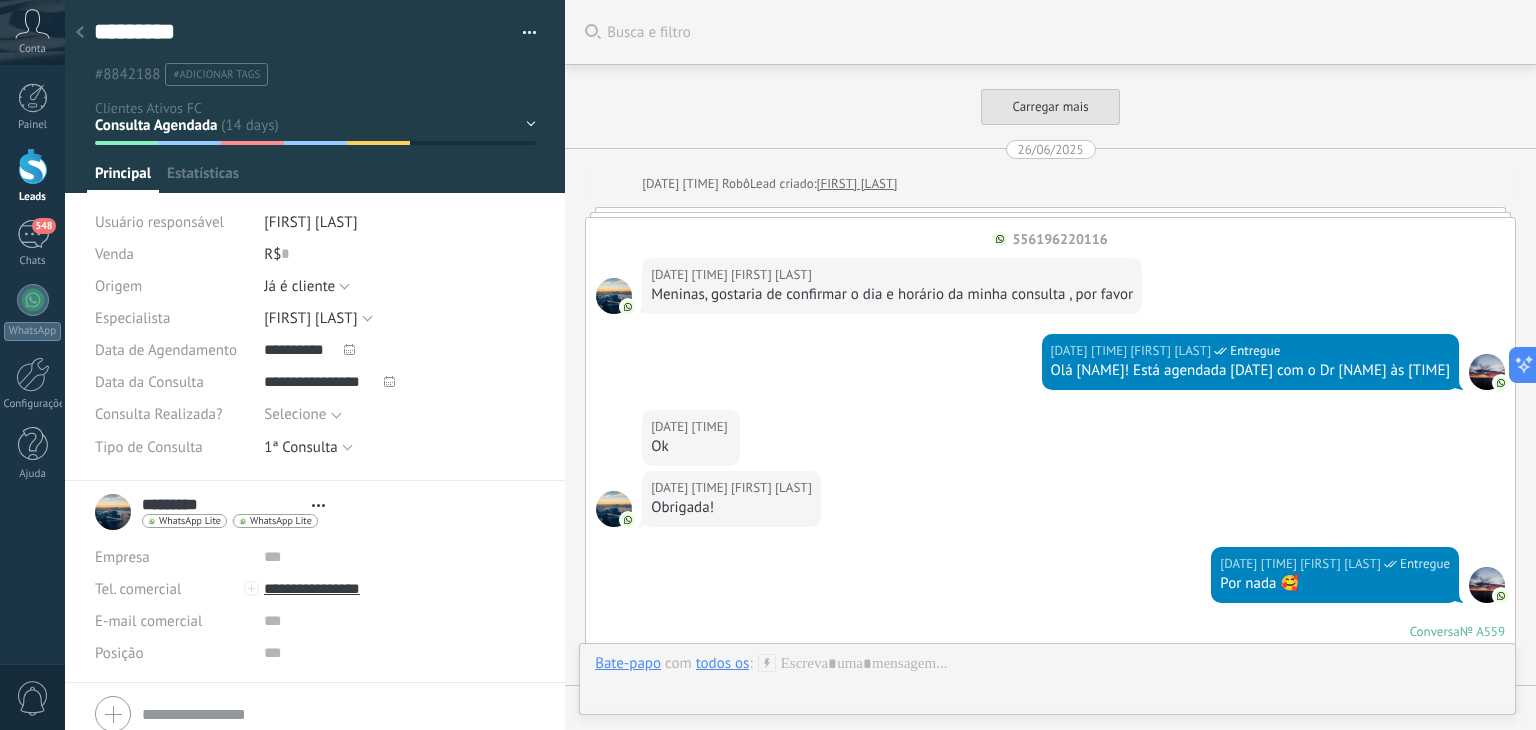 scroll, scrollTop: 29, scrollLeft: 0, axis: vertical 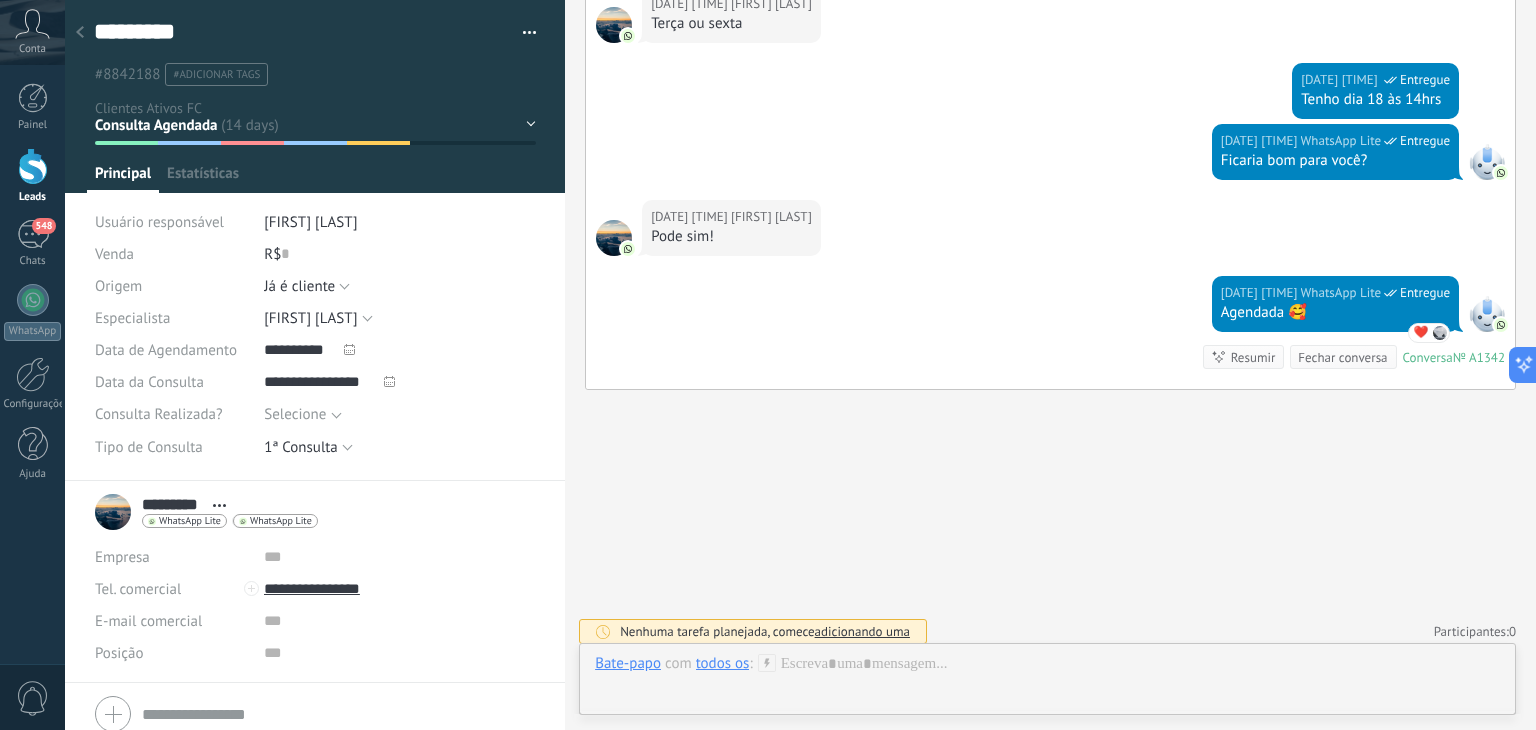 click 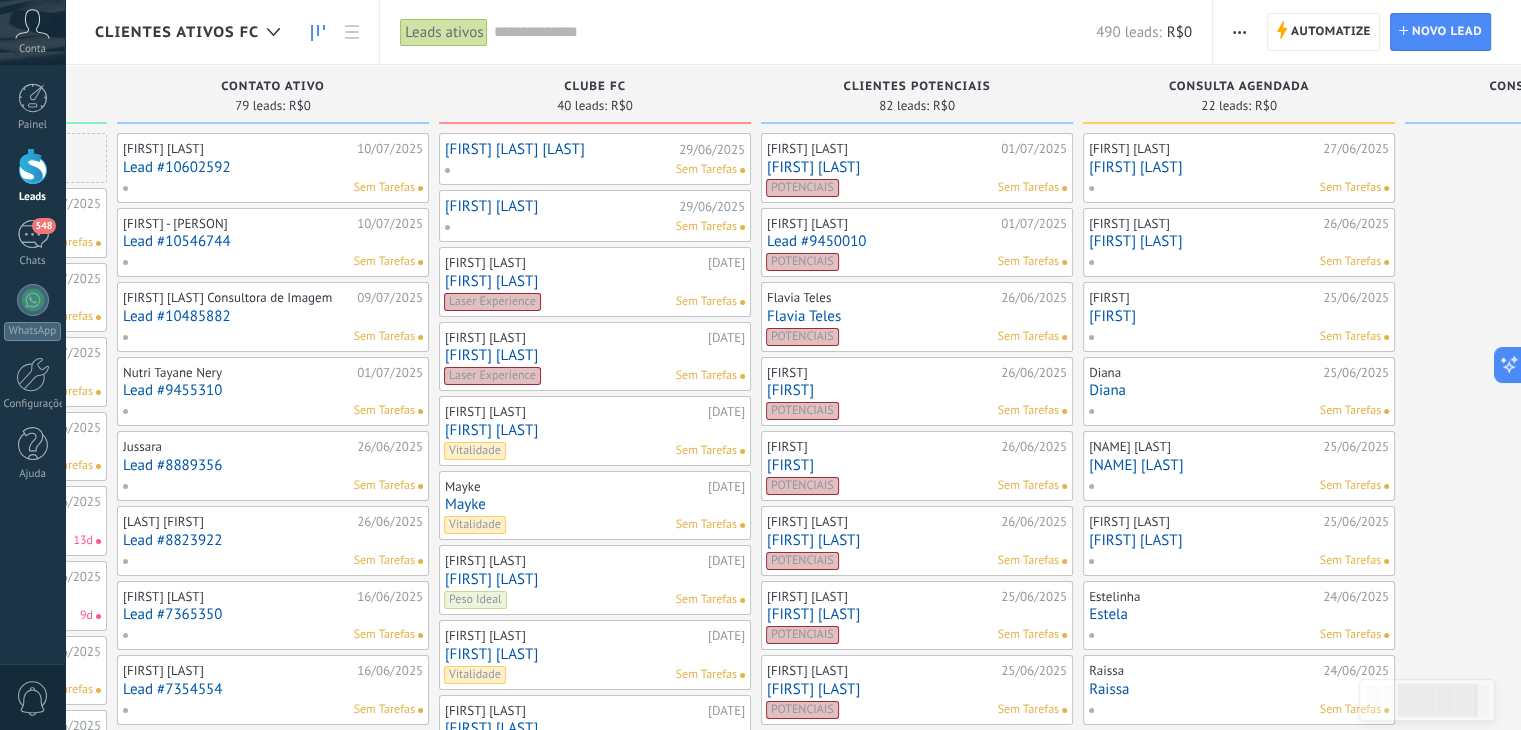 click on "[FIRST] [LAST]" at bounding box center (1239, 241) 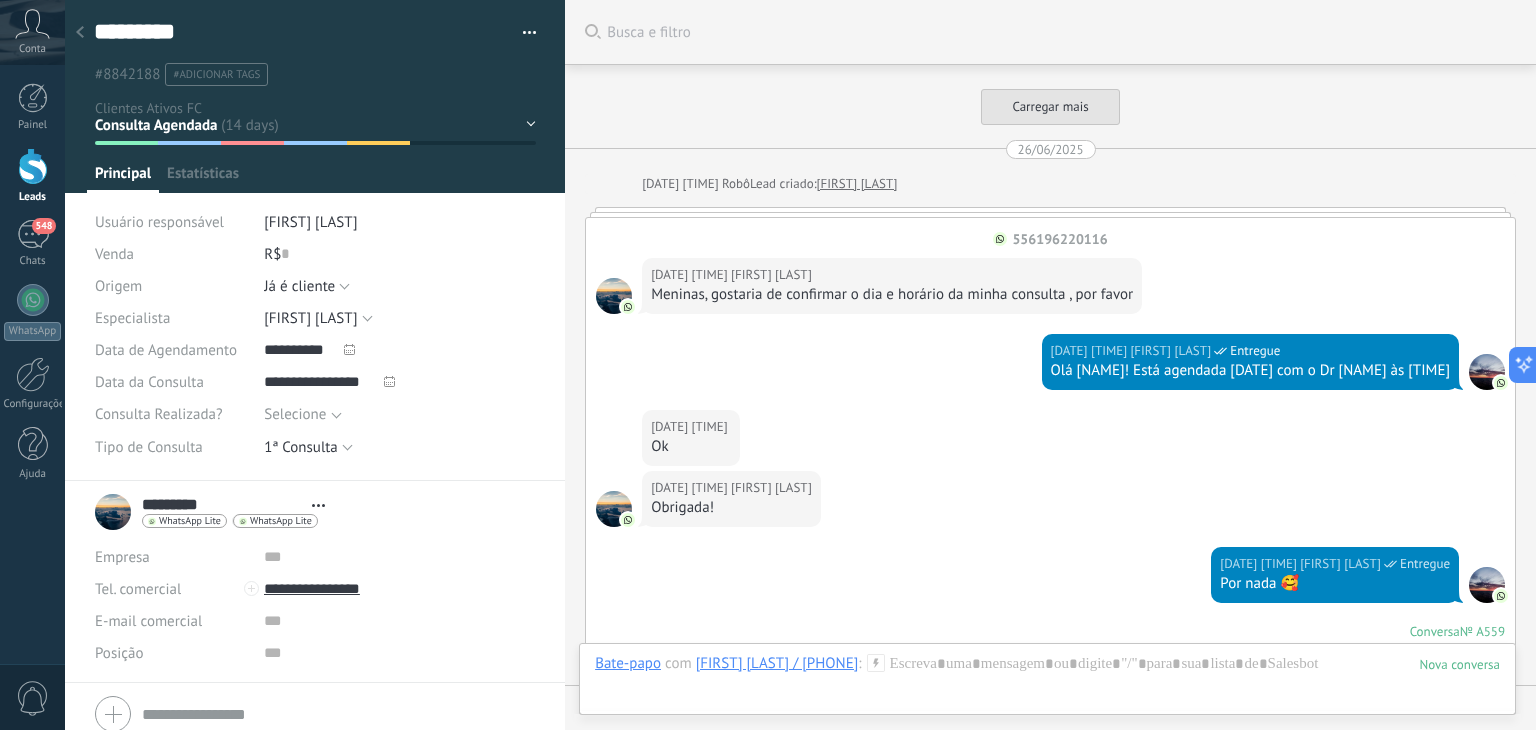 scroll, scrollTop: 5424, scrollLeft: 0, axis: vertical 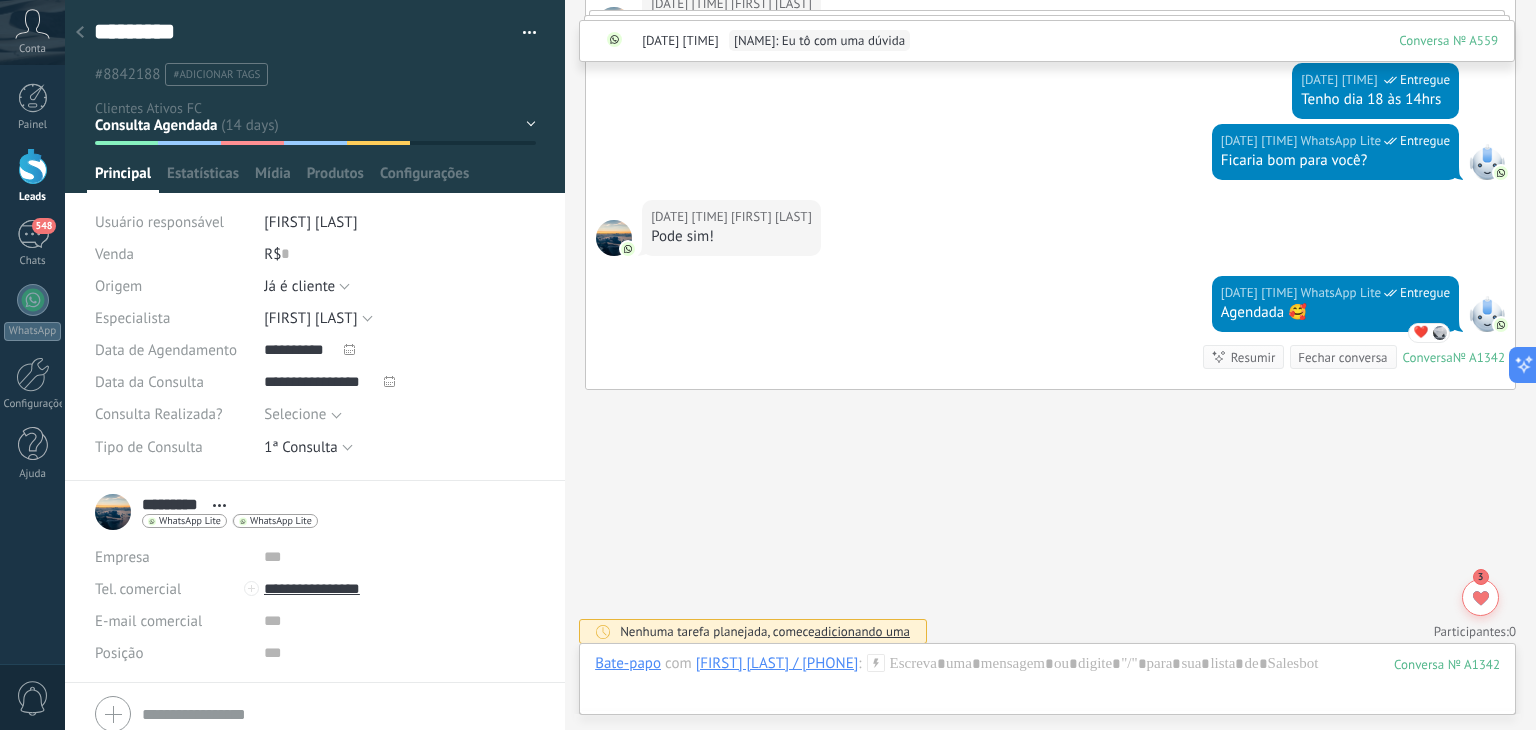 click on "Base de Clientes
Contato Ativo
Clube FC
Clientes Potenciais
Consulta Agendada
Consulta Realizada" at bounding box center (0, 0) 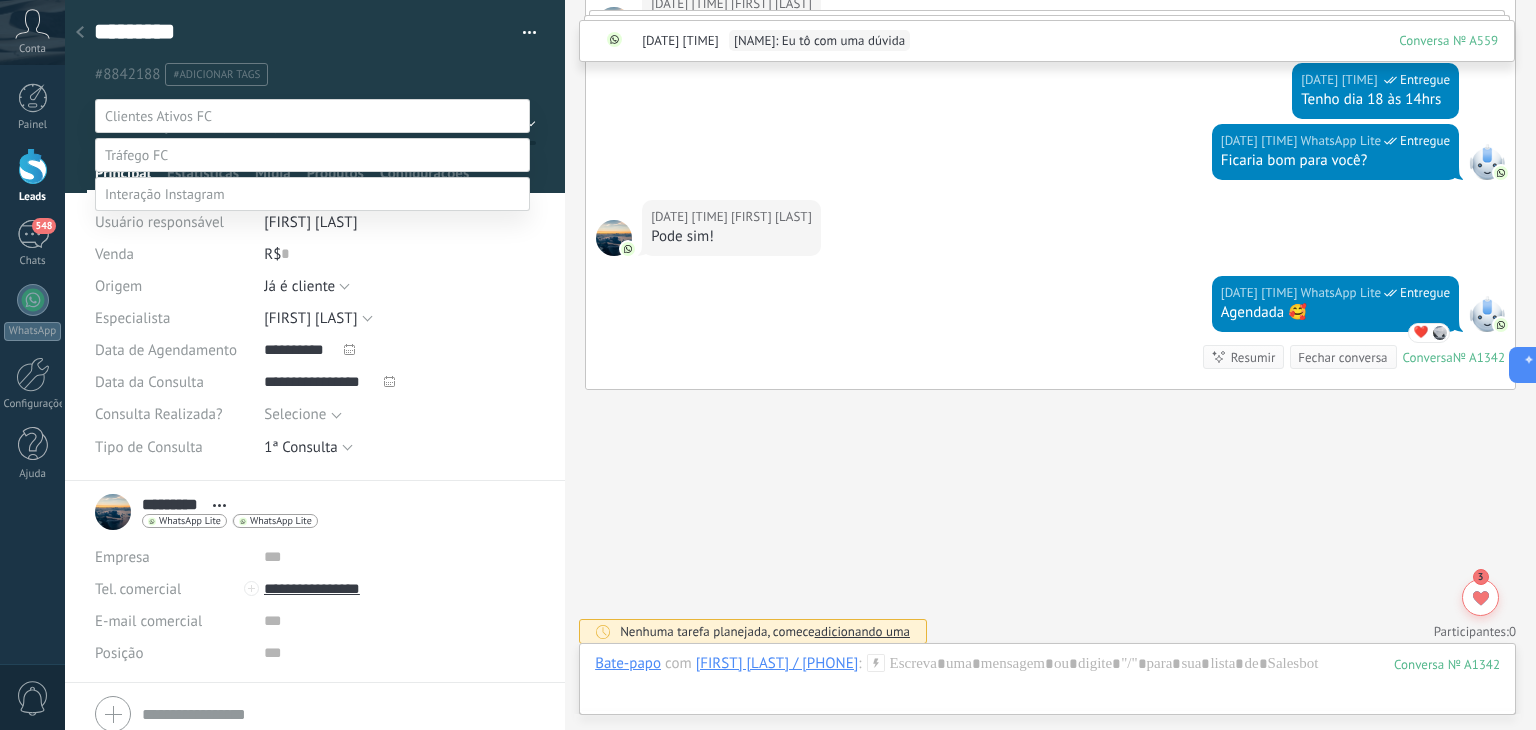 click on "Venda Ganha" at bounding box center [0, 0] 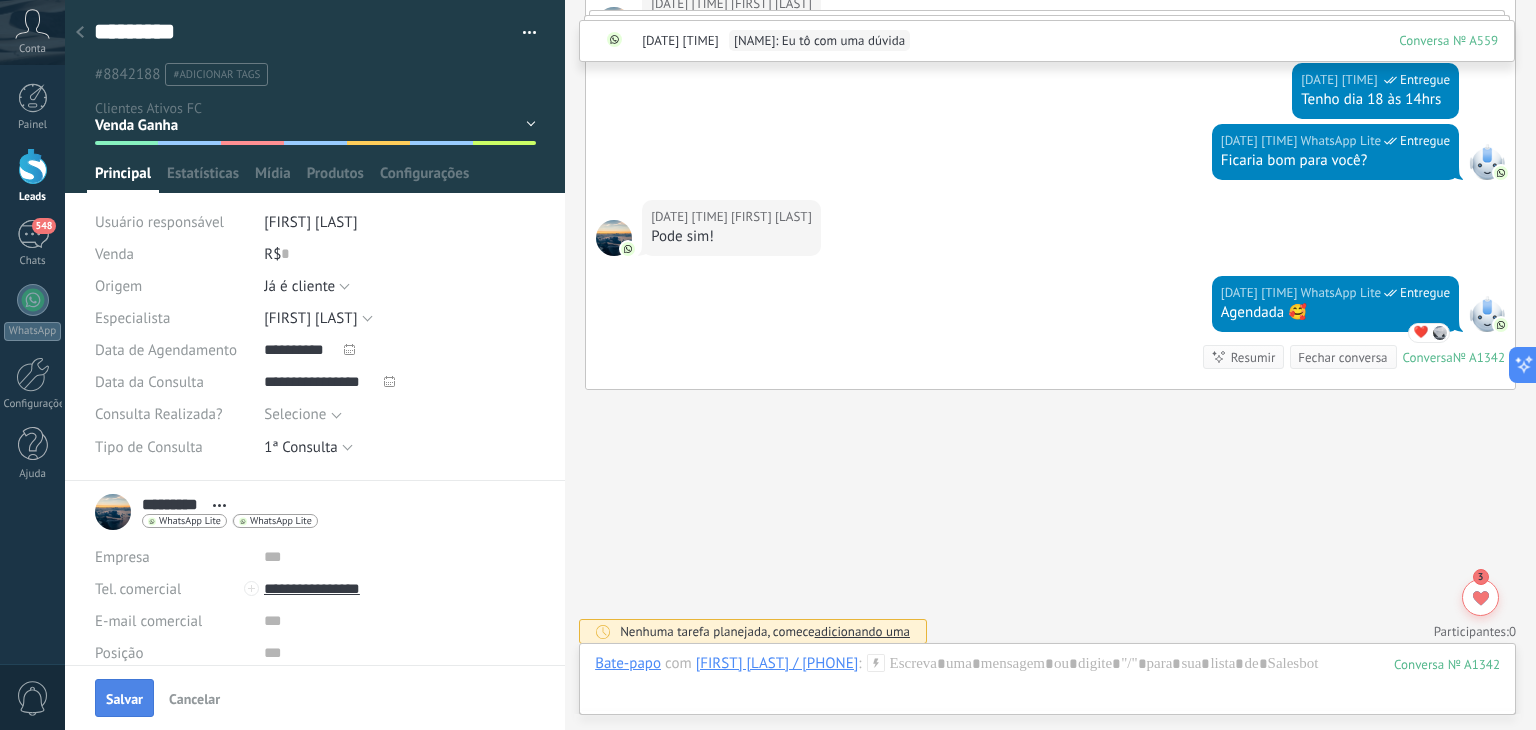 click on "Salvar" at bounding box center (124, 698) 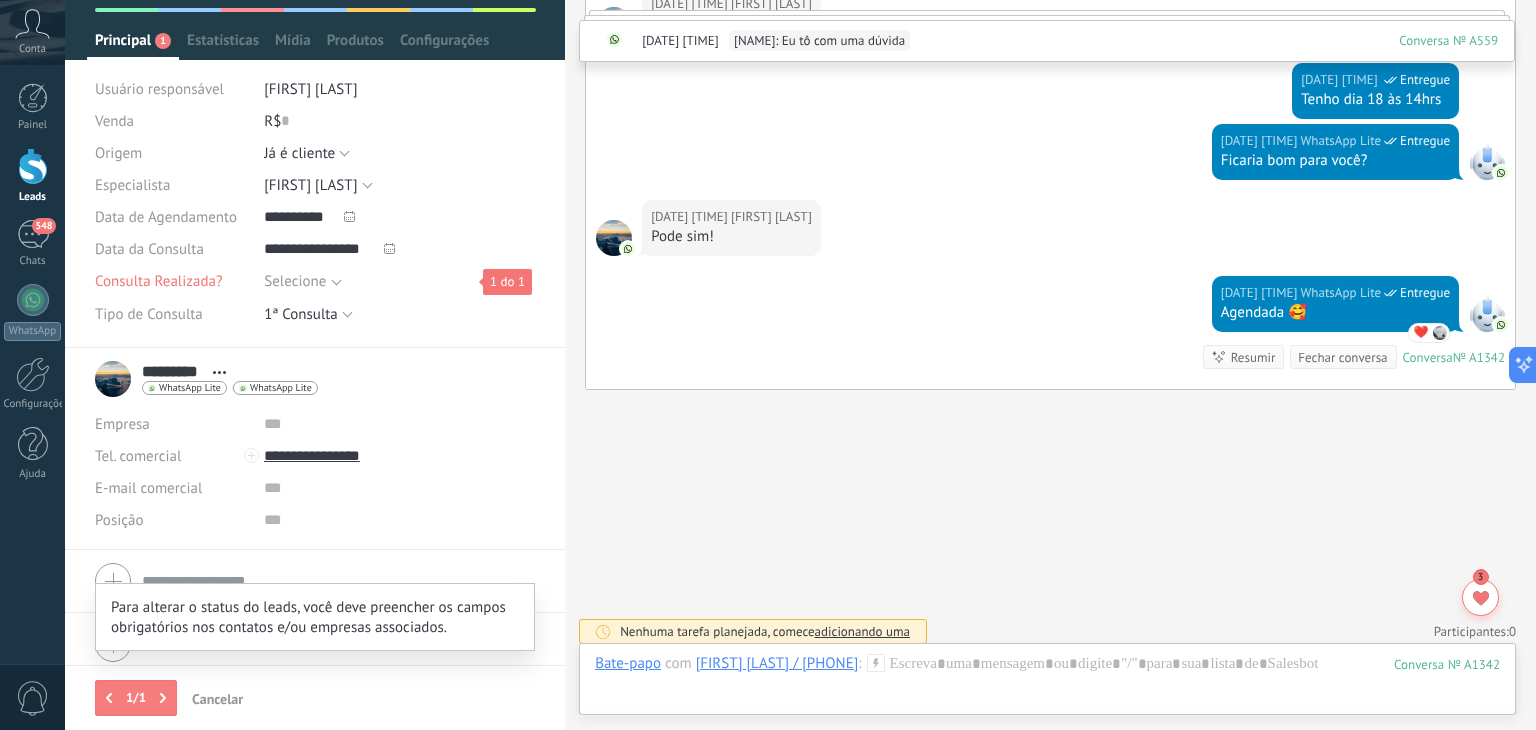 scroll, scrollTop: 144, scrollLeft: 0, axis: vertical 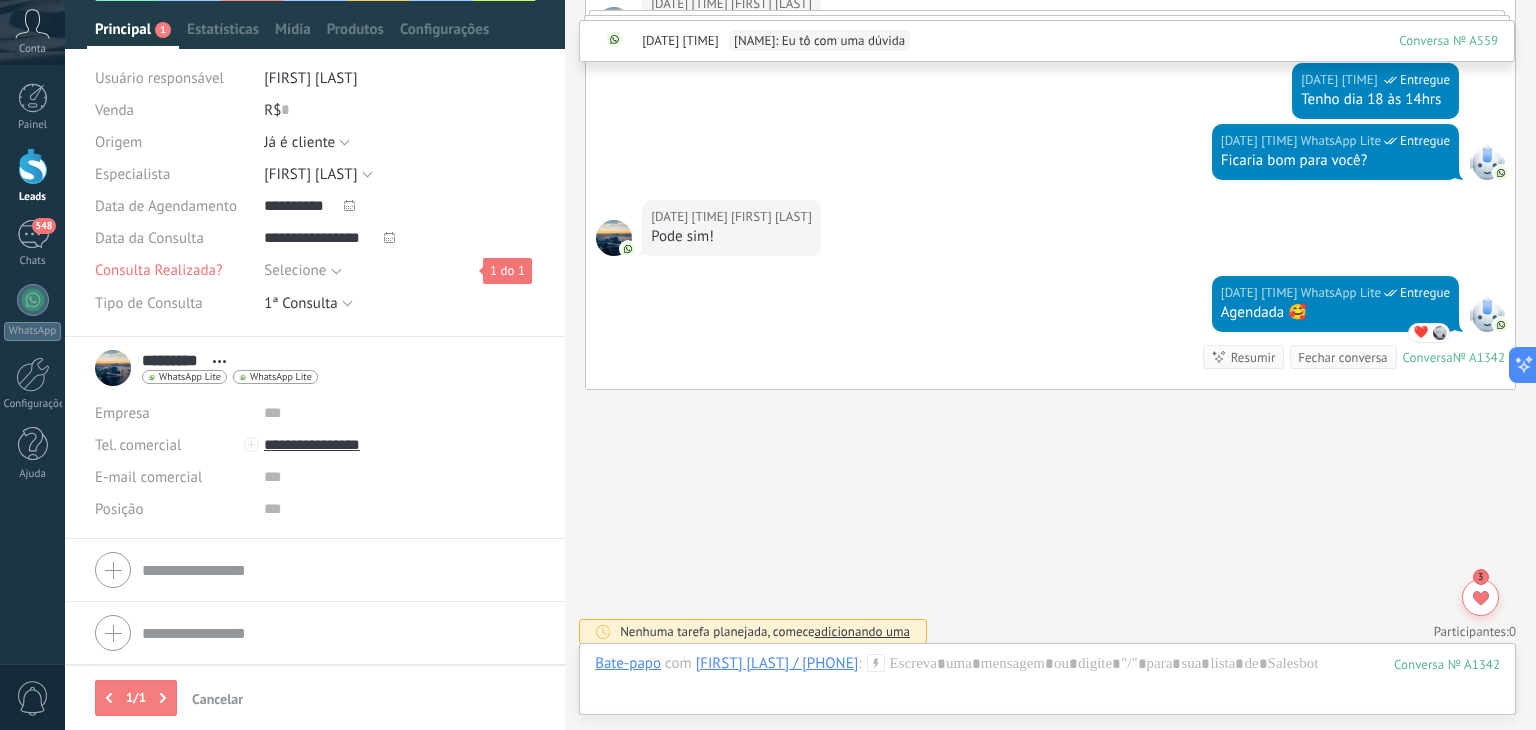 click on "Selecione" at bounding box center (295, 270) 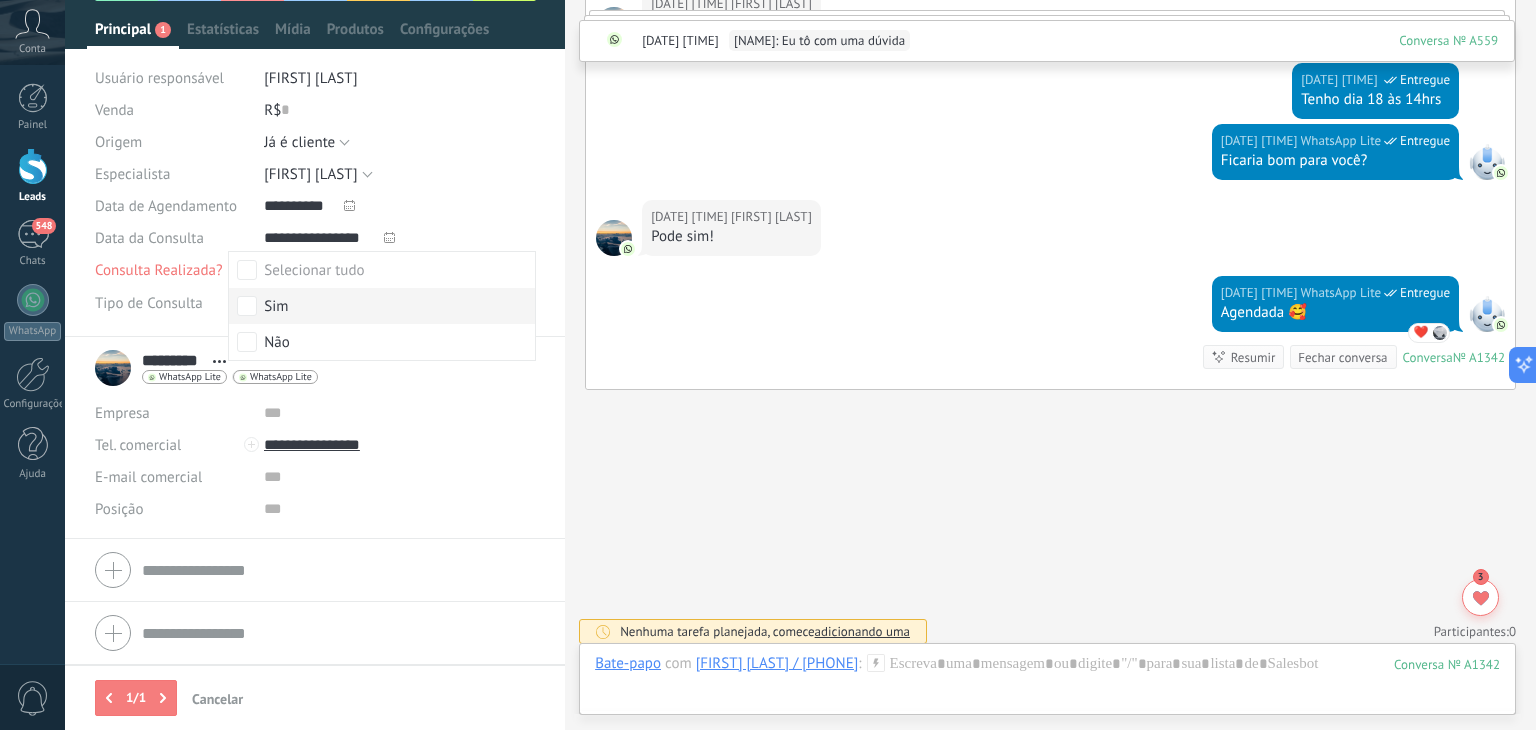 click on "Sim" at bounding box center [382, 306] 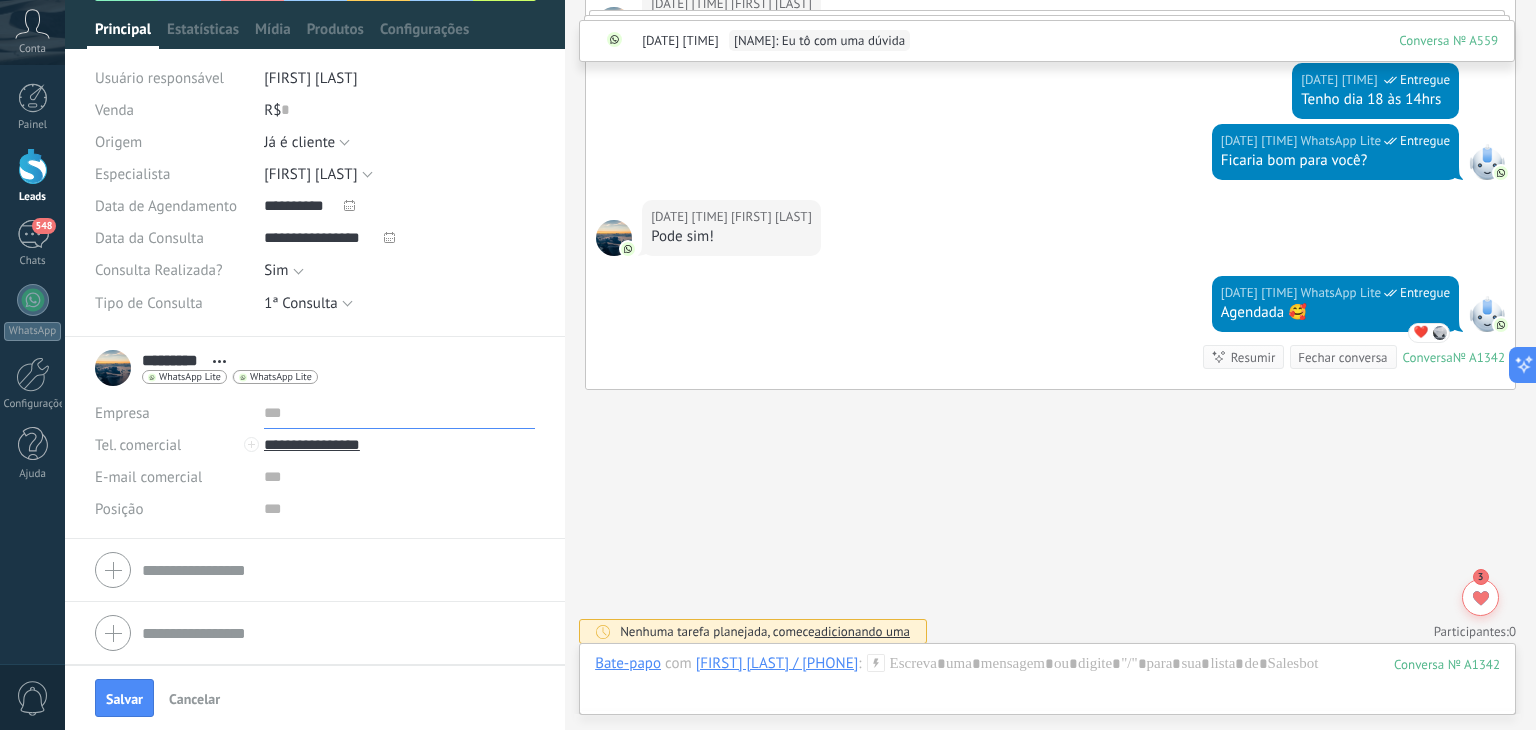 click at bounding box center (399, 413) 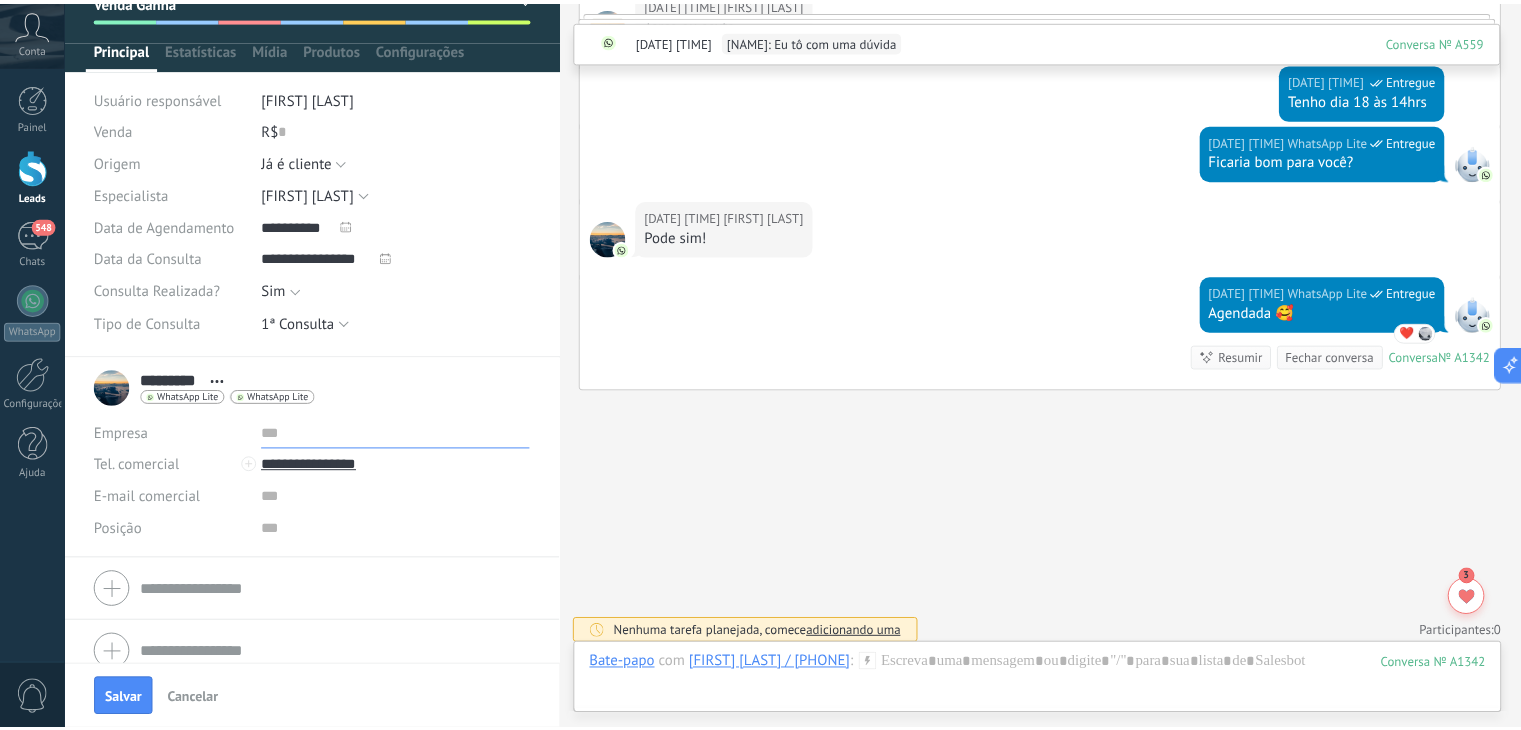 scroll, scrollTop: 0, scrollLeft: 0, axis: both 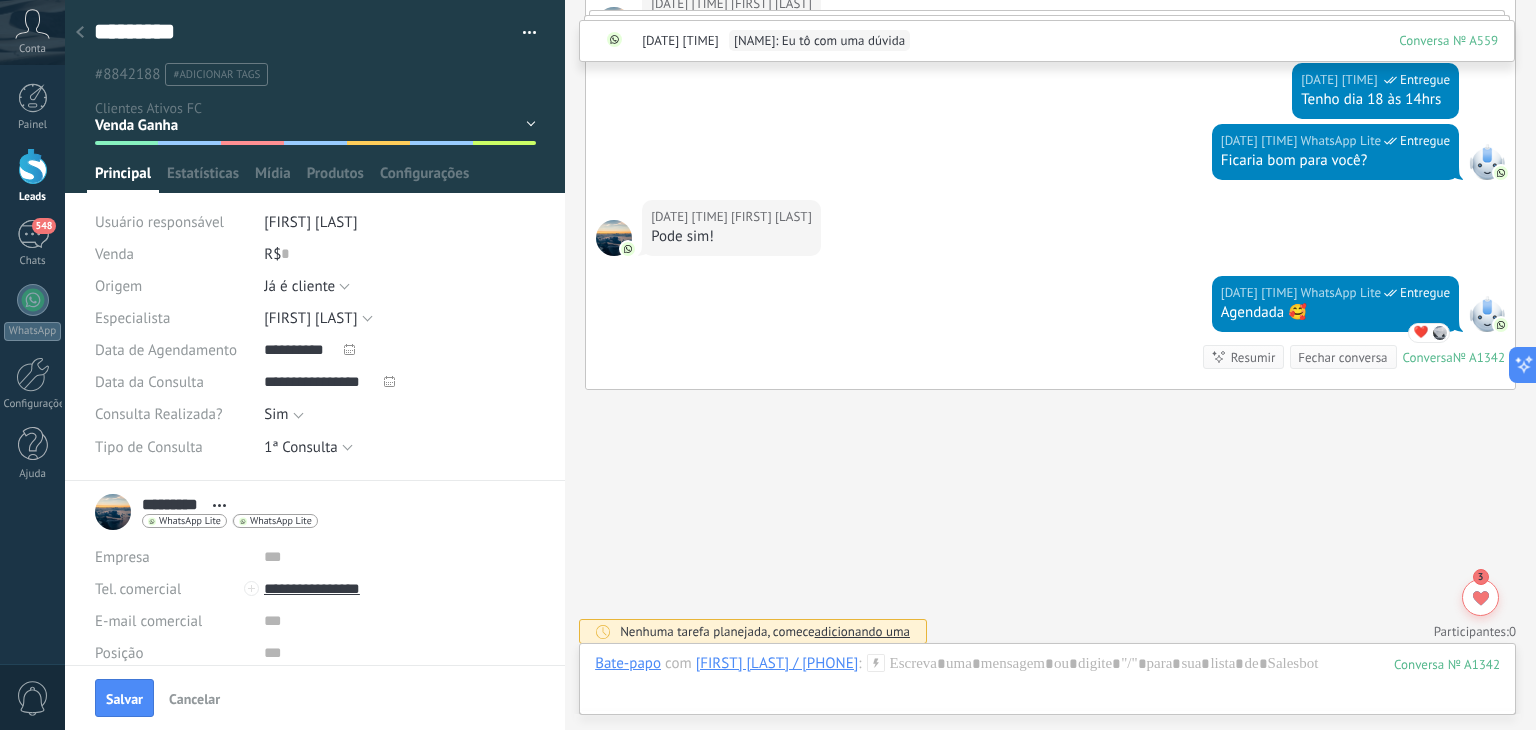 click at bounding box center (80, 33) 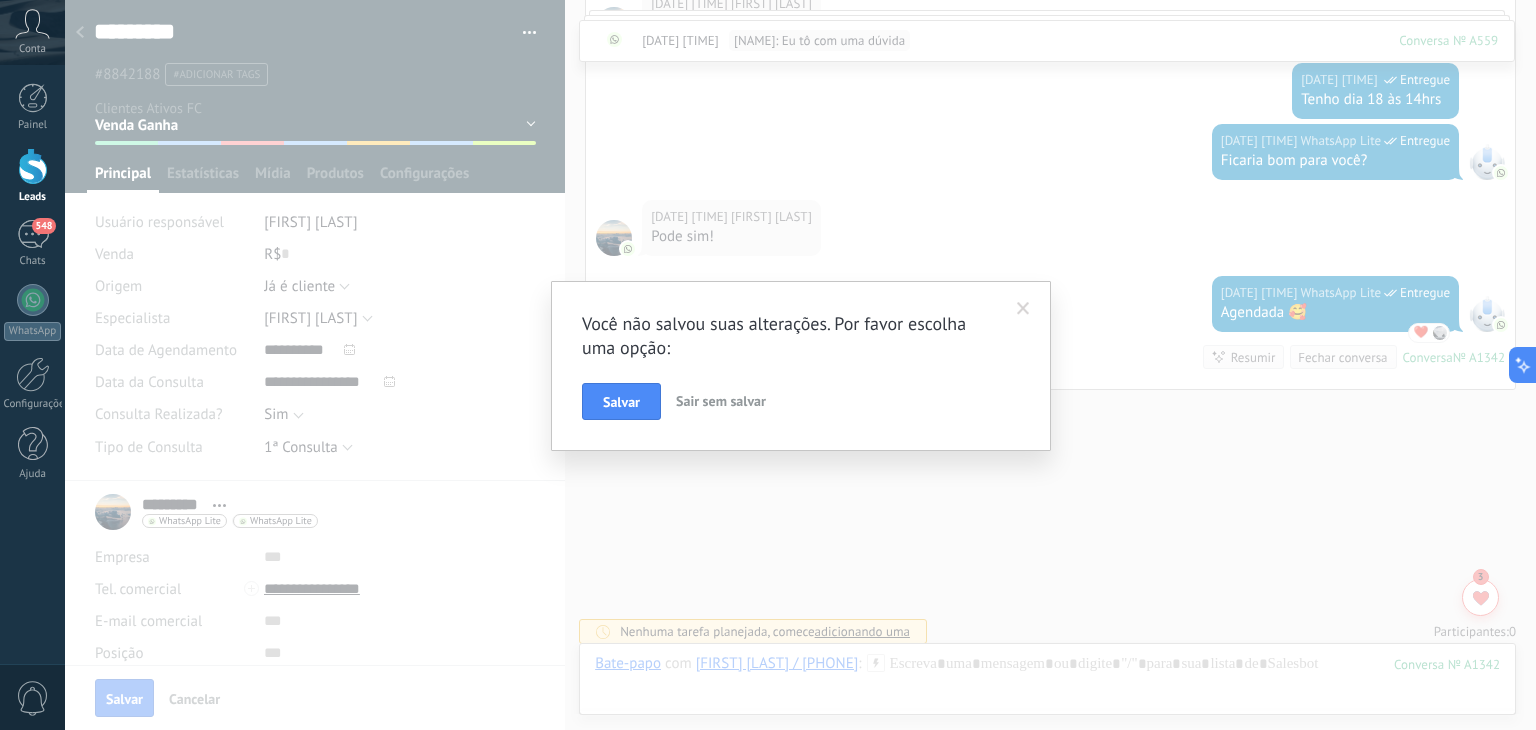 click on "Sair sem salvar" at bounding box center [721, 402] 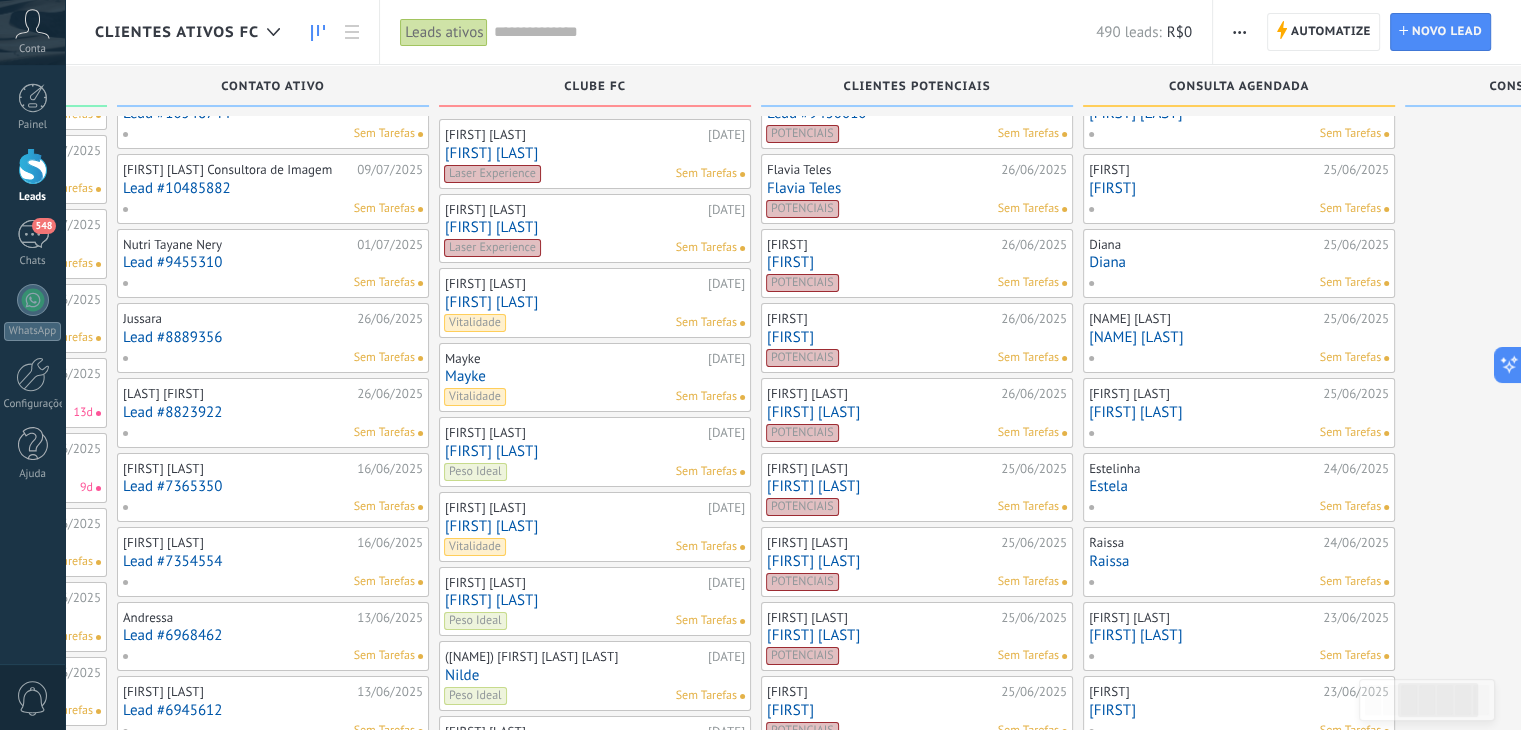scroll, scrollTop: 0, scrollLeft: 0, axis: both 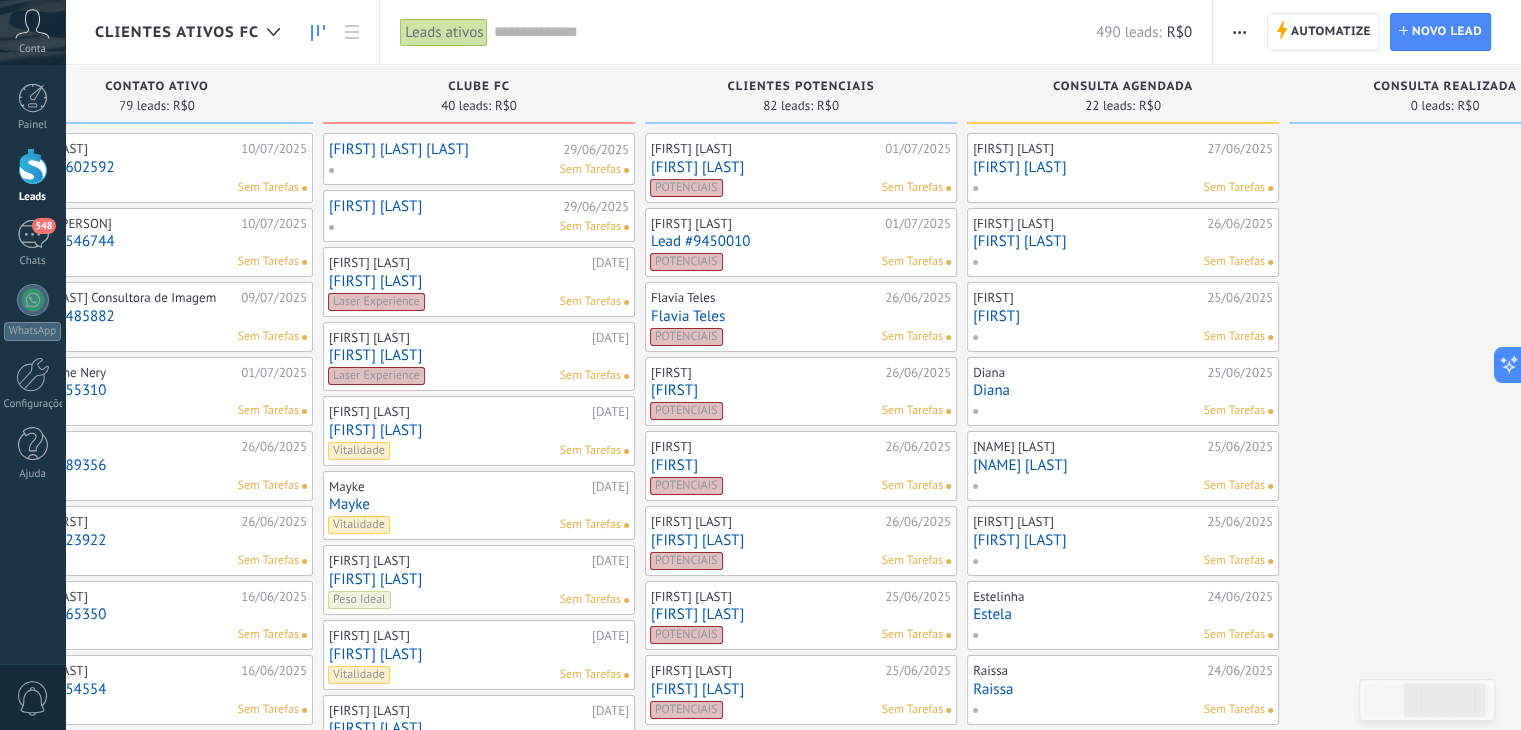 click on "[FIRST] [LAST]" at bounding box center [1123, 167] 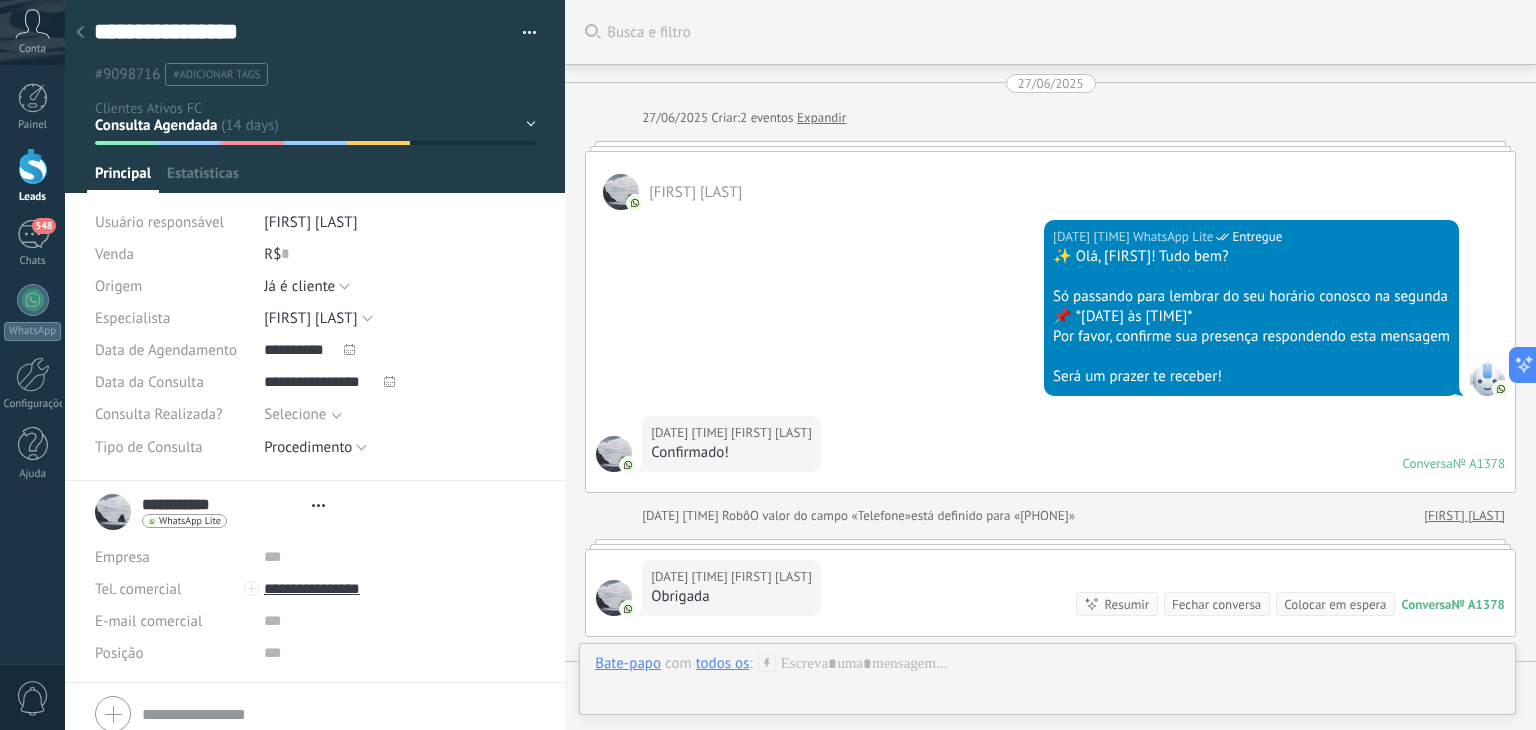 scroll, scrollTop: 29, scrollLeft: 0, axis: vertical 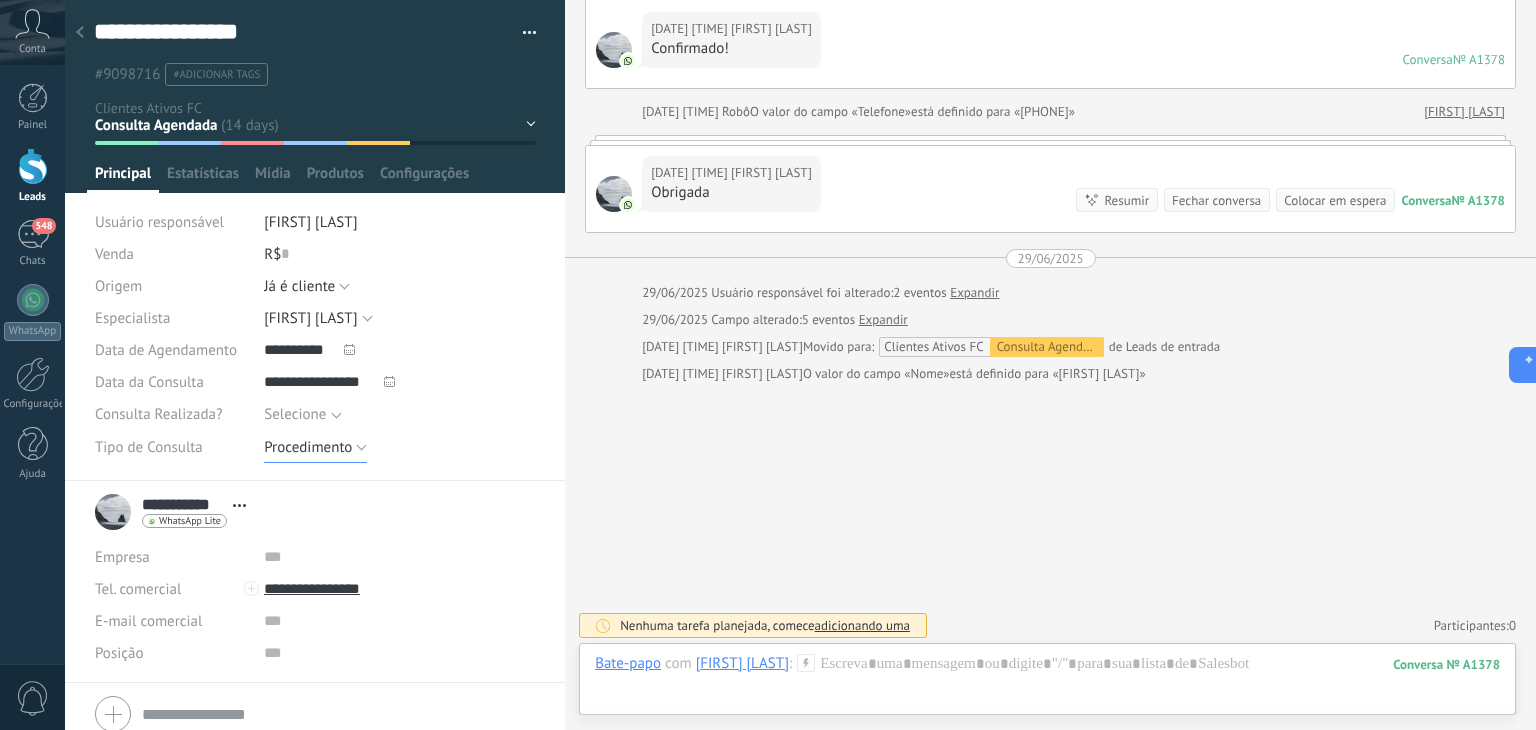 click on "Procedimento" at bounding box center [315, 447] 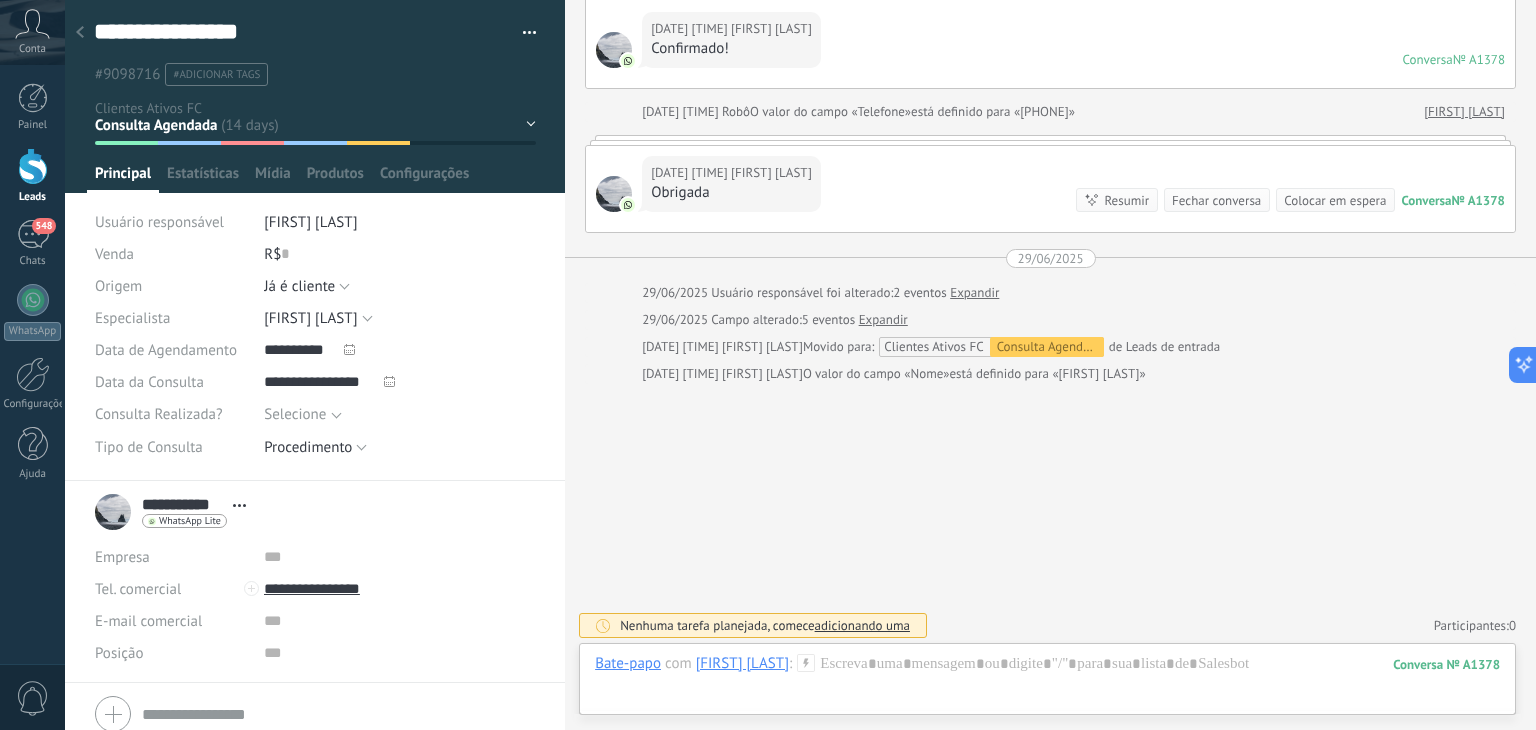 click on "**********" at bounding box center (315, 240) 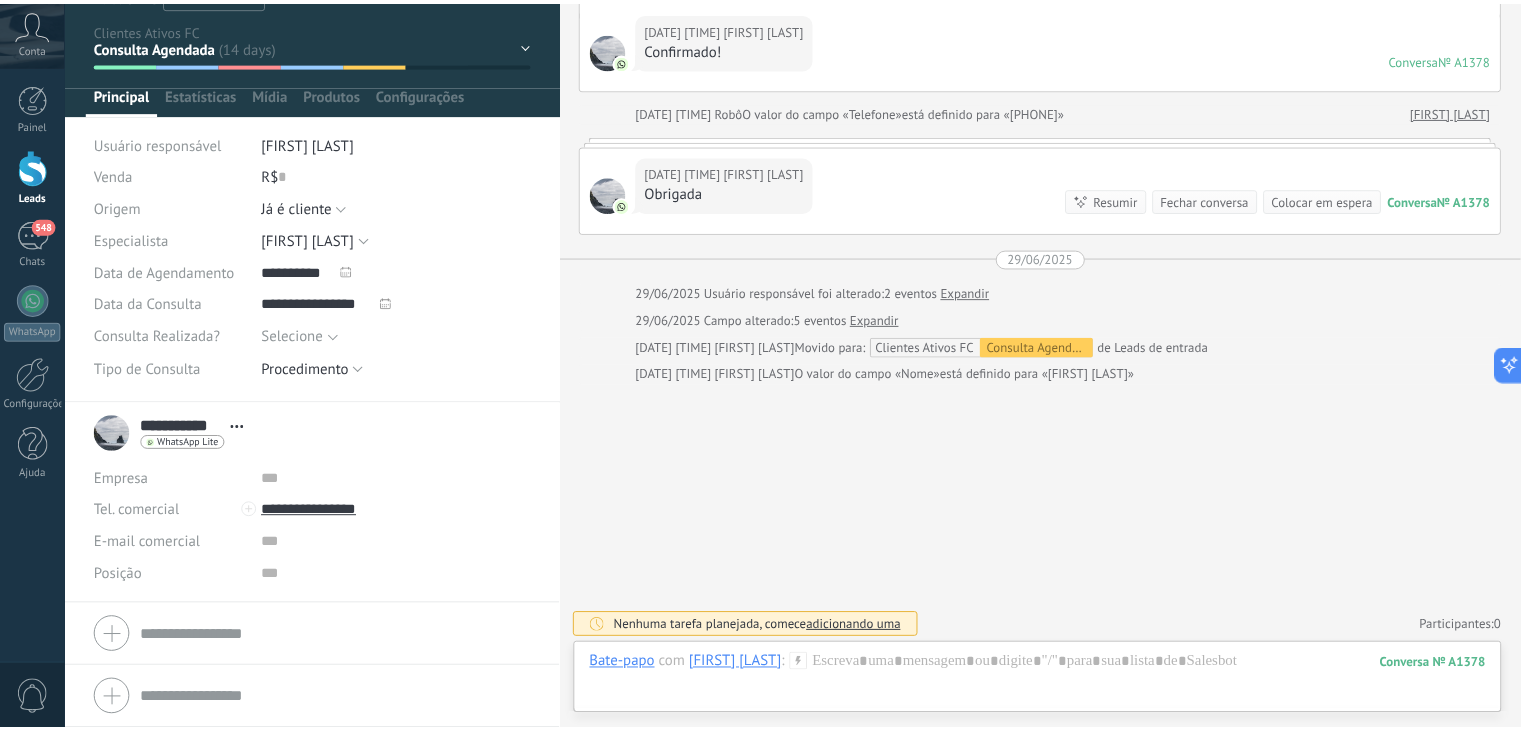 scroll, scrollTop: 0, scrollLeft: 0, axis: both 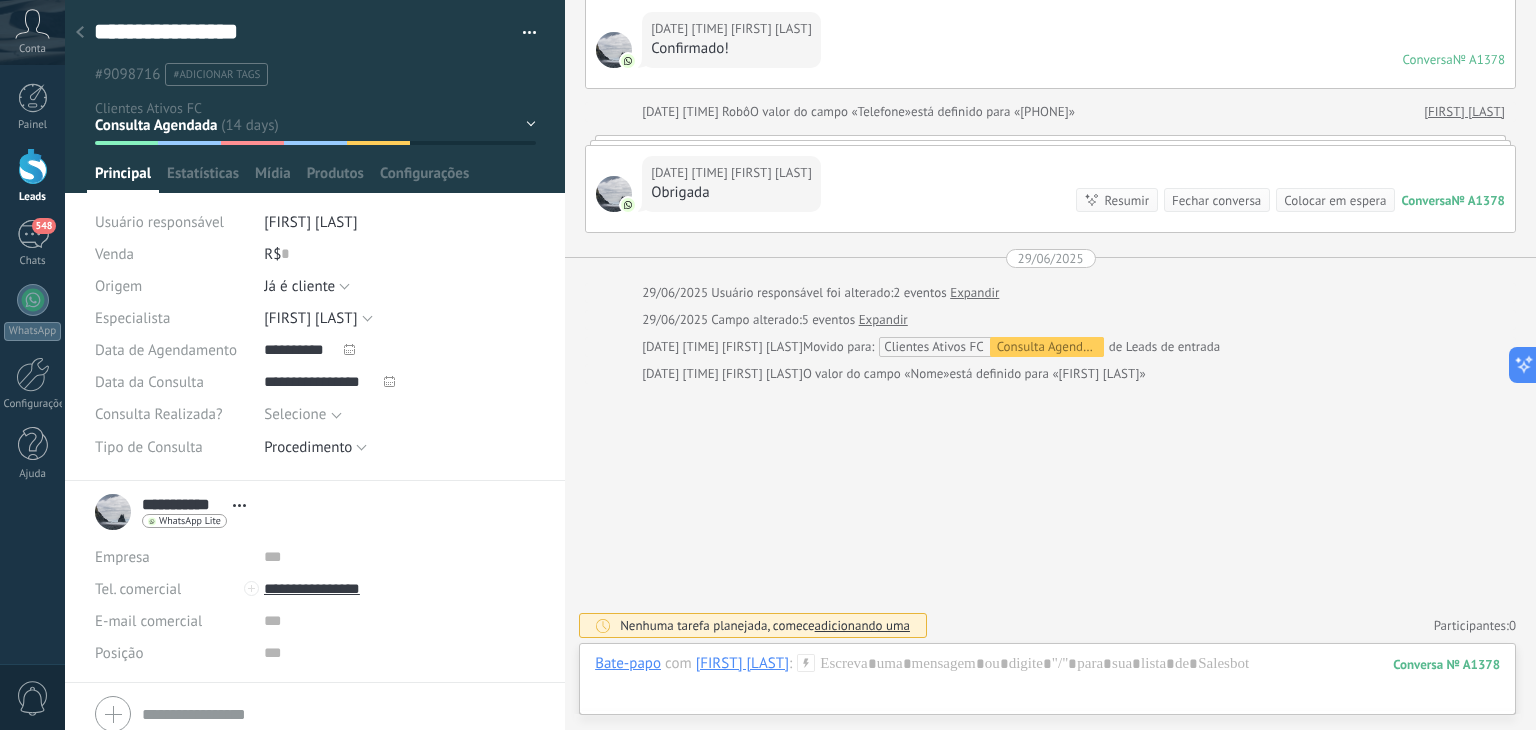 click at bounding box center [80, 33] 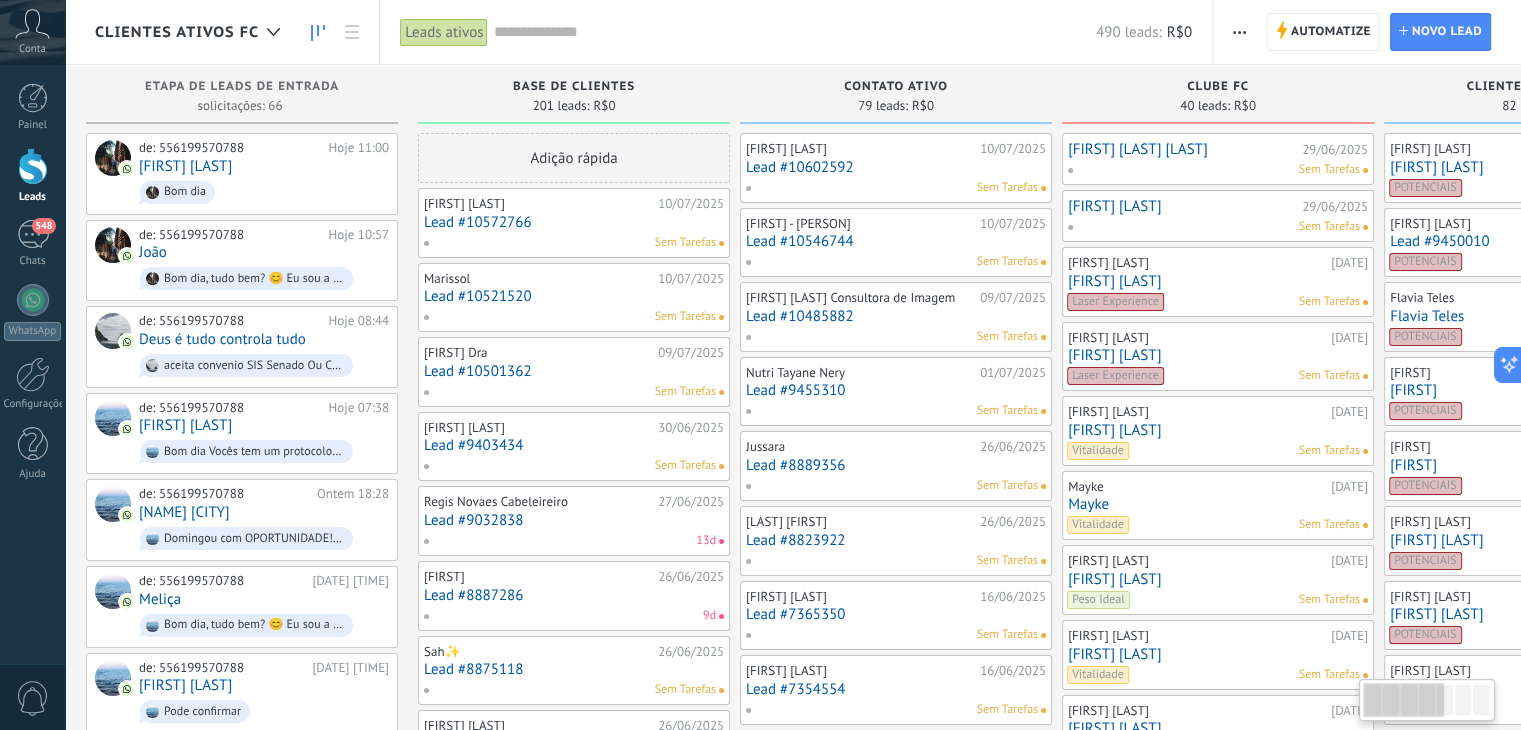scroll, scrollTop: 0, scrollLeft: 6, axis: horizontal 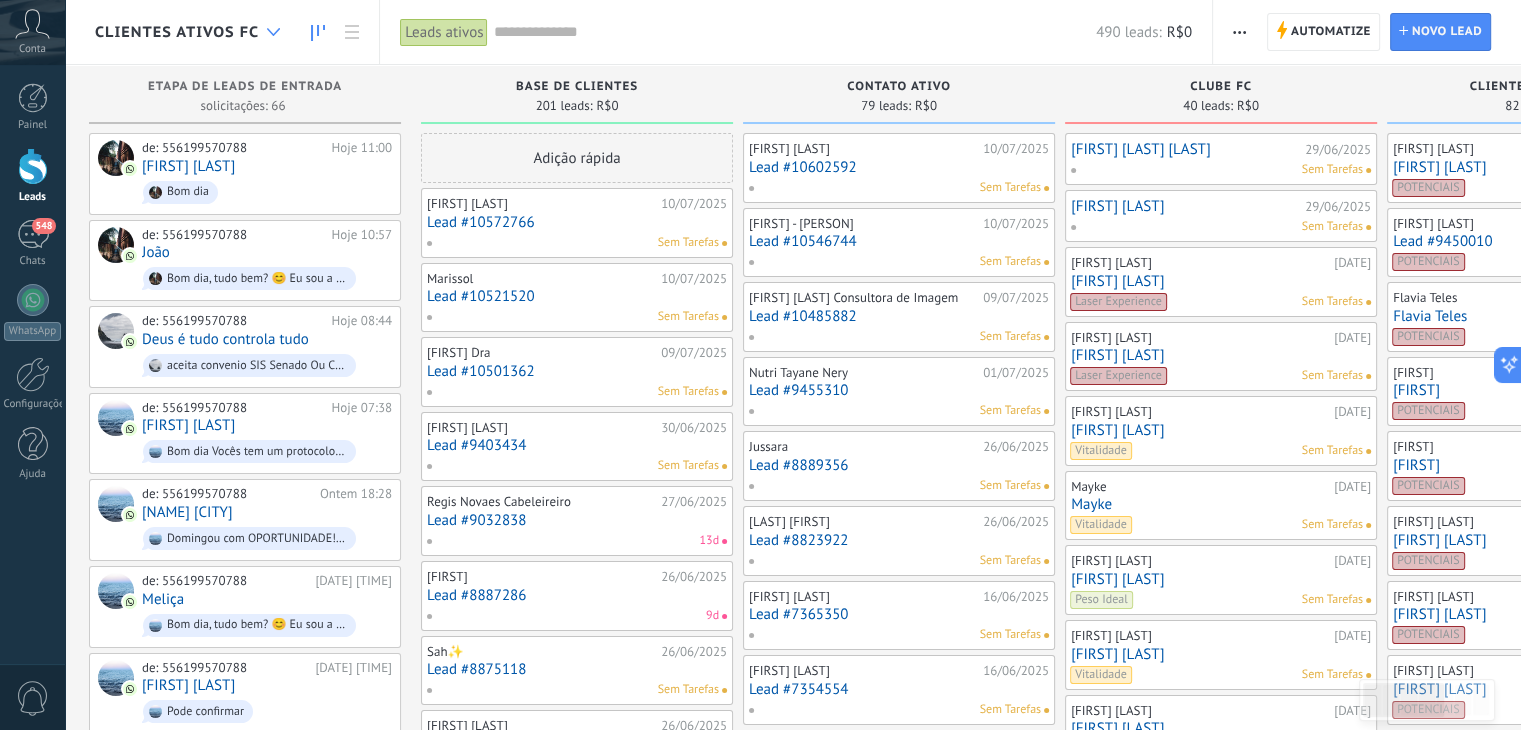 click at bounding box center (273, 32) 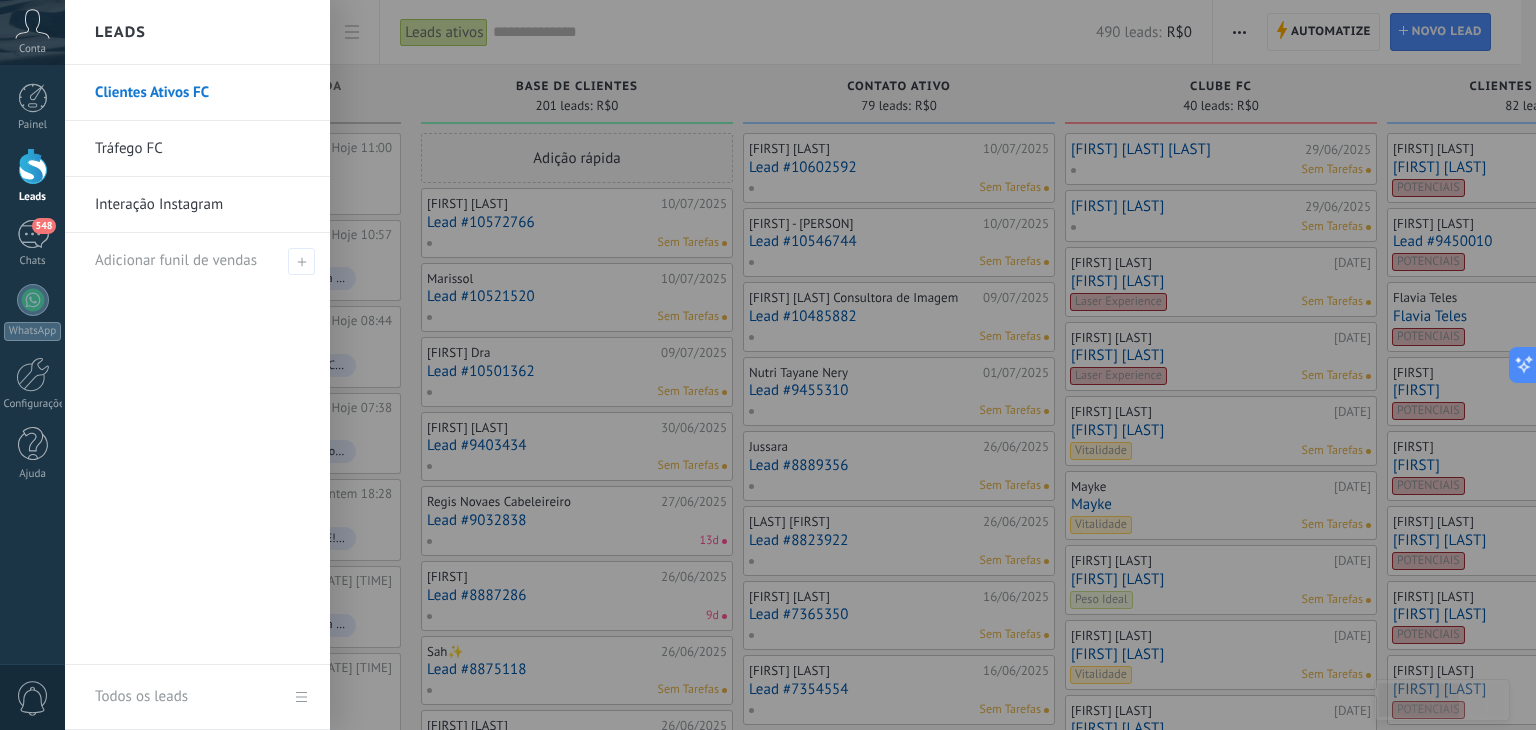 click at bounding box center (833, 365) 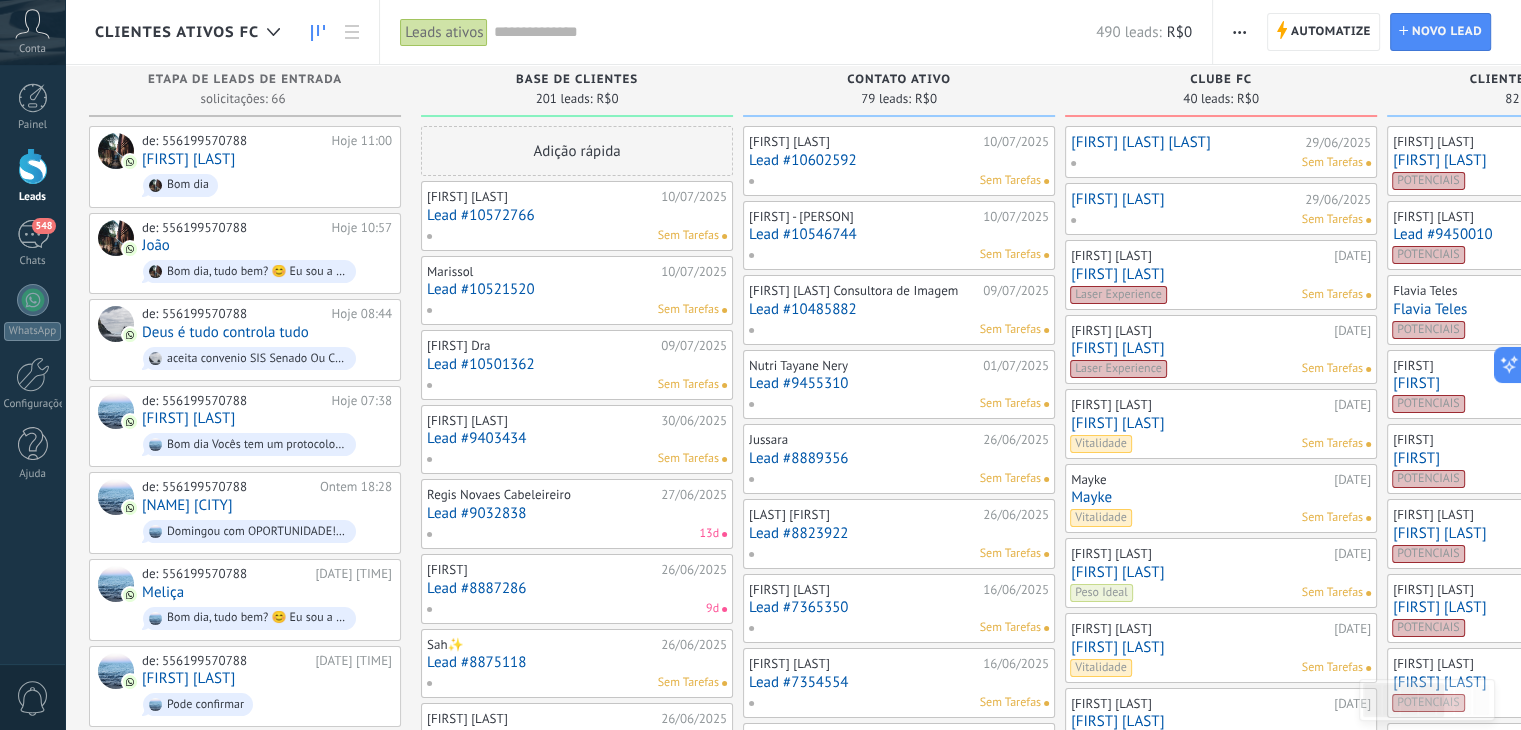 scroll, scrollTop: 0, scrollLeft: 0, axis: both 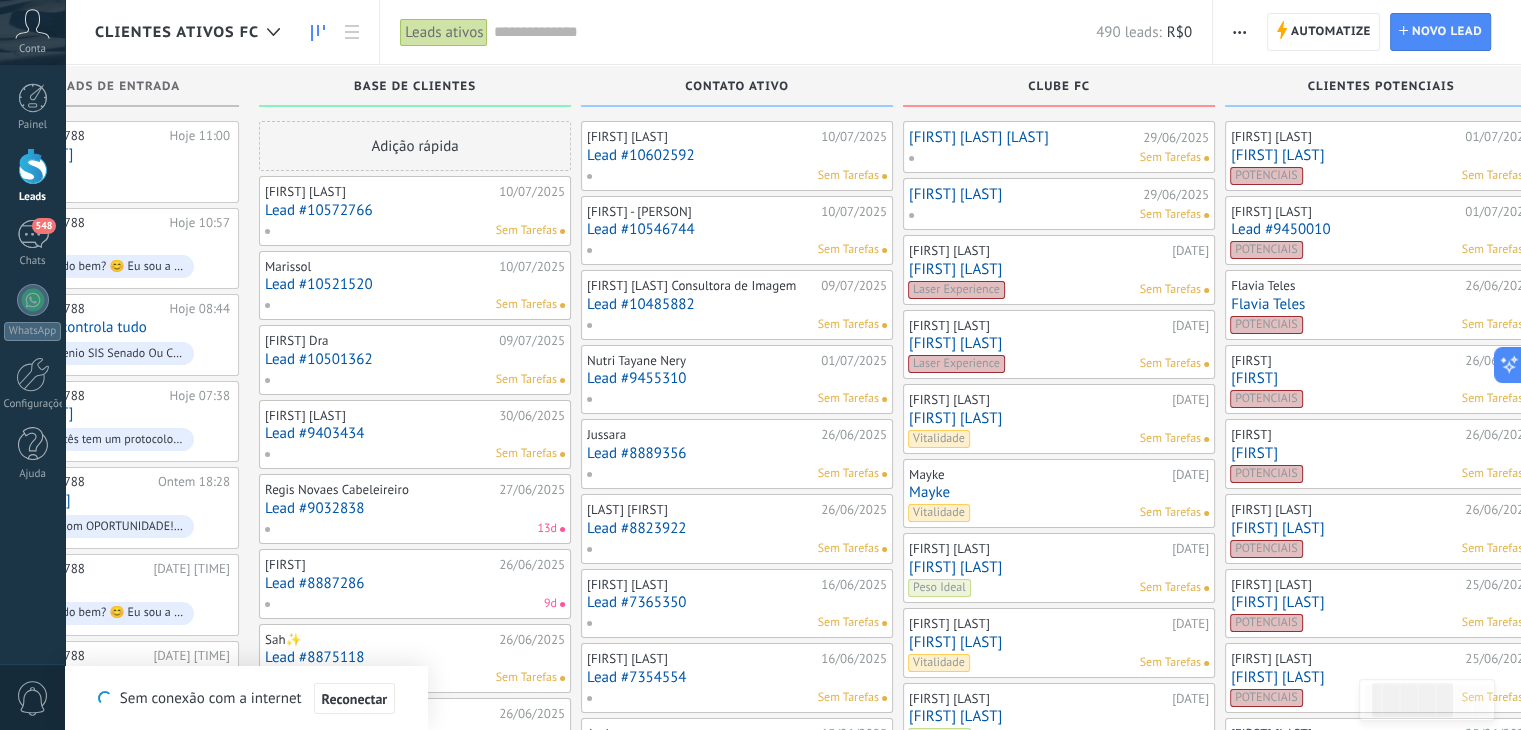 click at bounding box center [794, 32] 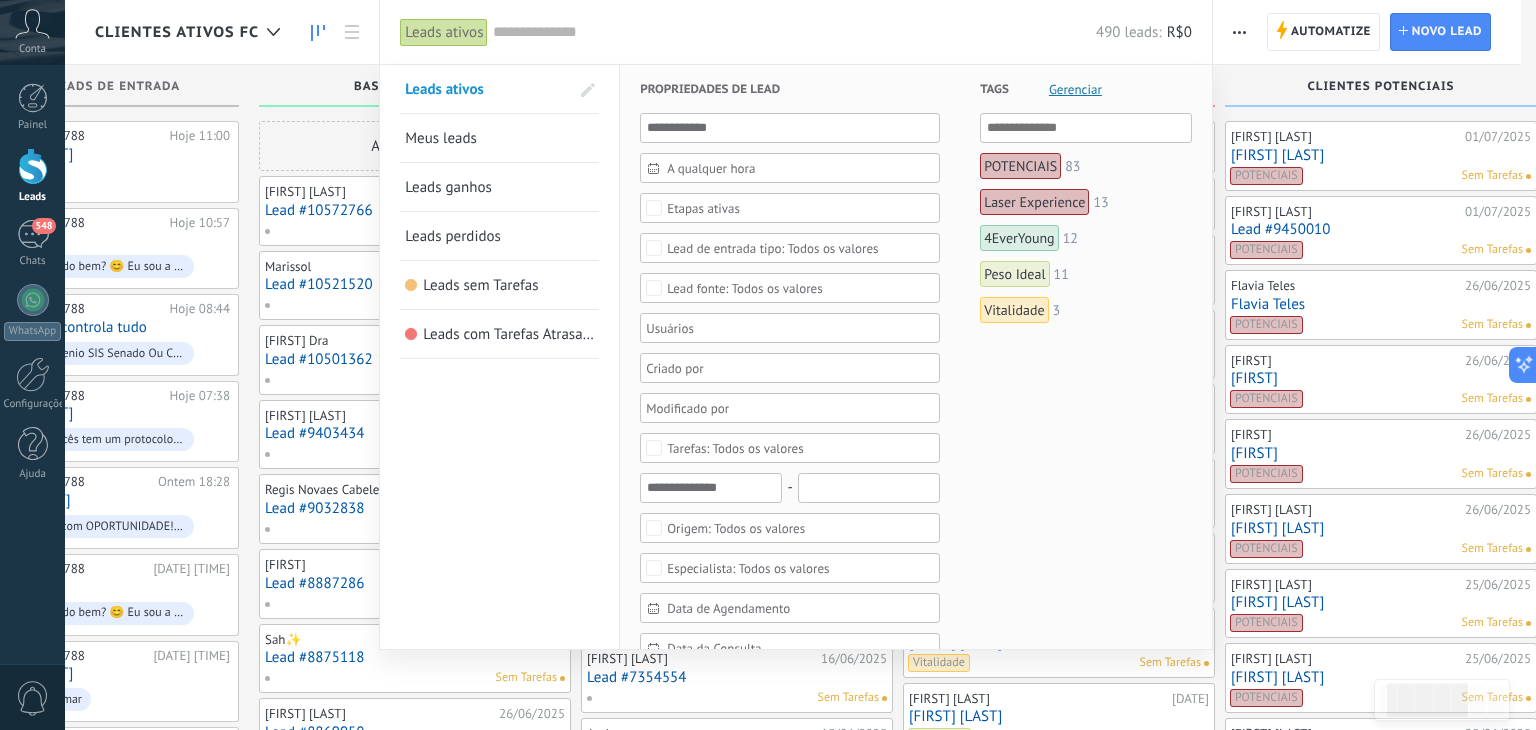 click at bounding box center (768, 365) 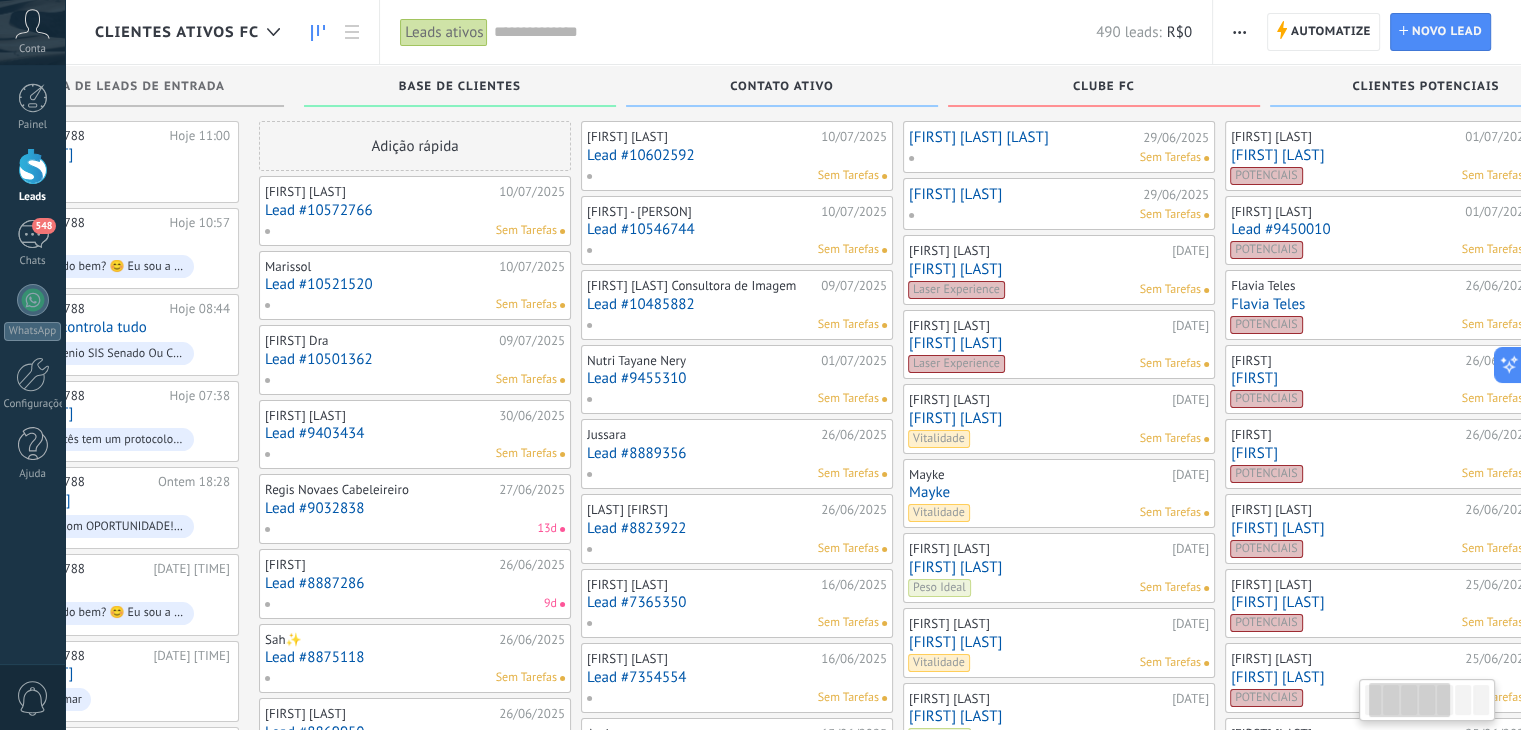 scroll, scrollTop: 0, scrollLeft: 0, axis: both 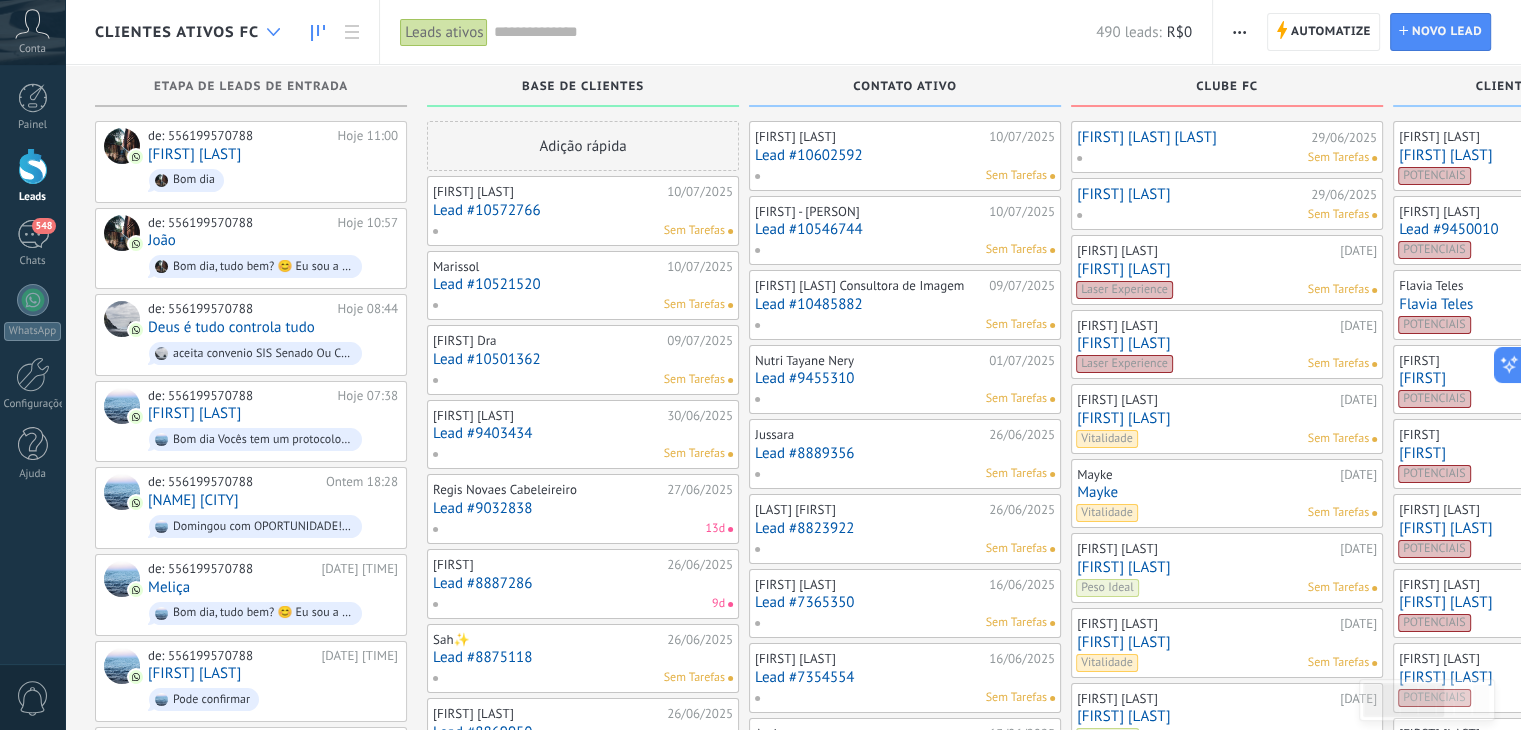 click at bounding box center (273, 32) 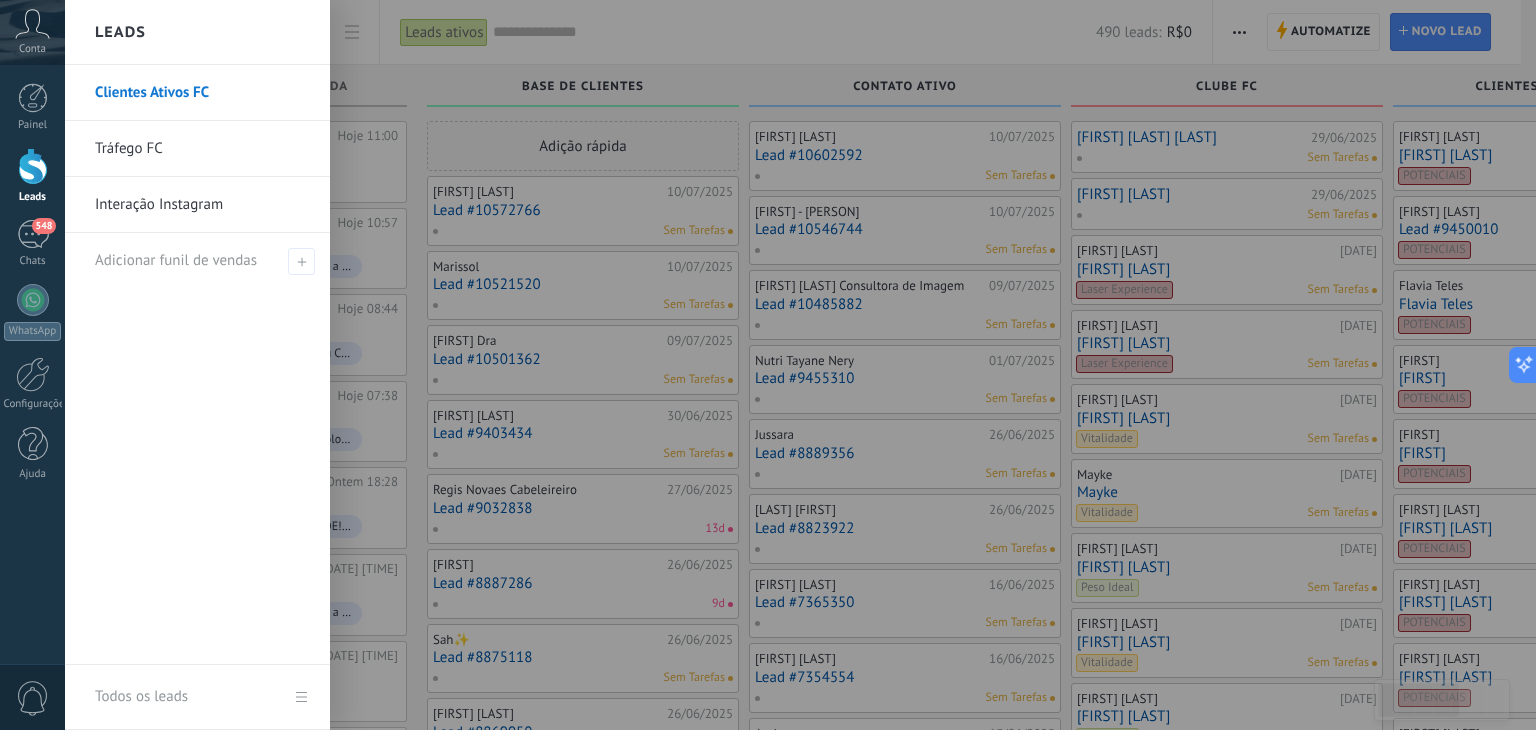 click on "Tráfego FC" at bounding box center [202, 149] 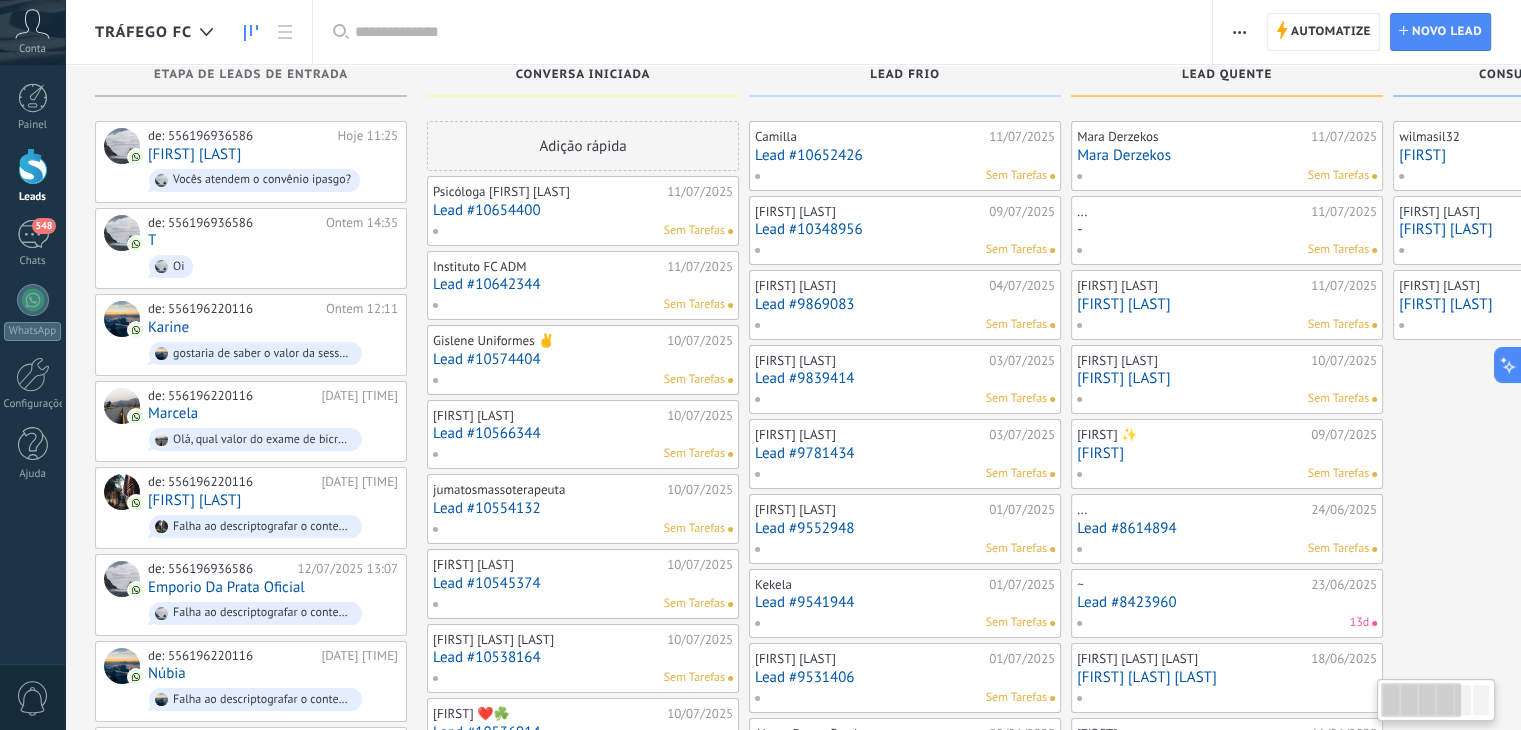 scroll, scrollTop: 0, scrollLeft: 0, axis: both 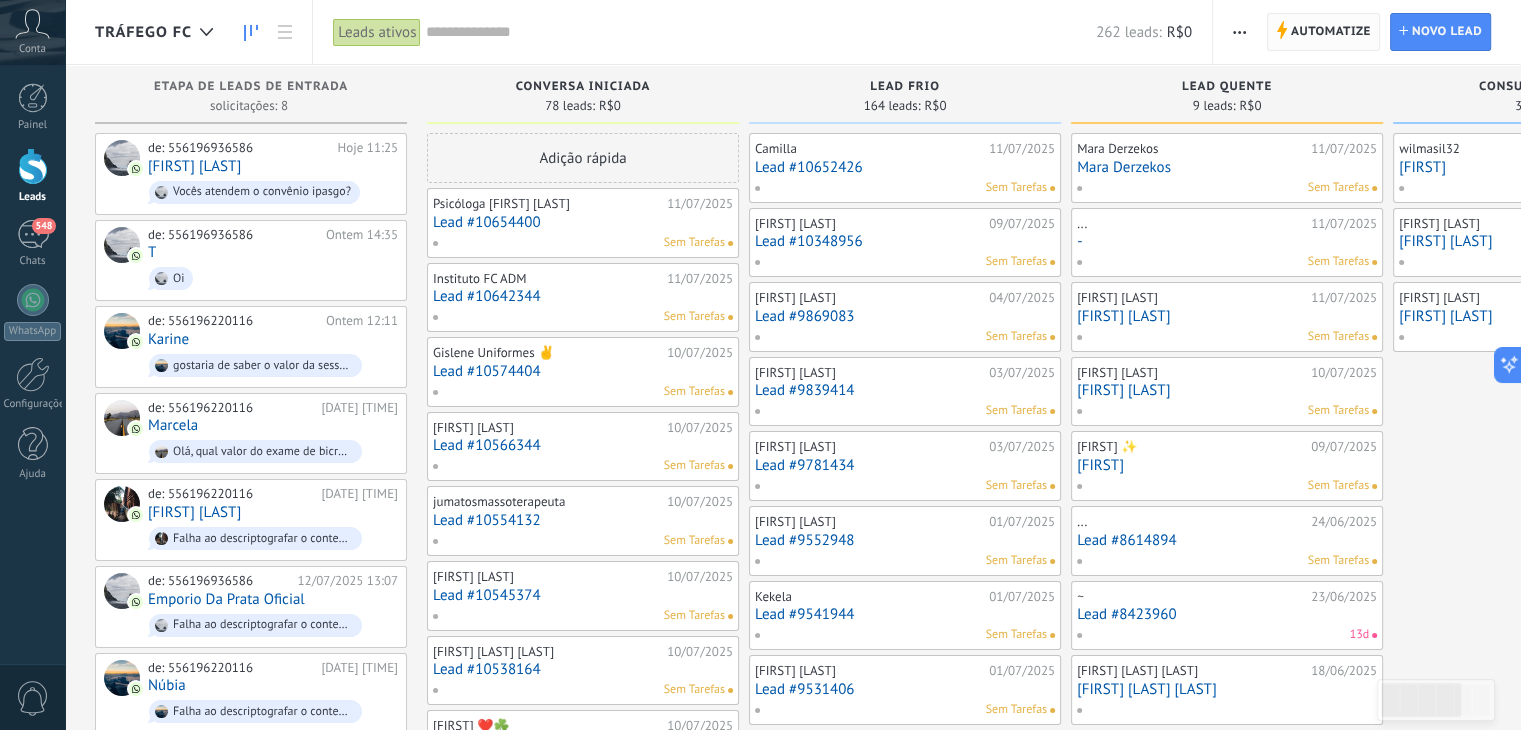 click on "Automatize" at bounding box center (1331, 32) 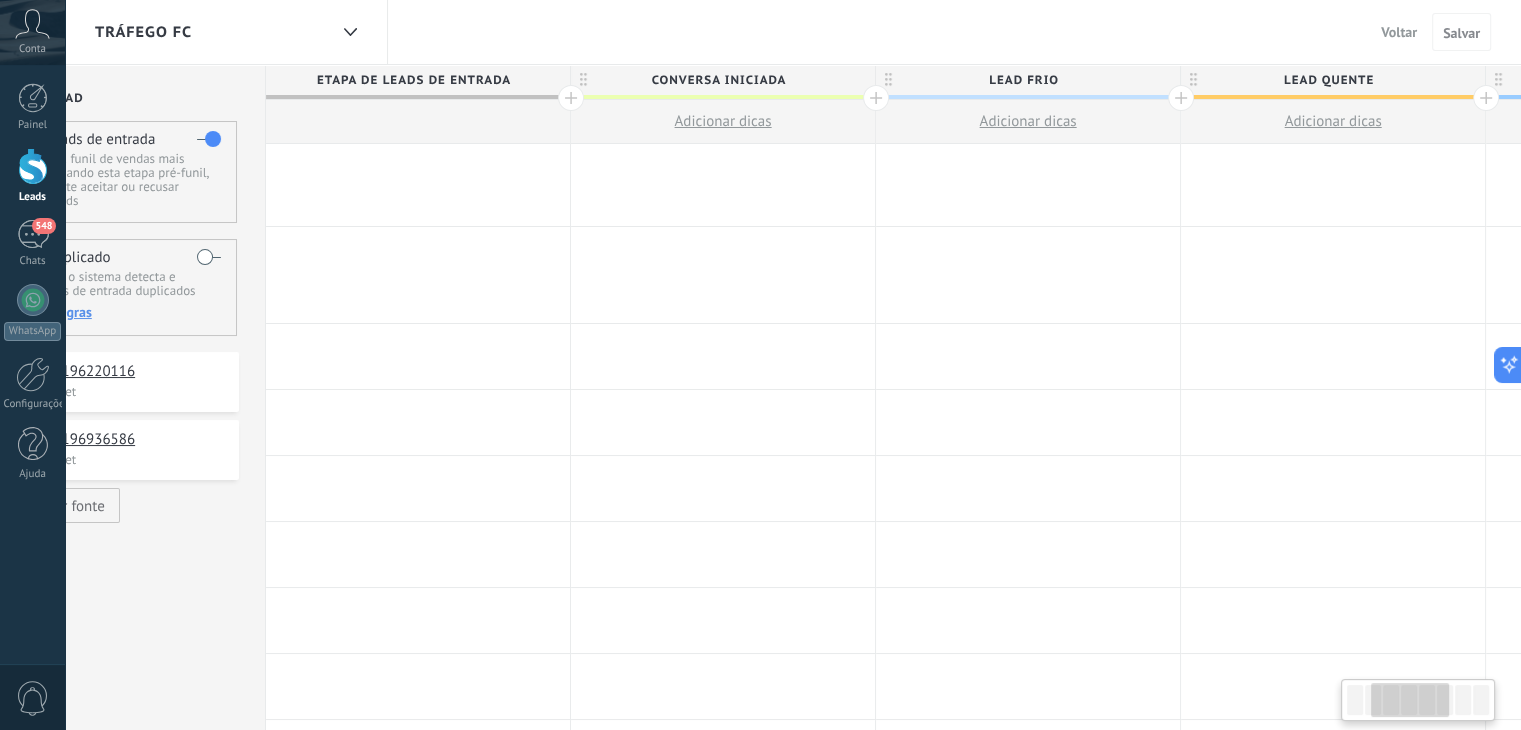 scroll, scrollTop: 0, scrollLeft: 0, axis: both 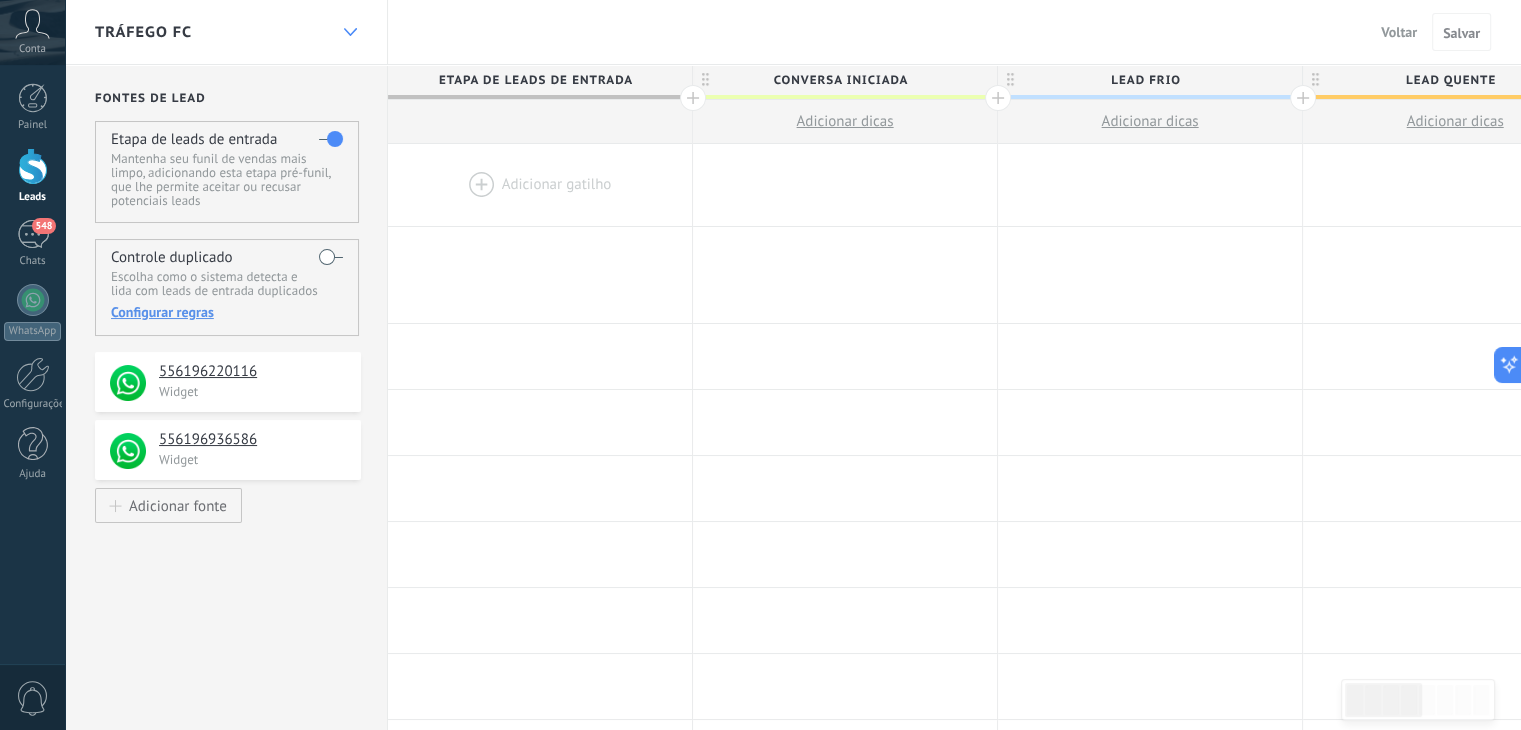 click at bounding box center [350, 32] 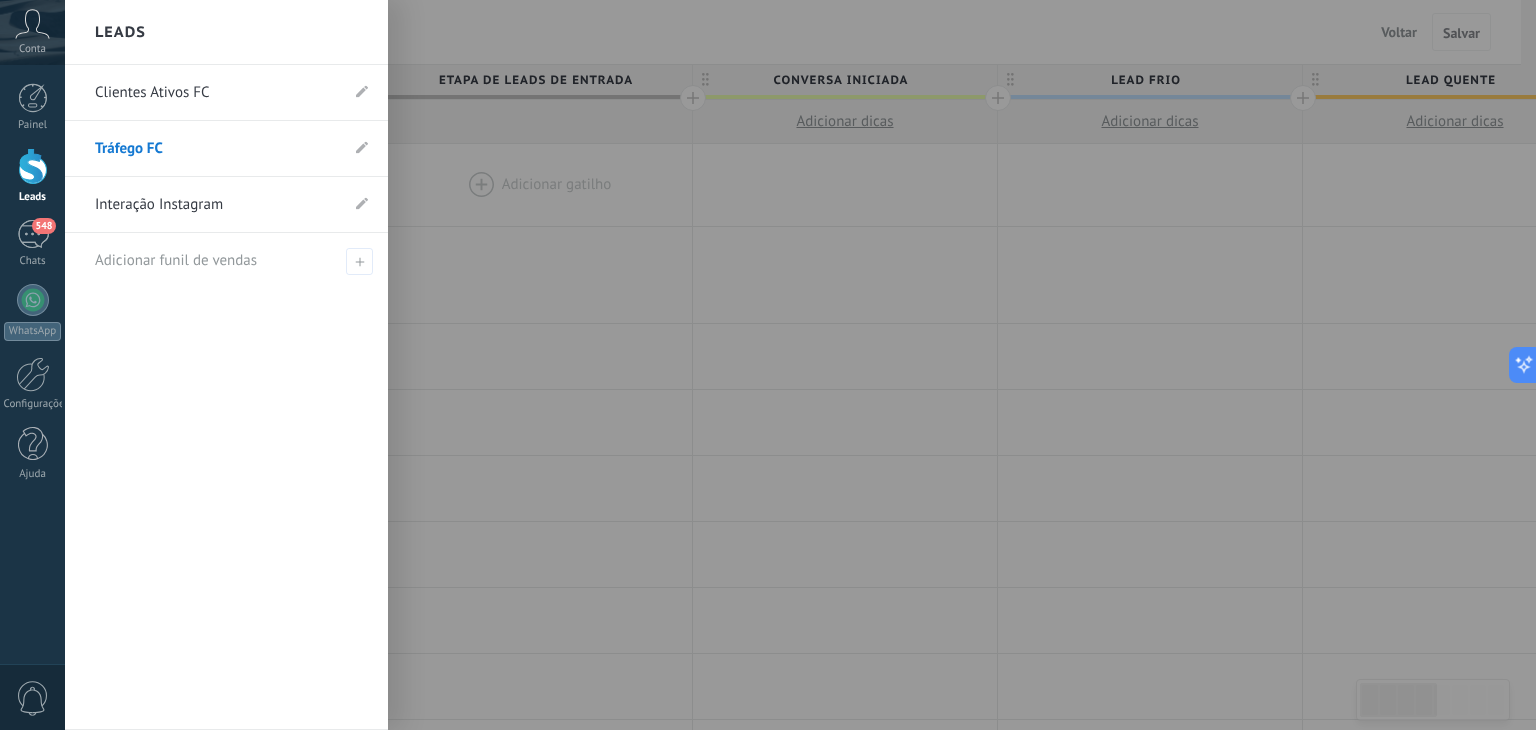 click on "Clientes Ativos FC" at bounding box center [216, 93] 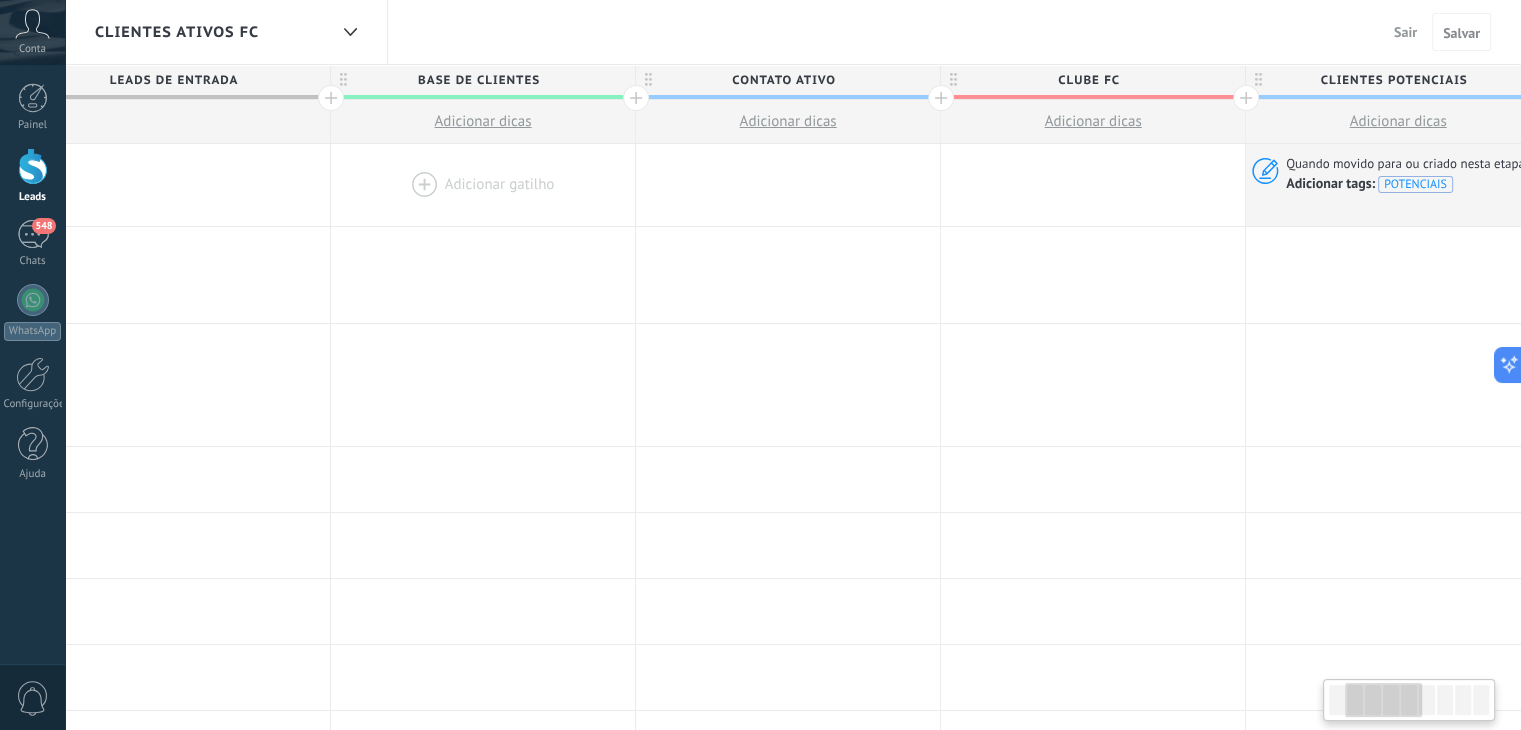 scroll, scrollTop: 0, scrollLeft: 330, axis: horizontal 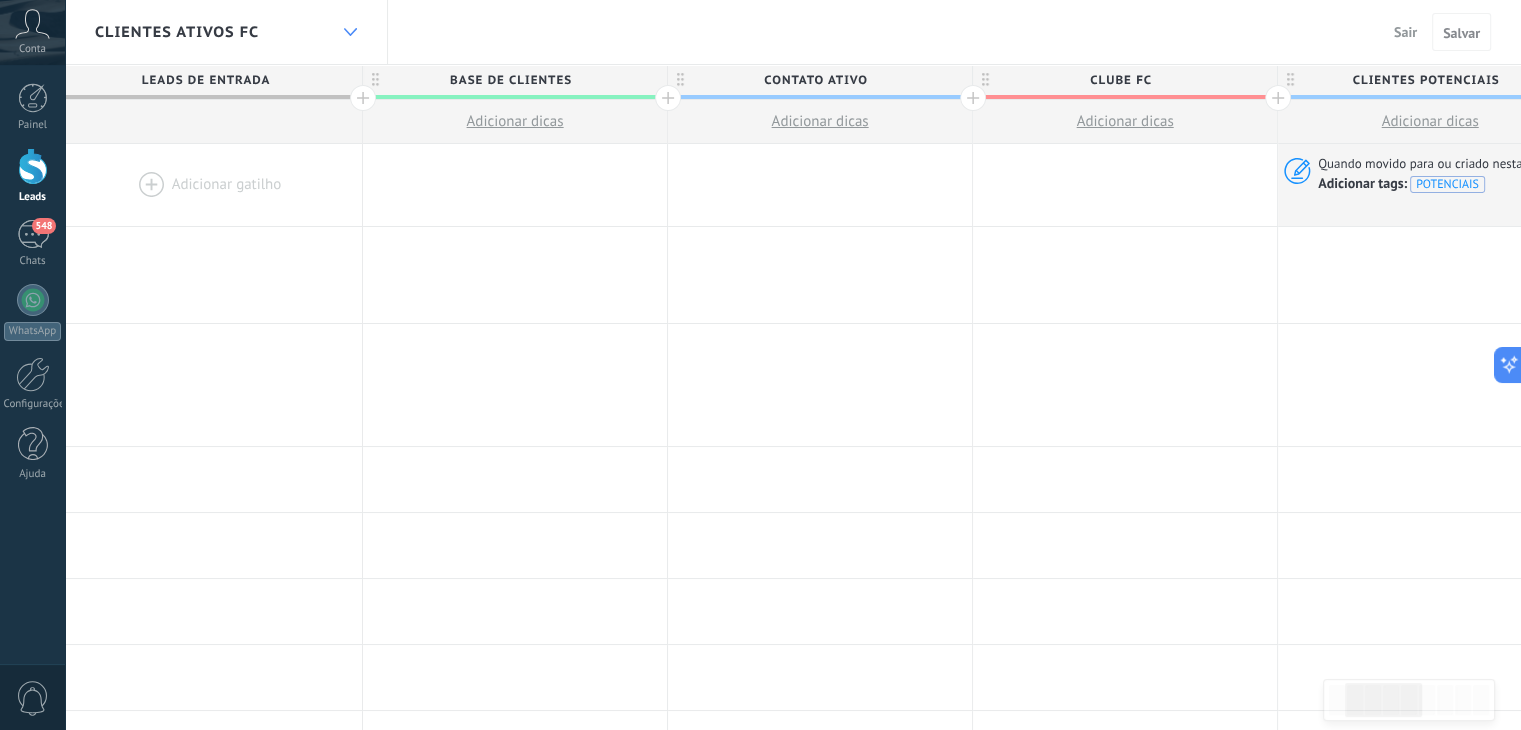 click at bounding box center [350, 32] 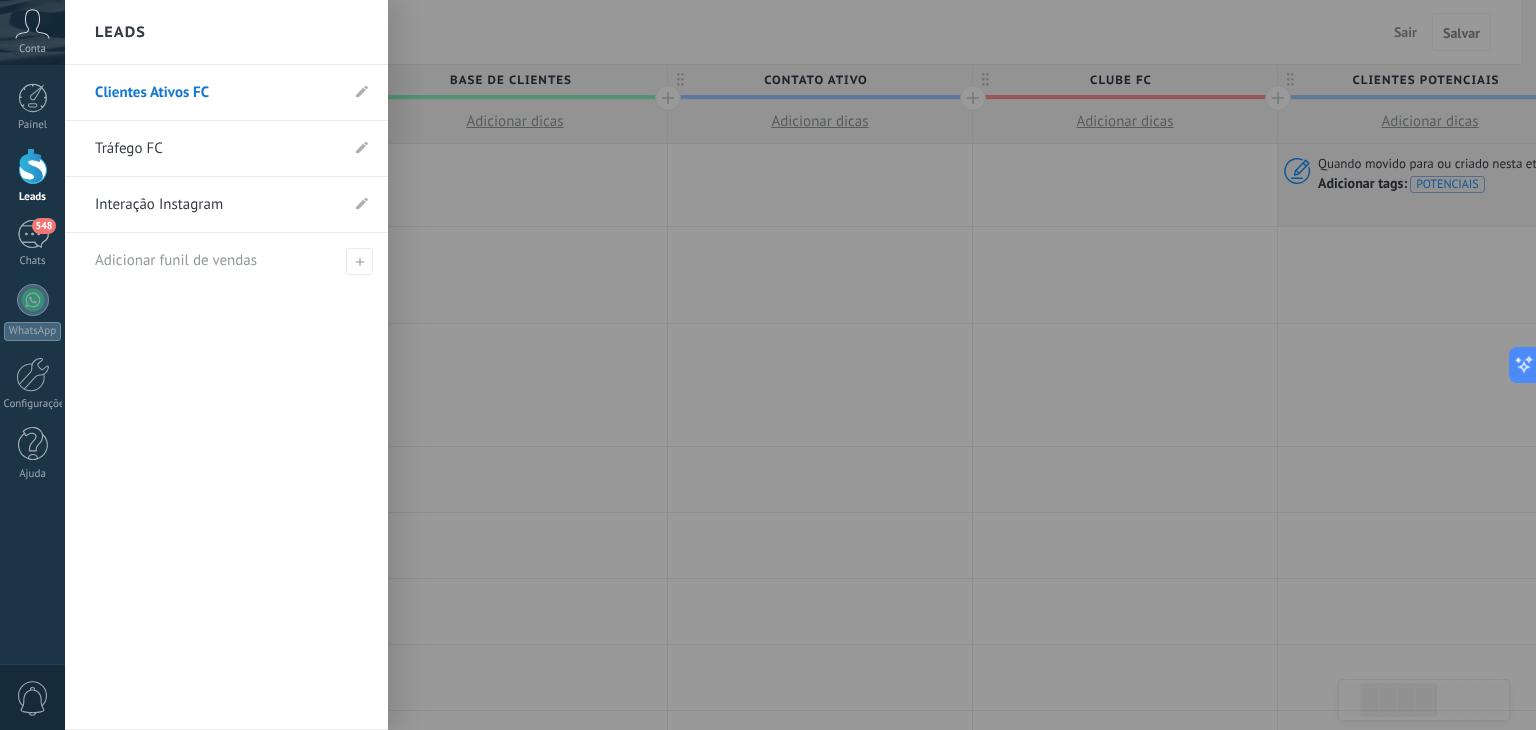 click on "Tráfego FC" at bounding box center (216, 149) 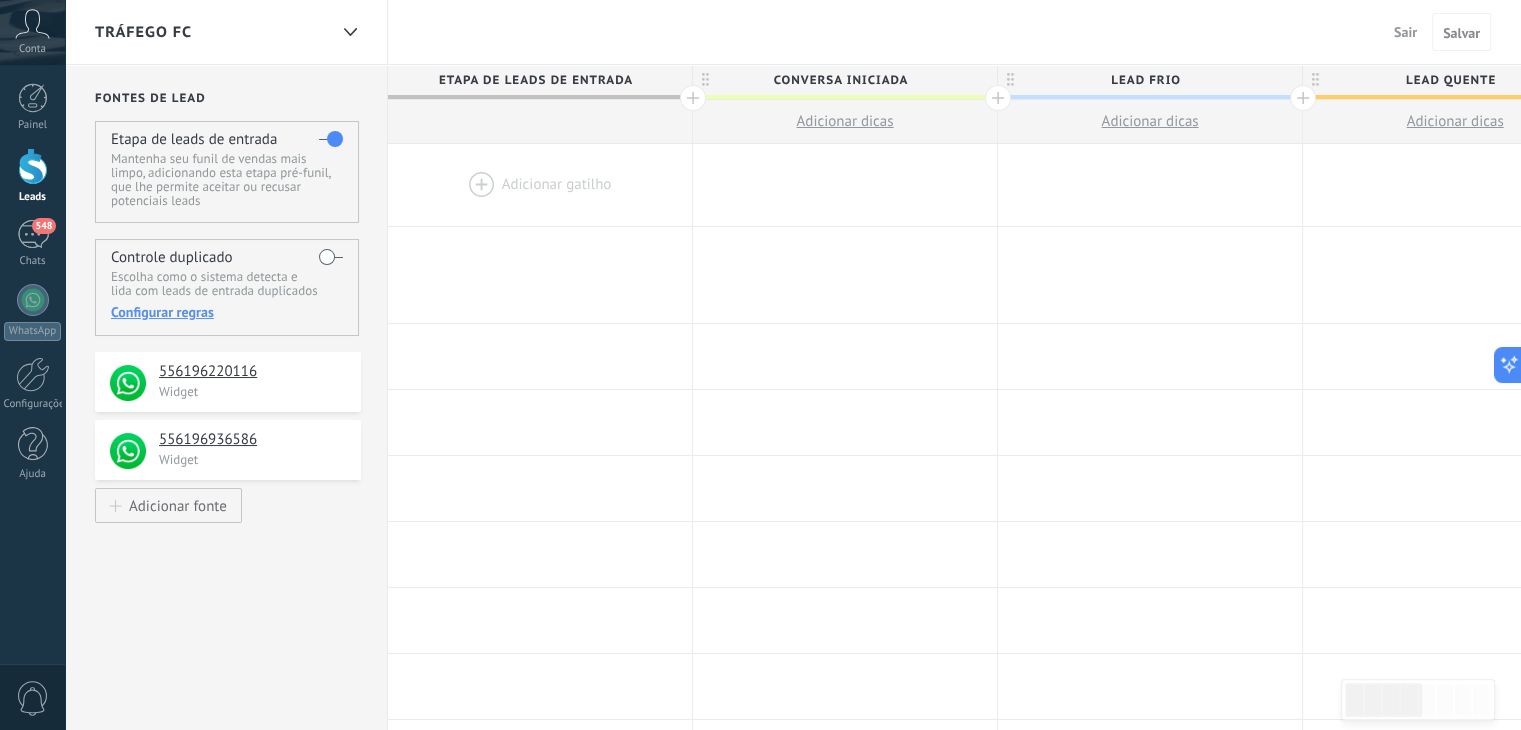 click on "Sair" at bounding box center [1405, 32] 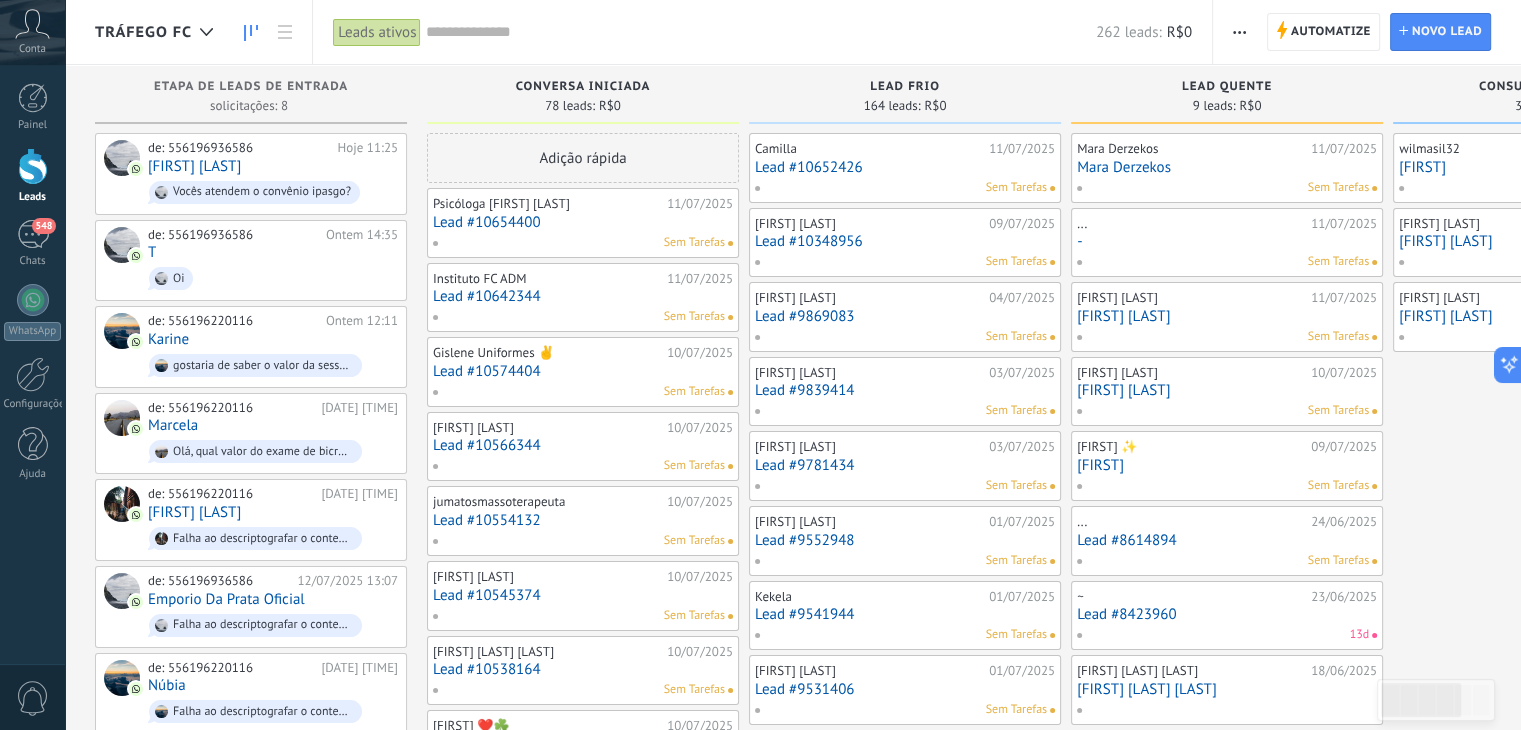 click at bounding box center (761, 32) 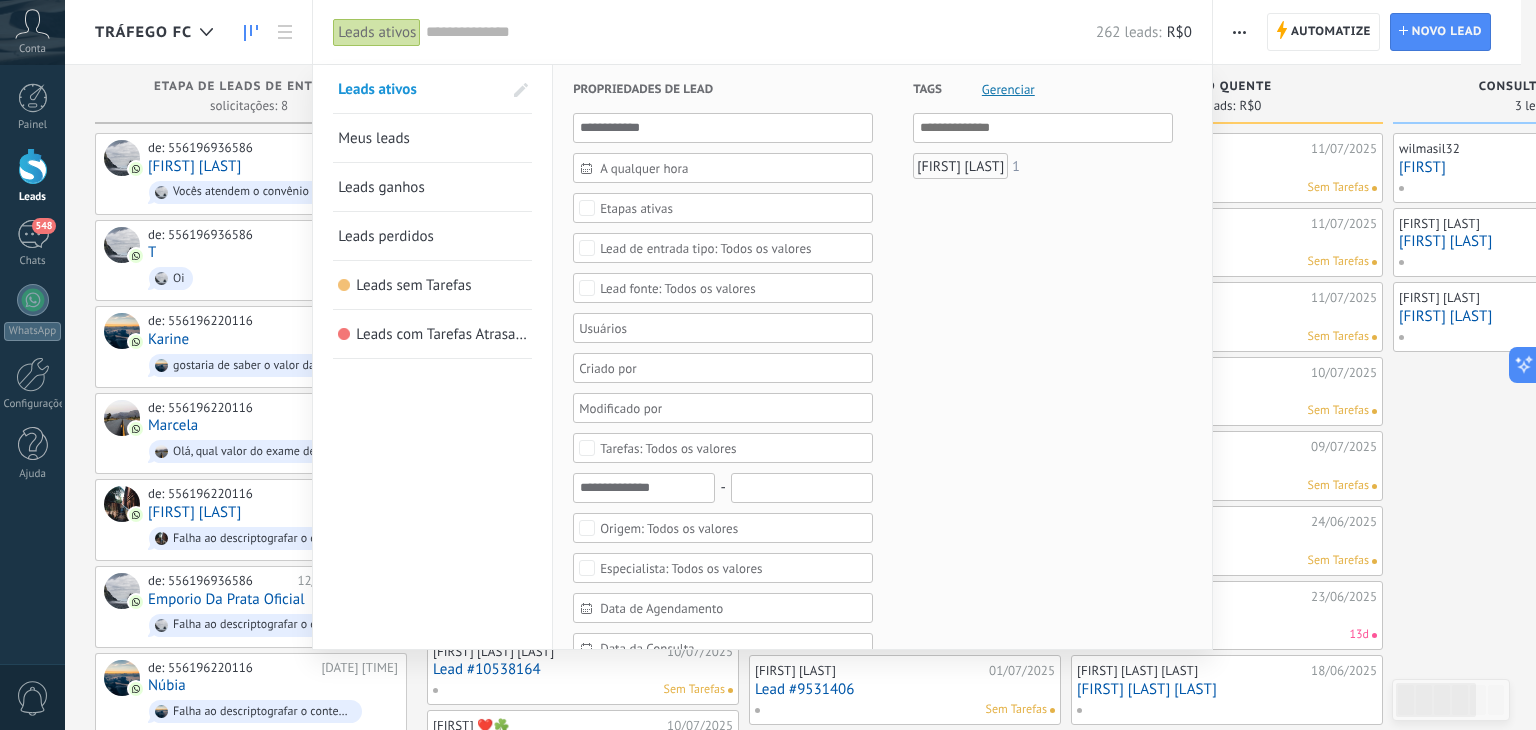 click on "Leads perdidos" at bounding box center [432, 236] 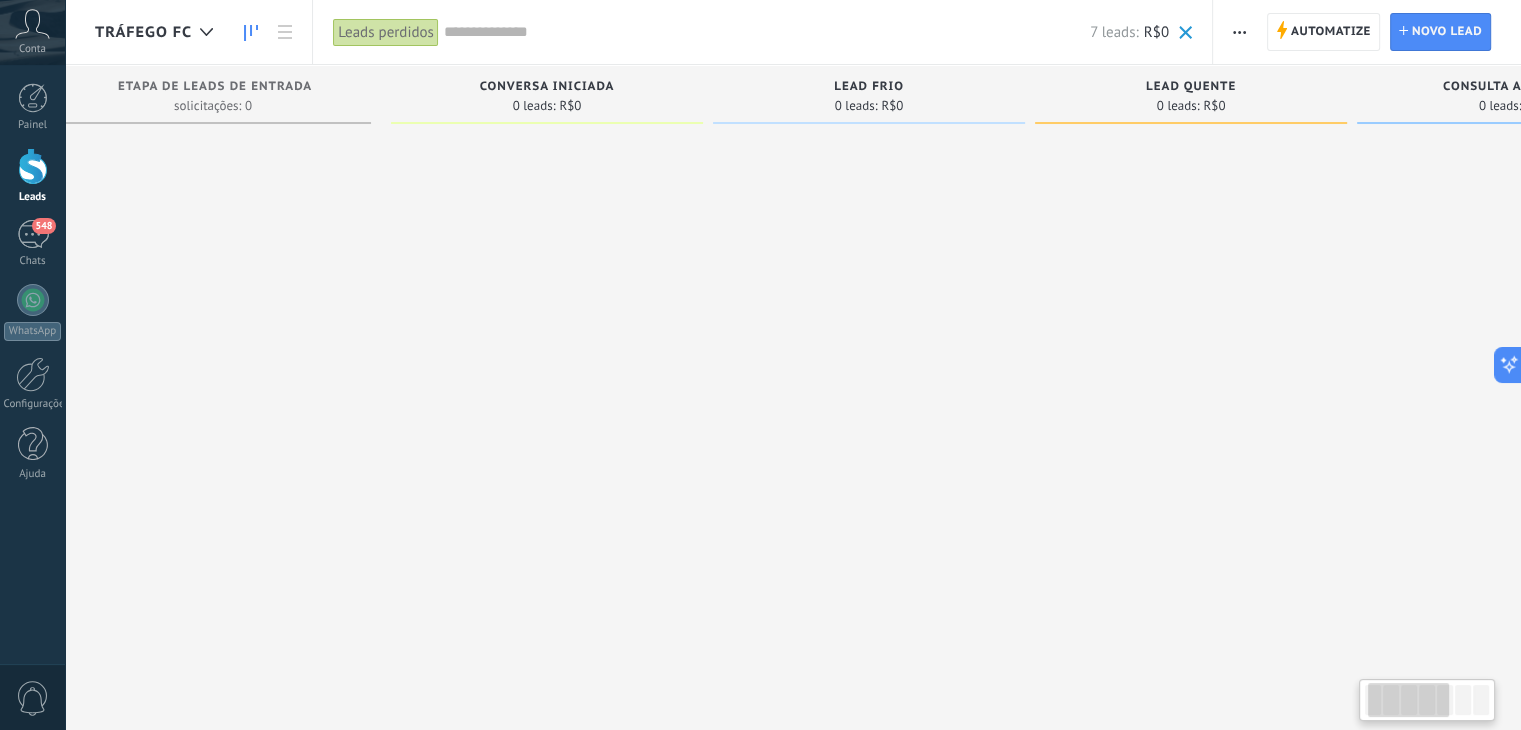 scroll, scrollTop: 0, scrollLeft: 0, axis: both 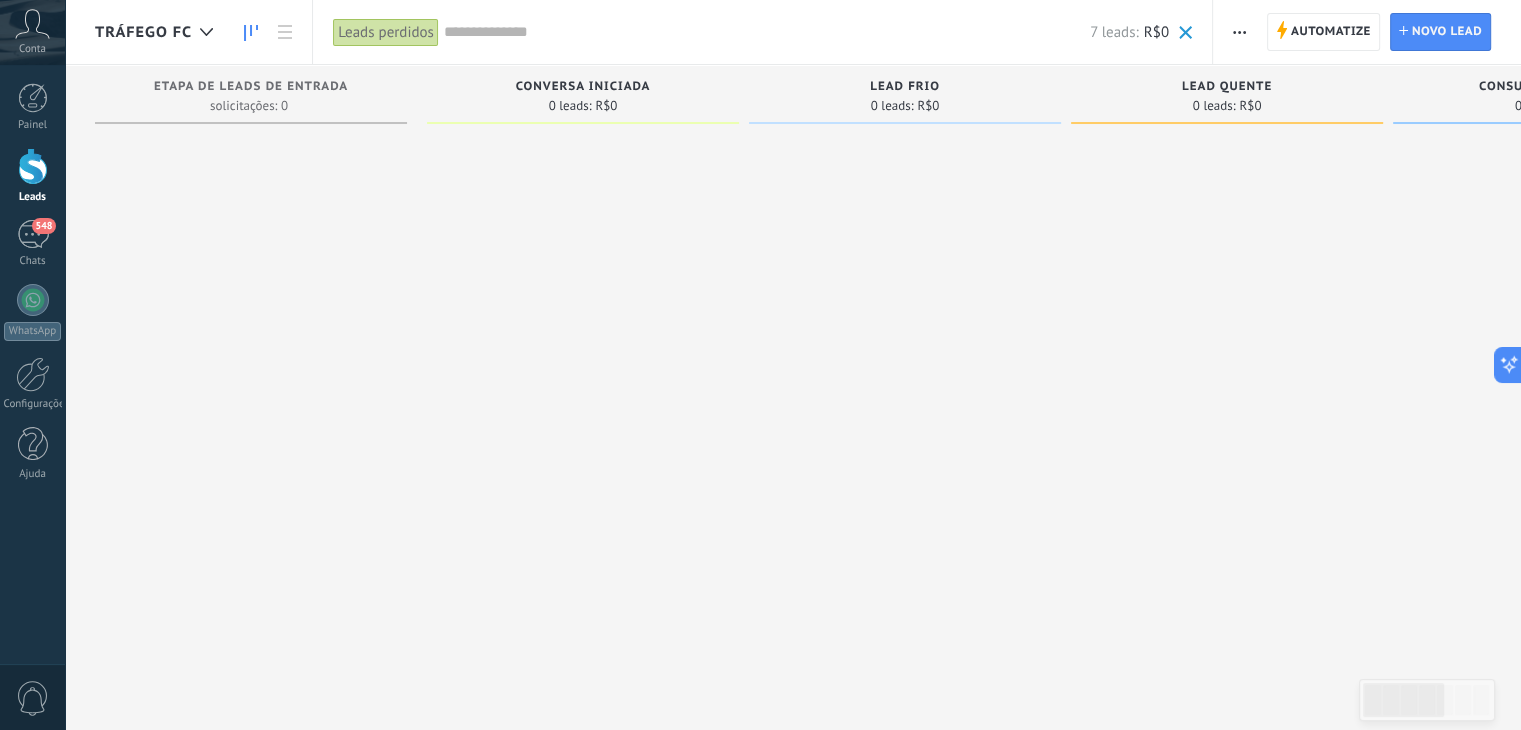 click at bounding box center [767, 32] 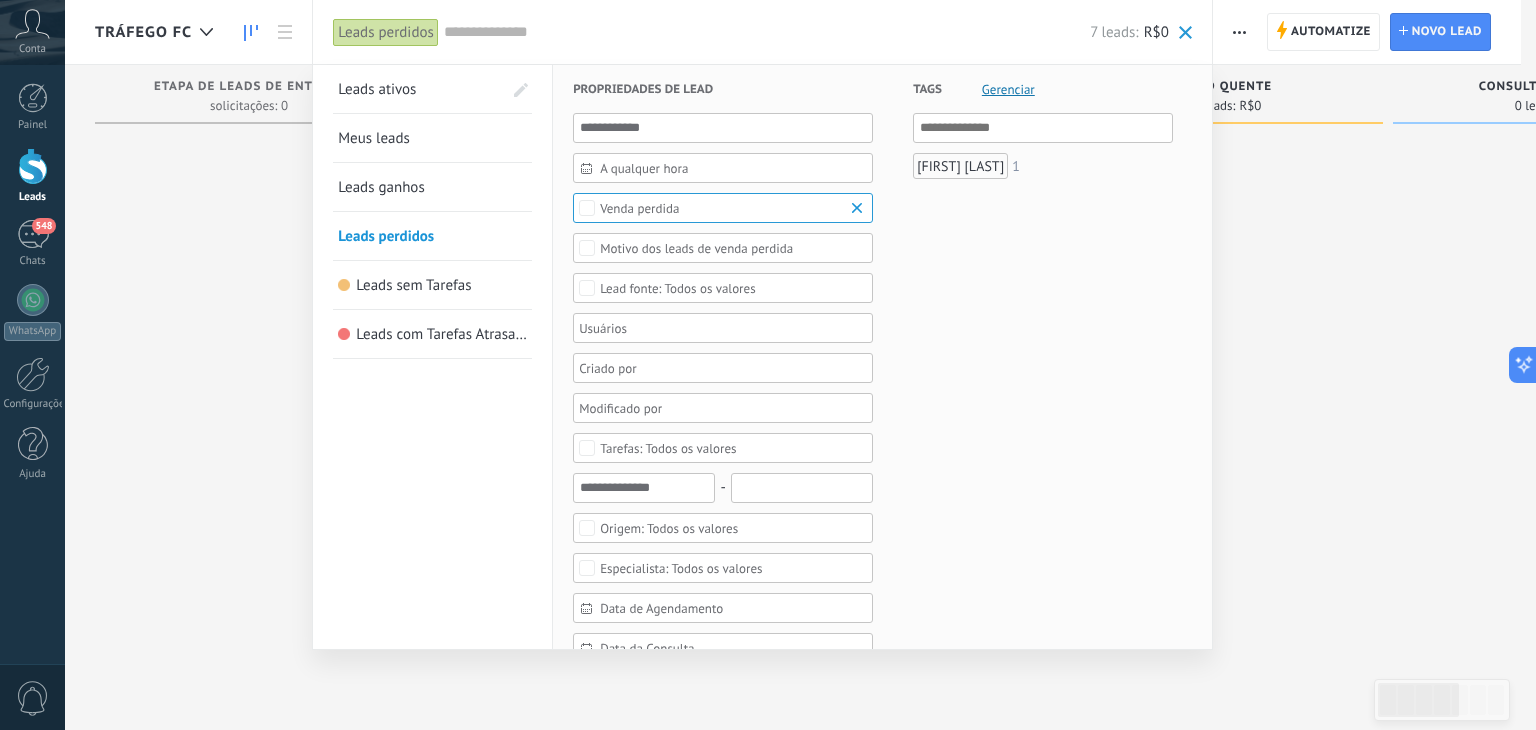 click on "Meus leads" at bounding box center [432, 138] 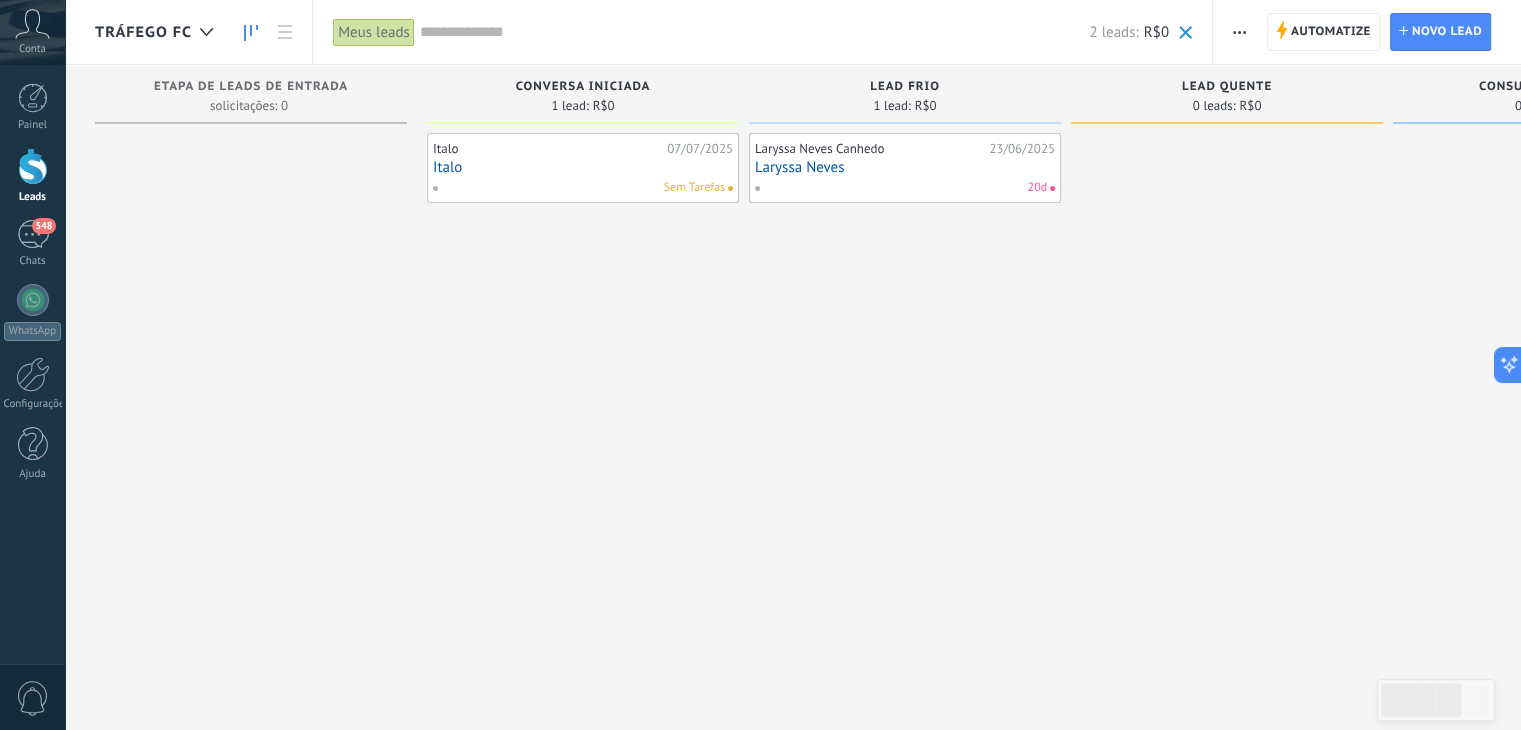 click at bounding box center (754, 32) 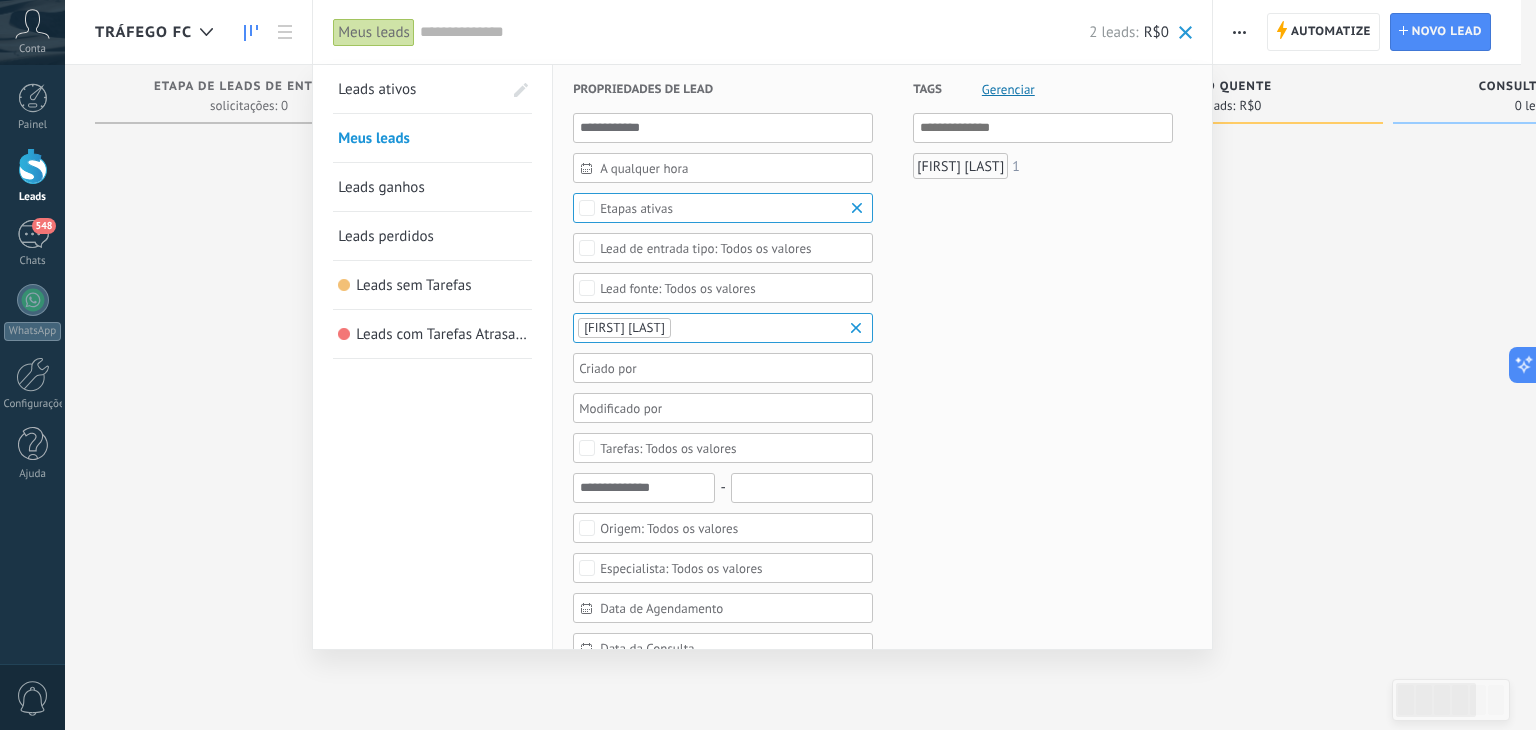 click on "Leads ativos" at bounding box center (420, 89) 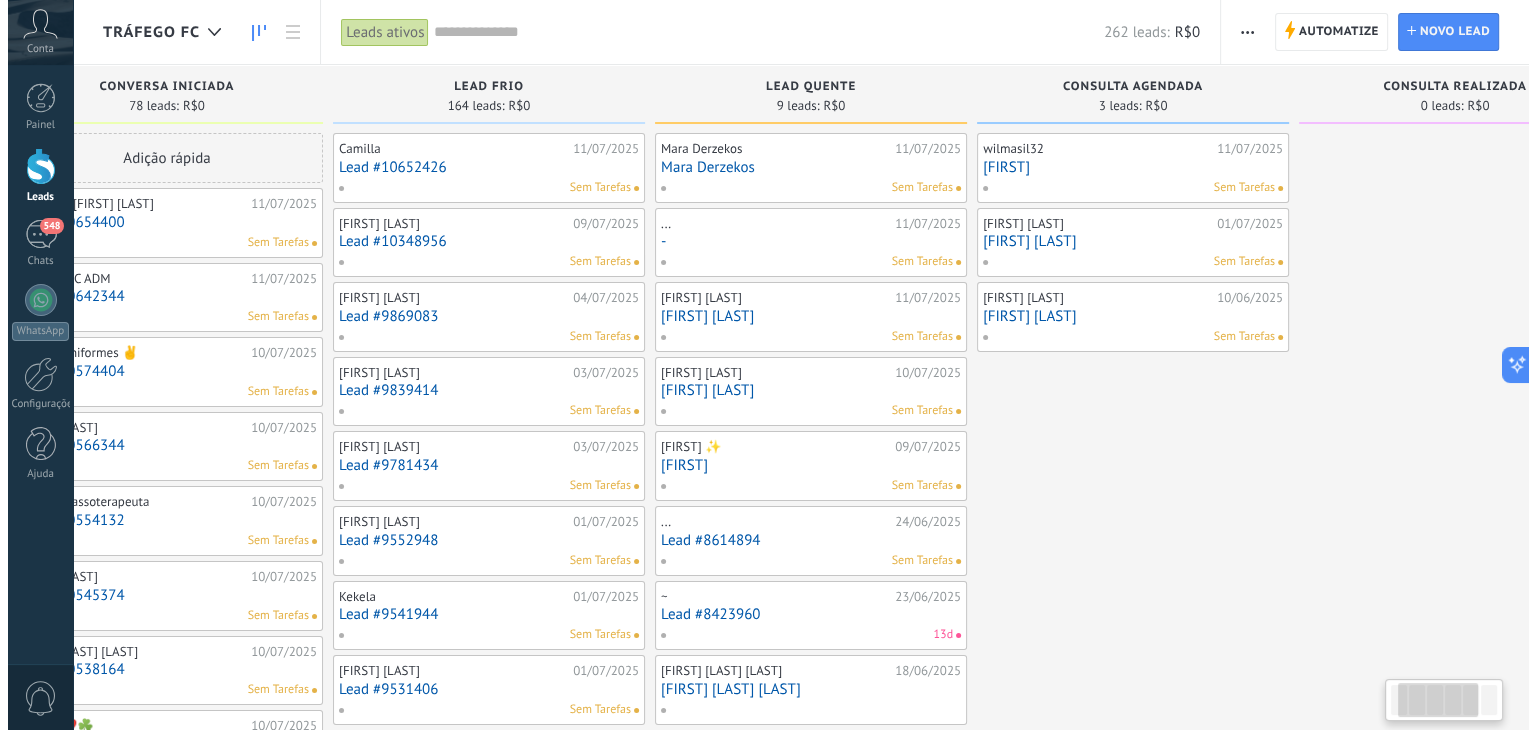 scroll, scrollTop: 0, scrollLeft: 0, axis: both 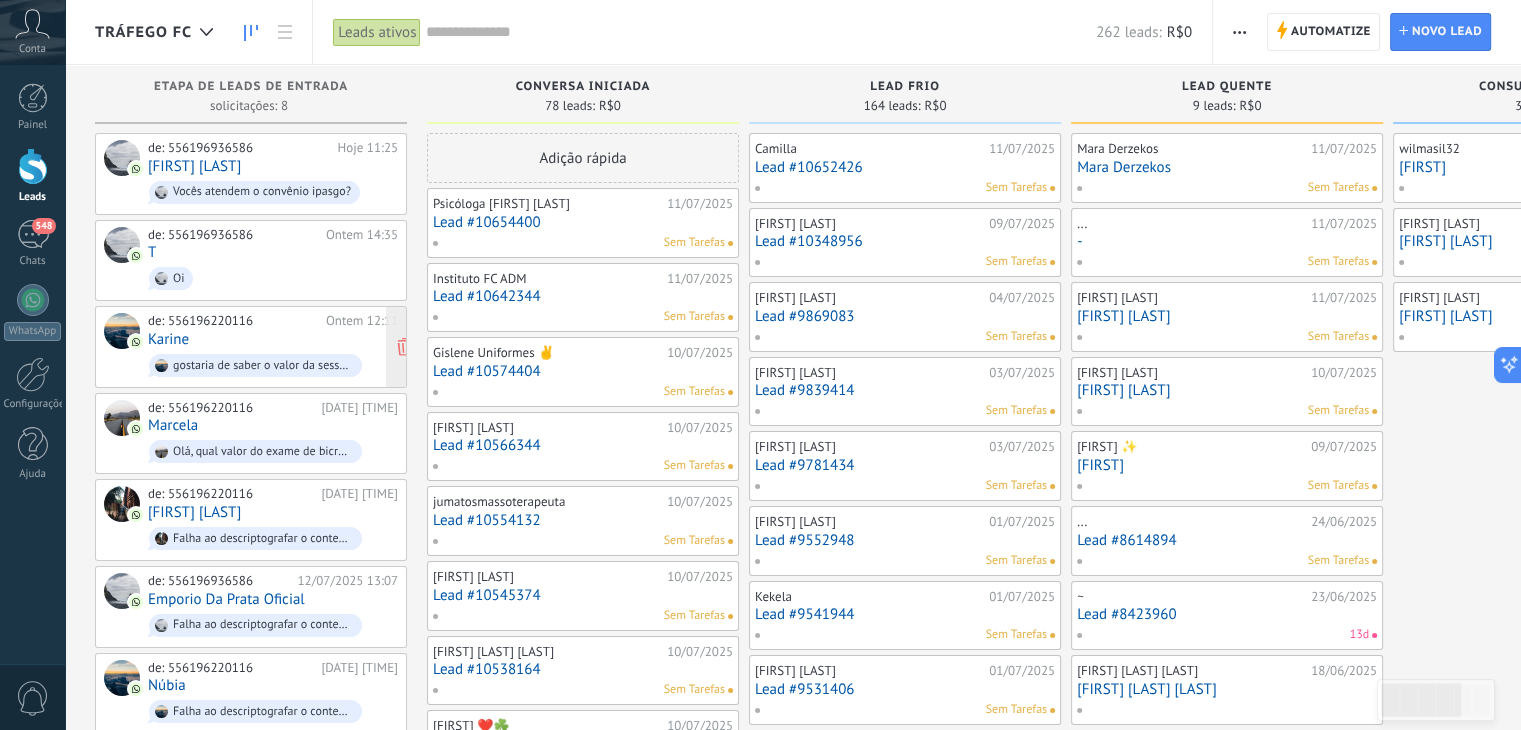 click on "Karine" at bounding box center (168, 339) 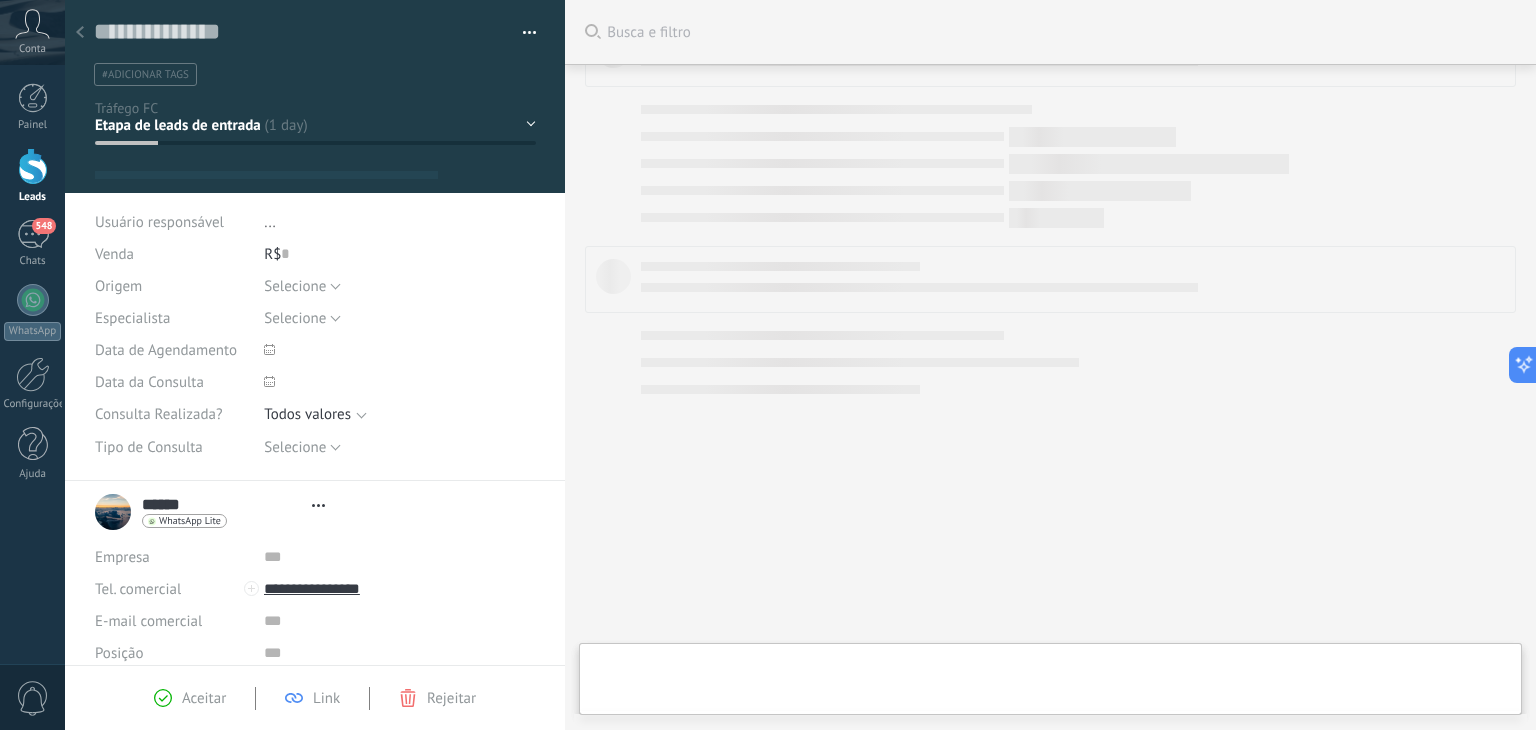 scroll, scrollTop: 29, scrollLeft: 0, axis: vertical 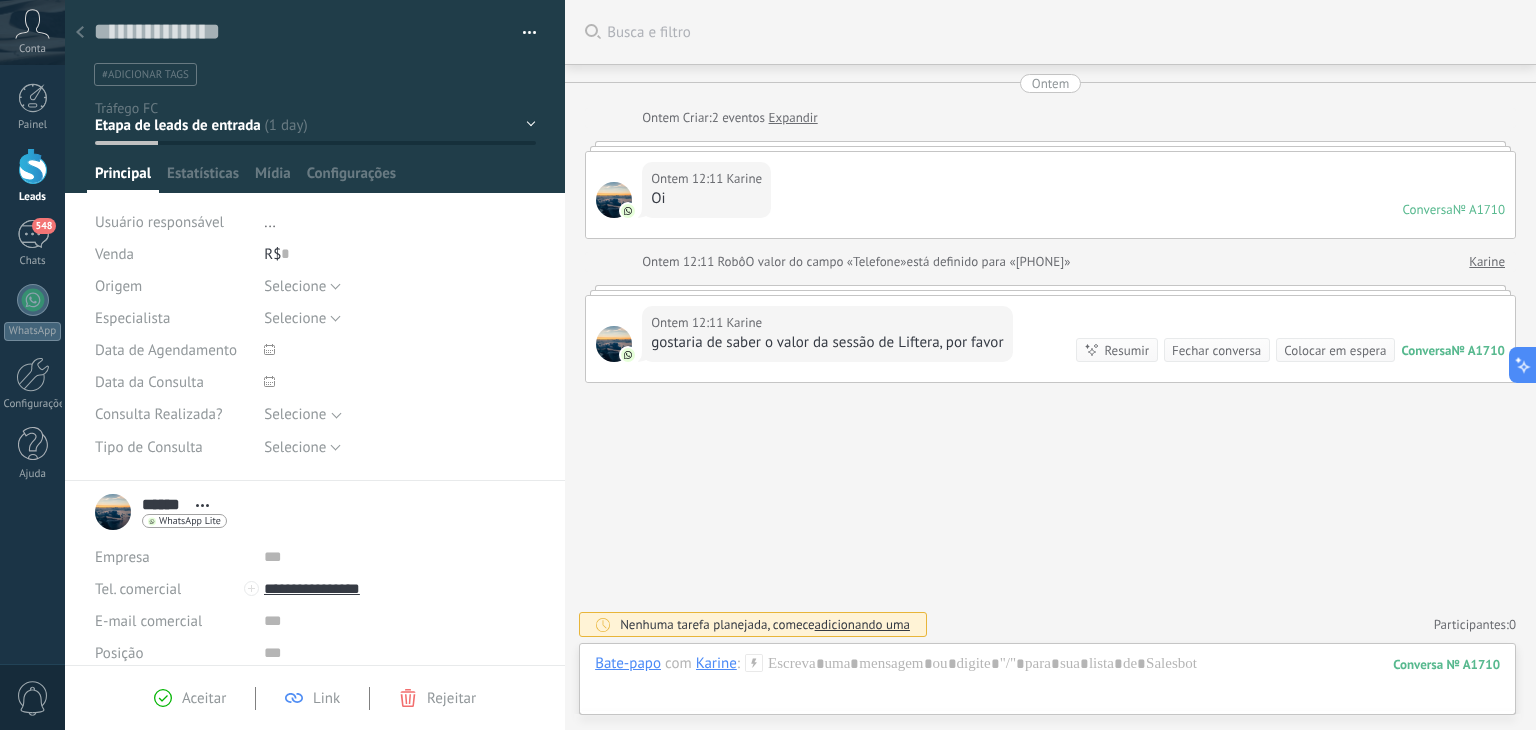 click on "Selecione
Já é cliente
Tráfego
Indicação
Parceiro
Selecione" at bounding box center [400, 286] 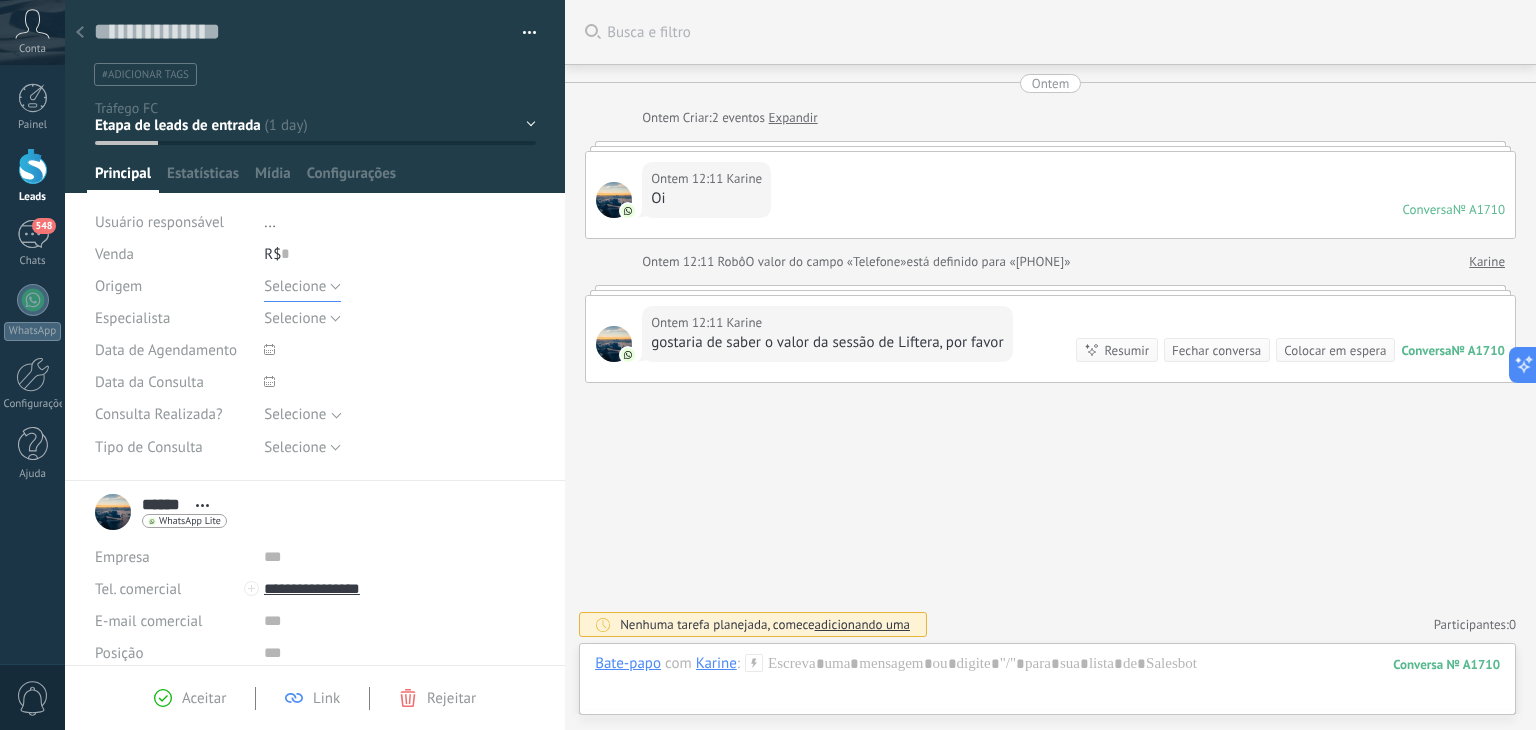 click on "Selecione" at bounding box center (302, 286) 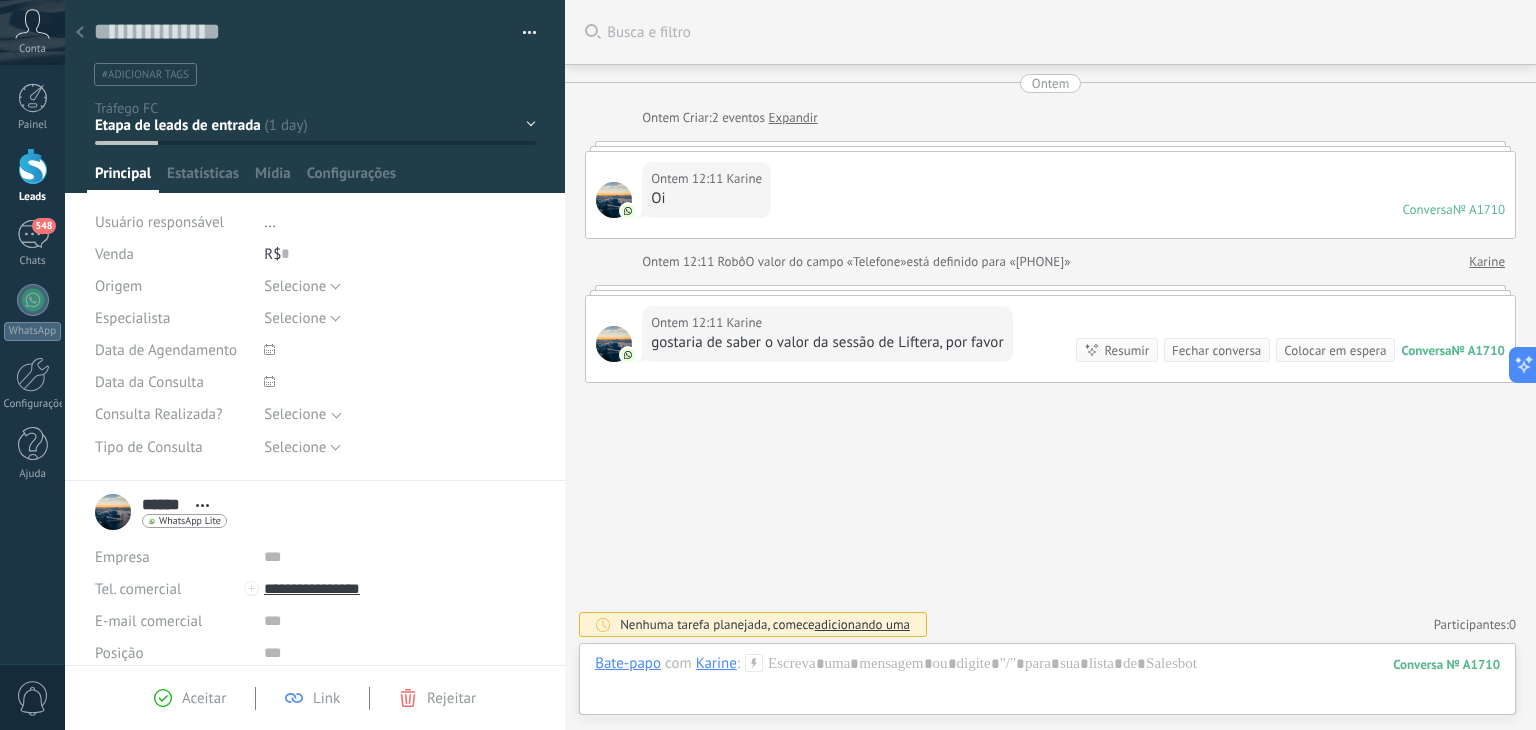 click on "Buscar Busca e filtro Carregar mais Ontem Ontem Criar: 2 eventos Expandir Ontem 12:11 [FIRST] Oi Conversa № A1710 Conversa № A1710 Ontem 12:11 Robô O valor do campo «Telefone» está definido para «[PHONE]» [FIRST] Ontem 12:11 [FIRST] gostaria de saber o valor da sessão de Liftera, por favor Conversa № A1710 Conversa № A1710 Resumir Resumir Fechar conversa Colocar em espera Ontem 12:11 [FIRST]: gostaria de saber o valor da sessão de Liftera, por favor Conversa № A1710 Nenhuma tarefa planejada, comece adicionando uma Participantes: 0 Adicionar membro Bots: 0" at bounding box center (1050, 366) 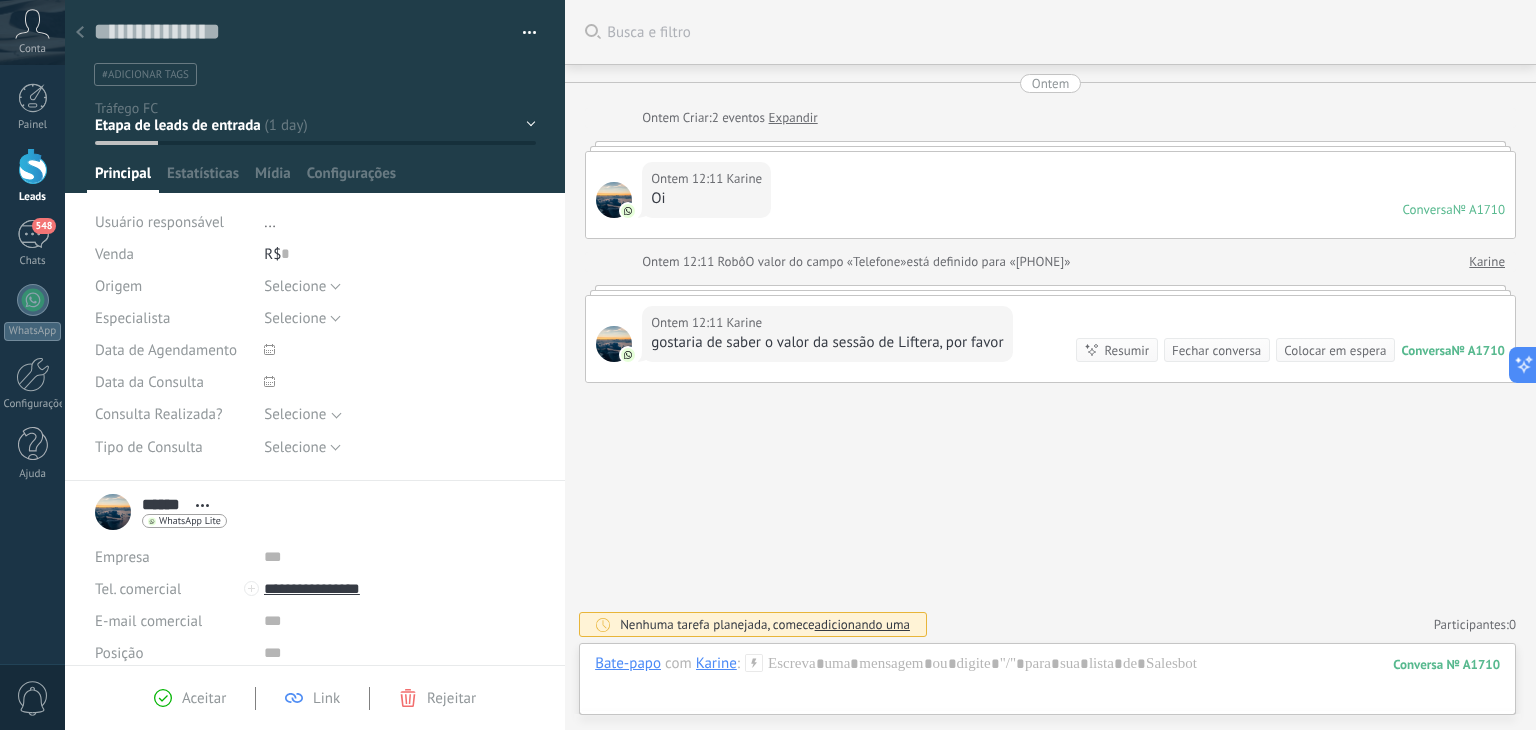 click on "..." at bounding box center (400, 222) 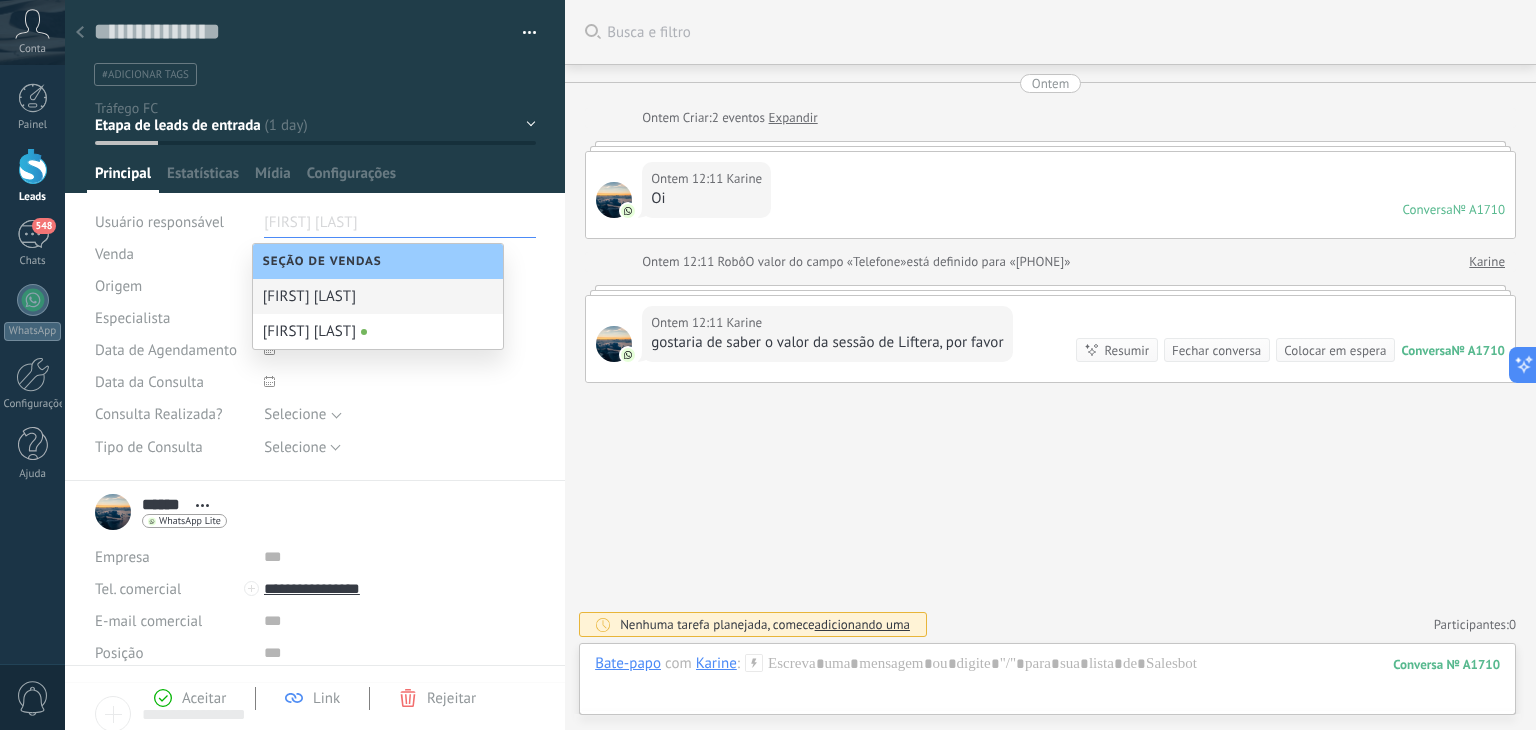 click on "Buscar Busca e filtro Carregar mais Ontem Ontem Criar: 2 eventos Expandir Ontem 12:11 [FIRST] Oi Conversa № A1710 Conversa № A1710 Ontem 12:11 Robô O valor do campo «Telefone» está definido para «[PHONE]» [FIRST] Ontem 12:11 [FIRST] gostaria de saber o valor da sessão de Liftera, por favor Conversa № A1710 Conversa № A1710 Resumir Resumir Fechar conversa Colocar em espera Ontem 12:11 [FIRST]: gostaria de saber o valor da sessão de Liftera, por favor Conversa № A1710 Nenhuma tarefa planejada, comece adicionando uma Participantes: 0 Adicionar membro Bots: 0" at bounding box center (1050, 366) 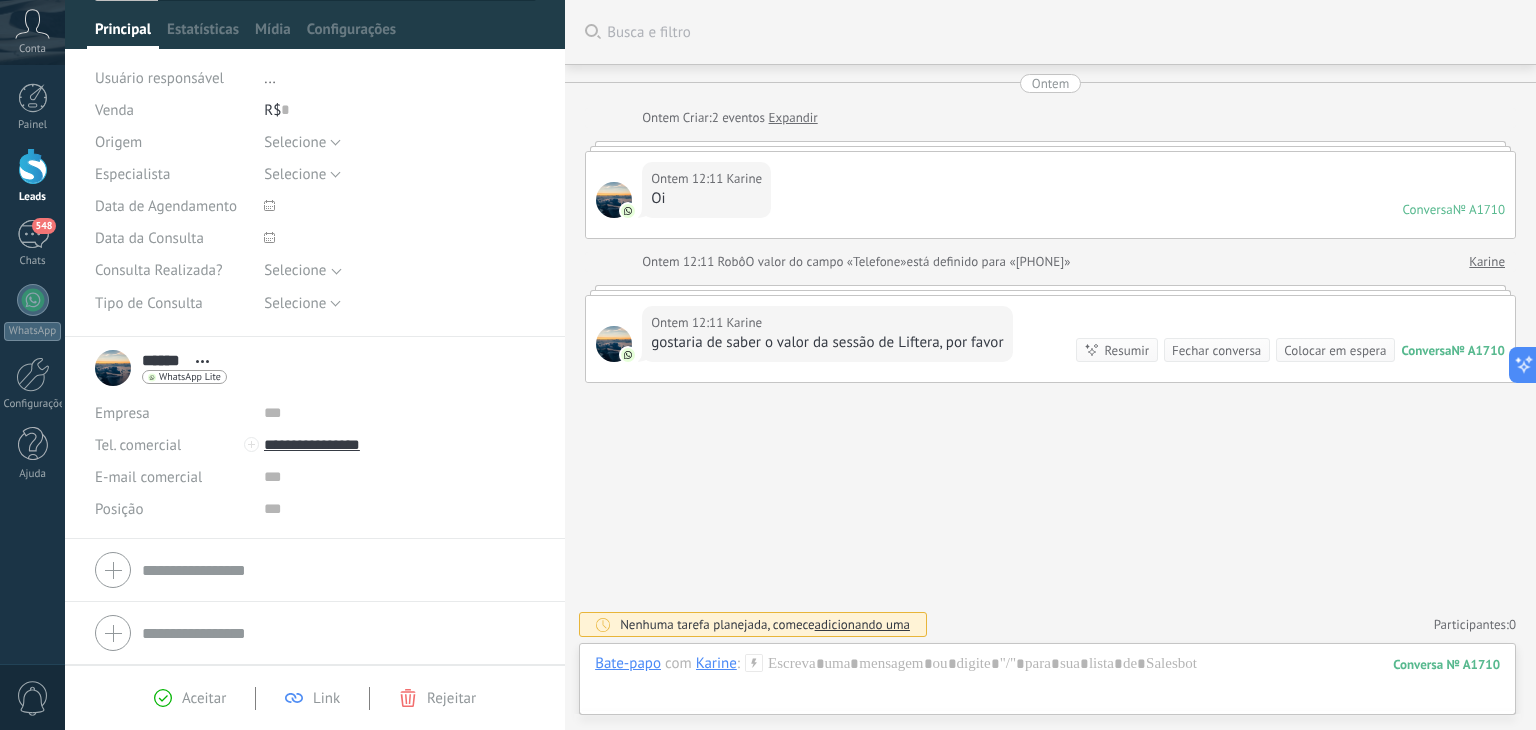 scroll, scrollTop: 0, scrollLeft: 0, axis: both 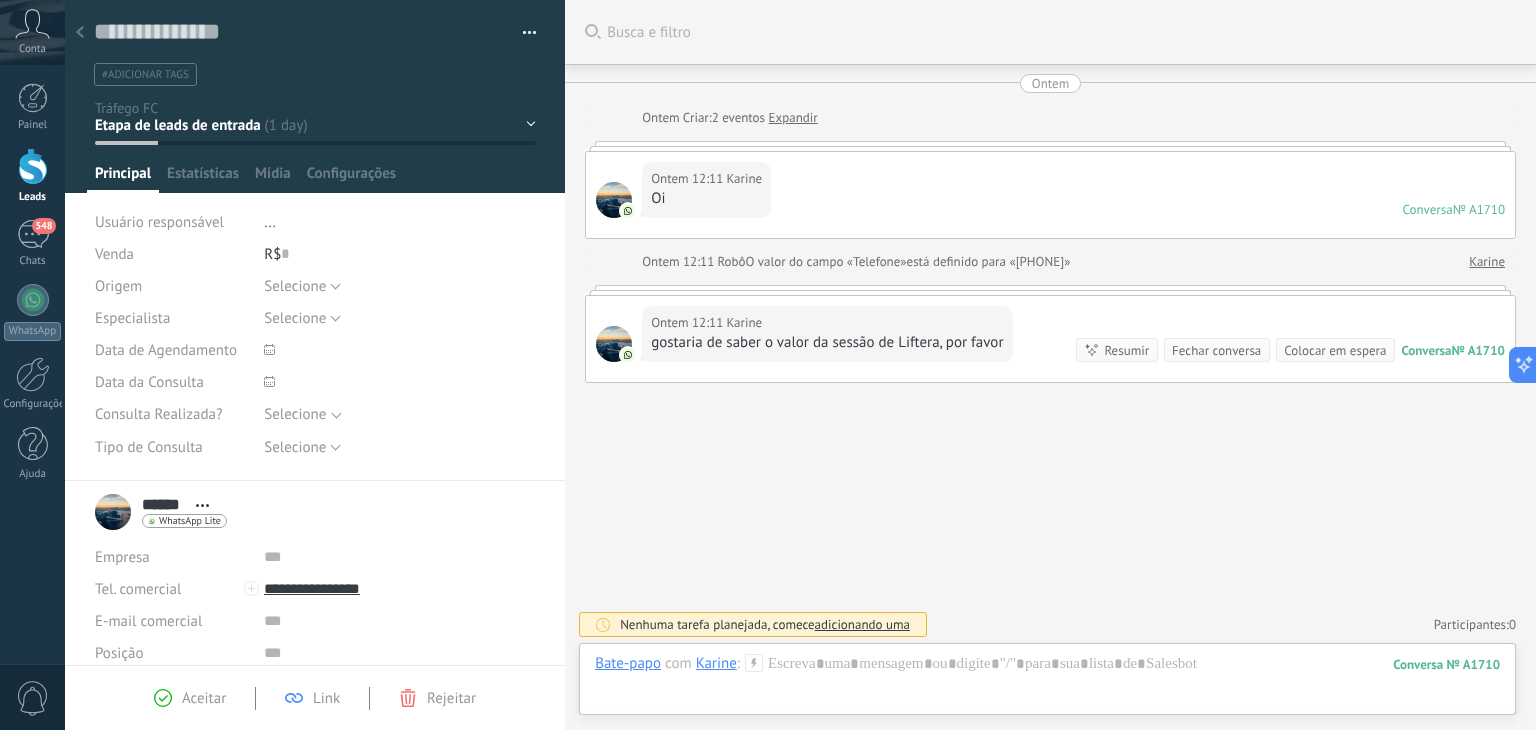 click at bounding box center (80, 33) 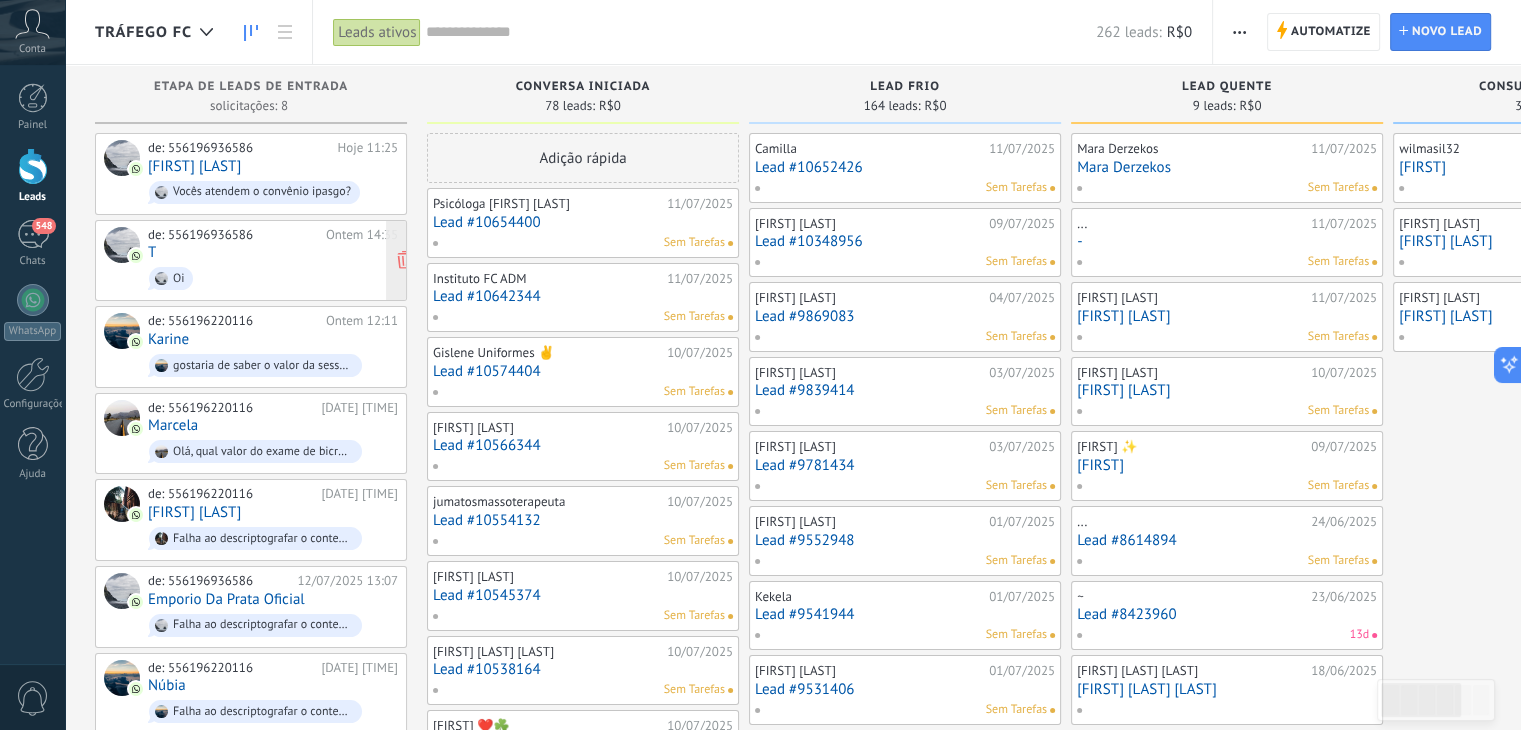 click on "T" at bounding box center [152, 252] 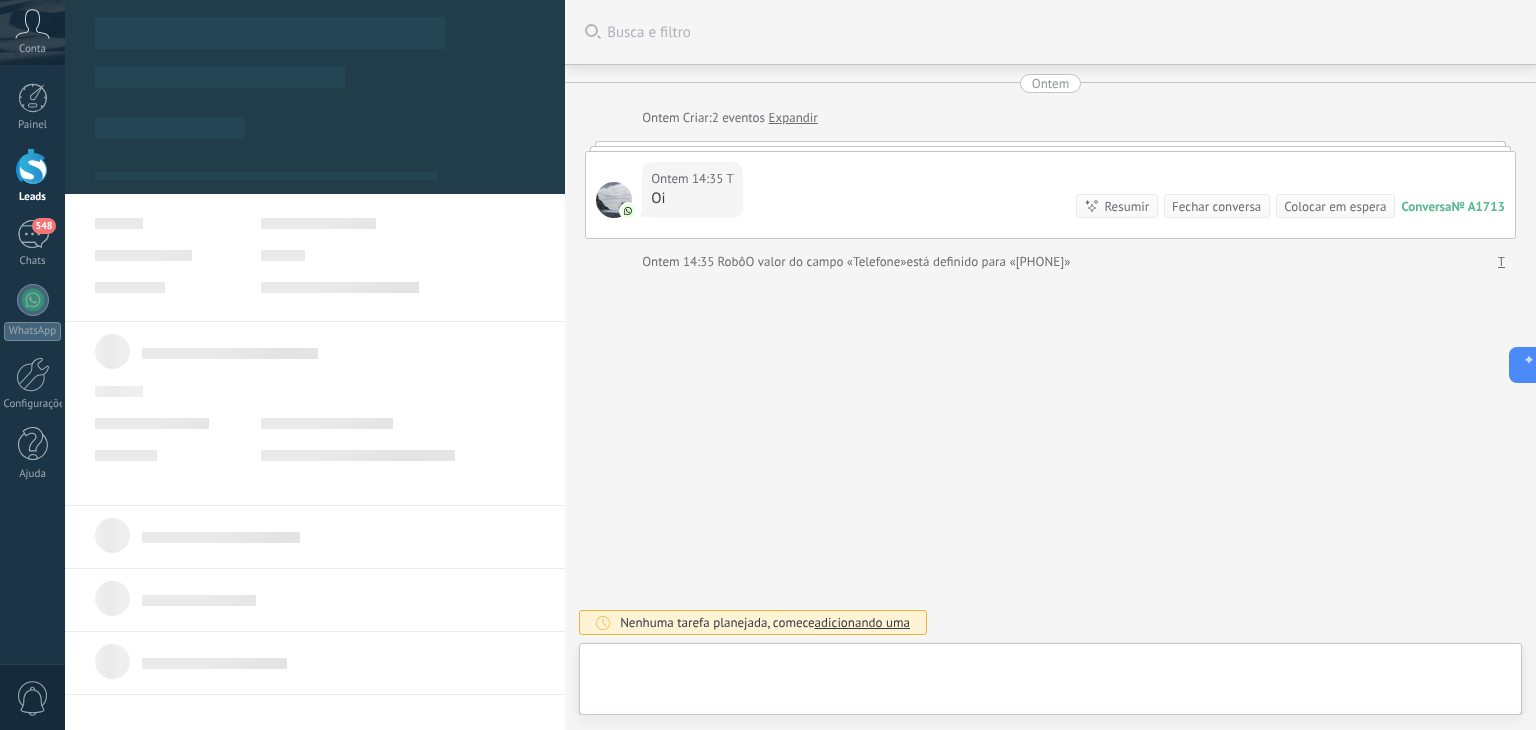 type on "**********" 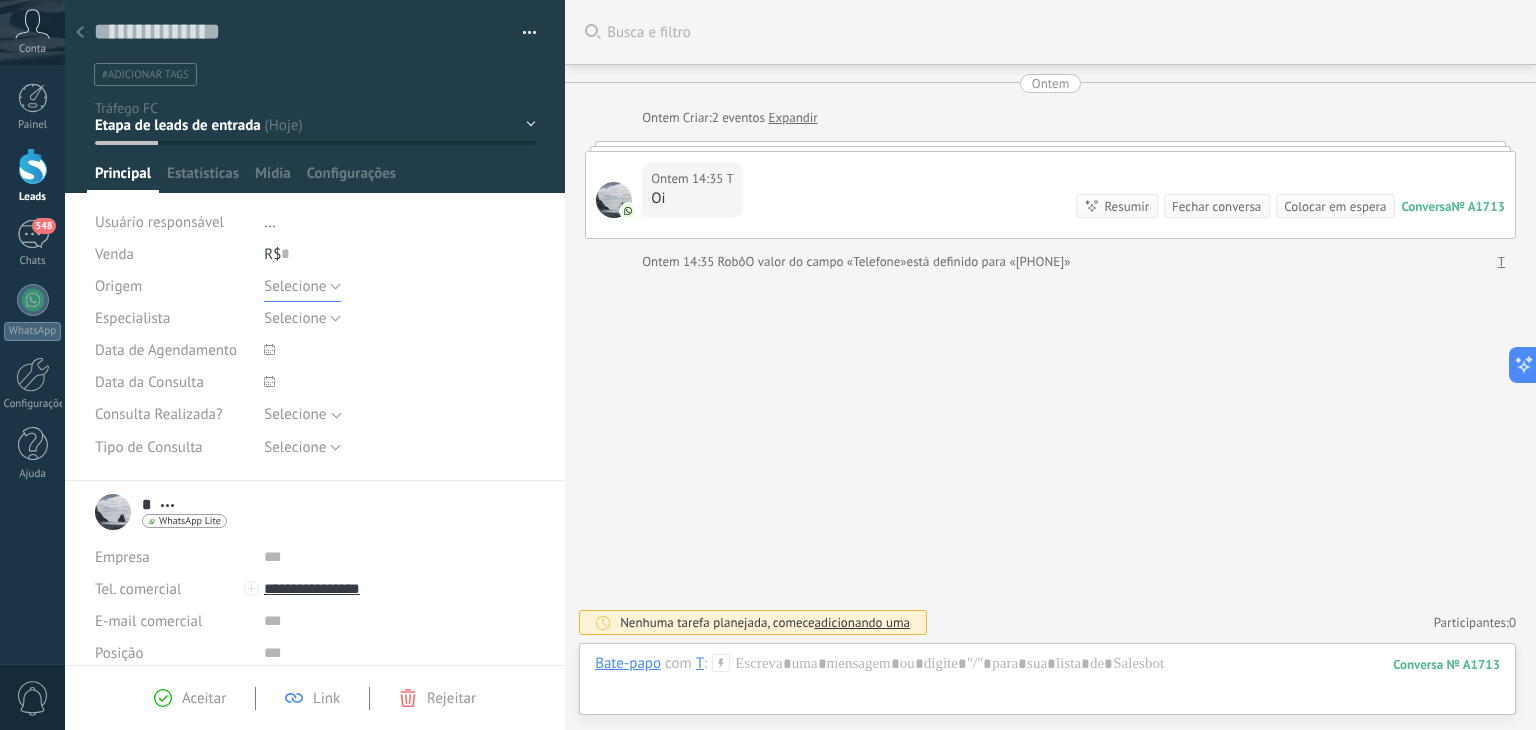 click on "Selecione" at bounding box center (302, 286) 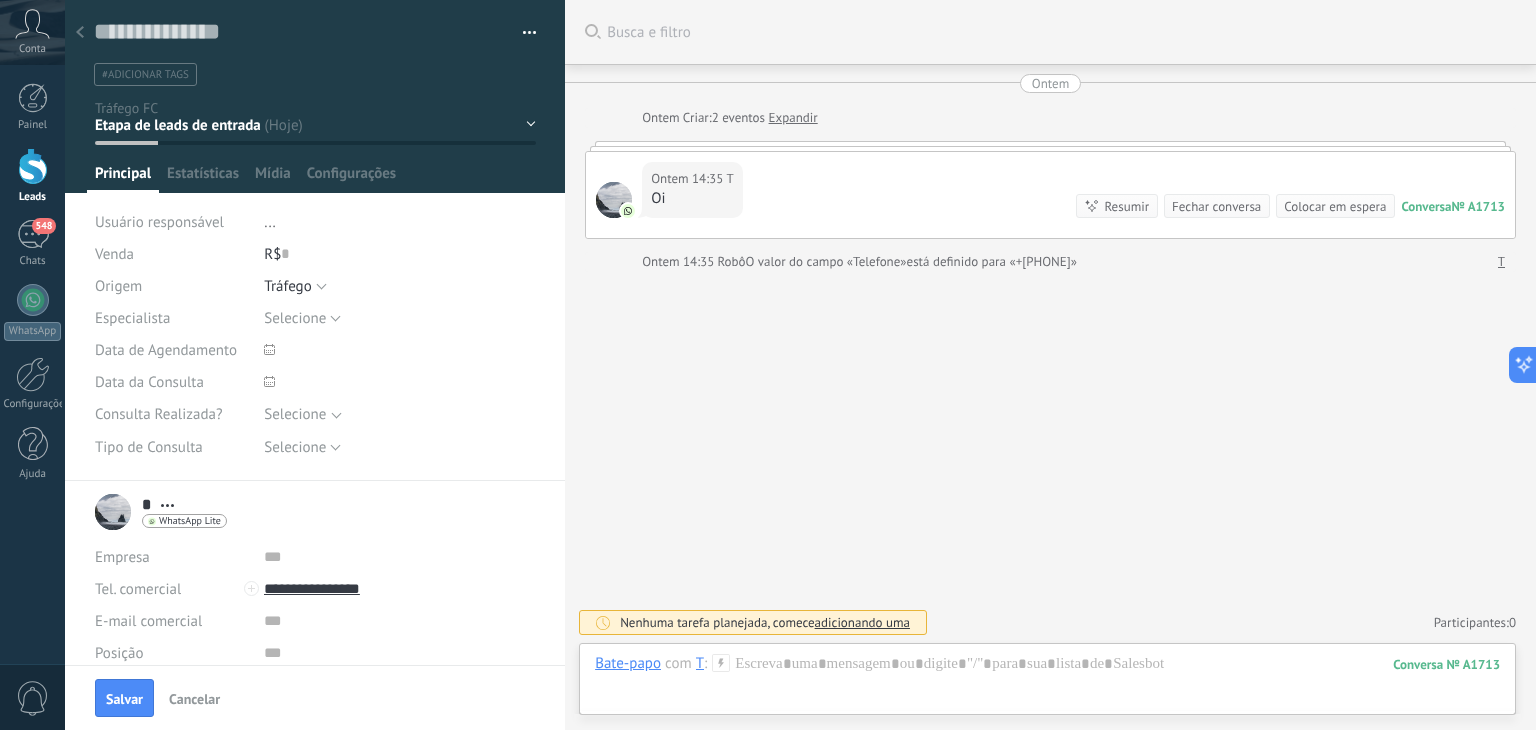 scroll, scrollTop: 0, scrollLeft: 0, axis: both 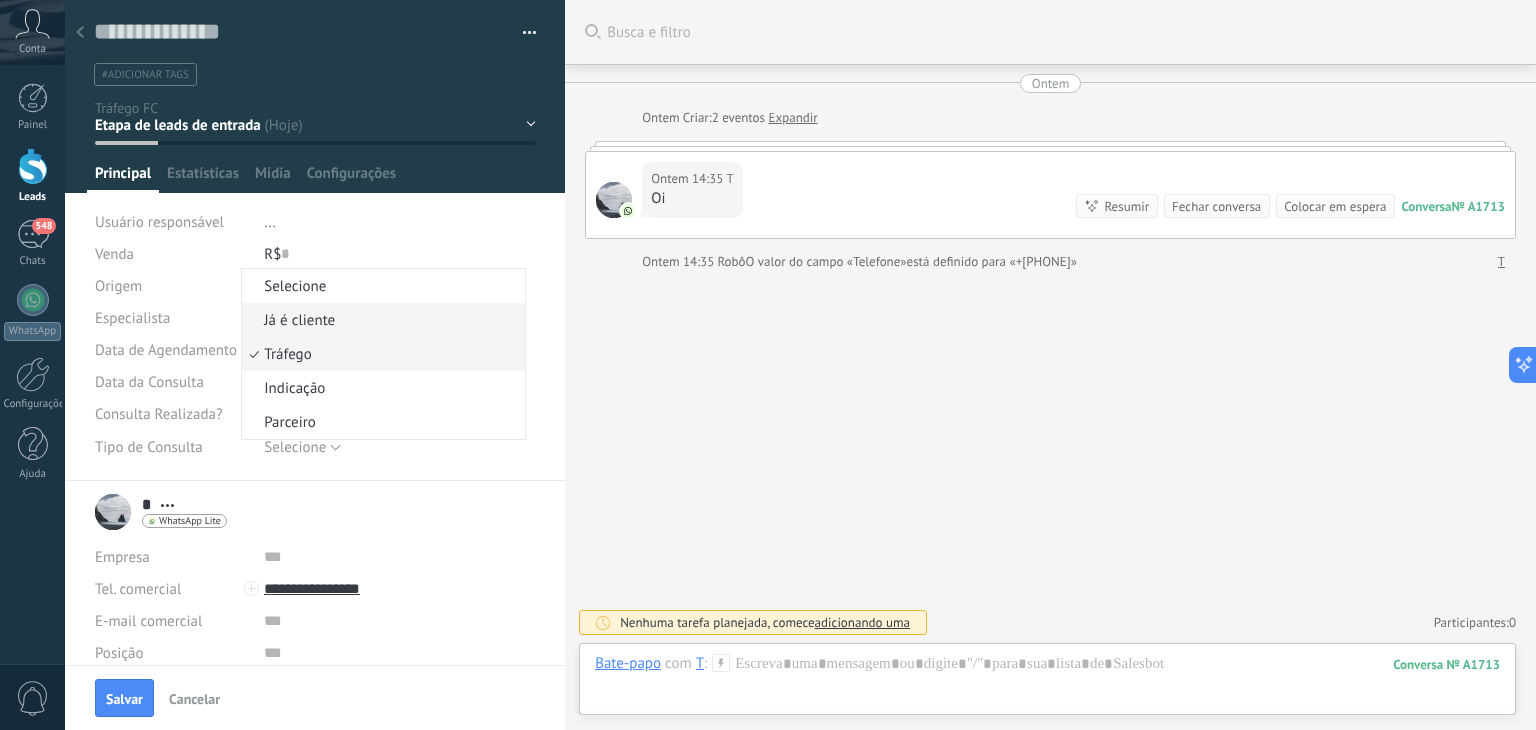 click on "Já é cliente" at bounding box center (380, 320) 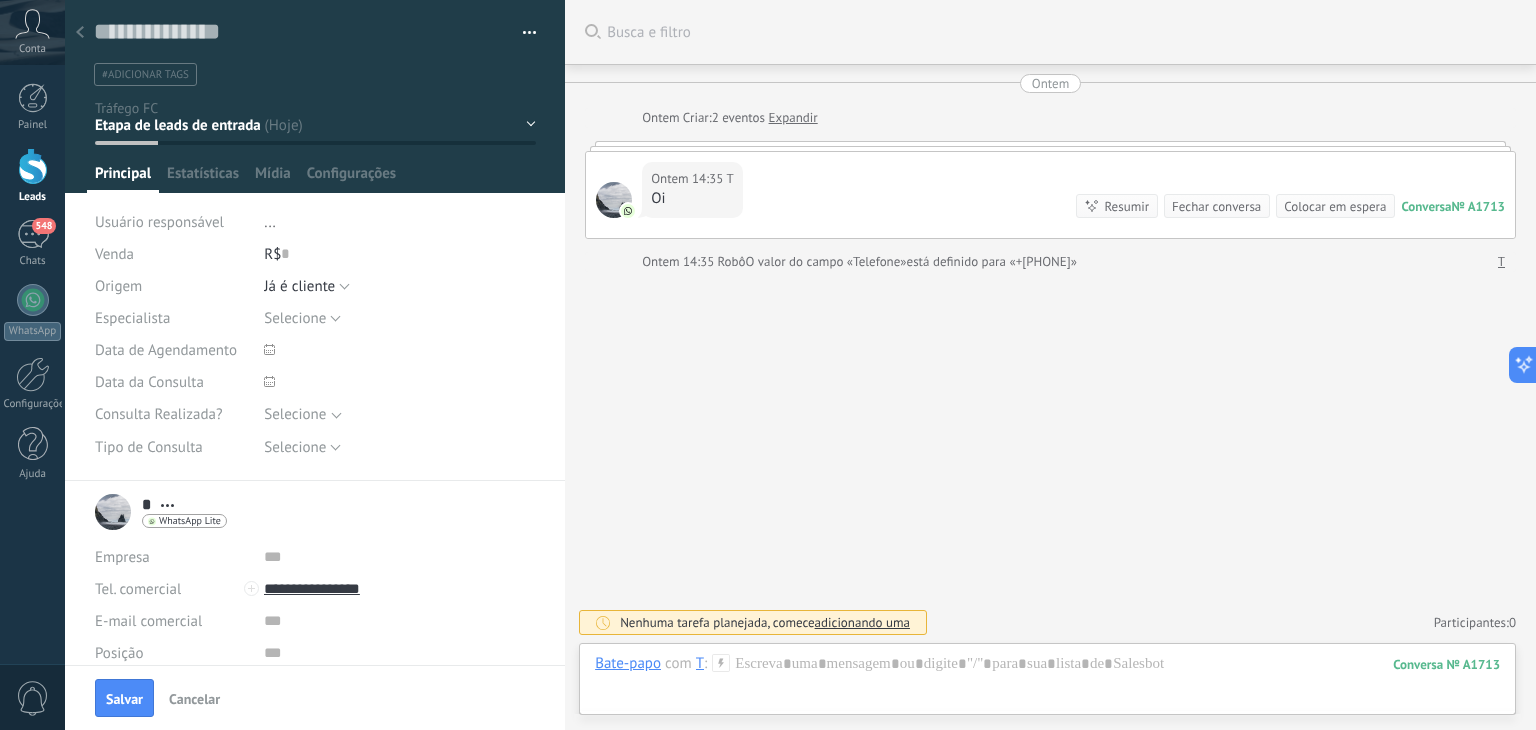 click at bounding box center [80, 33] 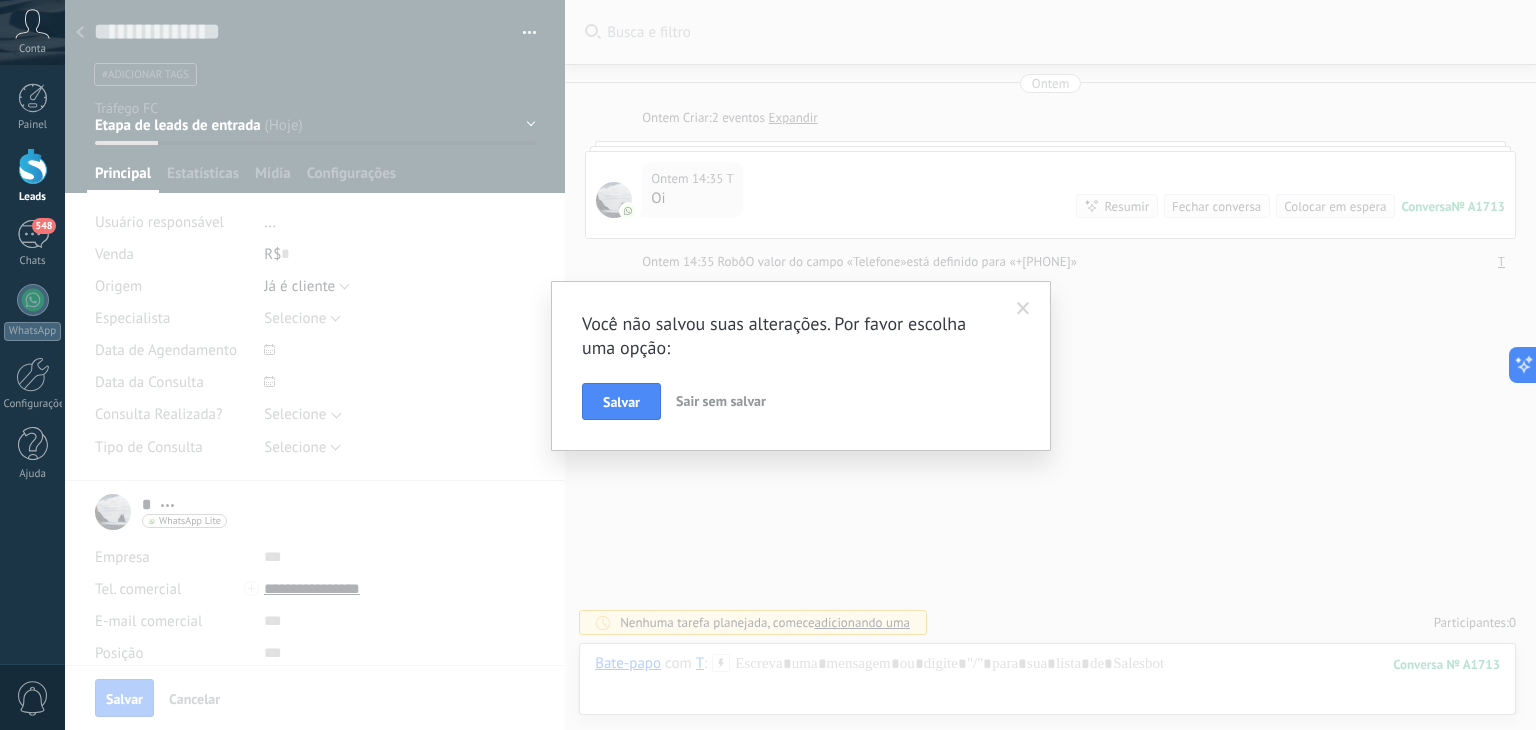 click on "Sair sem salvar" at bounding box center (721, 401) 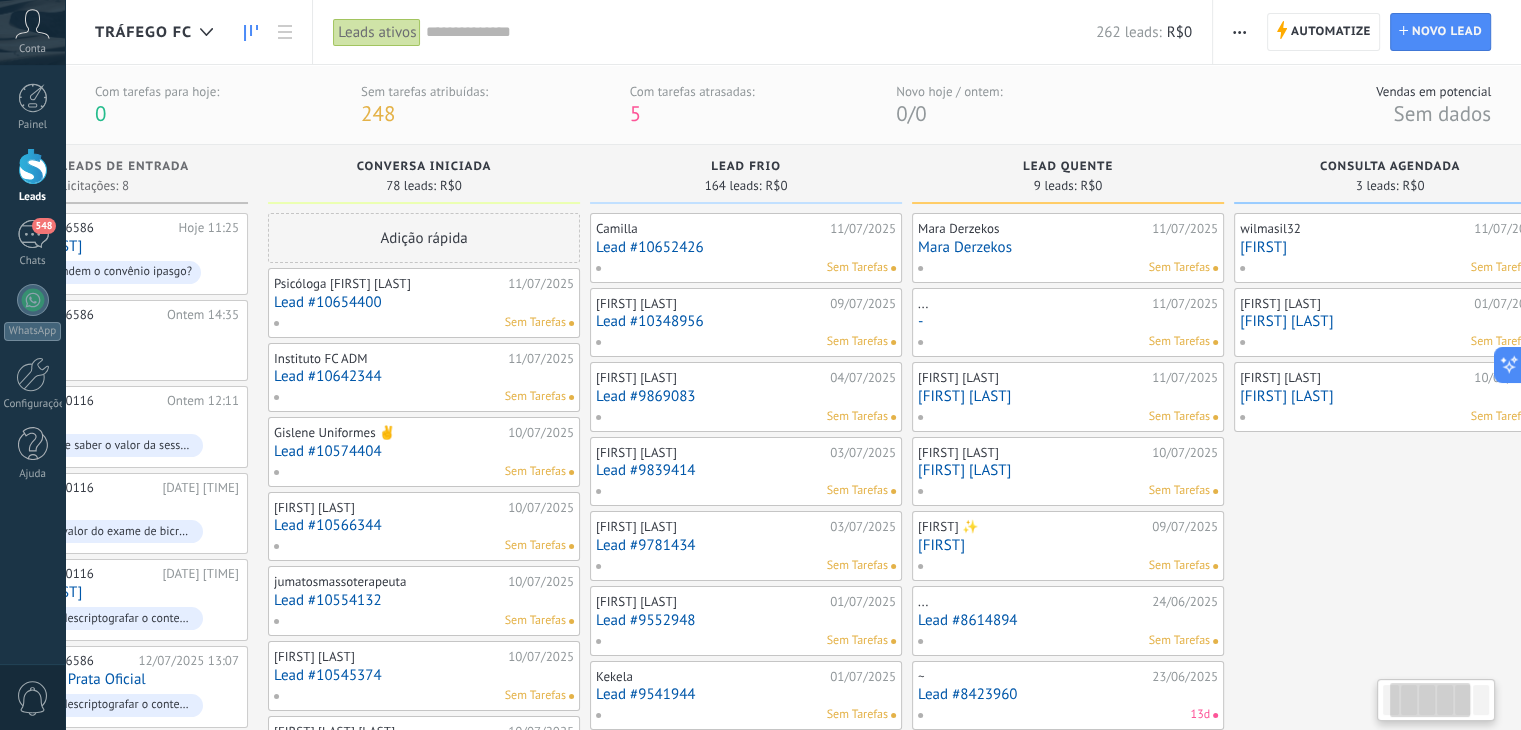 scroll, scrollTop: 0, scrollLeft: 156, axis: horizontal 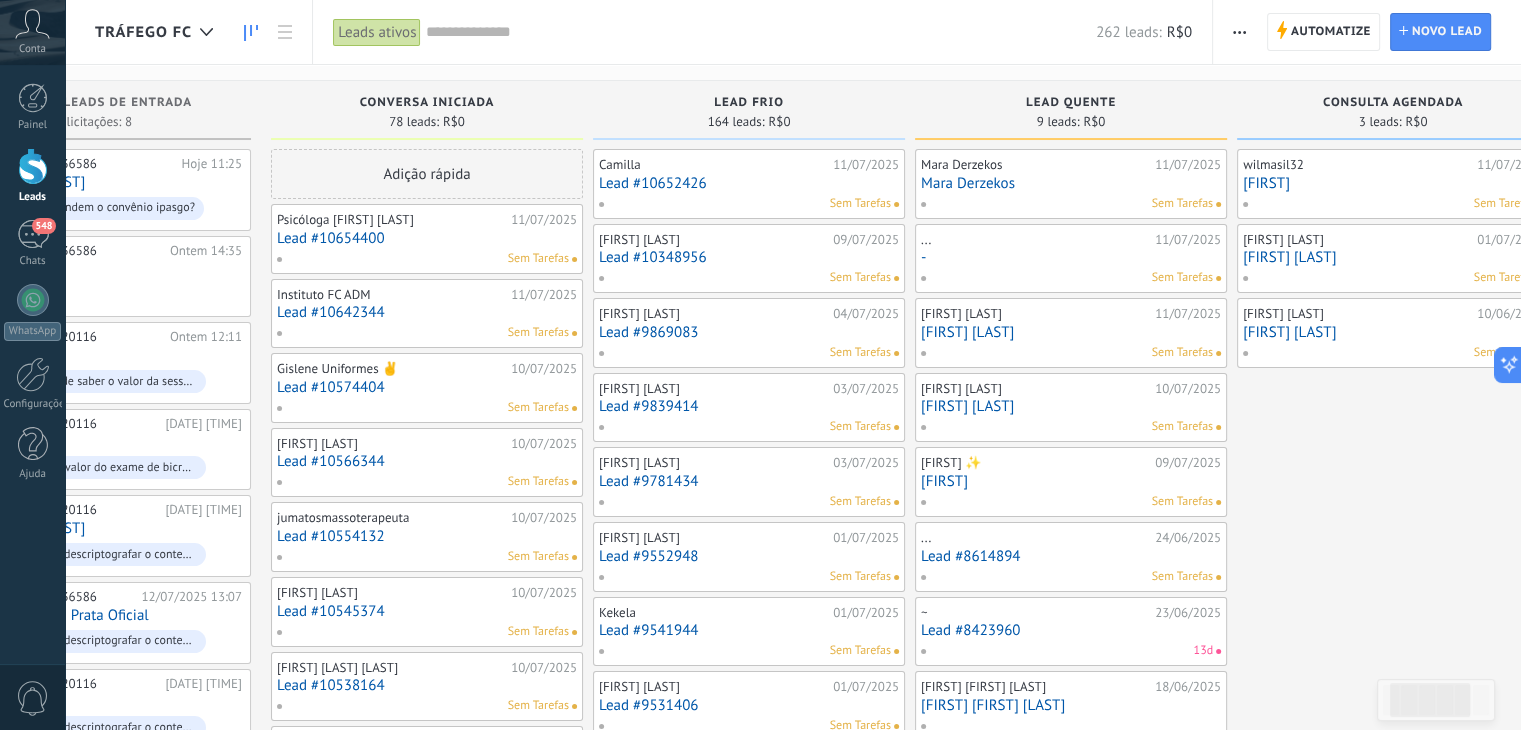 click on "[FIRST] [LAST]" at bounding box center [1071, 332] 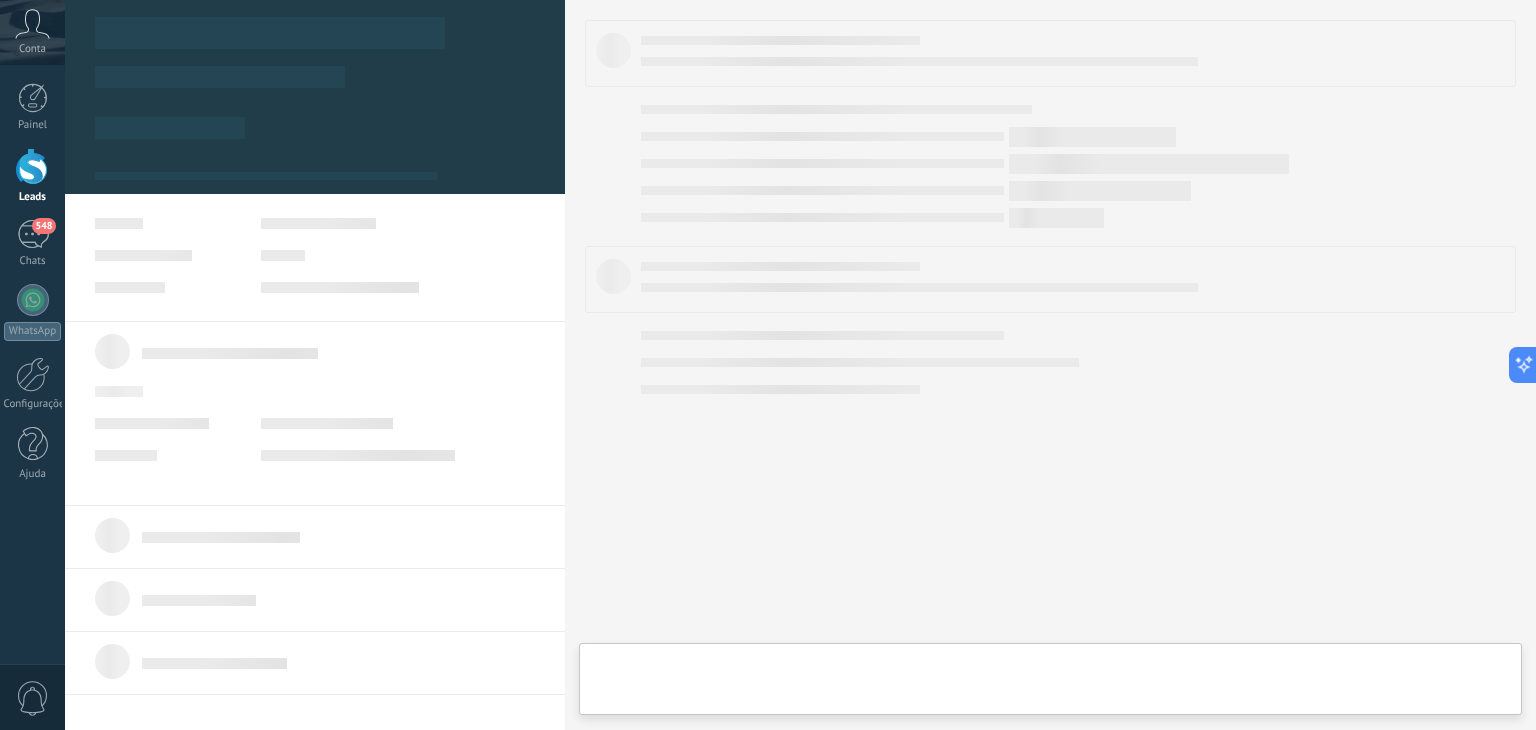 scroll, scrollTop: 0, scrollLeft: 0, axis: both 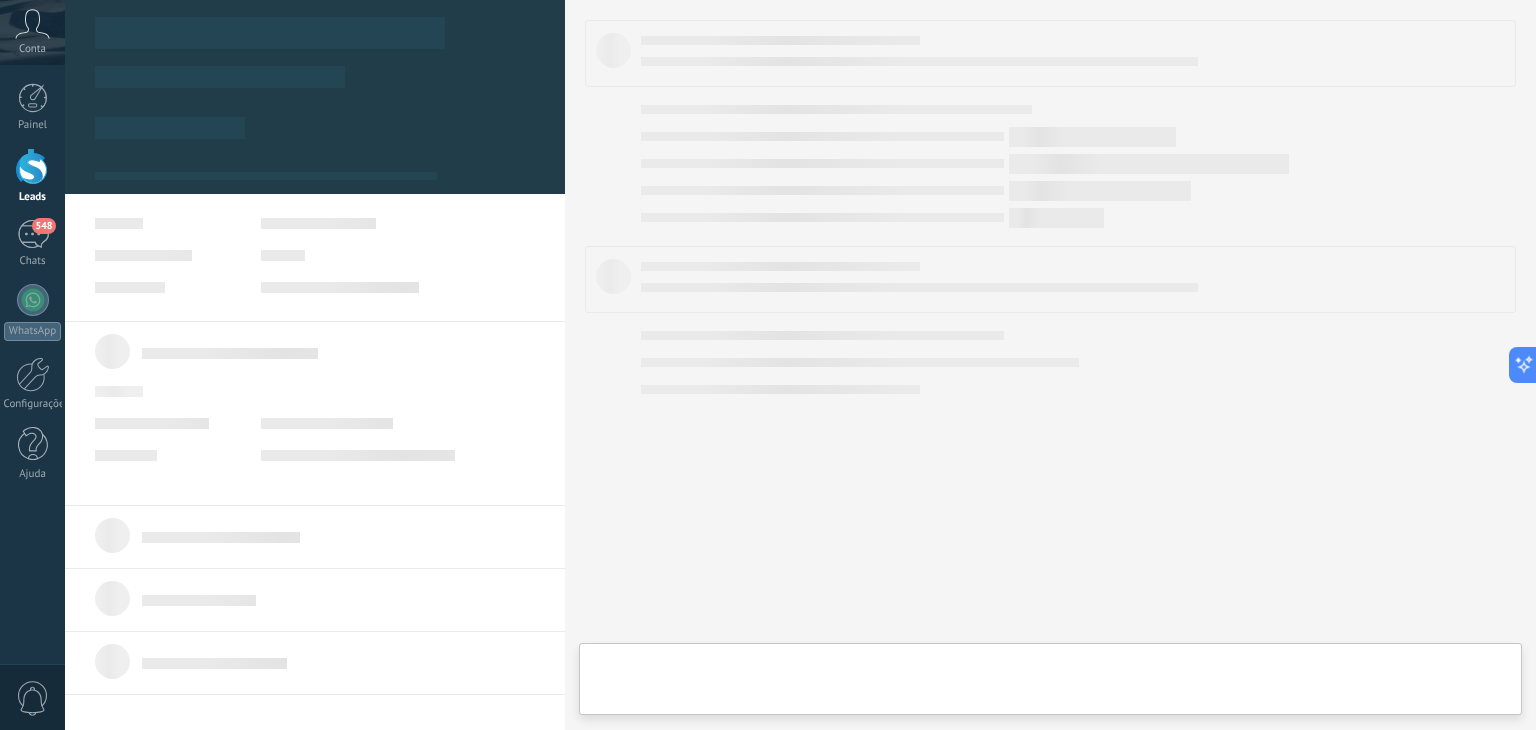 type on "**********" 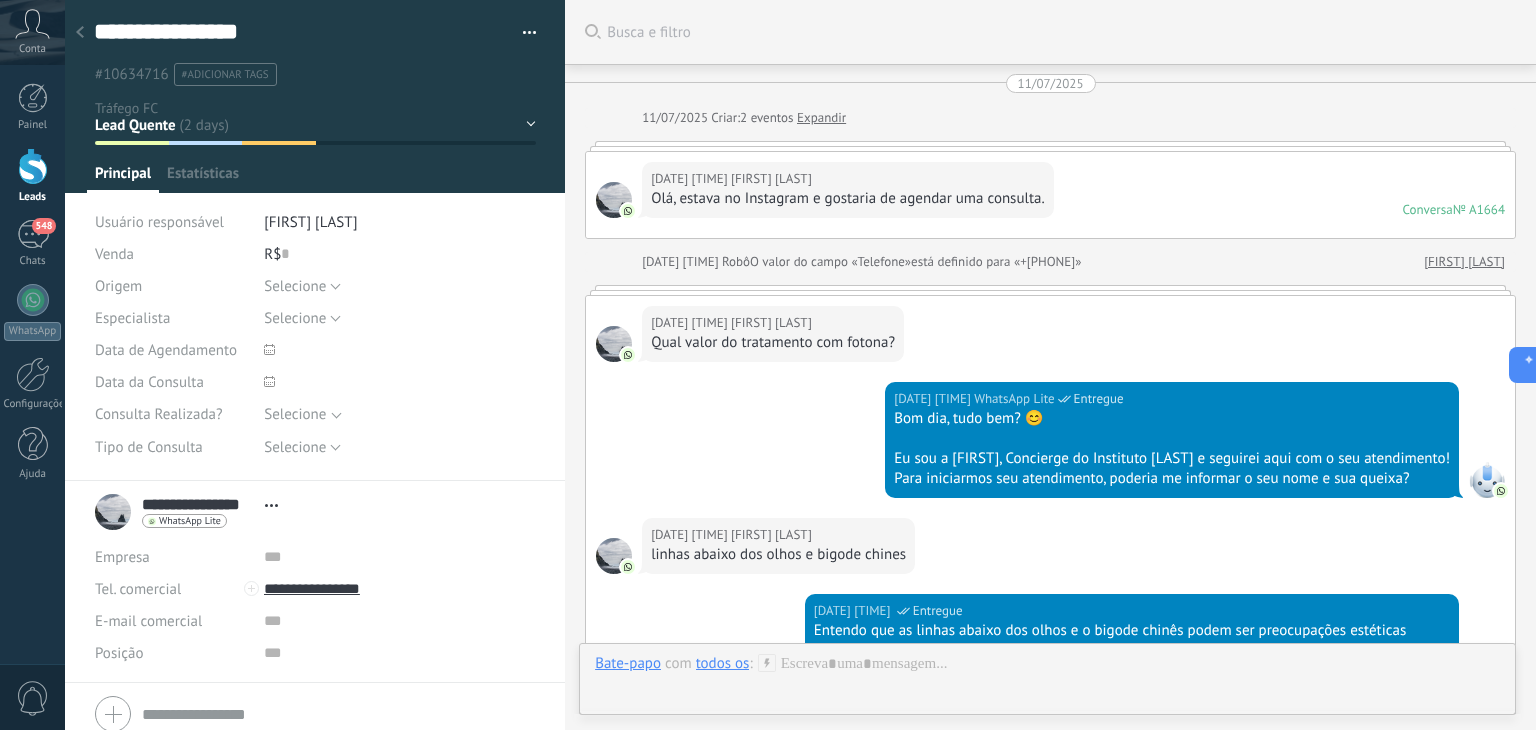 scroll, scrollTop: 29, scrollLeft: 0, axis: vertical 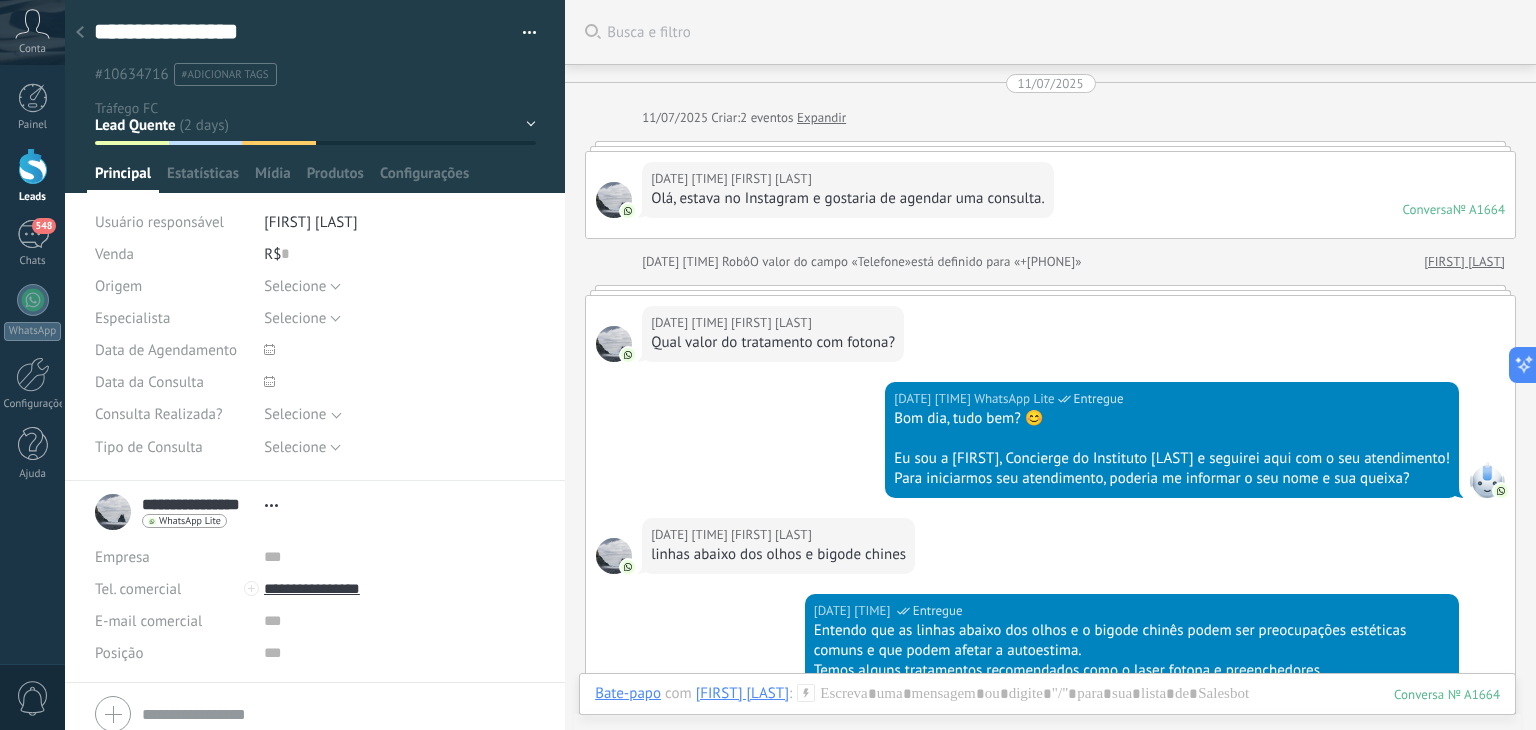 click 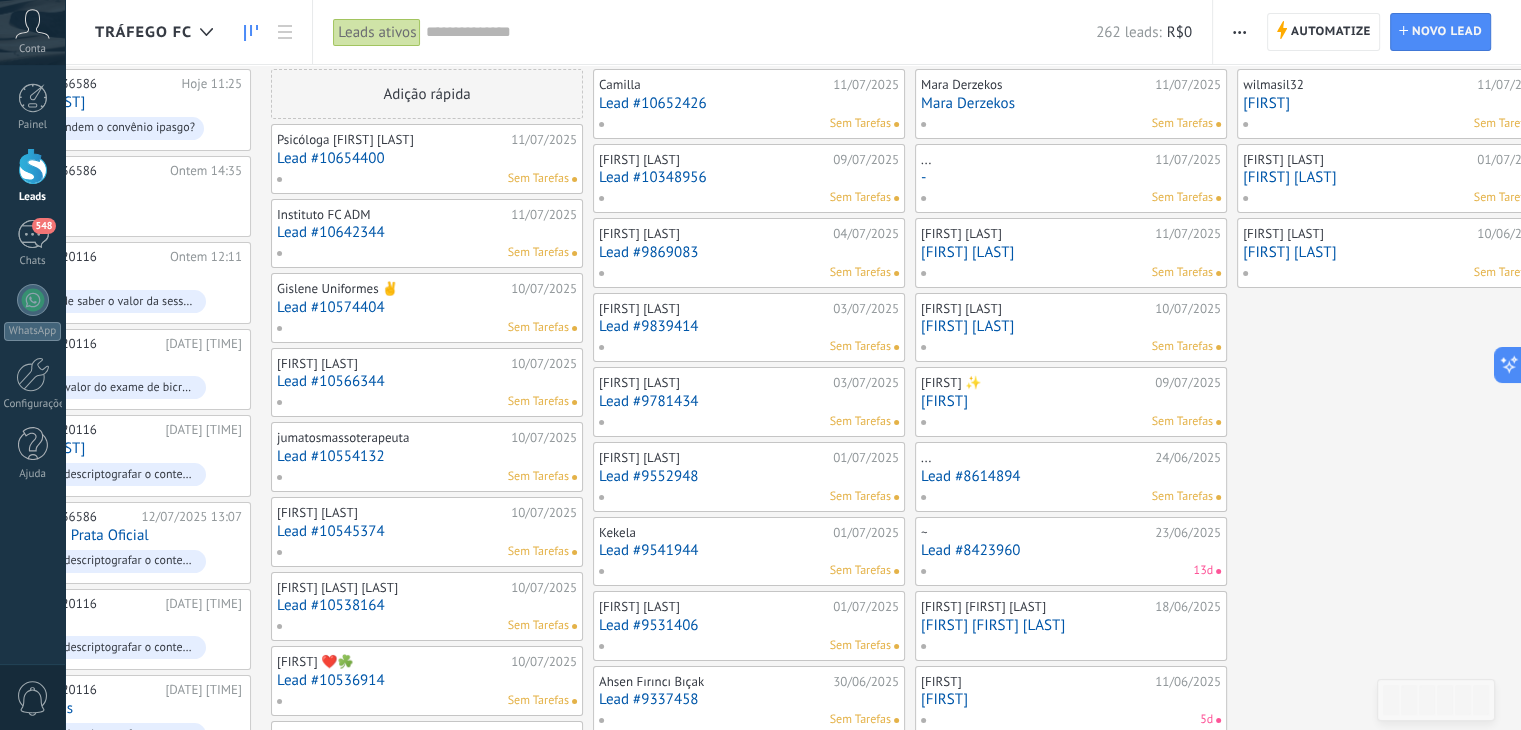 click at bounding box center (761, 32) 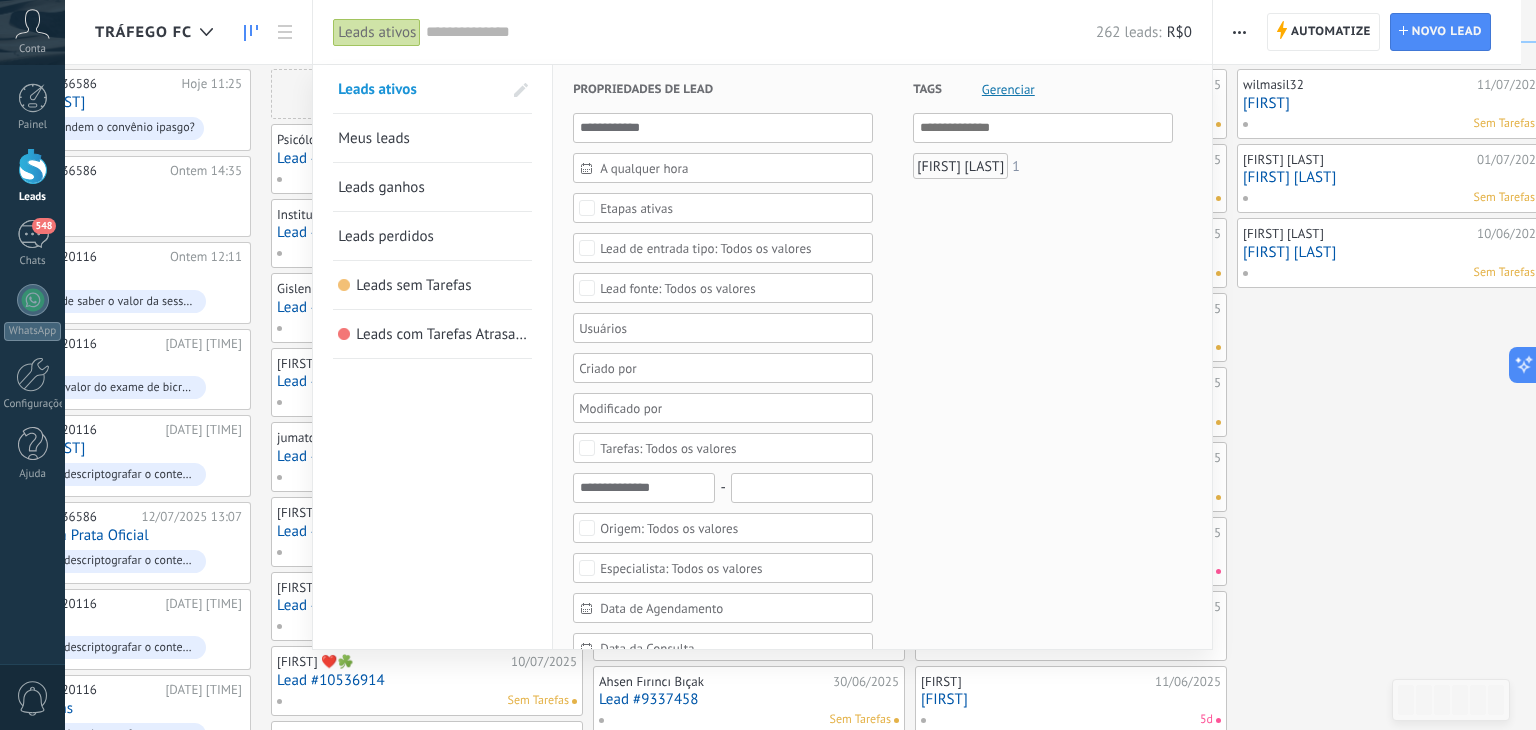 click on "A qualquer hora" at bounding box center (731, 168) 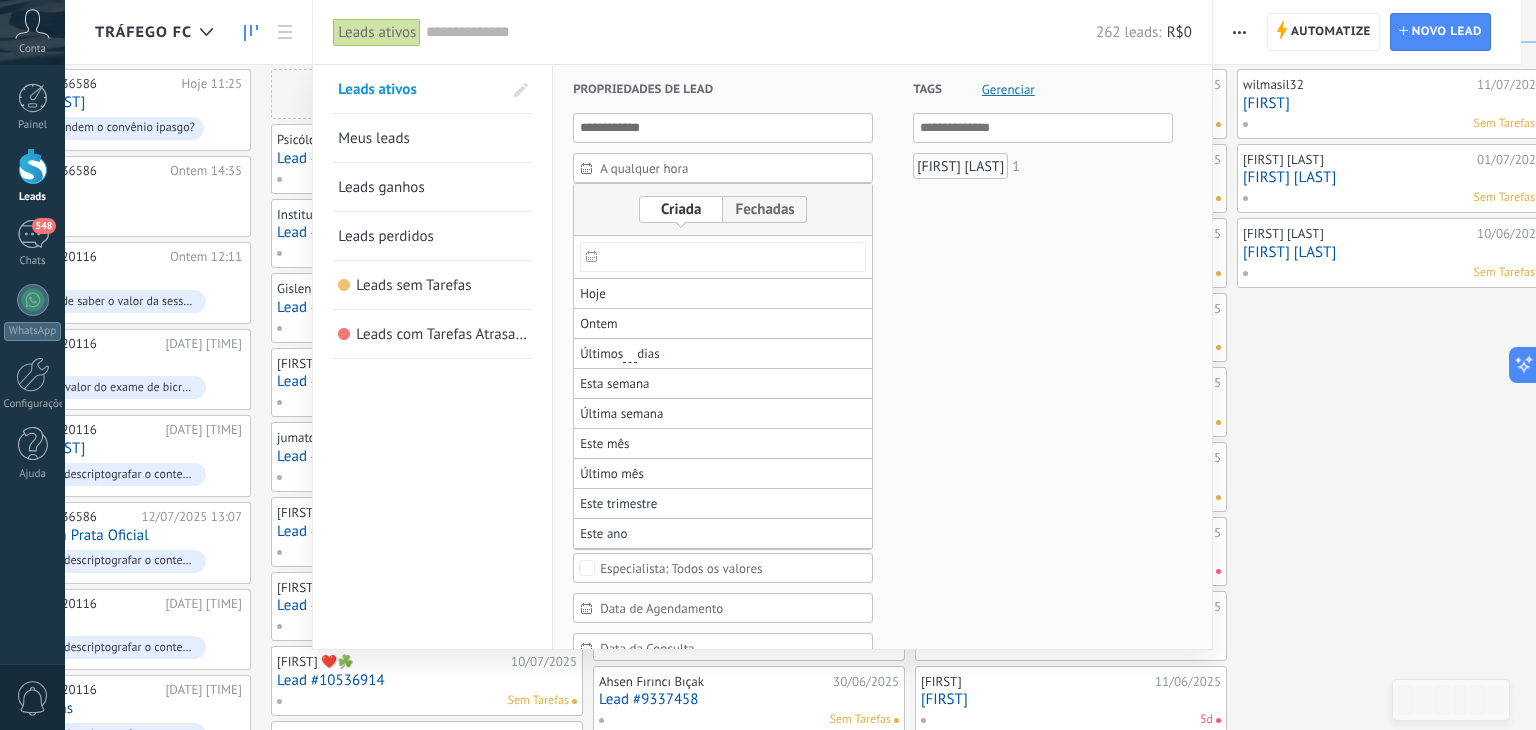 click at bounding box center (681, 209) 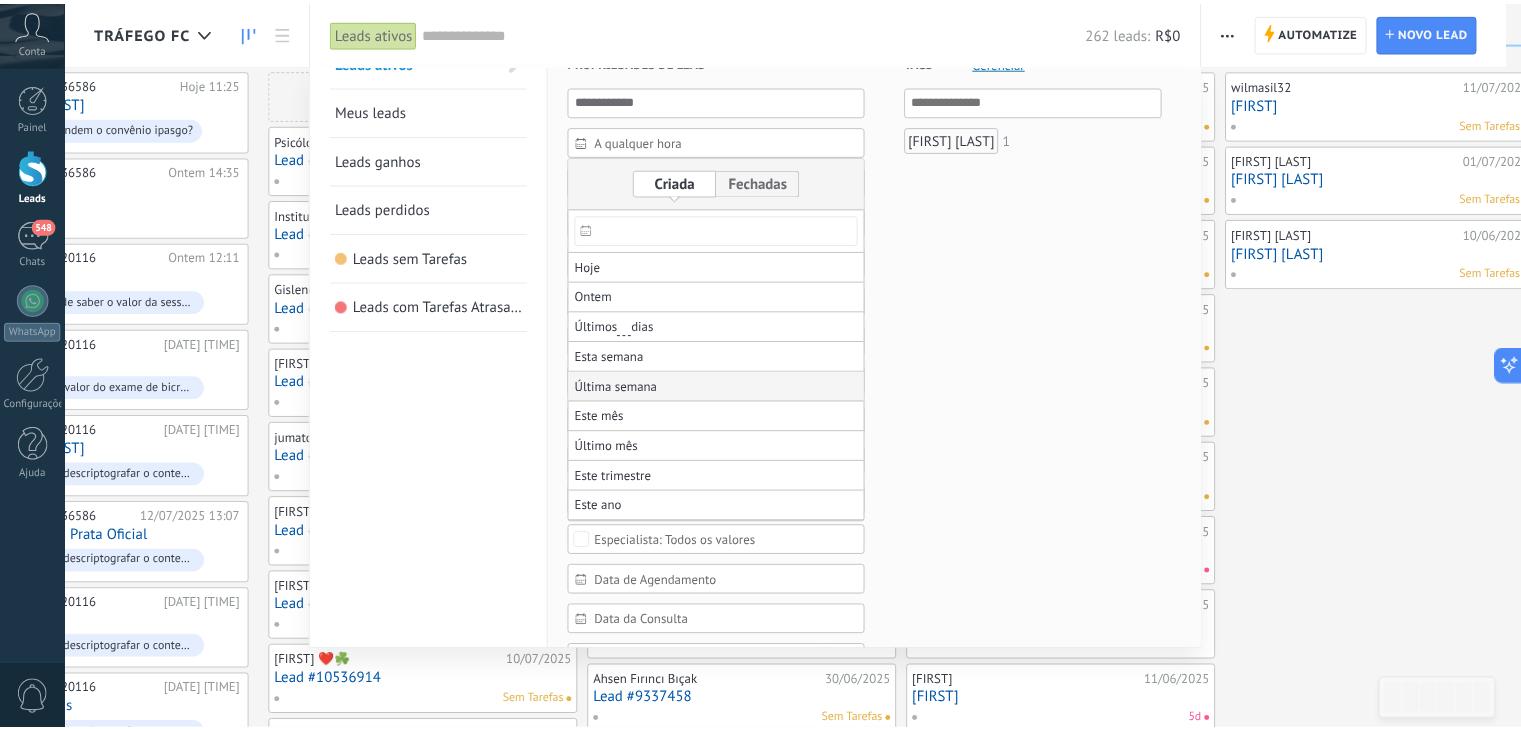 scroll, scrollTop: 26, scrollLeft: 0, axis: vertical 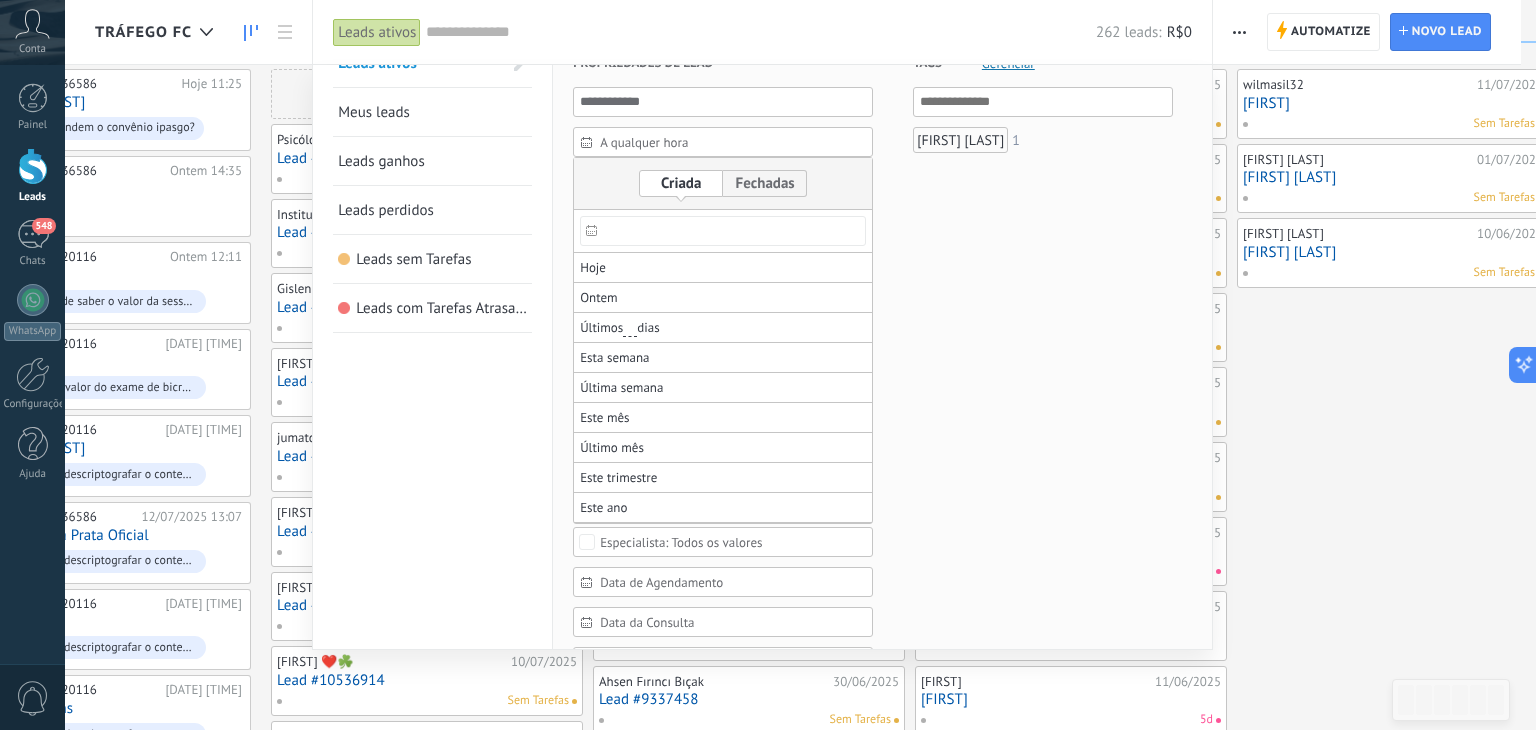 click 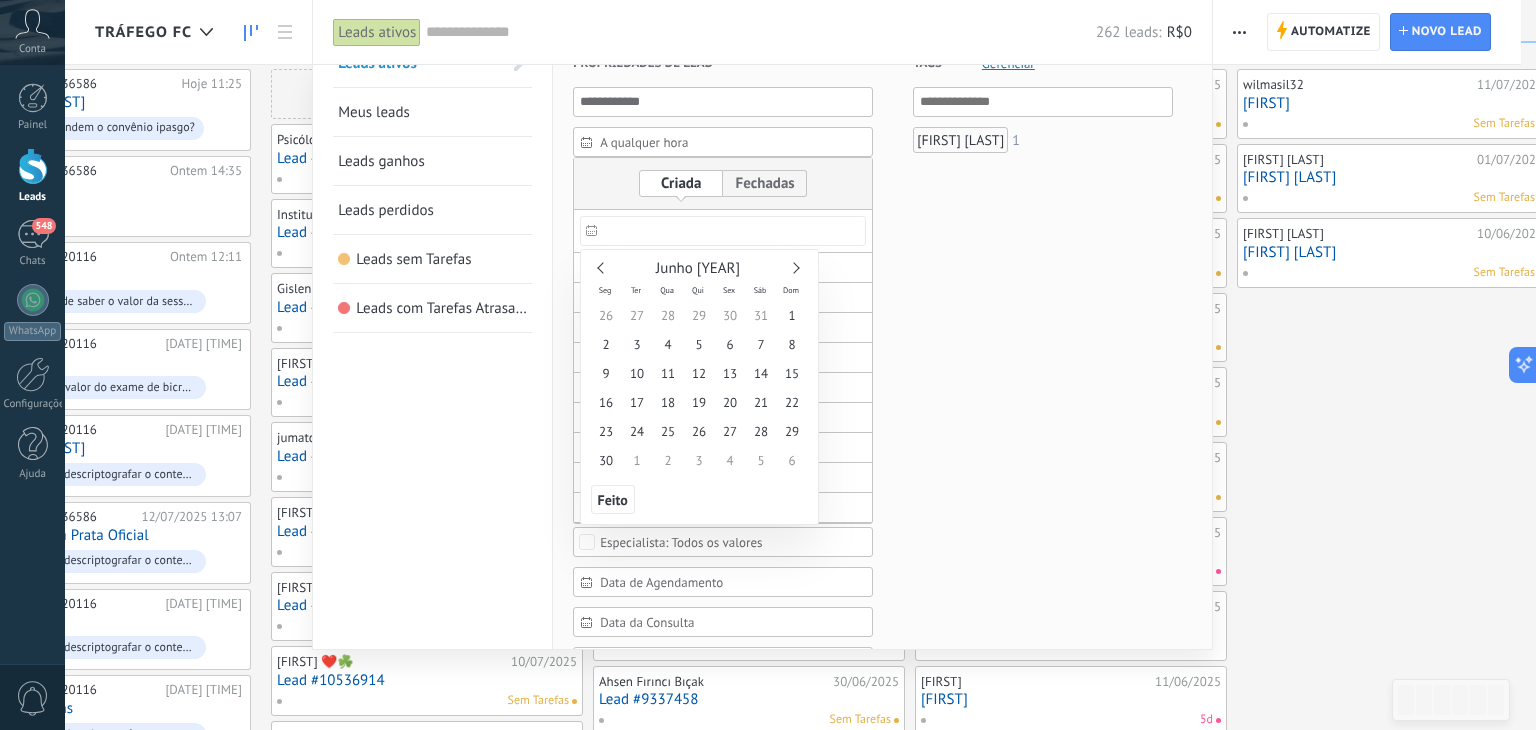click at bounding box center (602, 267) 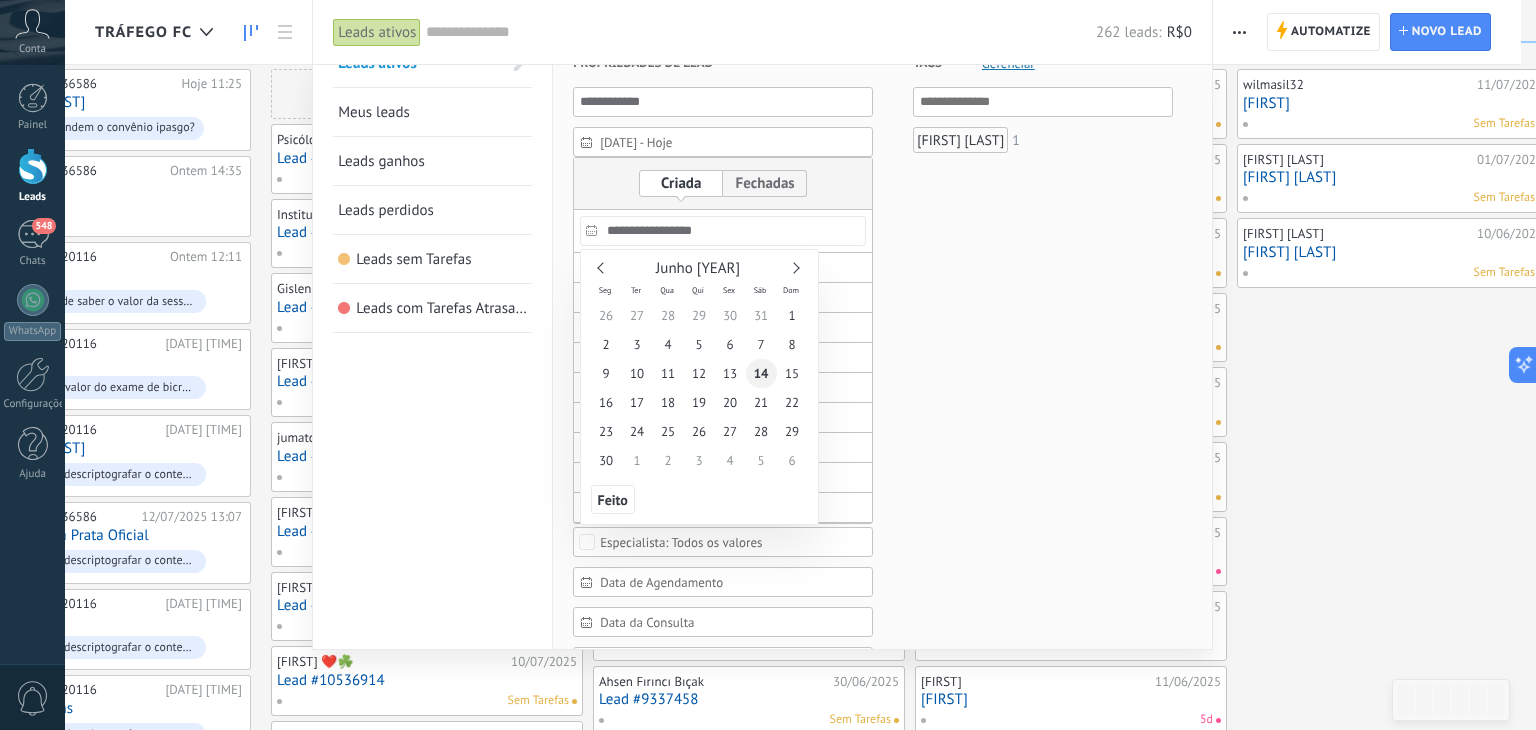 click on "14" at bounding box center [761, 373] 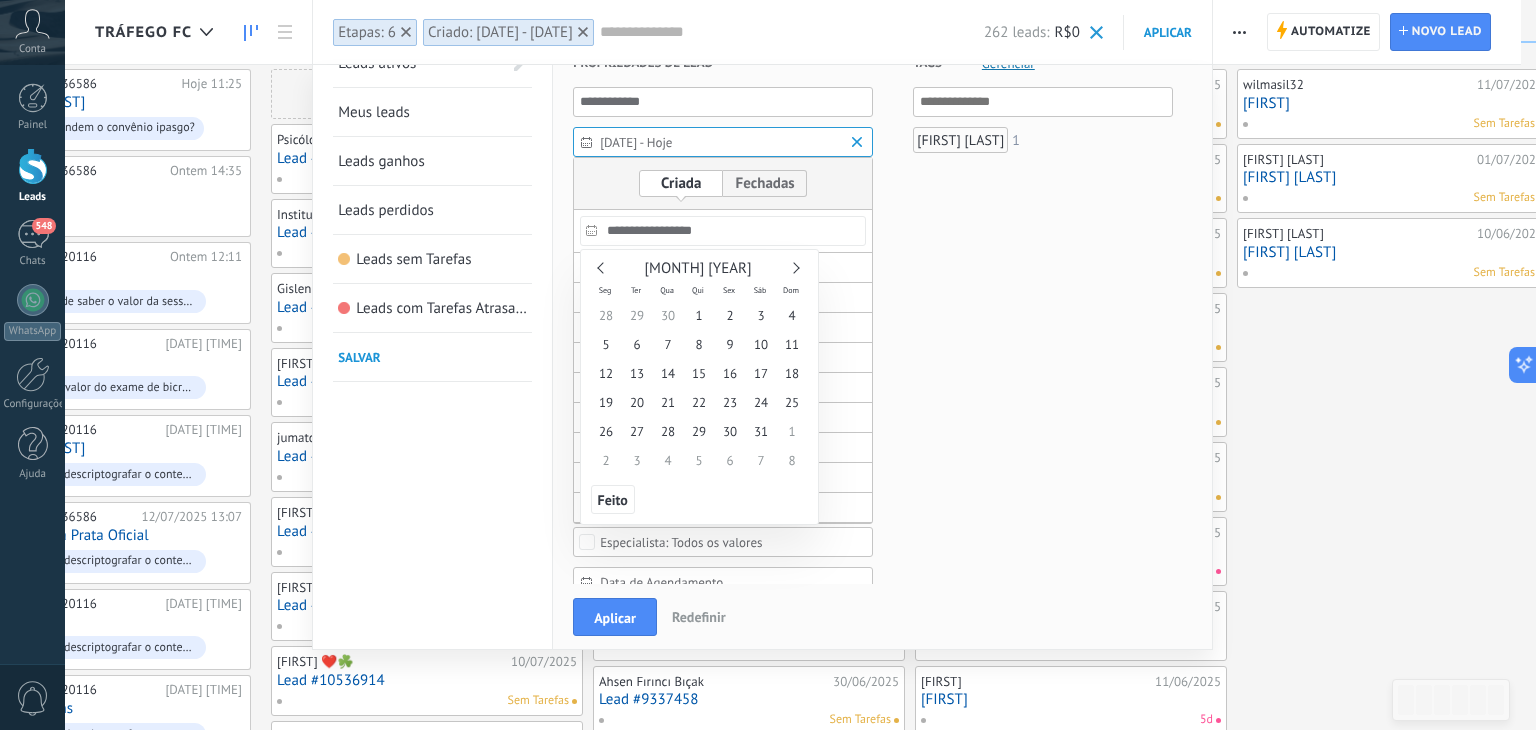 click at bounding box center (602, 267) 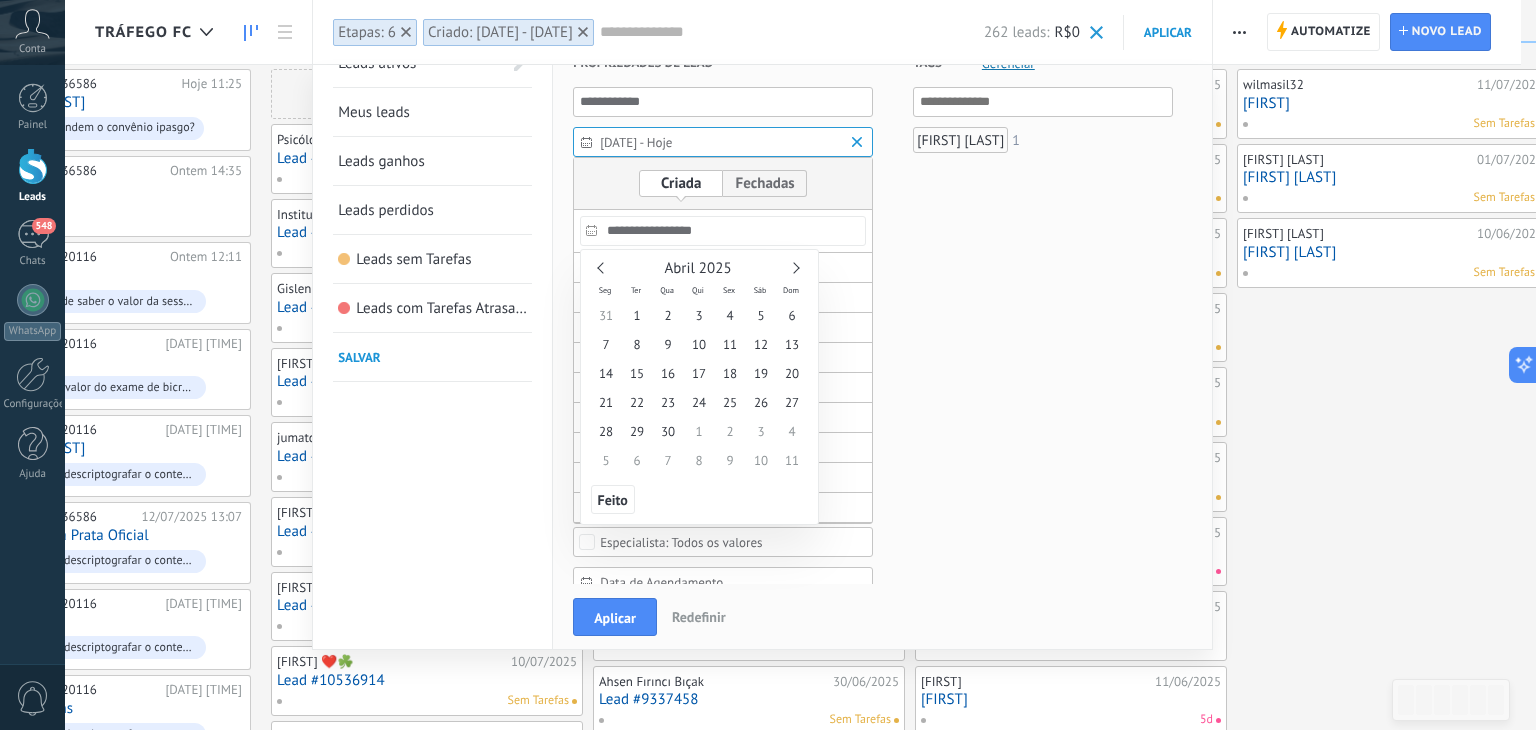 click at bounding box center [602, 267] 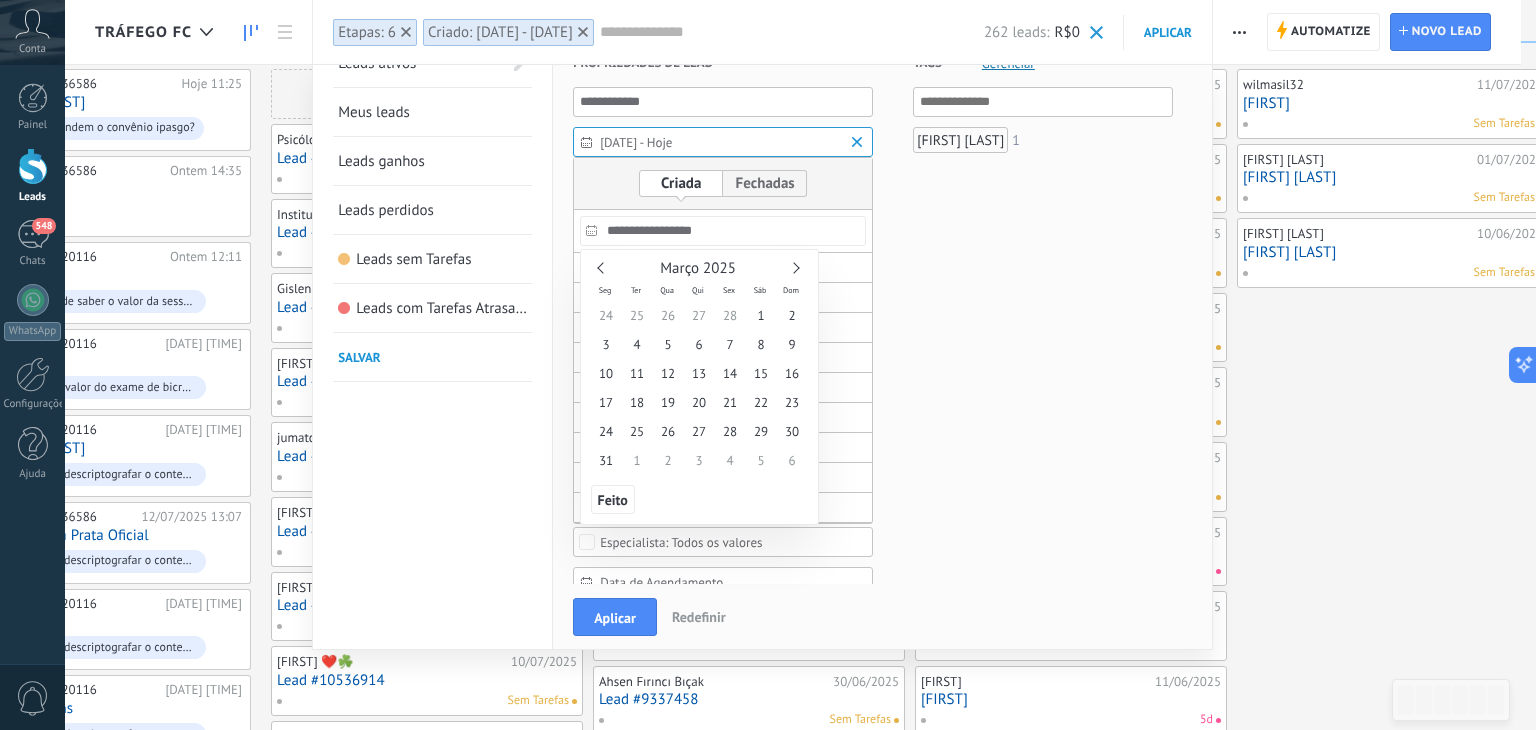 click at bounding box center (602, 267) 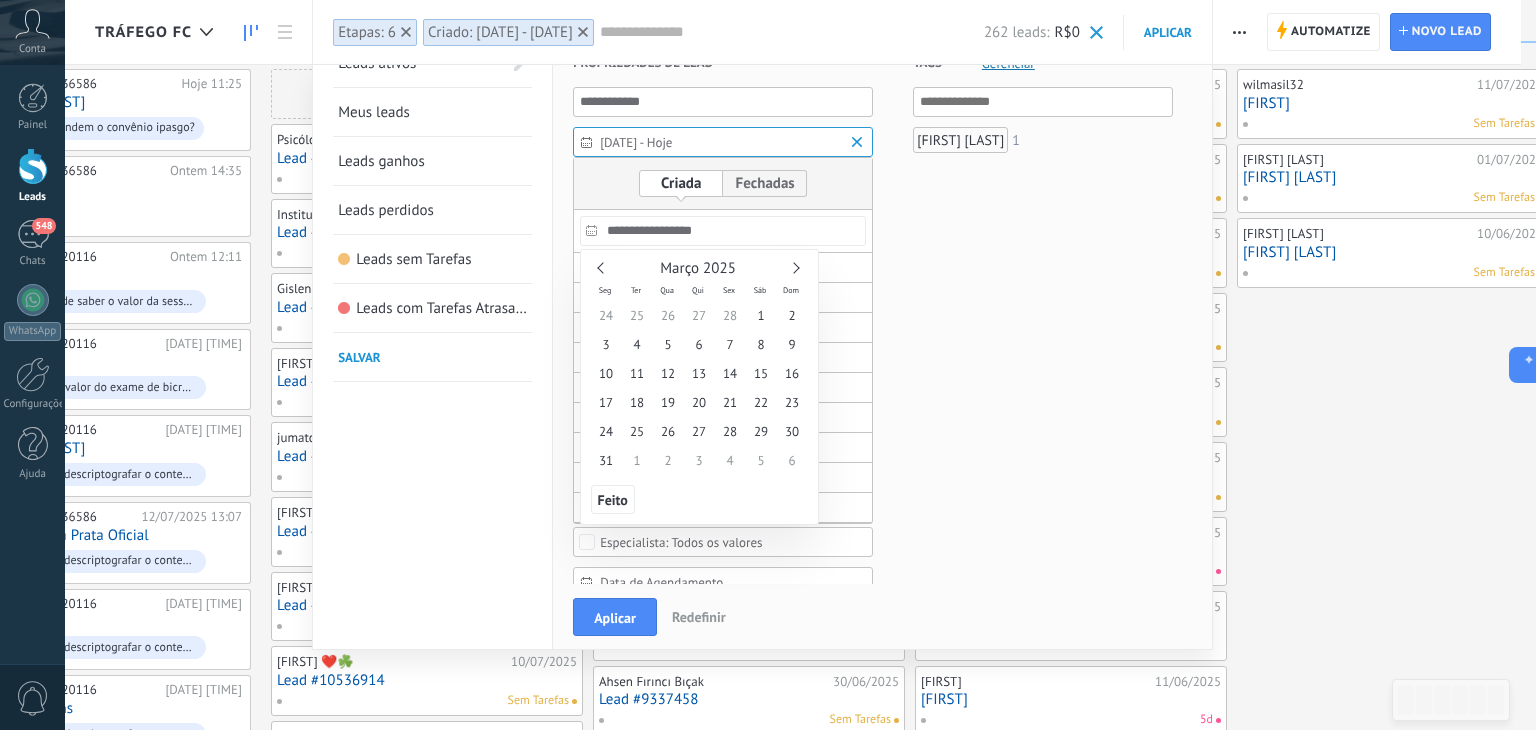 click on "Março 2025" at bounding box center [699, 269] 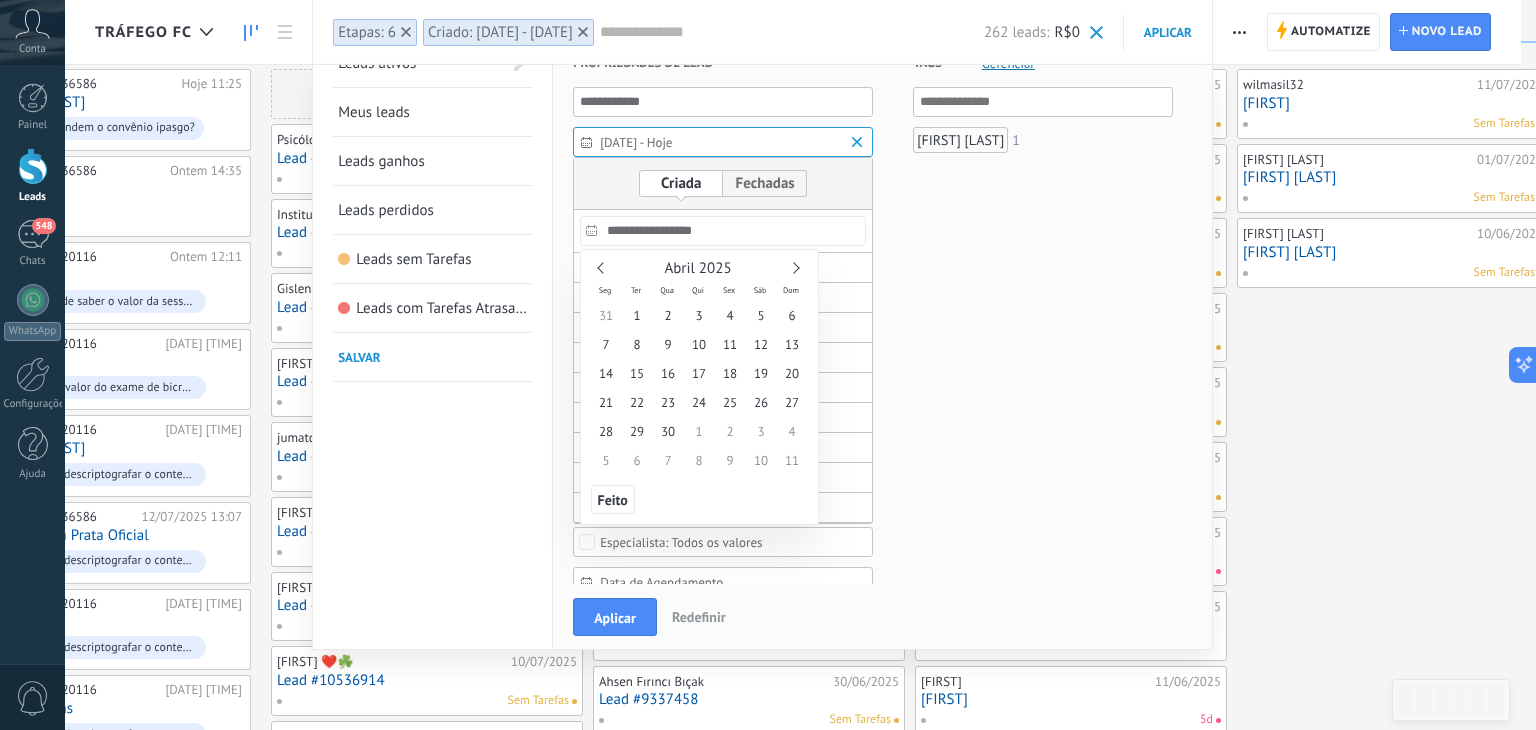 click at bounding box center (793, 267) 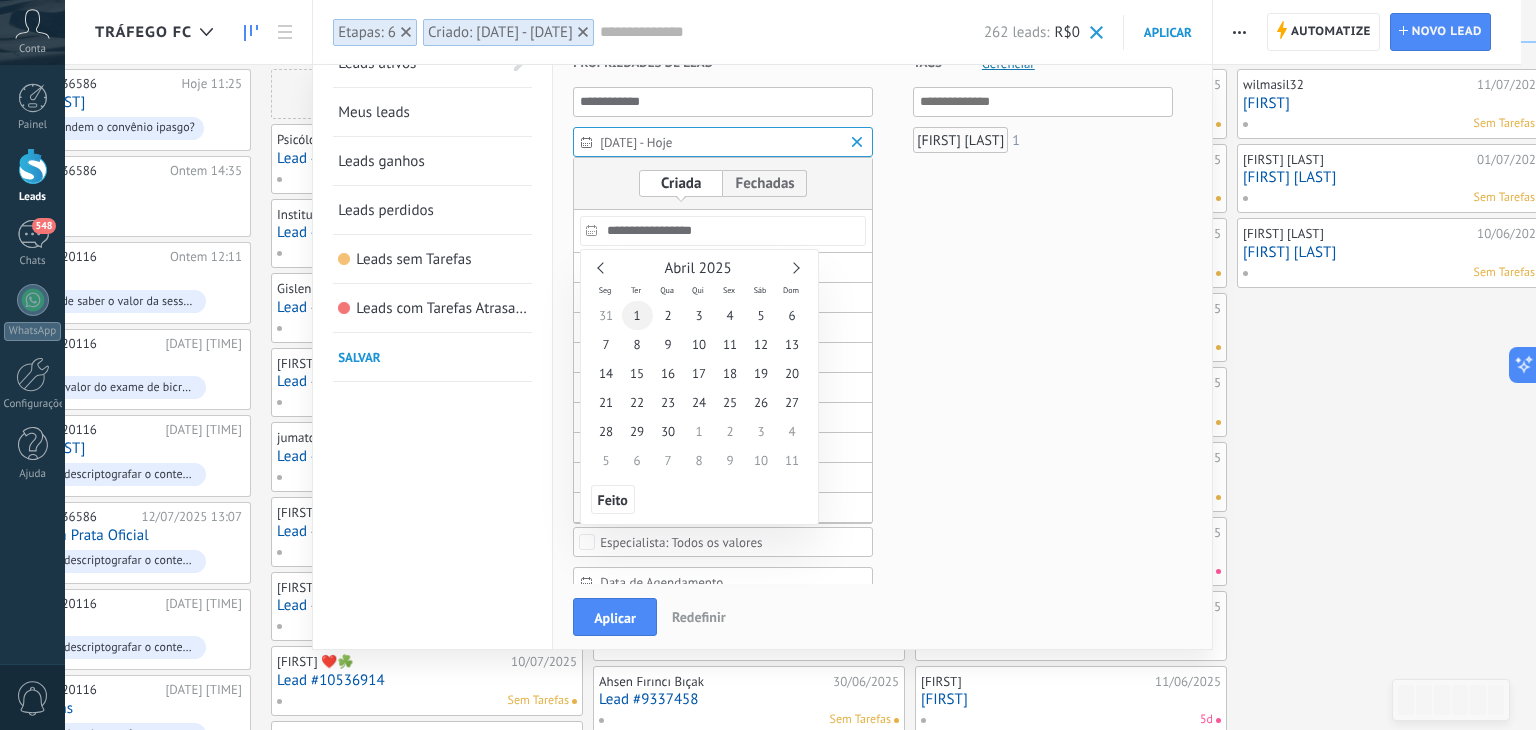 type on "**********" 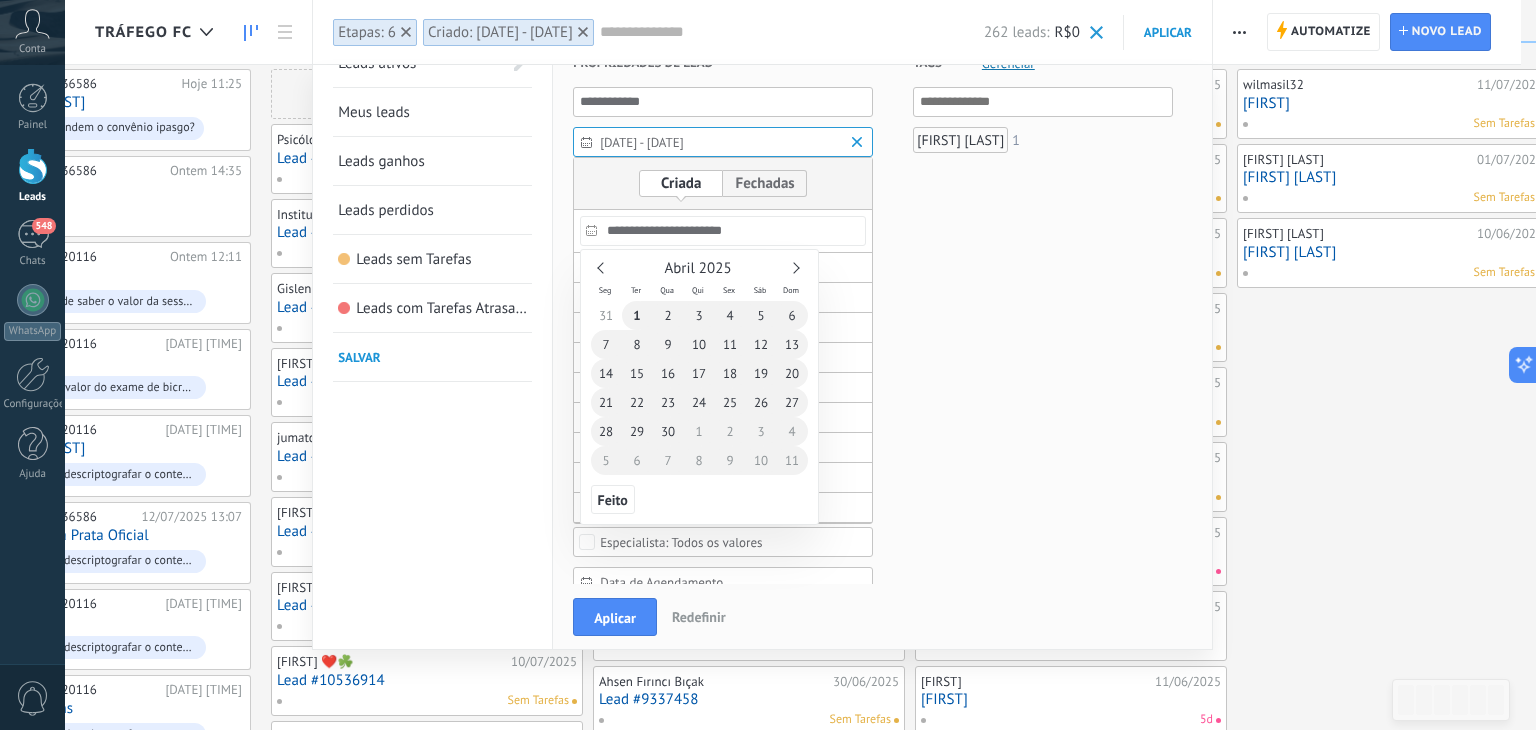 click on "1" at bounding box center (637, 315) 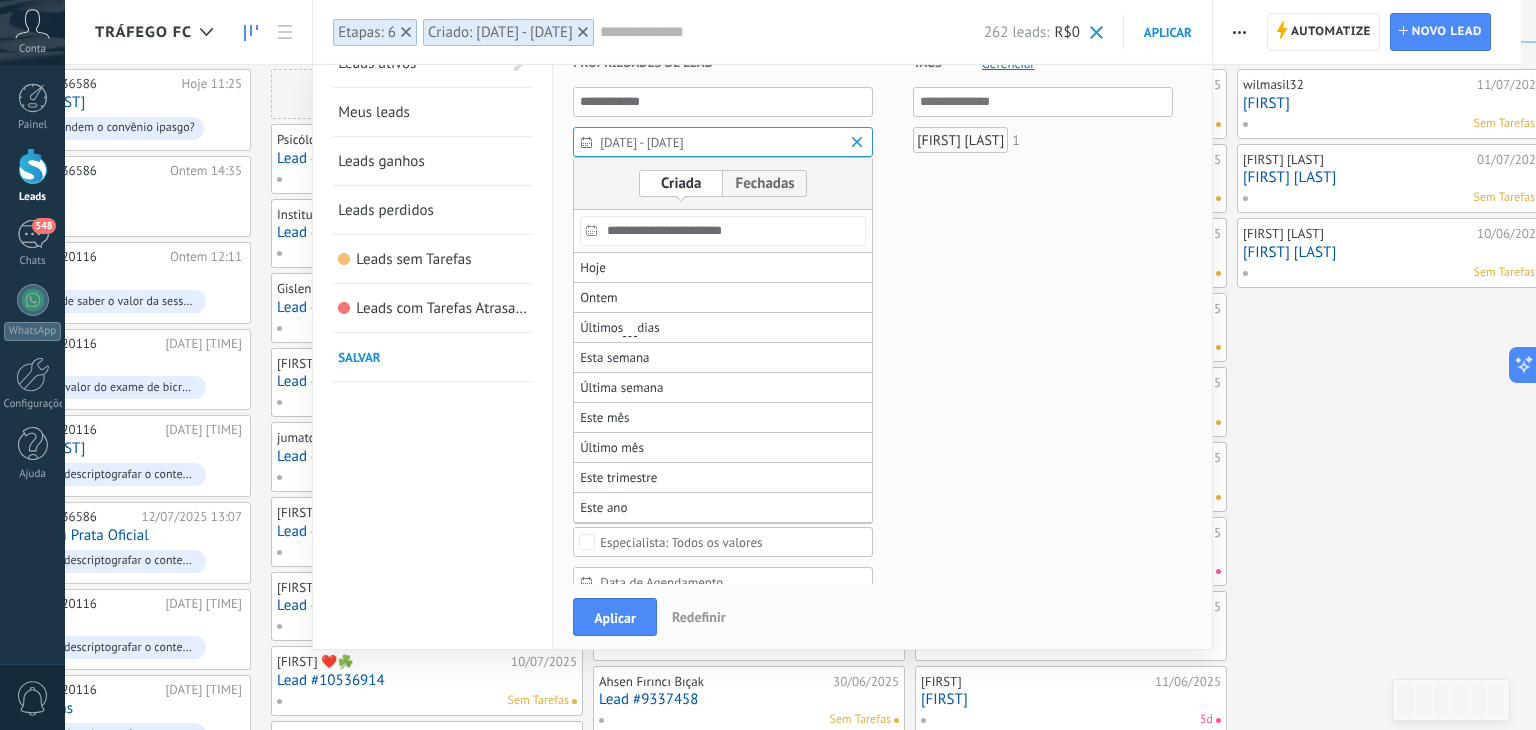 click at bounding box center [768, 519] 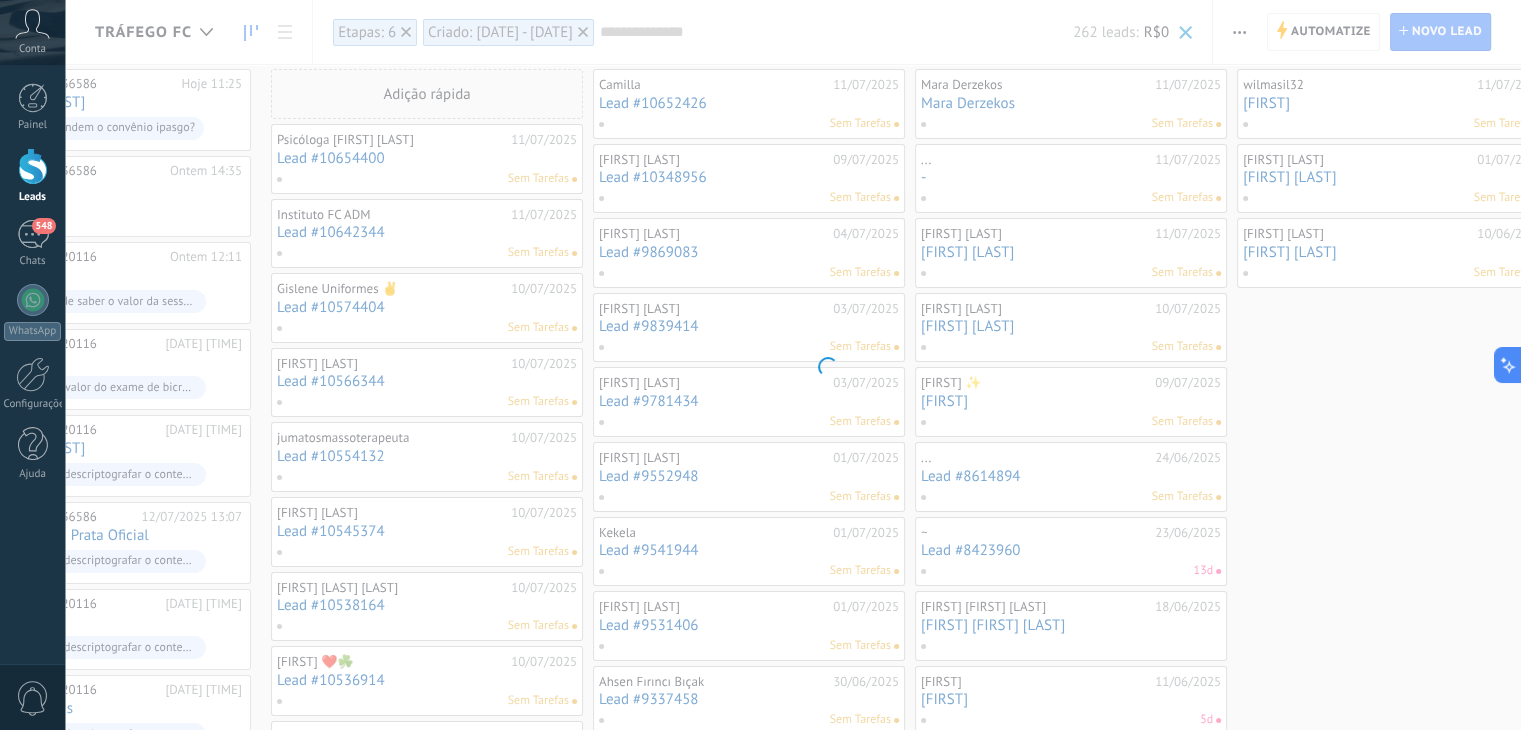 scroll, scrollTop: 0, scrollLeft: 0, axis: both 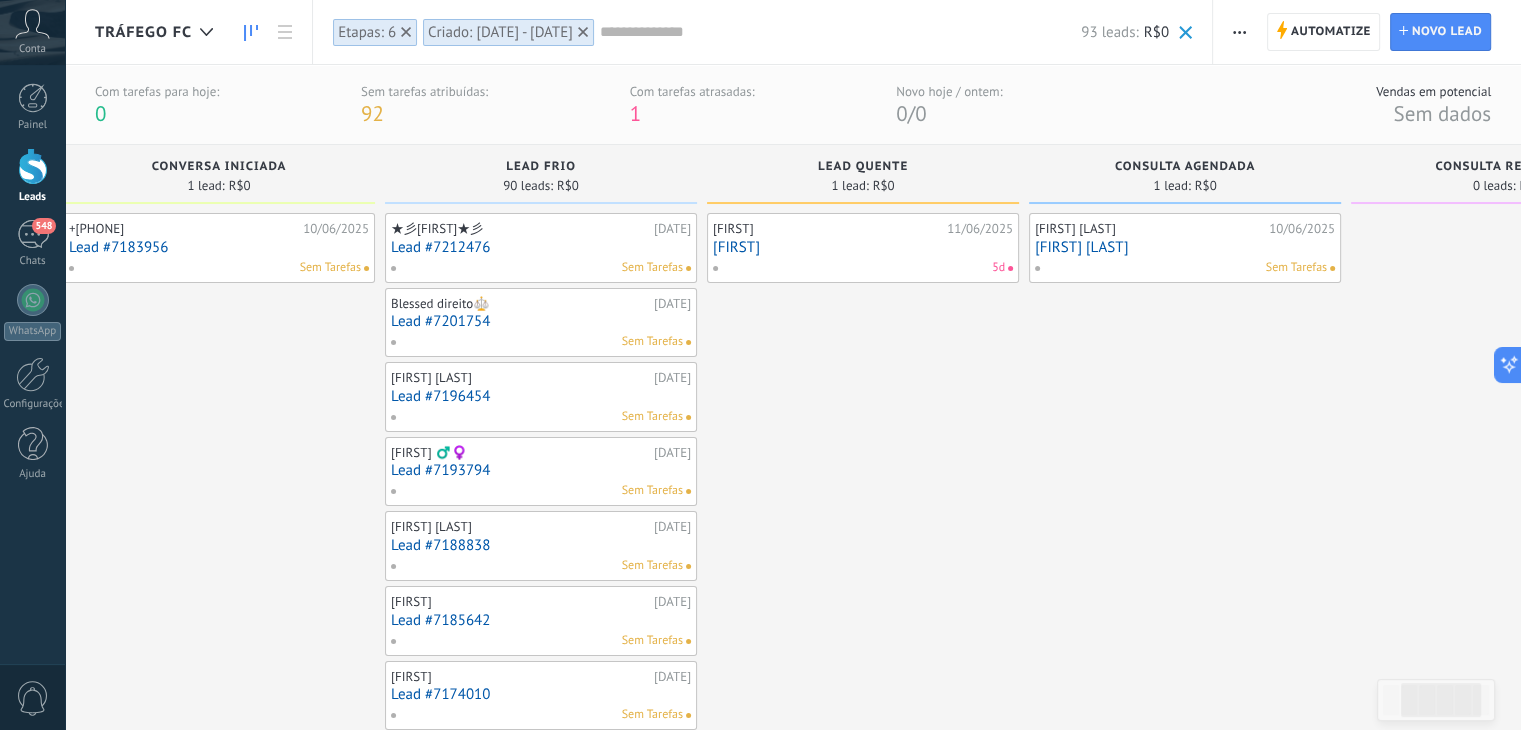 click on "[FIRST] [LAST]" at bounding box center (1185, 247) 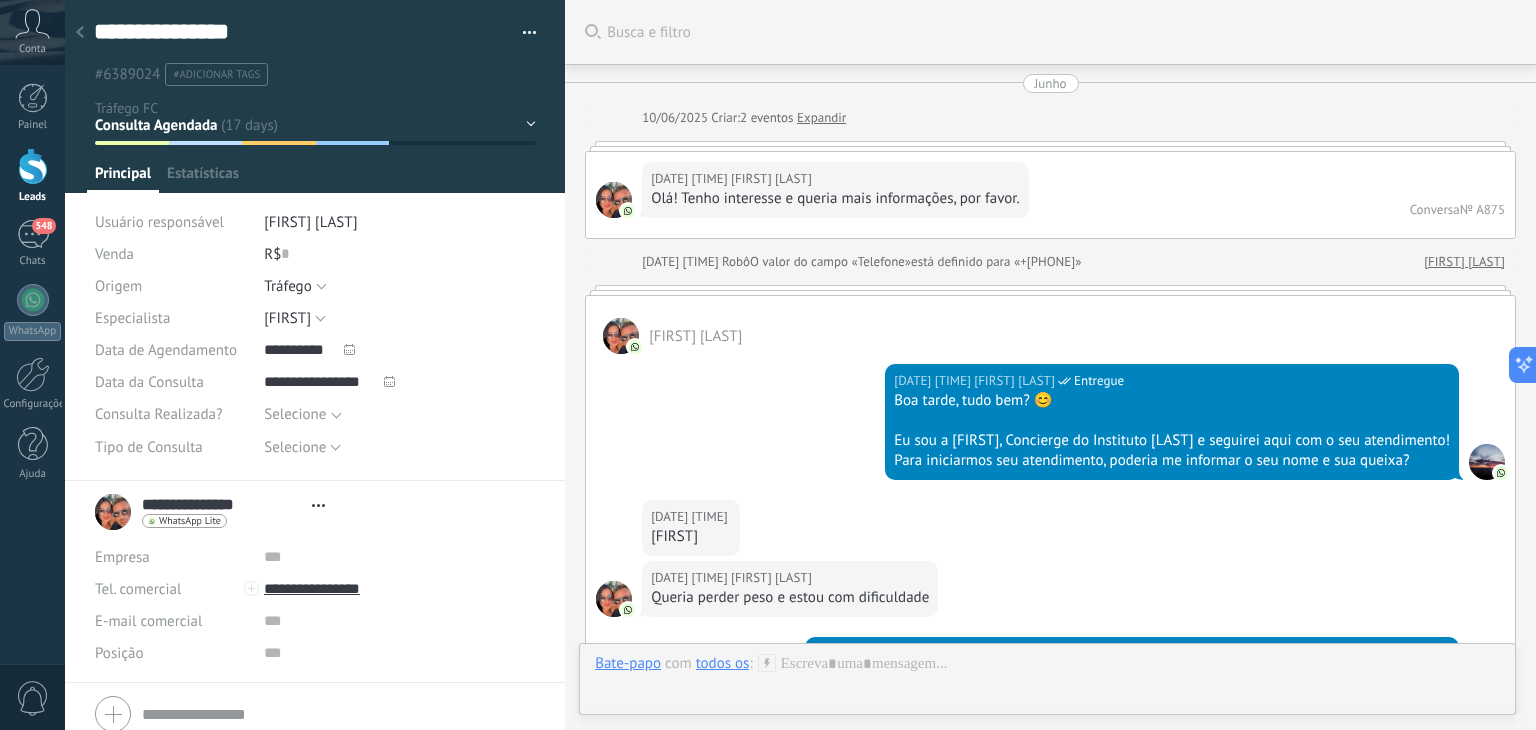 scroll, scrollTop: 29, scrollLeft: 0, axis: vertical 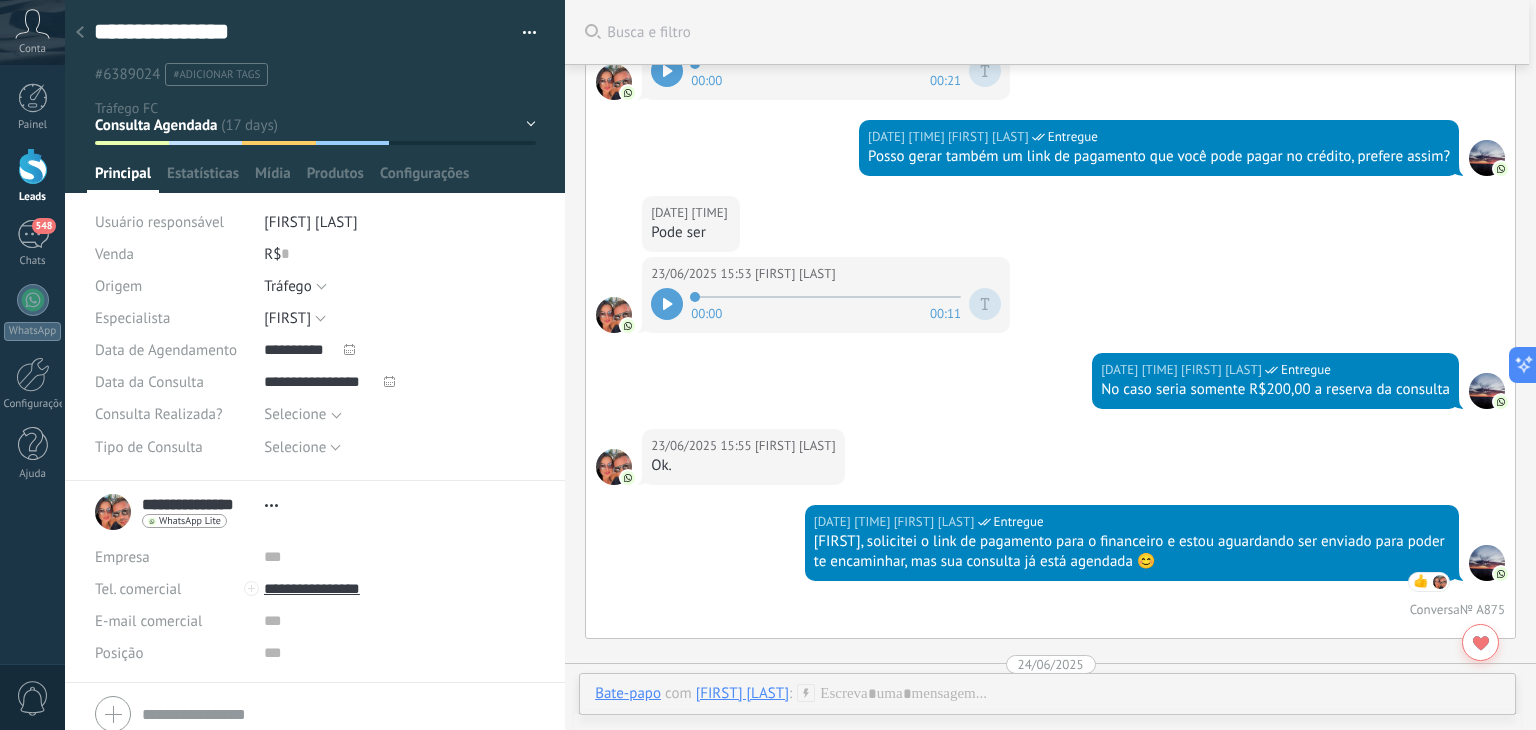 click on "23/06/2025 15:30 Júlia Lopes  Entregue Posso gerar também um link de pagamento que você pode pagar no crédito, prefere assim?" at bounding box center (1050, 158) 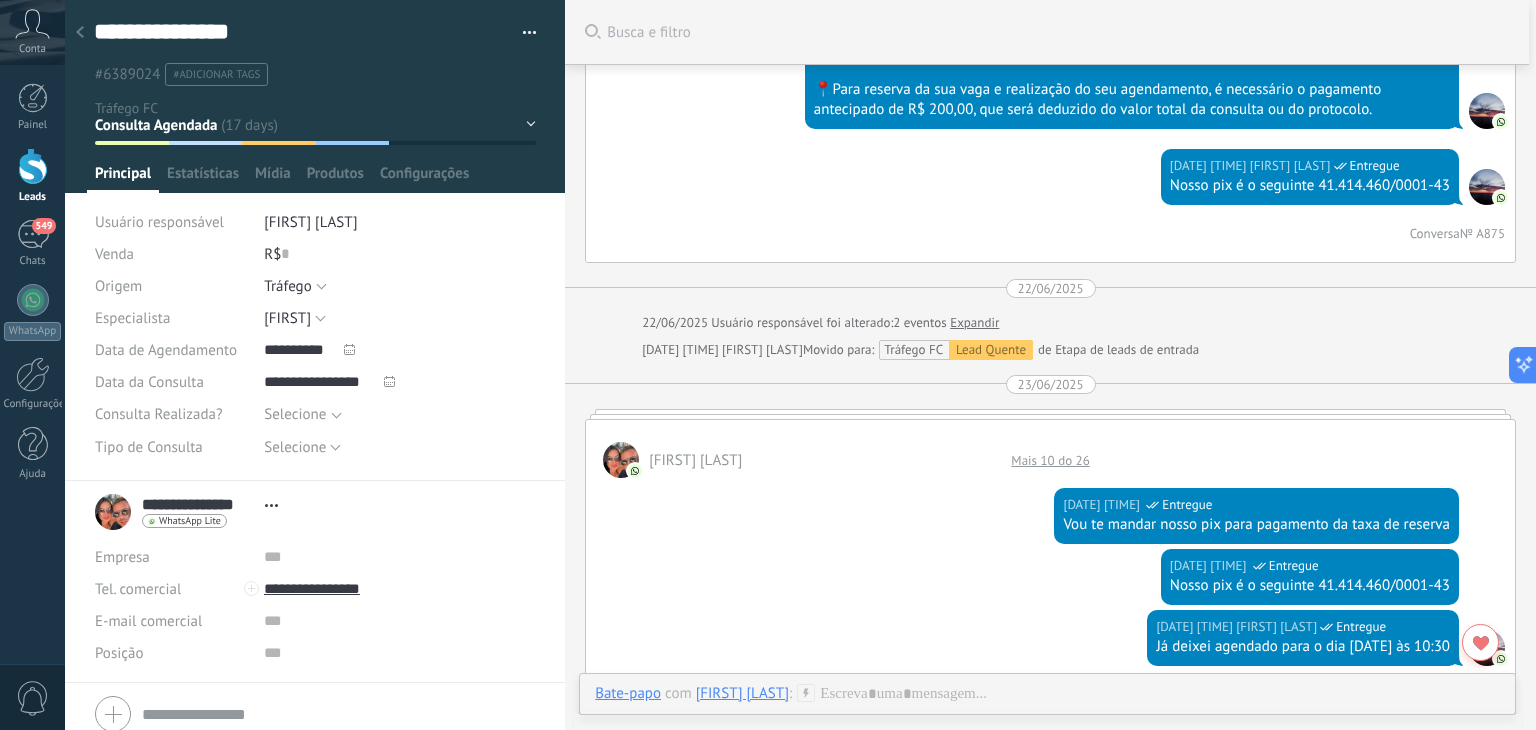 scroll, scrollTop: 1577, scrollLeft: 0, axis: vertical 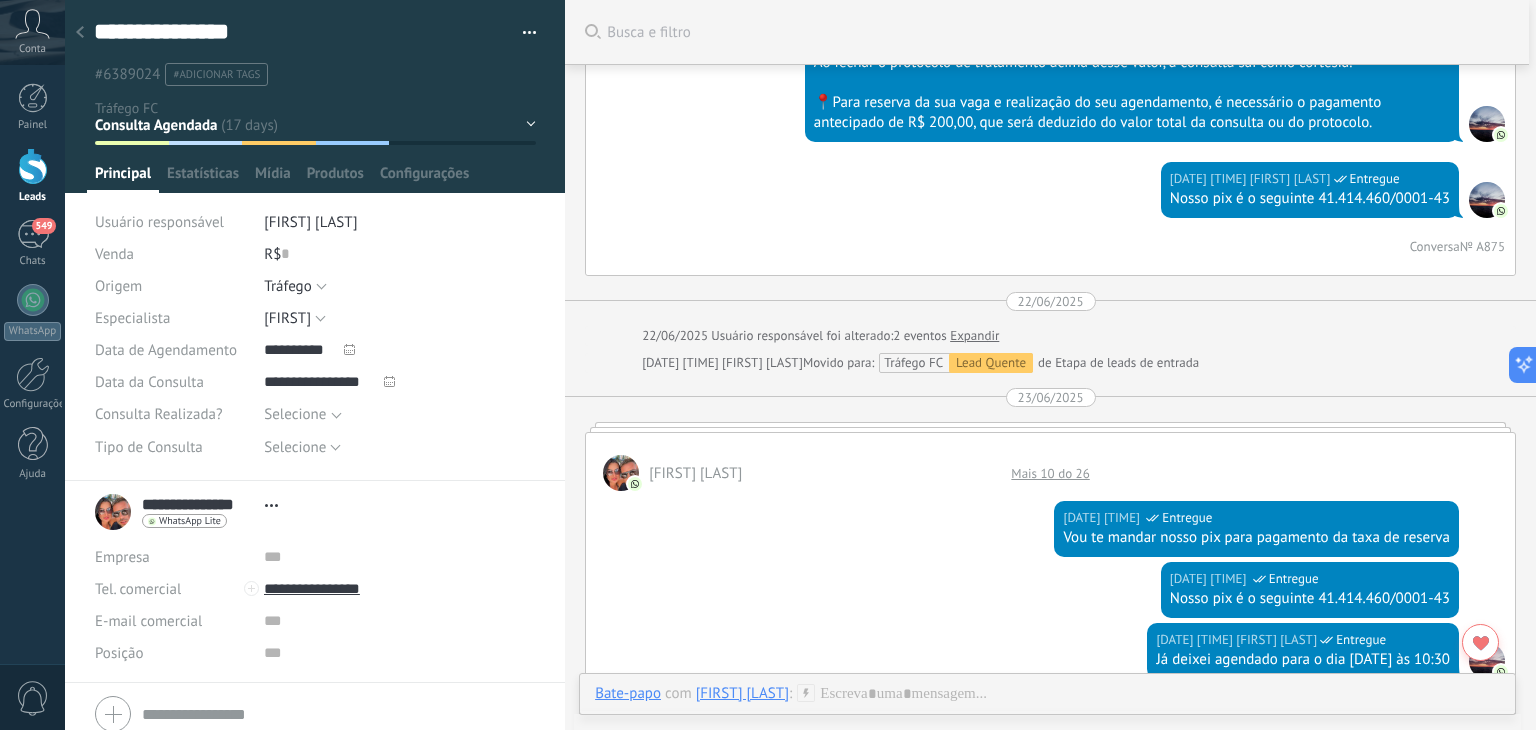 click on "Mais 10 do 26" at bounding box center [1050, 473] 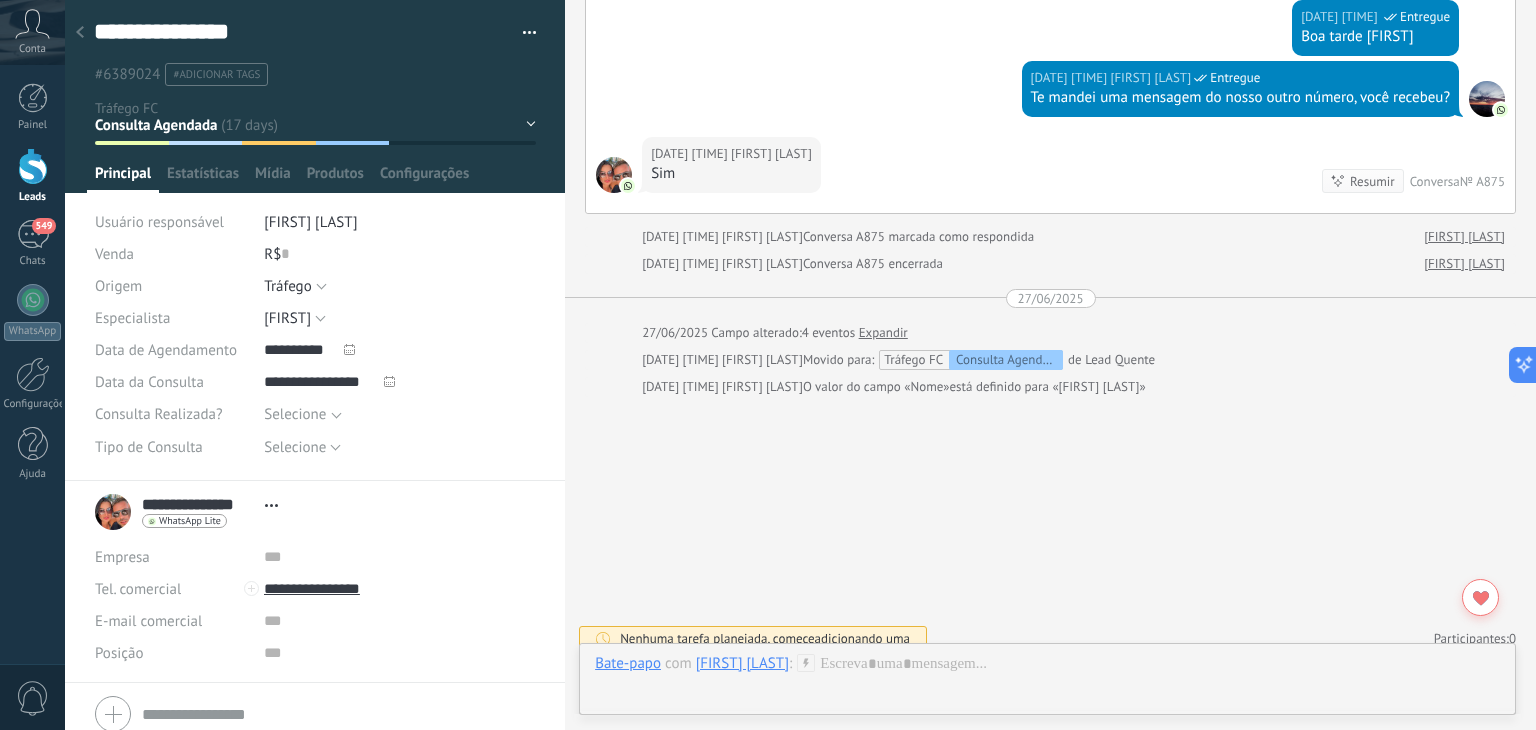 scroll, scrollTop: 3906, scrollLeft: 0, axis: vertical 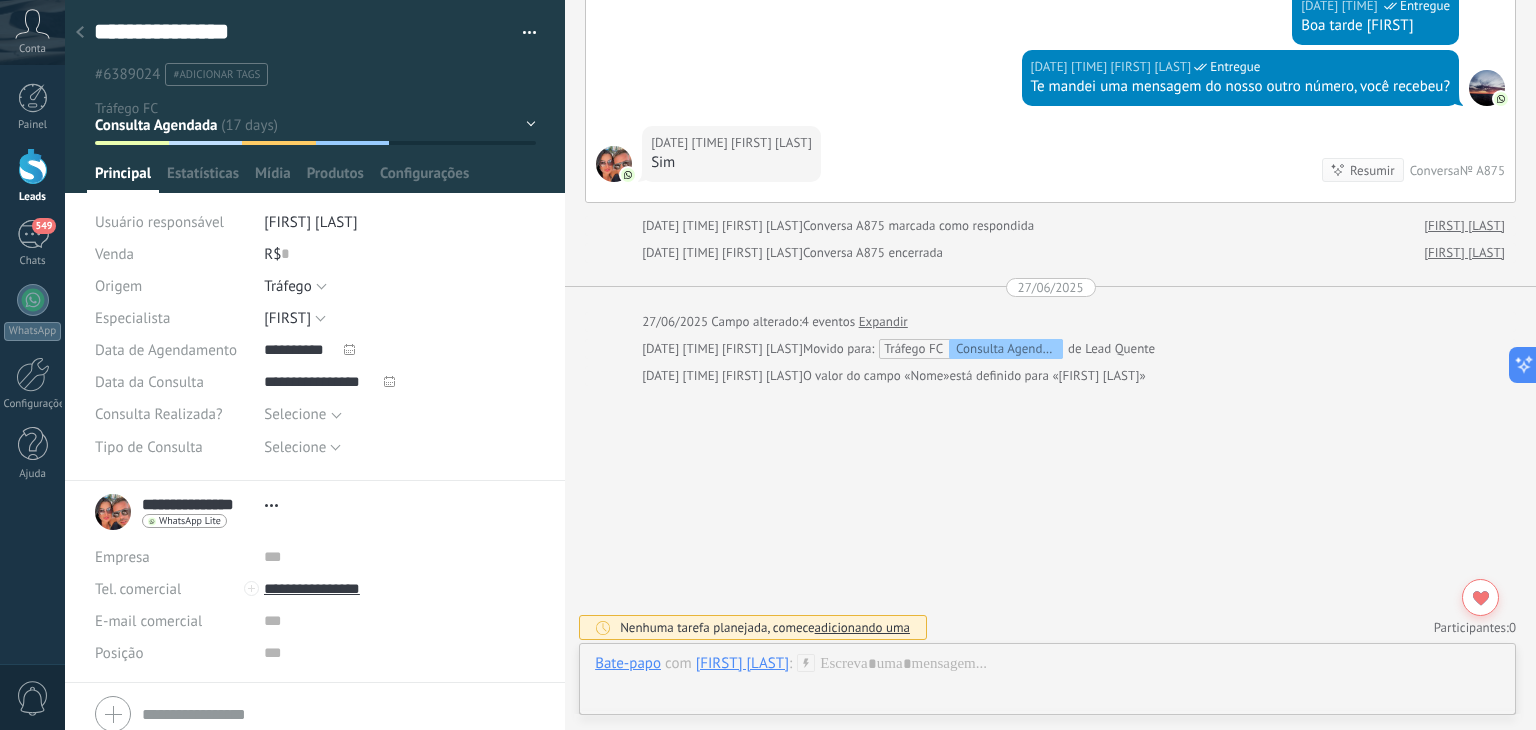 click on "Selecione" at bounding box center (387, 414) 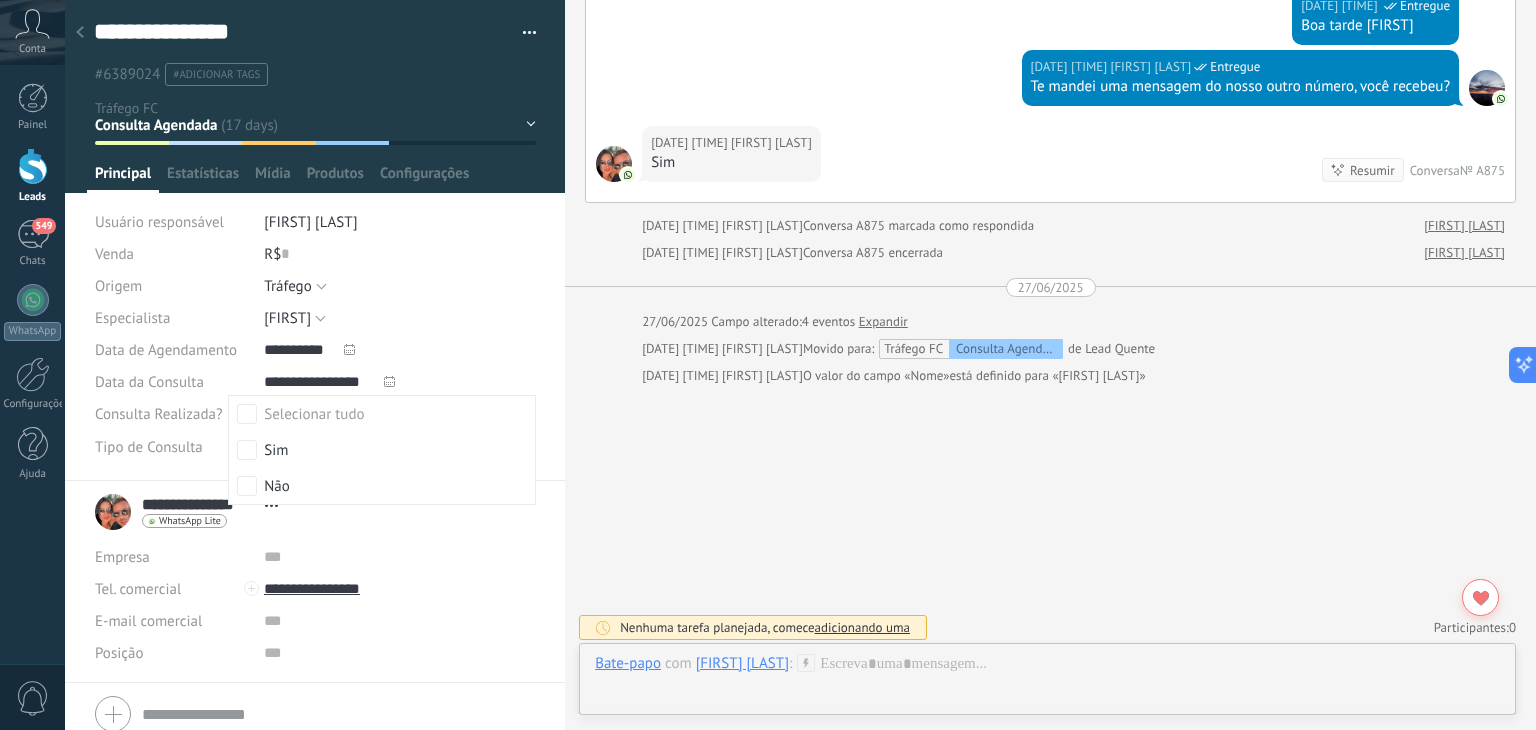 click on "**********" at bounding box center (315, 240) 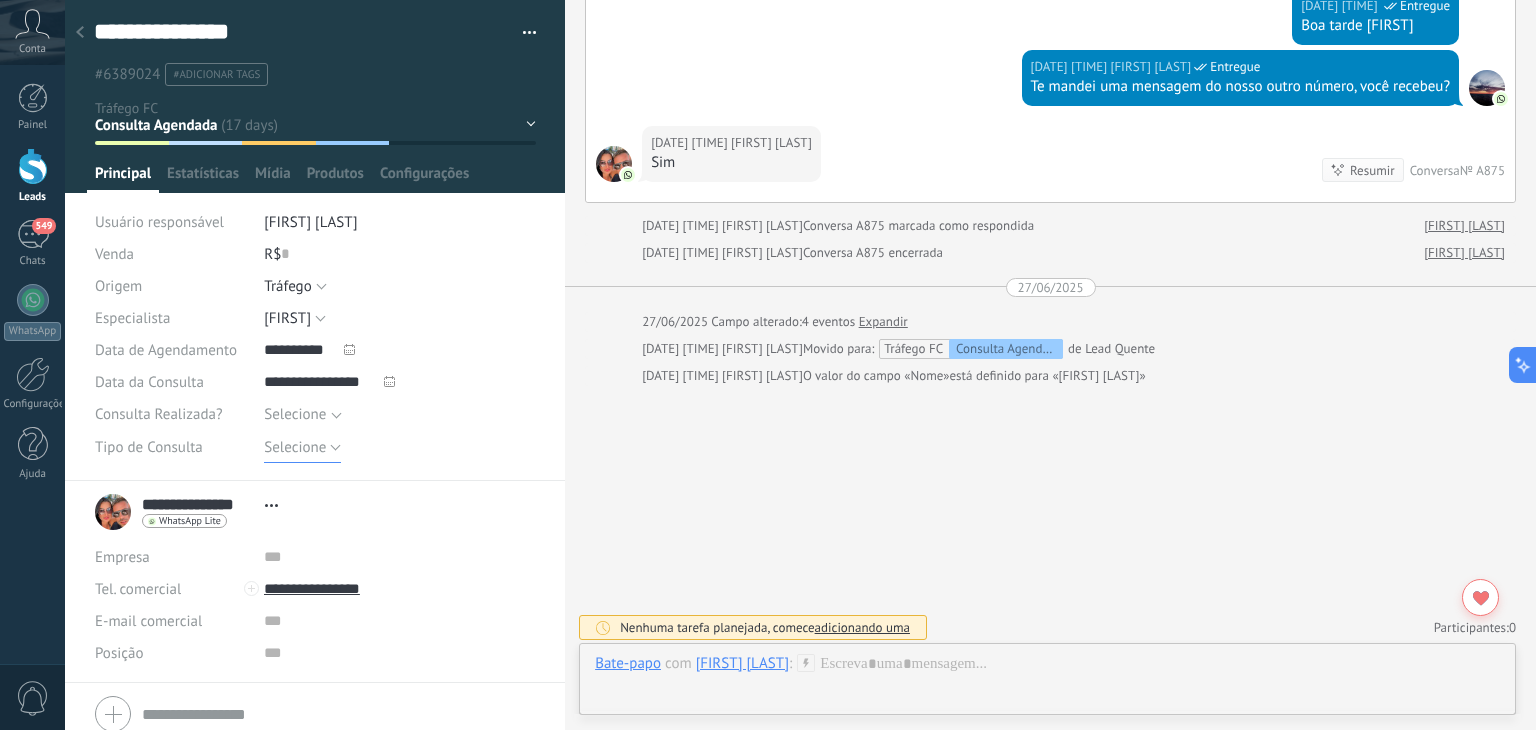 click on "Selecione" at bounding box center [302, 447] 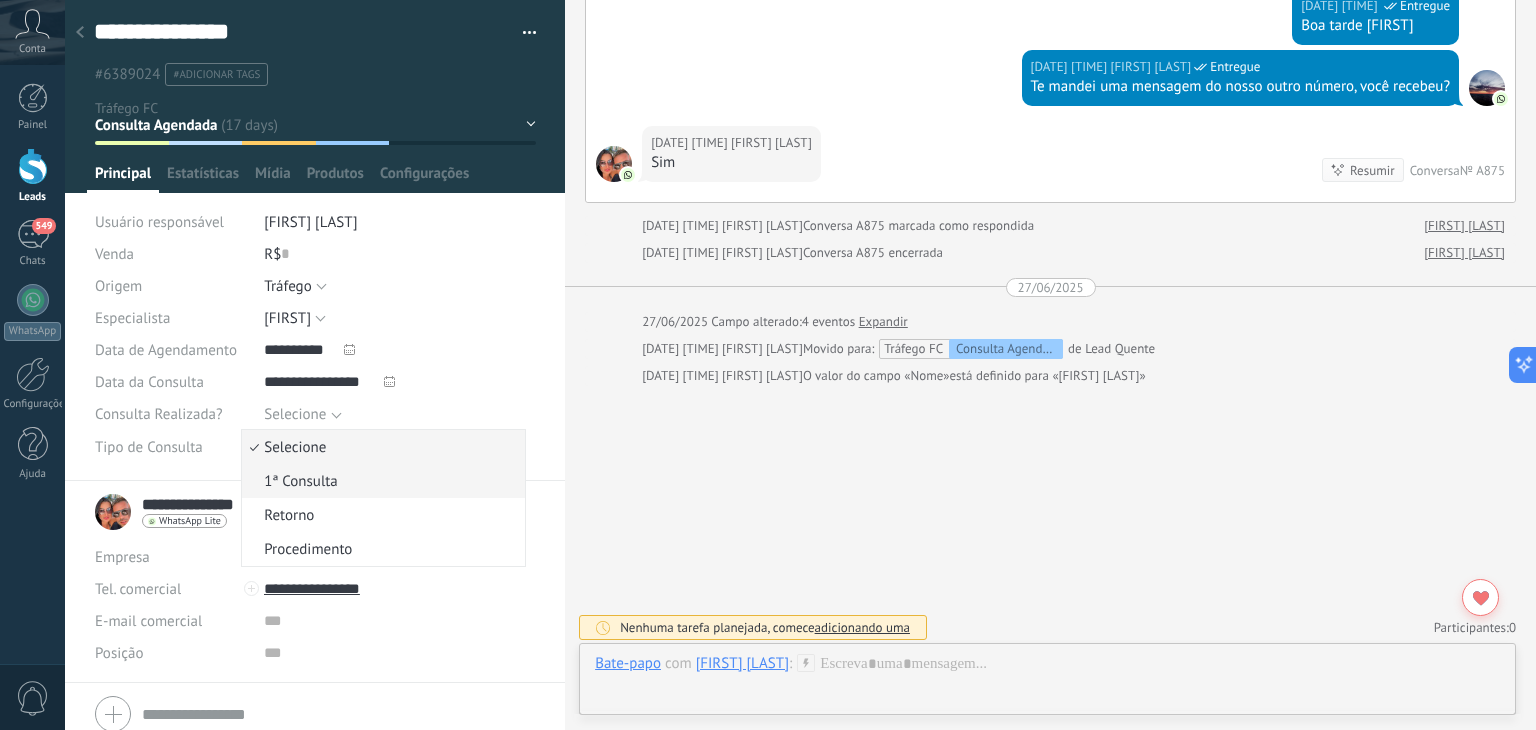 click on "1ª Consulta" at bounding box center (380, 481) 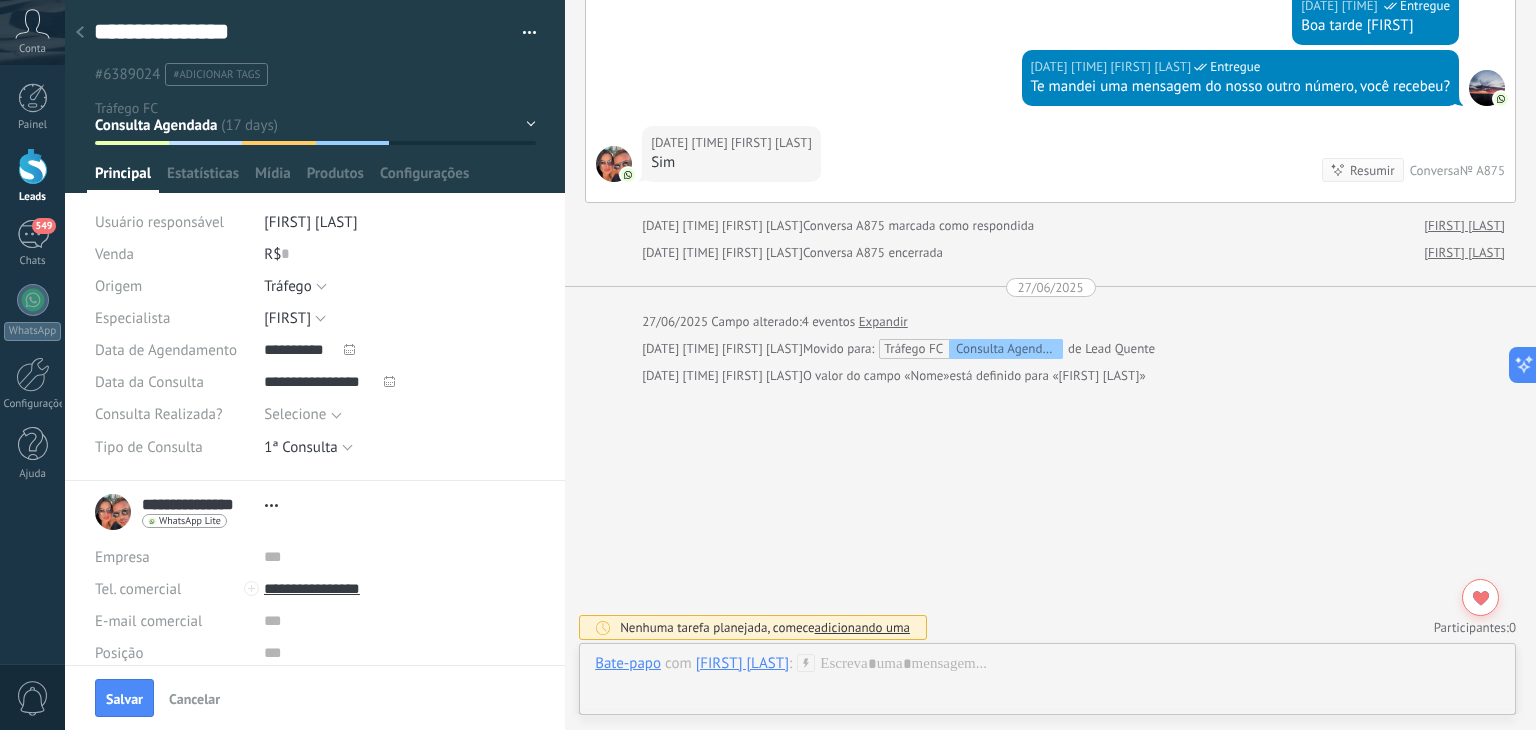 click on "Selecione" at bounding box center [295, 414] 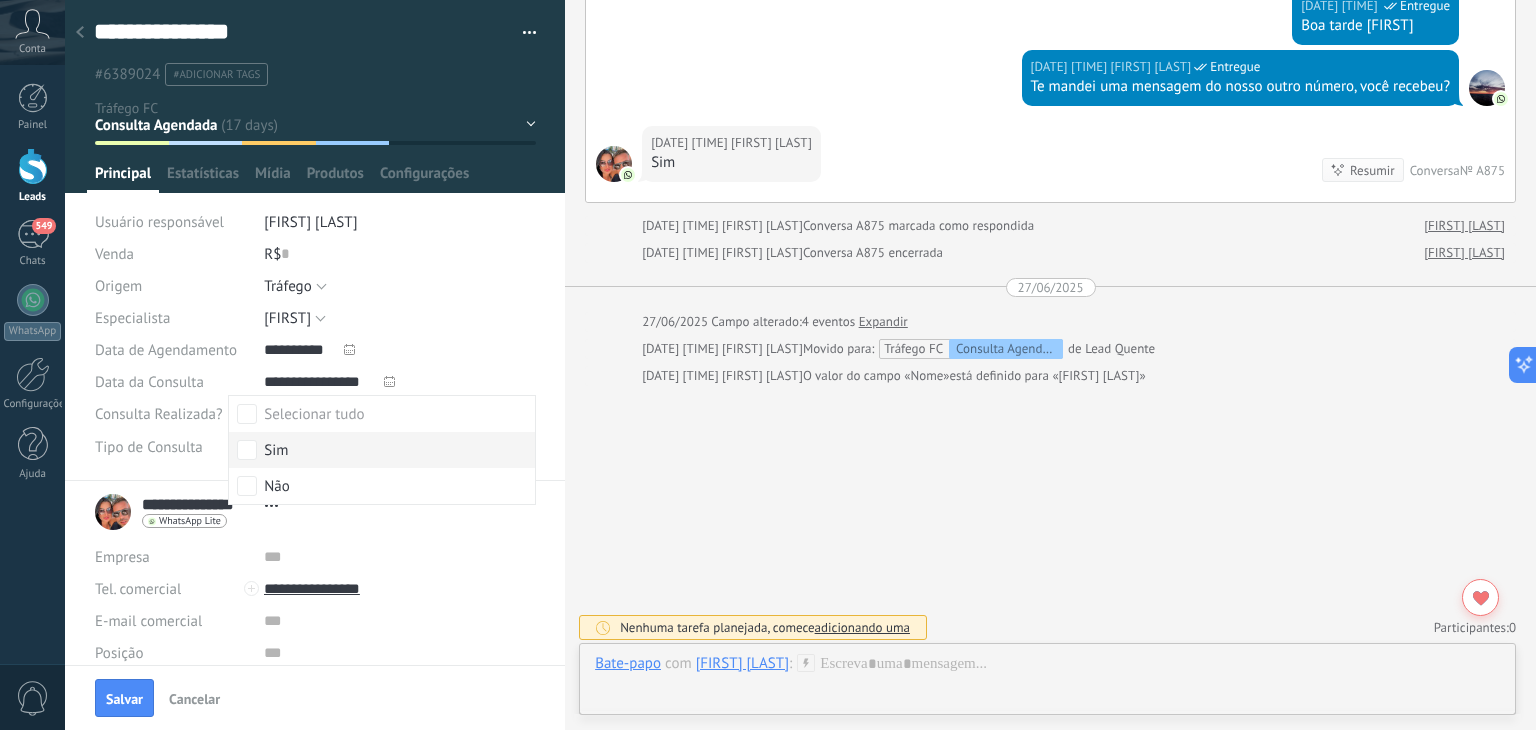 click on "Sim" at bounding box center [382, 450] 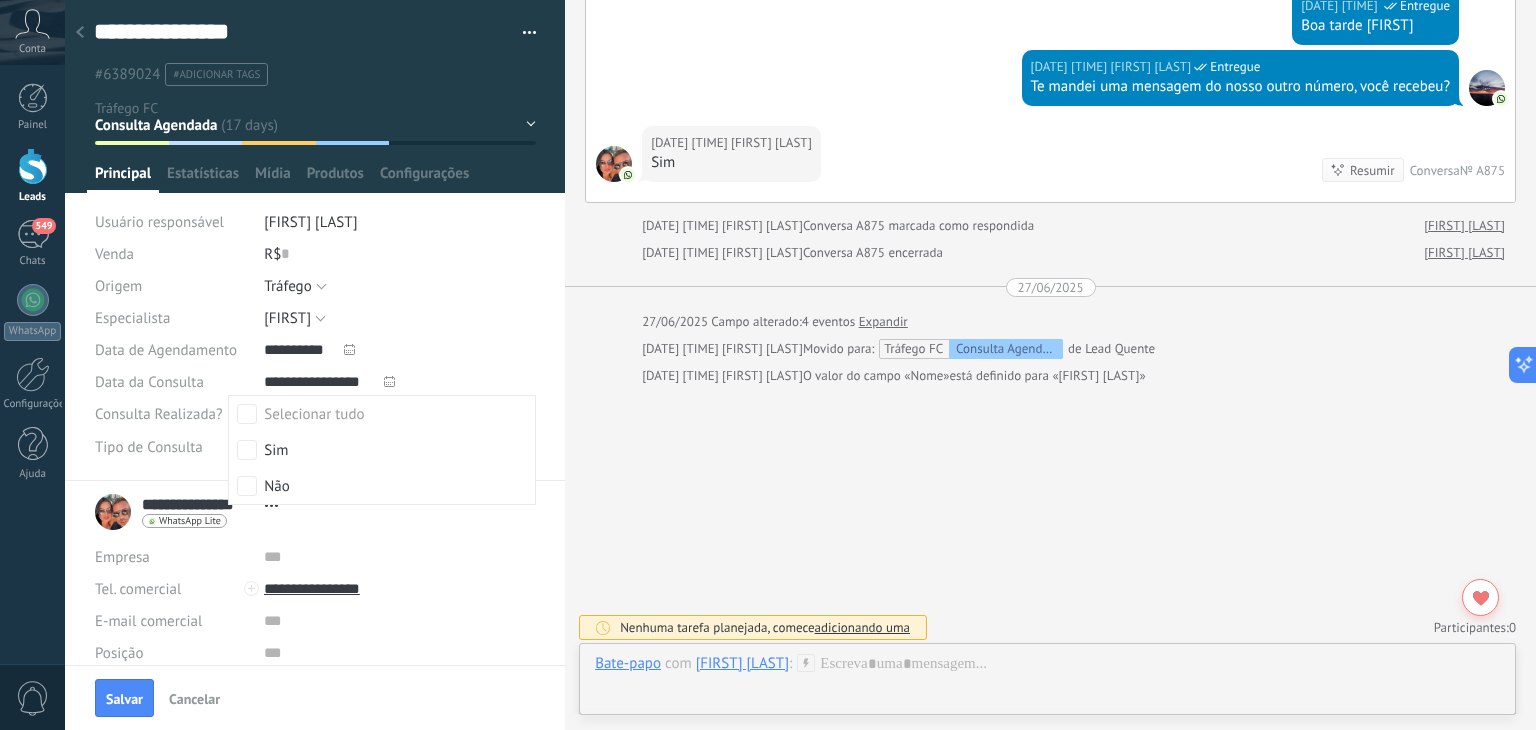 click on "Conversa Iniciada
Lead Frio
Lead Quente
Consulta Agendada
Consulta Realizada
Venda Ganha" at bounding box center (0, 0) 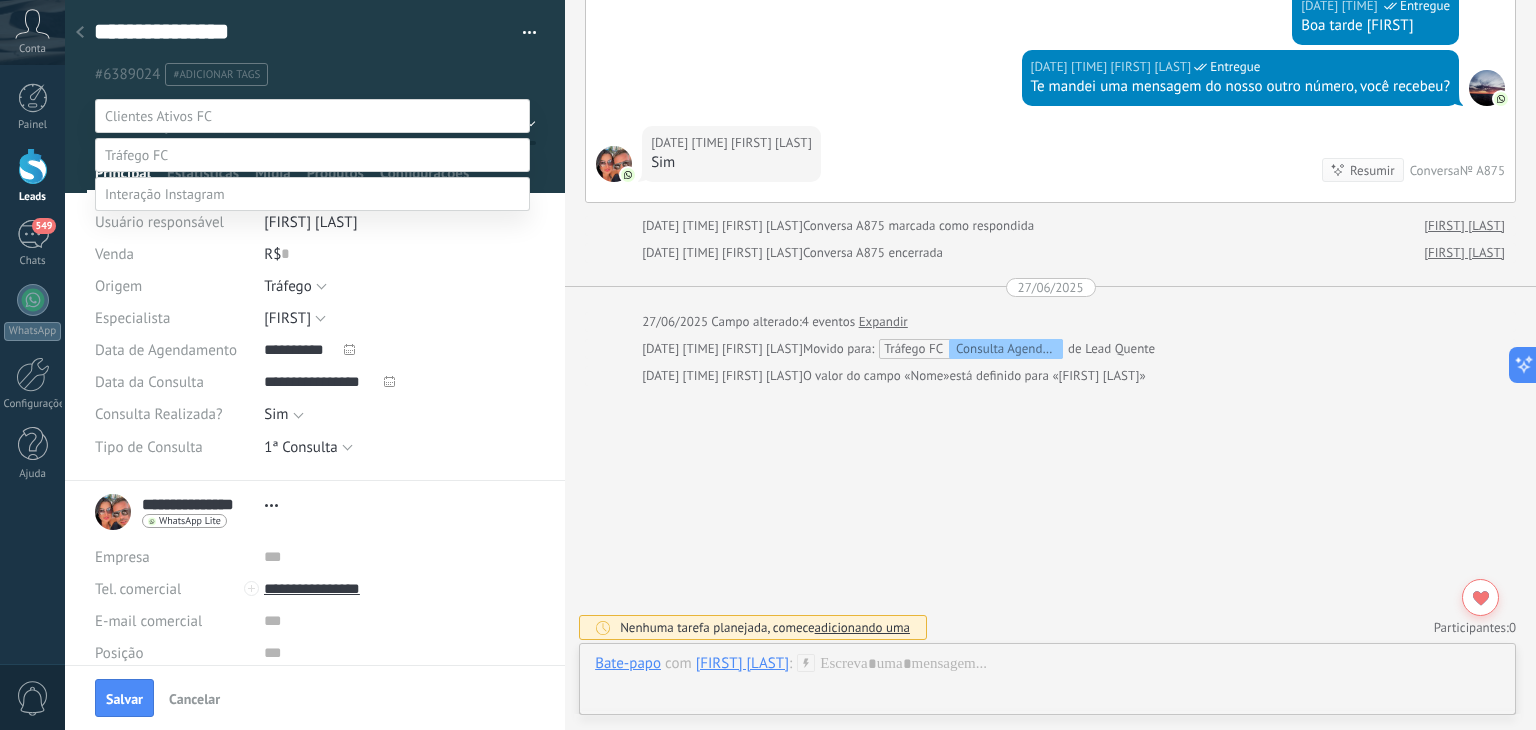 scroll, scrollTop: 39, scrollLeft: 0, axis: vertical 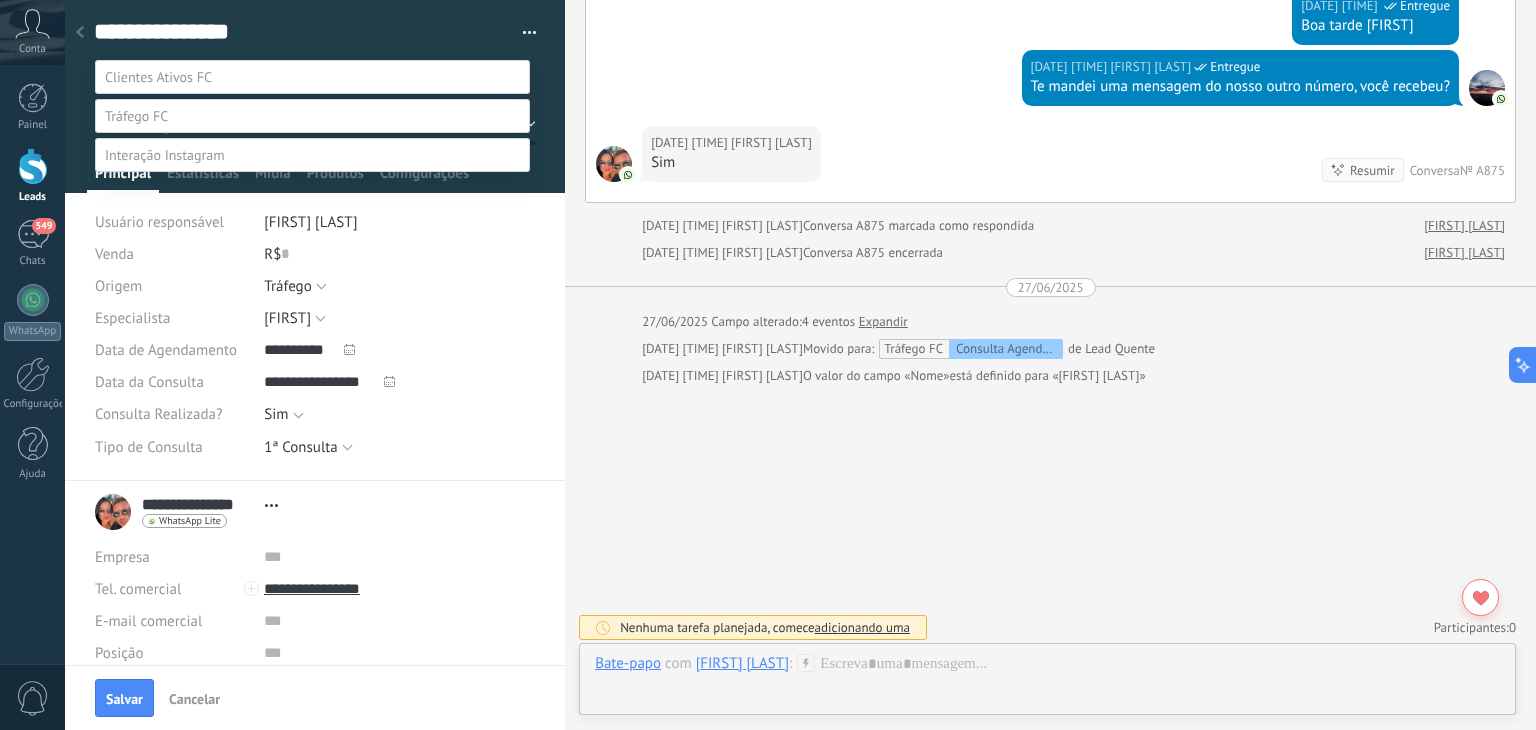 click on "Venda Ganha" at bounding box center (0, 0) 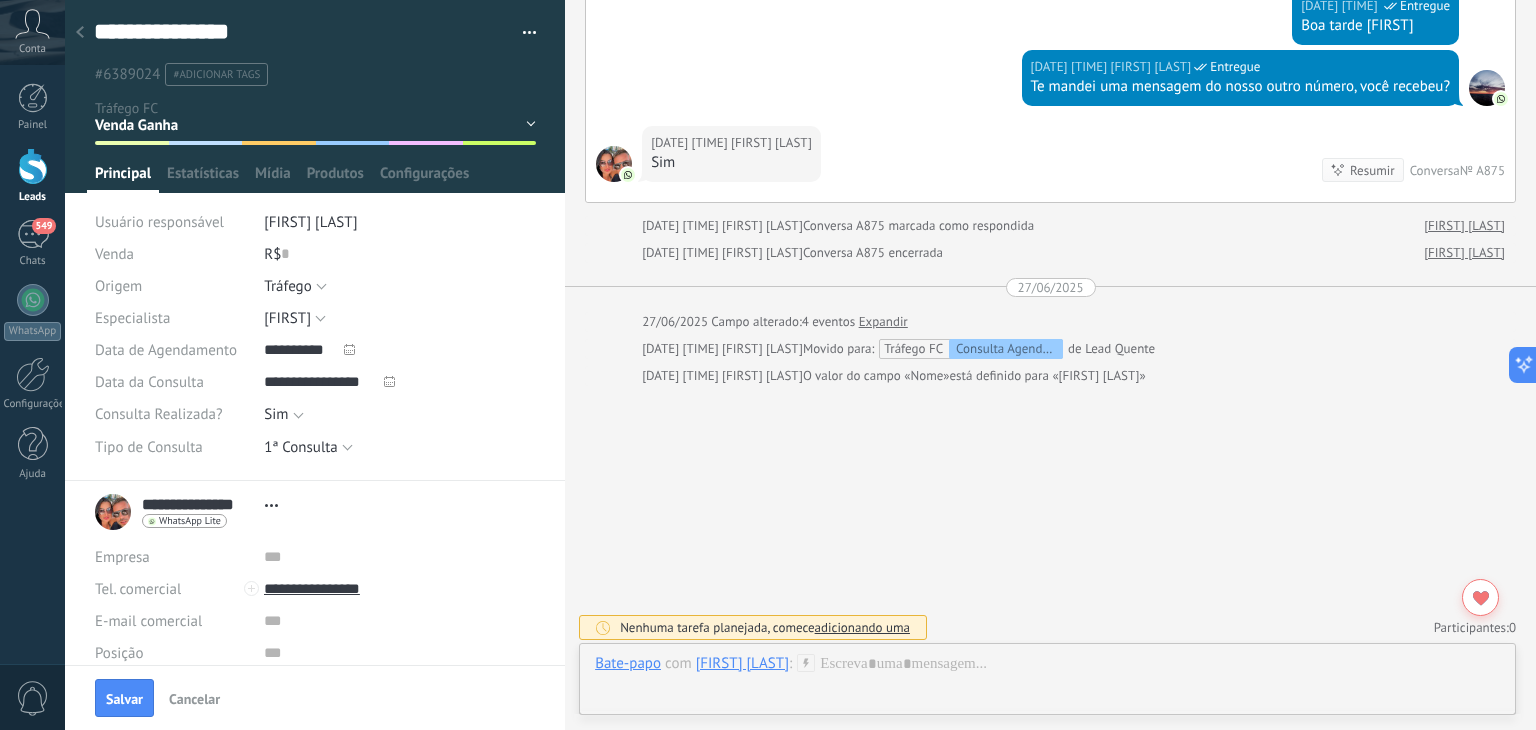 click at bounding box center (614, -3706) 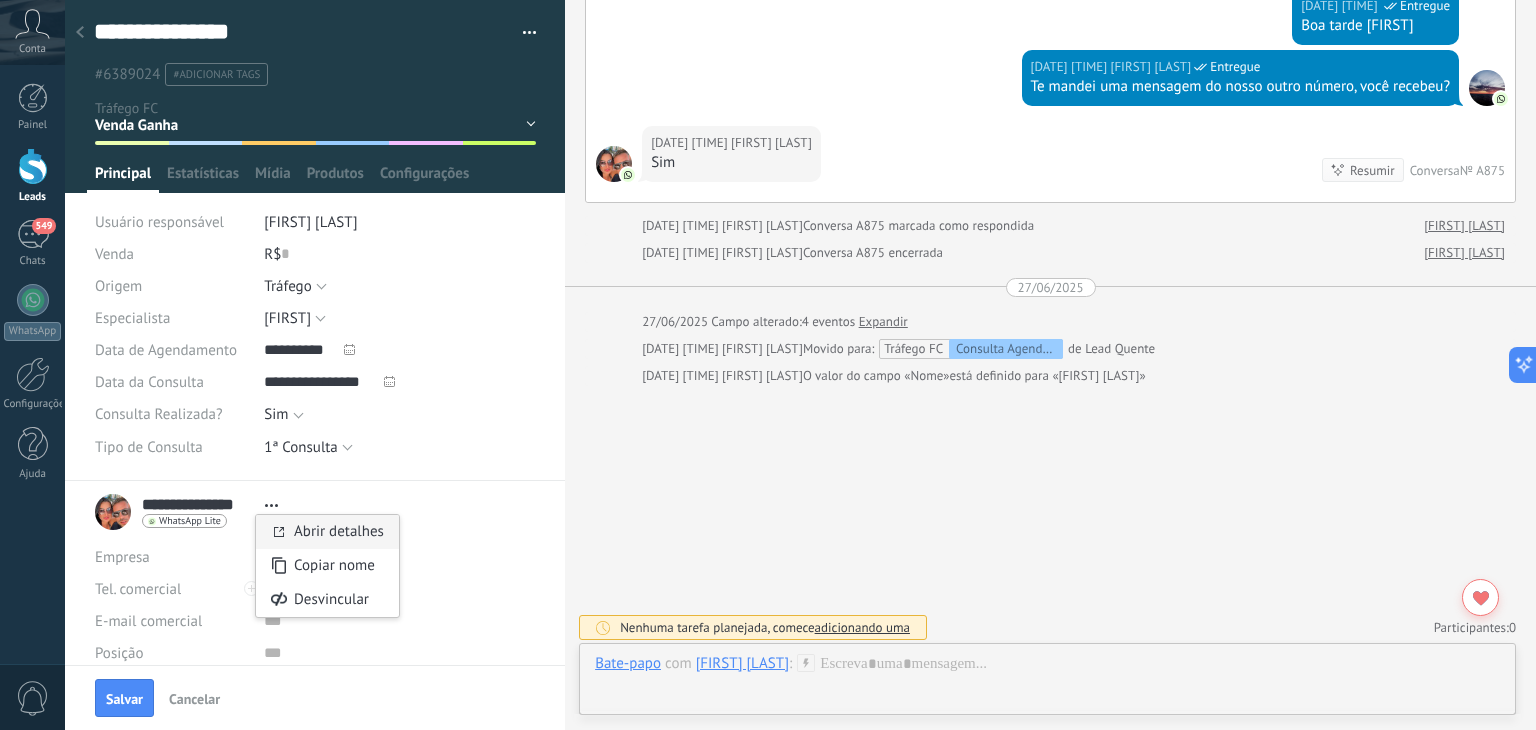 click on "Abrir detalhes" at bounding box center [339, 531] 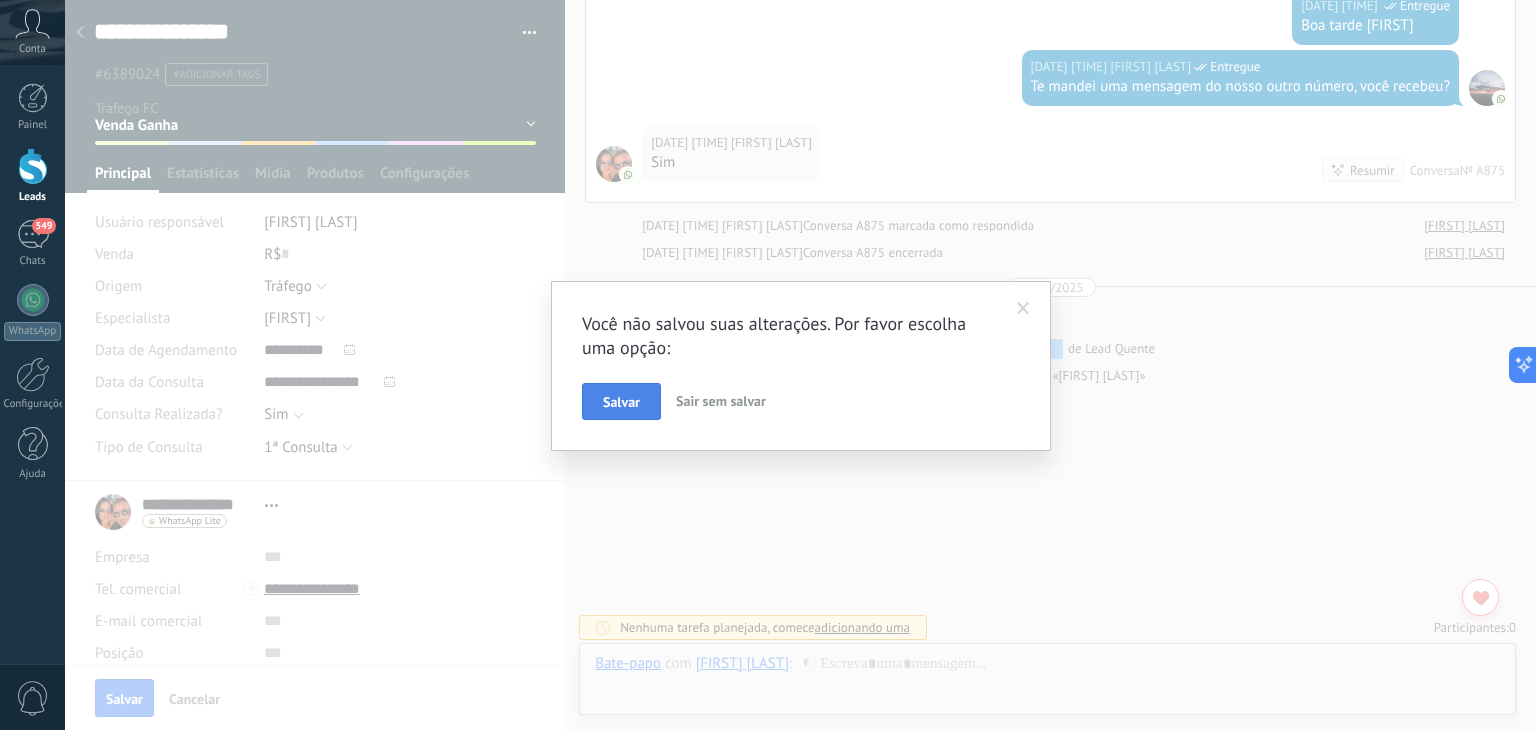click on "Salvar" at bounding box center [621, 402] 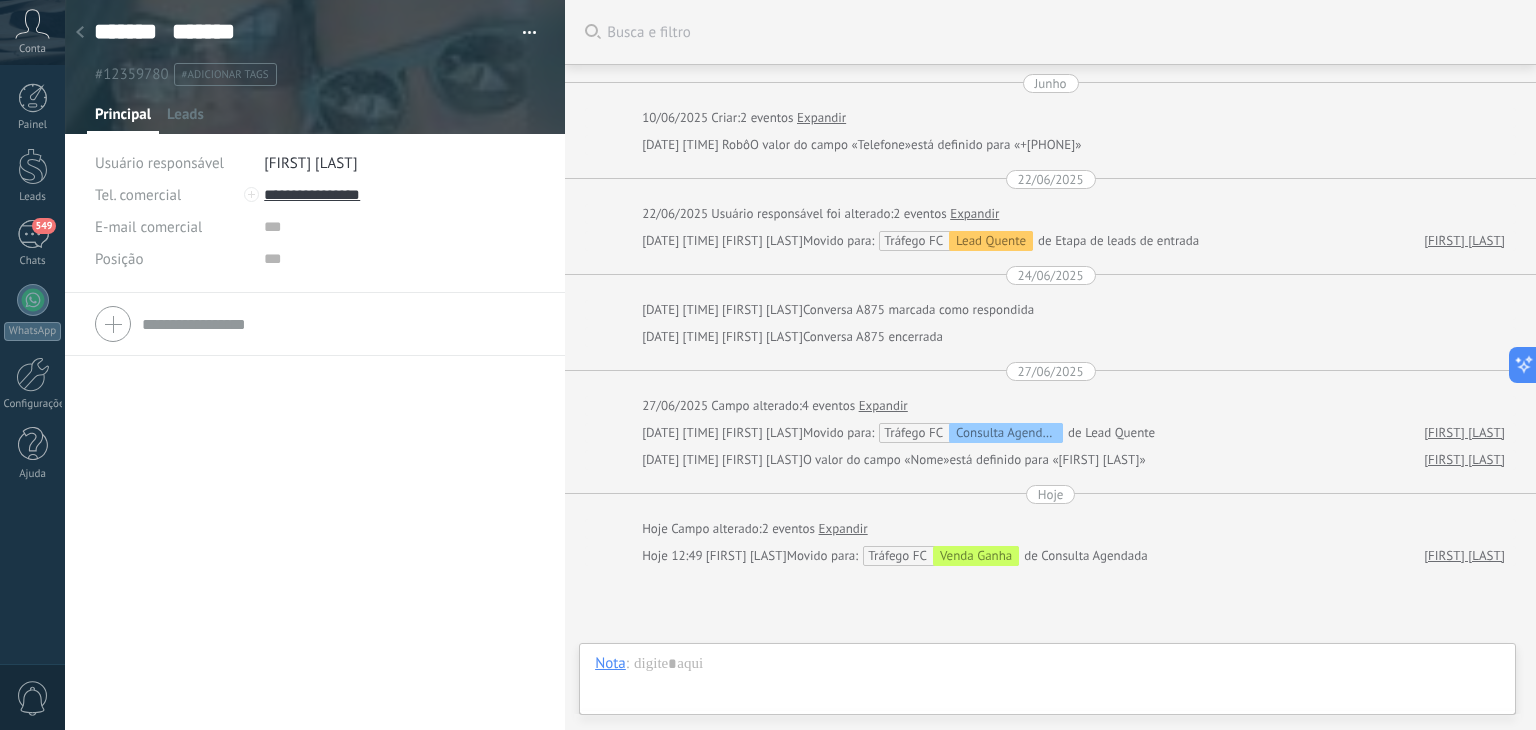 scroll, scrollTop: 184, scrollLeft: 0, axis: vertical 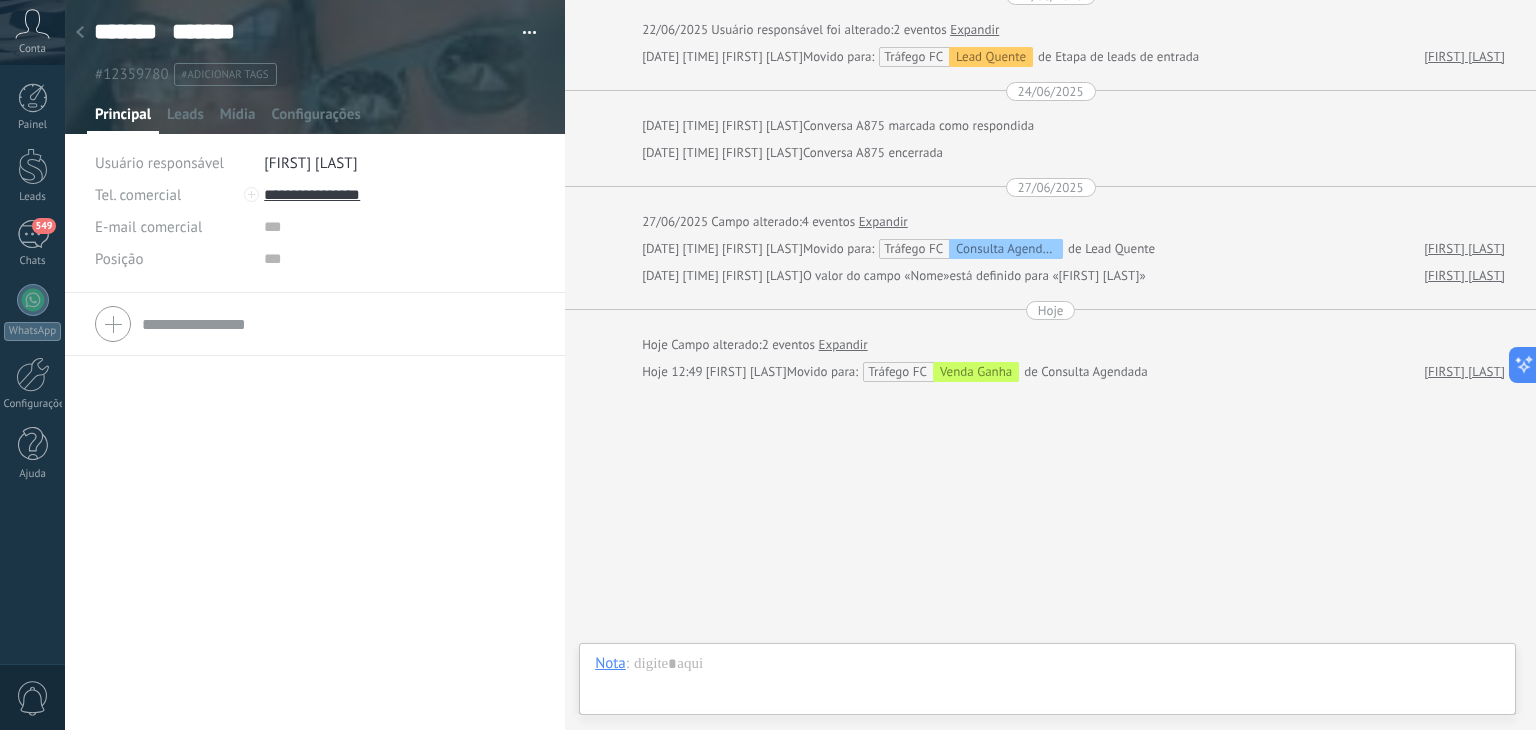 click on "#12359780
#adicionar tags" at bounding box center [311, 74] 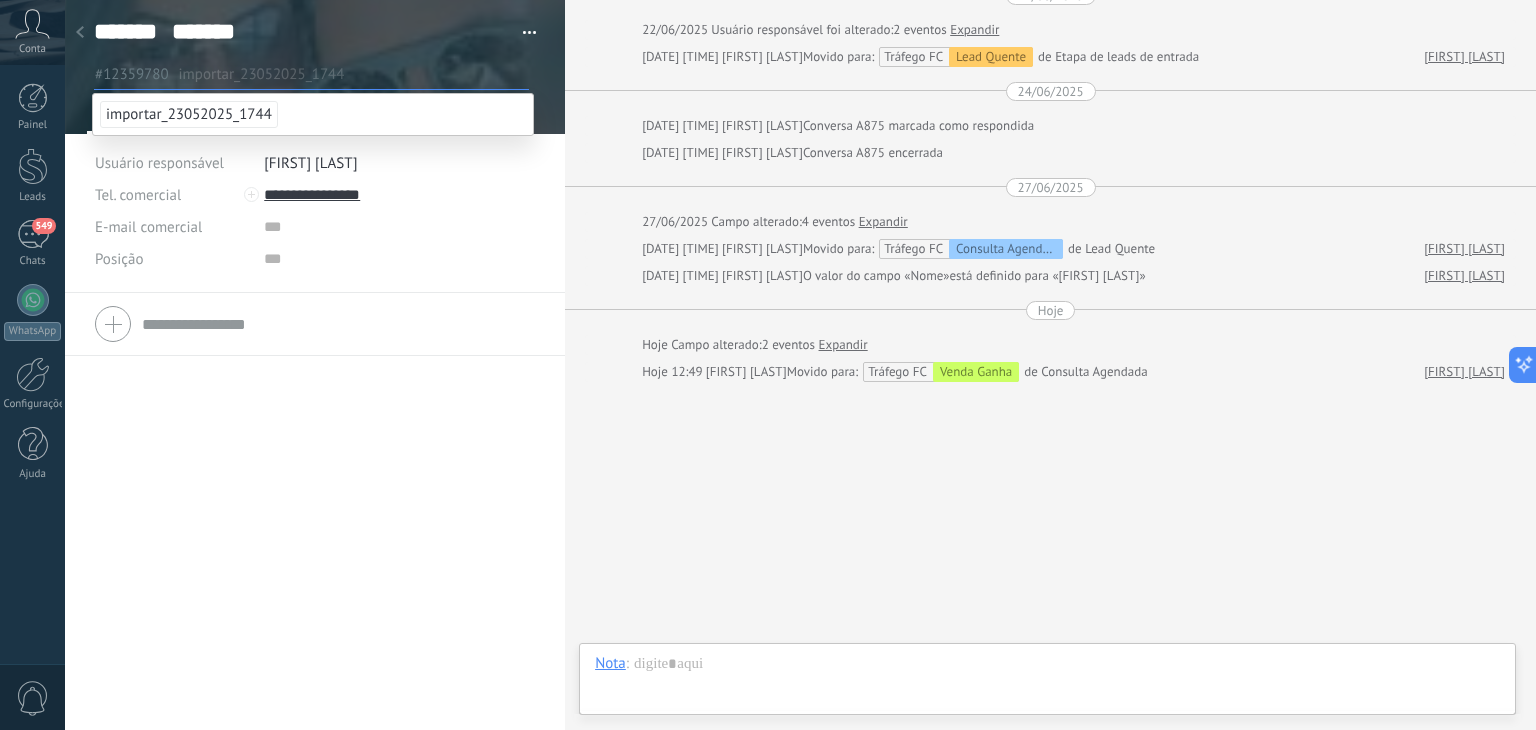 click on "Buscar Busca e filtro Carregar mais Junho 10/06/2025 Criar:  2  eventos   Expandir 10/06/2025 08:22 Robô  O valor do campo «Telefone»  está definido para «+556191827474» 22/06/2025 22/06/2025 Usuário responsável foi alterado:  2  eventos   Expandir 22/06/2025 18:13 Júlia Lopes  Movido para: Tráfego FC Lead Quente de Etapa de leads de entrada Marcelo Salgado 24/06/2025 24/06/2025 13:57 Júlia Lopes  Conversa A875 marcada como respondida 24/06/2025 13:57 Júlia Lopes  Conversa A875 encerrada 27/06/2025 27/06/2025 Campo alterado:  4  eventos   Expandir 27/06/2025 11:13 Júlia Lopes  Movido para: Tráfego FC Consulta Agendada de Lead Quente Marcelo Salgado 27/06/2025 11:13 Júlia Lopes  O valor do campo «Nome»  está definido para «Marcelo Salgado» Marcelo Salgado Hoje Hoje Campo alterado:  2  eventos   Expandir Hoje 12:49 Francisco Campos  Movido para: Tráfego FC Venda Ganha de Consulta Agendada Marcelo Salgado Participantes:" at bounding box center (1050, 273) 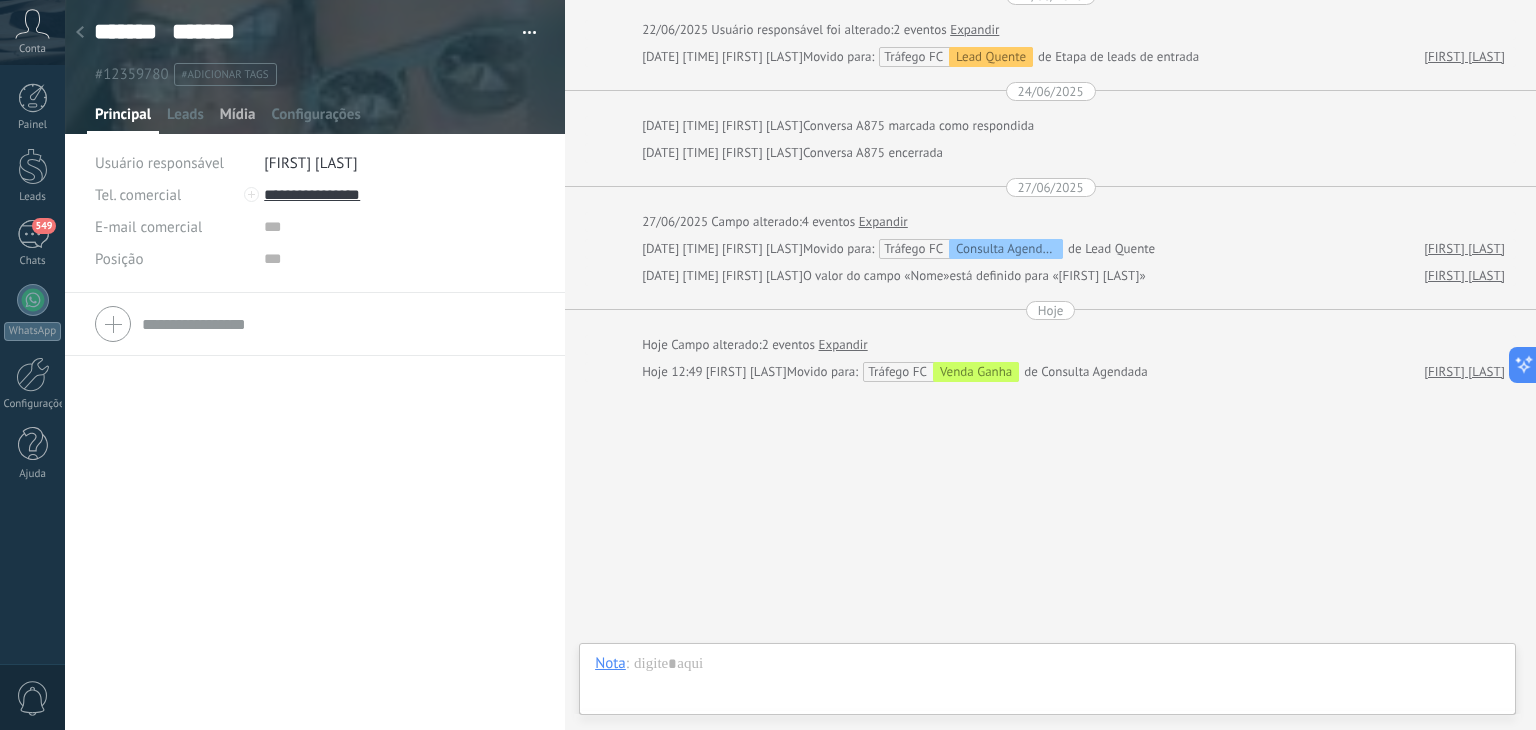 click on "Mídia" at bounding box center (238, 119) 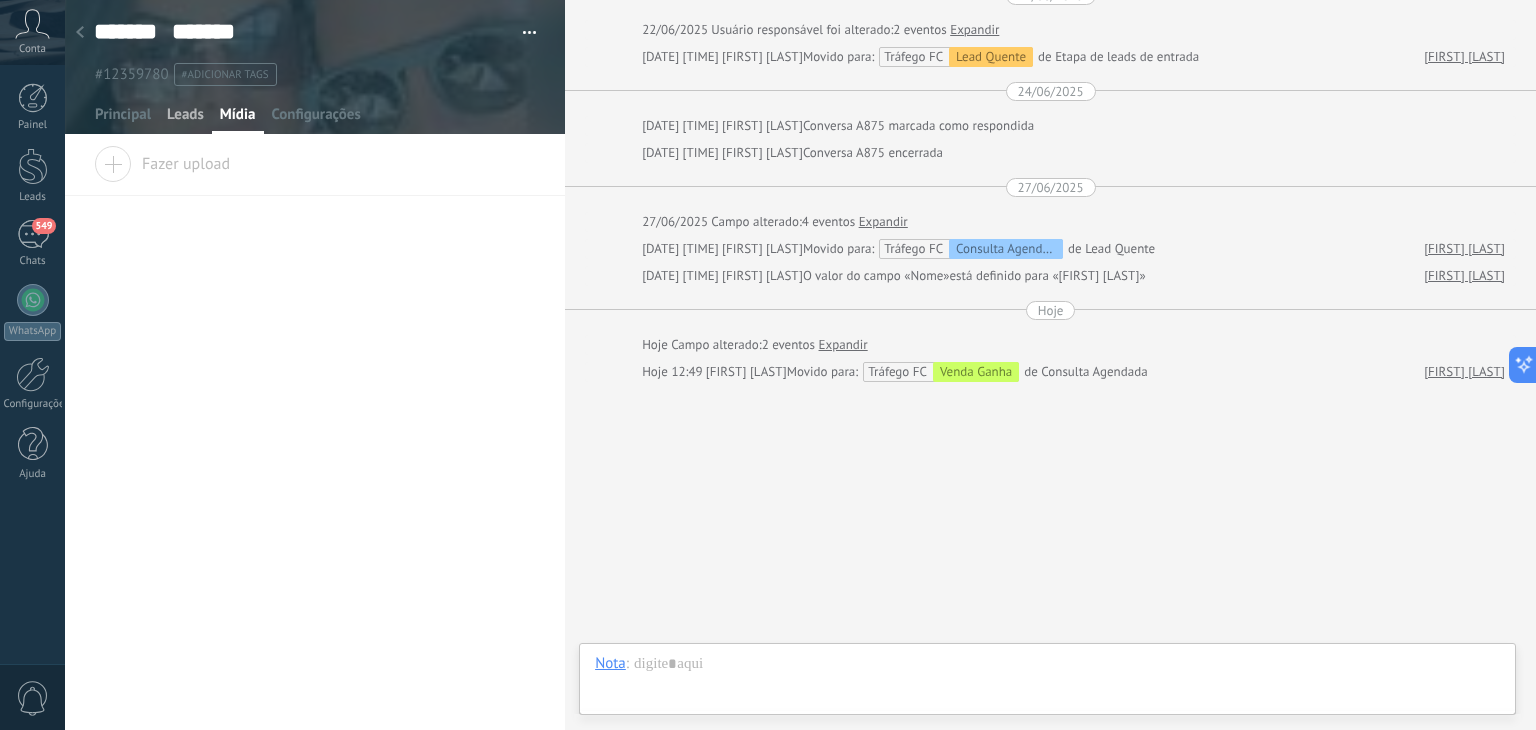 click on "Leads" at bounding box center [185, 119] 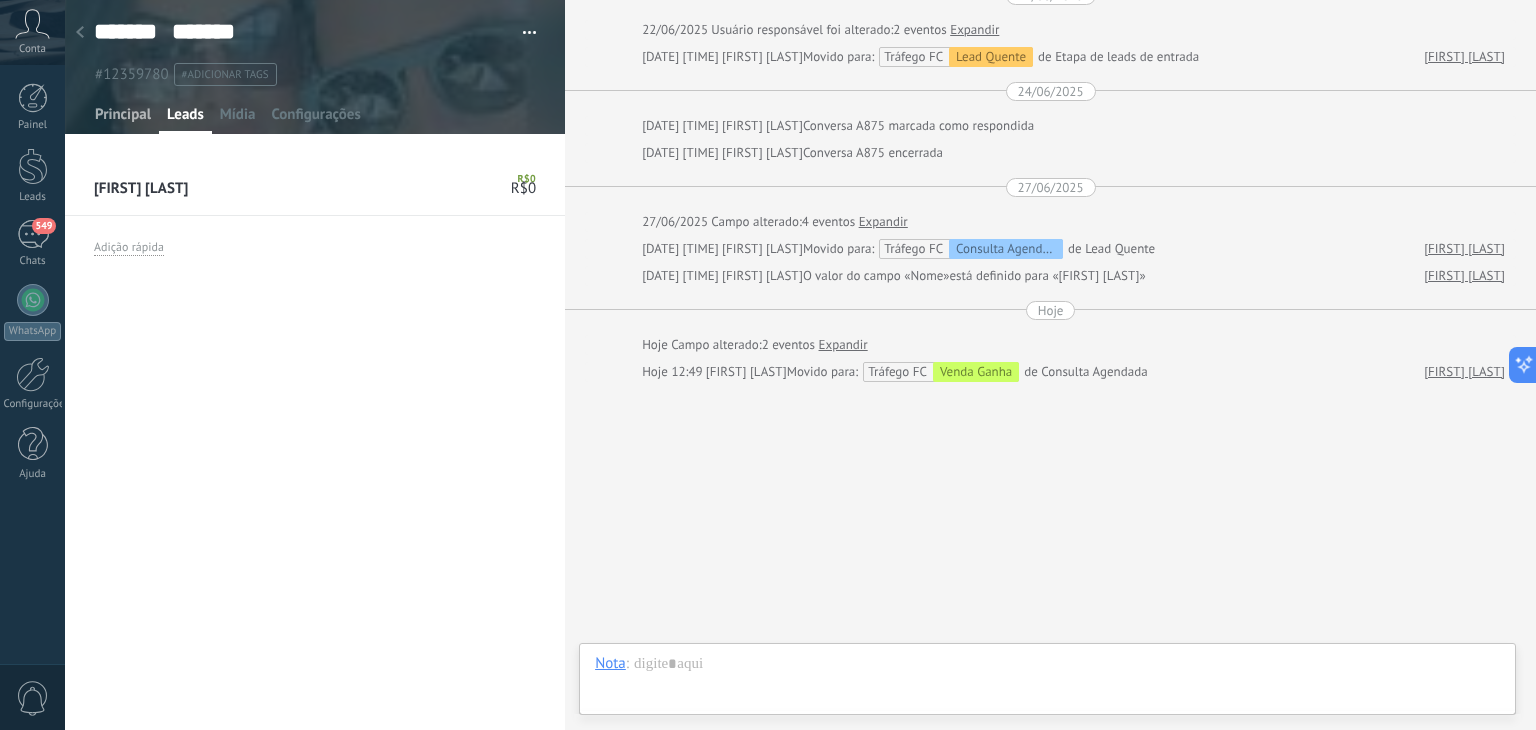 click on "Principal" at bounding box center [123, 119] 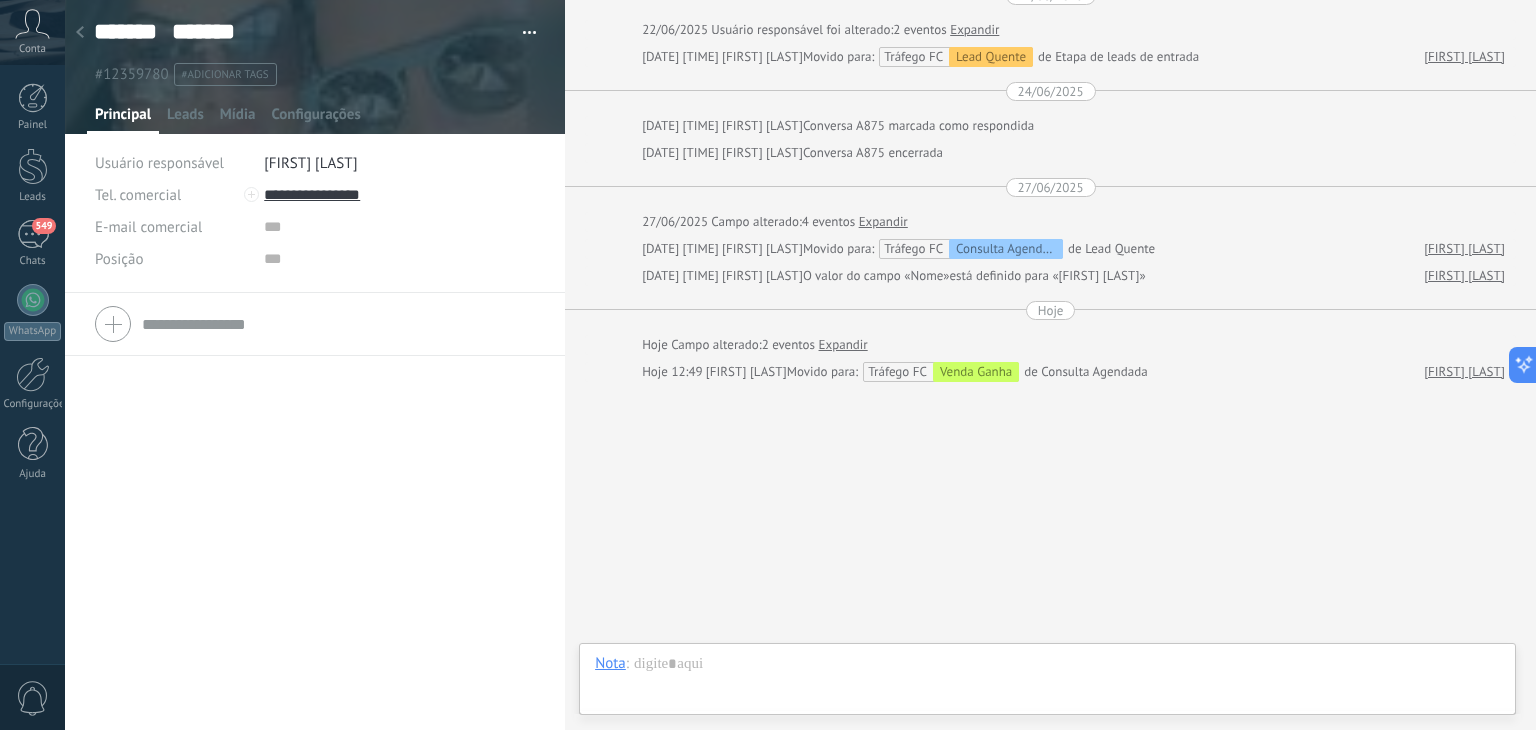 click at bounding box center (80, 33) 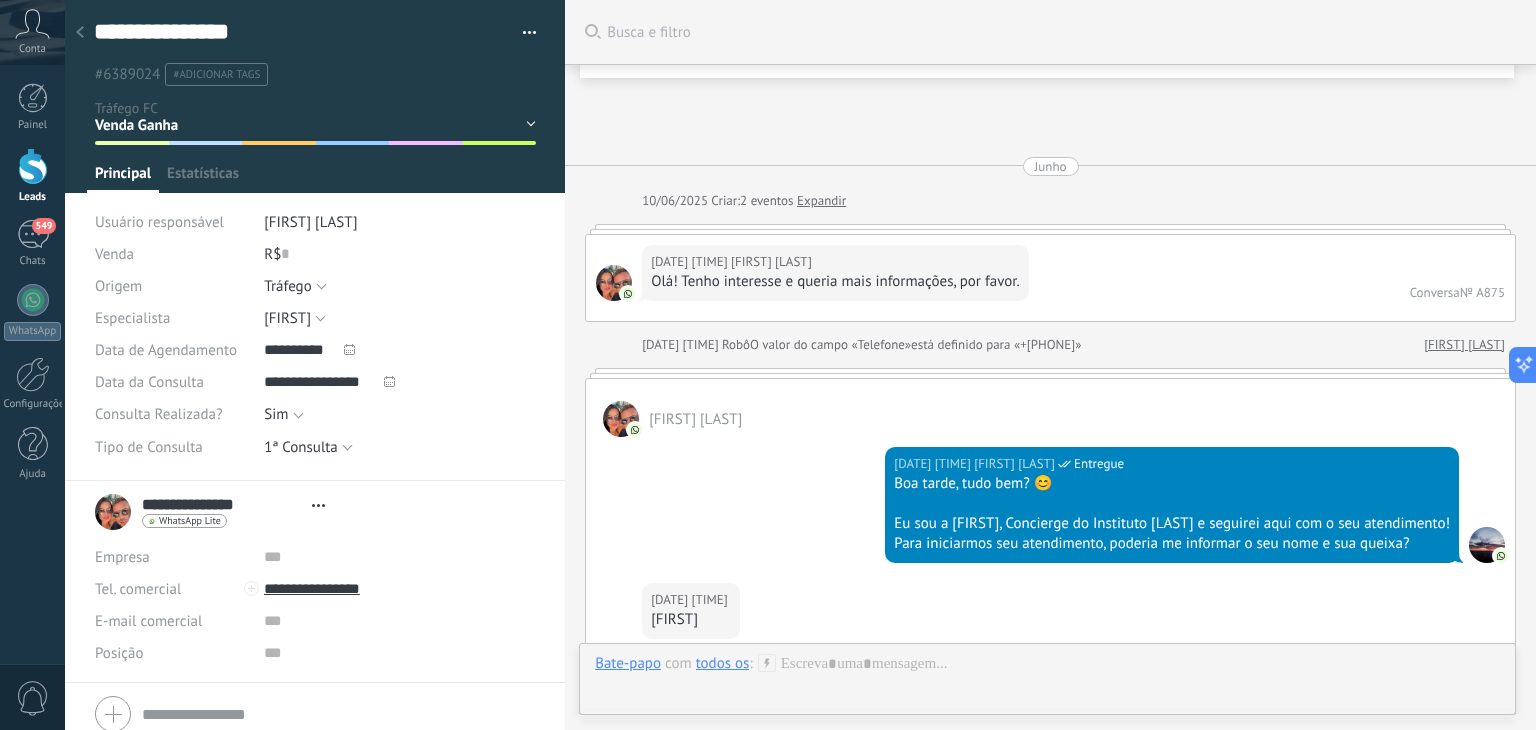 scroll, scrollTop: 29, scrollLeft: 0, axis: vertical 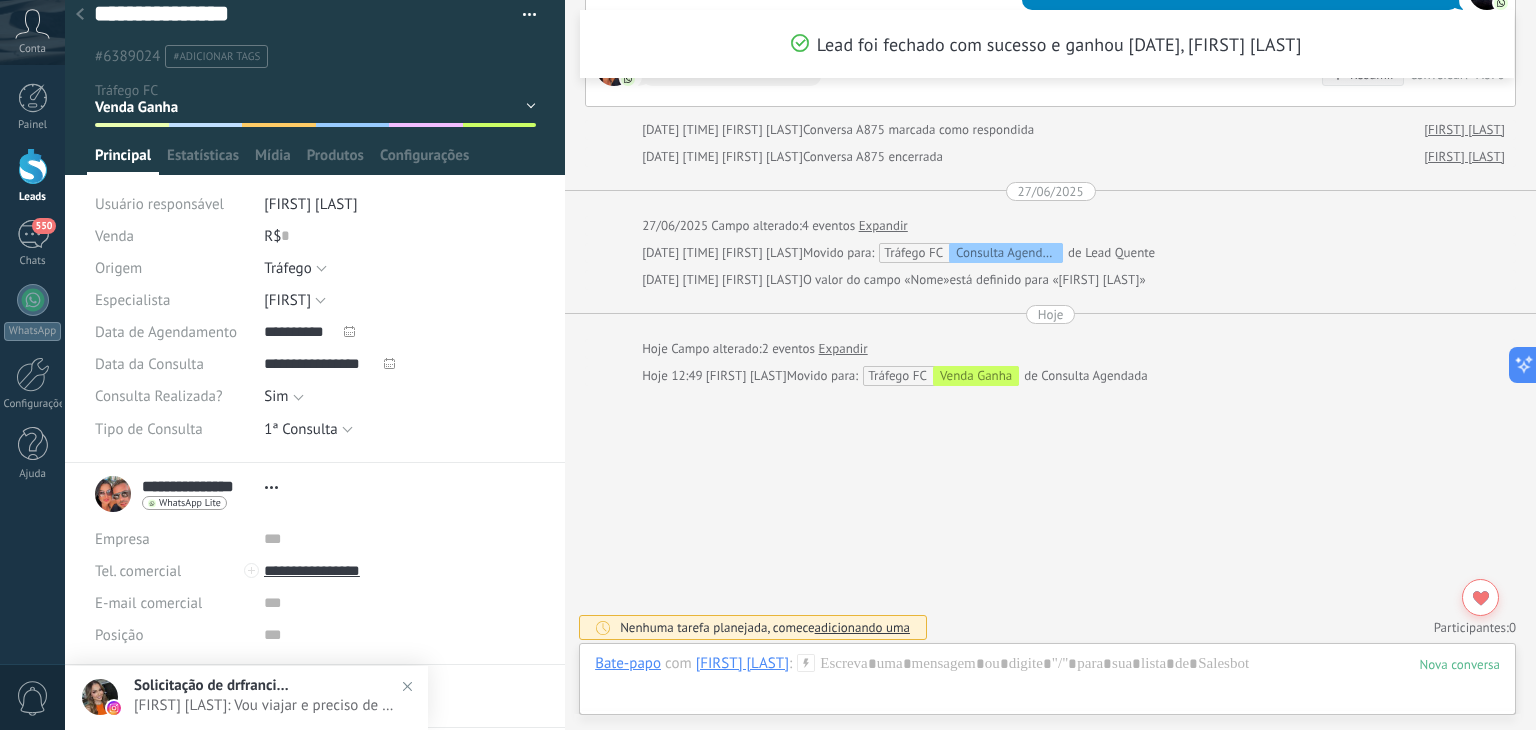 click on "Conversa Iniciada
Lead Frio
Lead Quente
Consulta Agendada
Consulta Realizada
Venda Ganha" at bounding box center (0, 0) 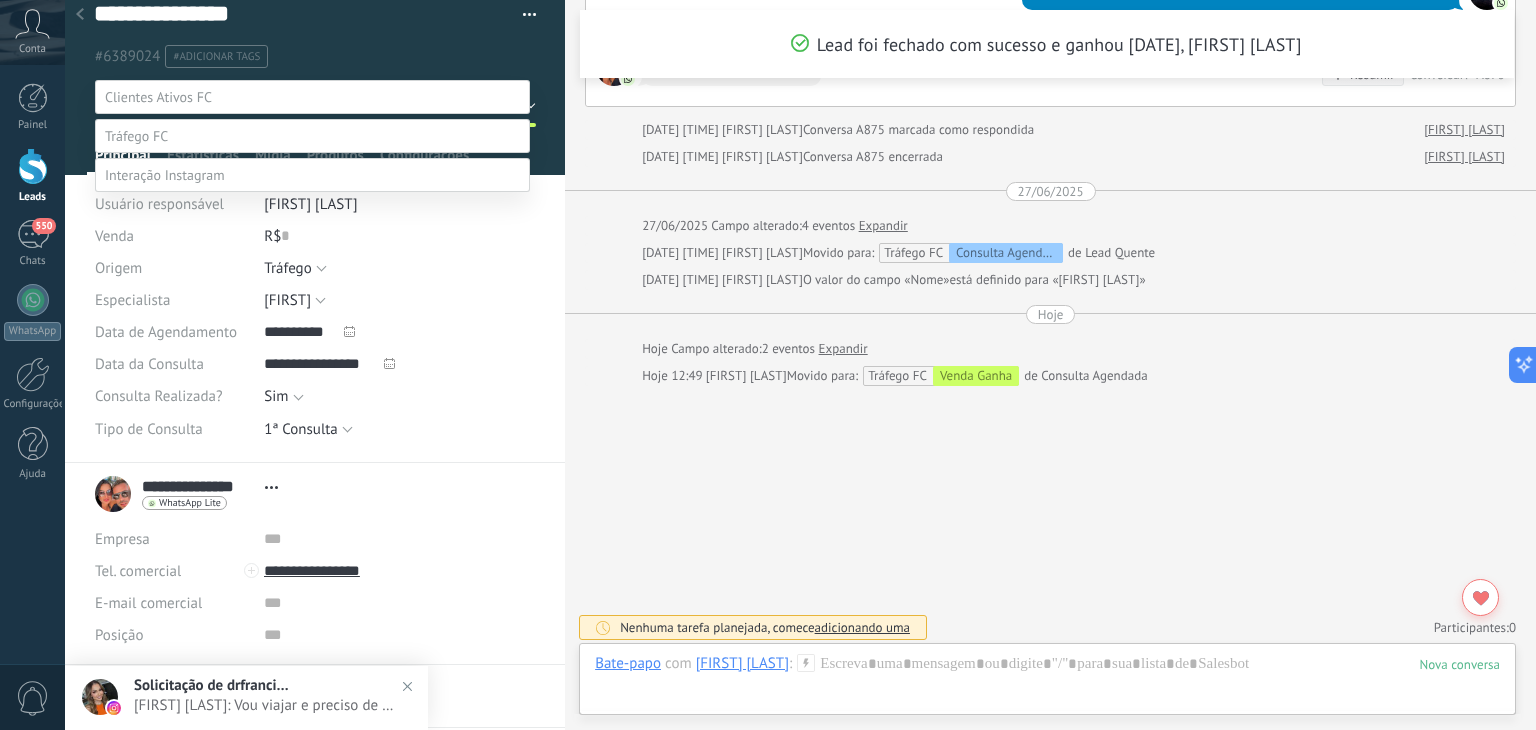 scroll, scrollTop: 39, scrollLeft: 0, axis: vertical 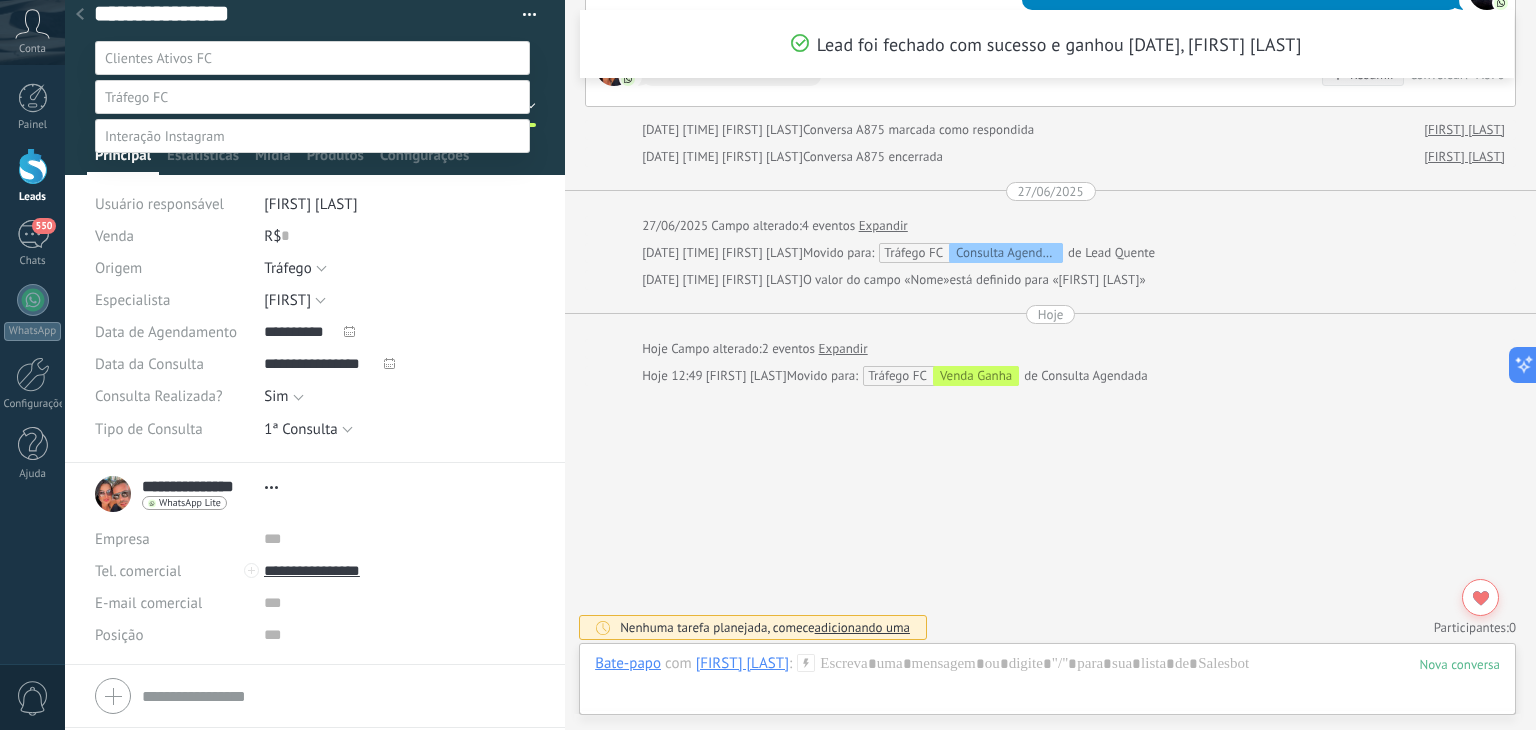 click on "Consulta Realizada" at bounding box center (0, 0) 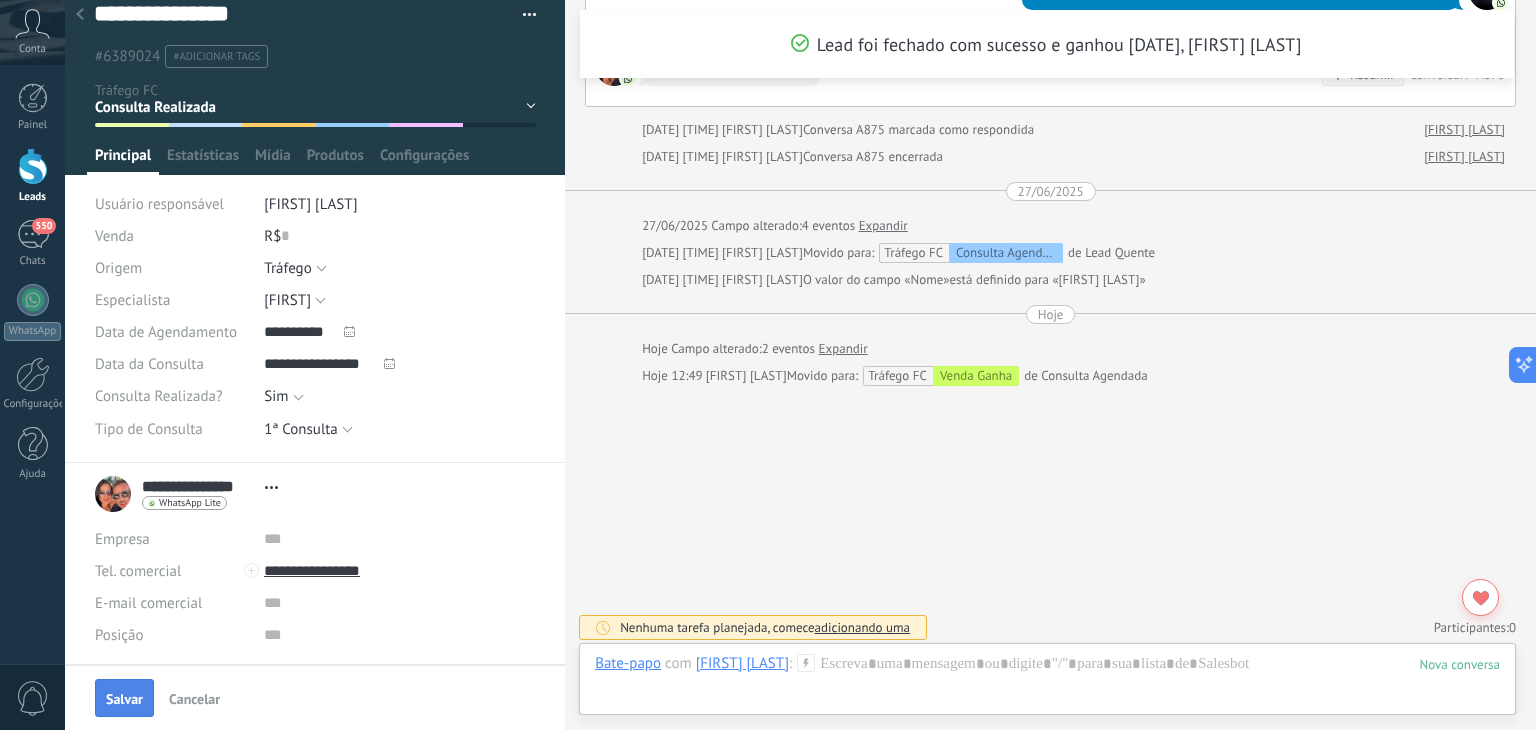 click on "Salvar" at bounding box center (124, 699) 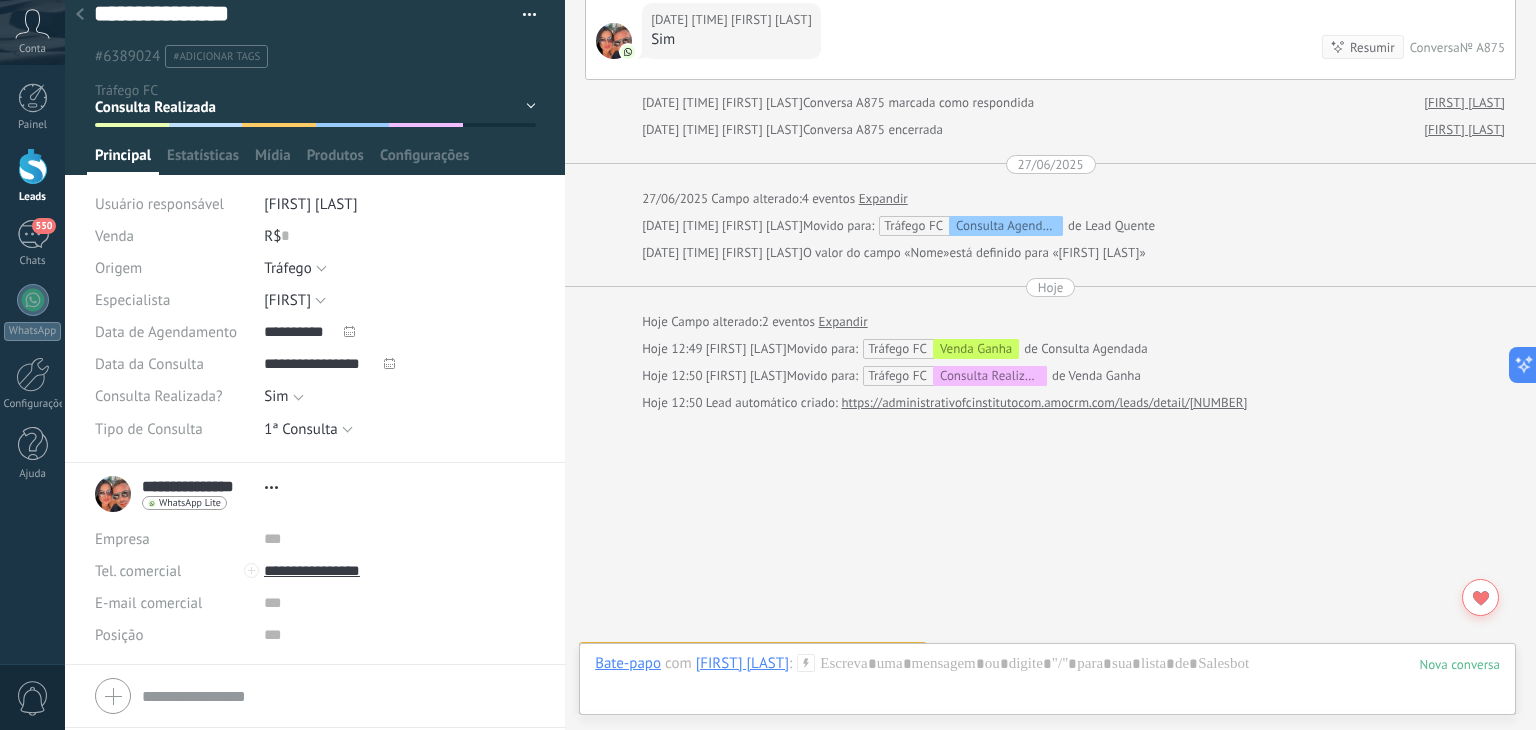 scroll, scrollTop: 3181, scrollLeft: 0, axis: vertical 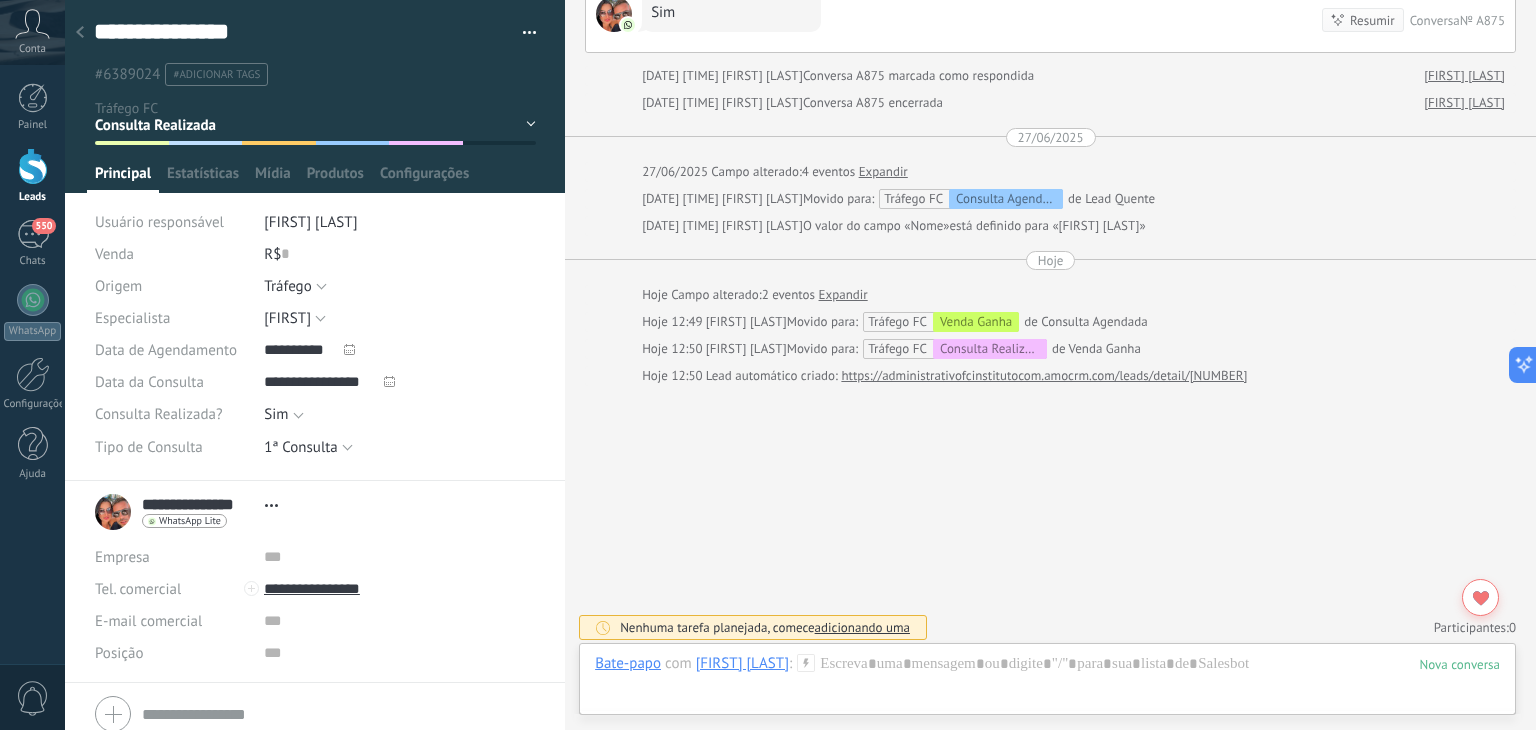 click on "Conversa Iniciada
Lead Frio
Lead Quente
Consulta Agendada
Consulta Realizada
Venda Ganha" at bounding box center [0, 0] 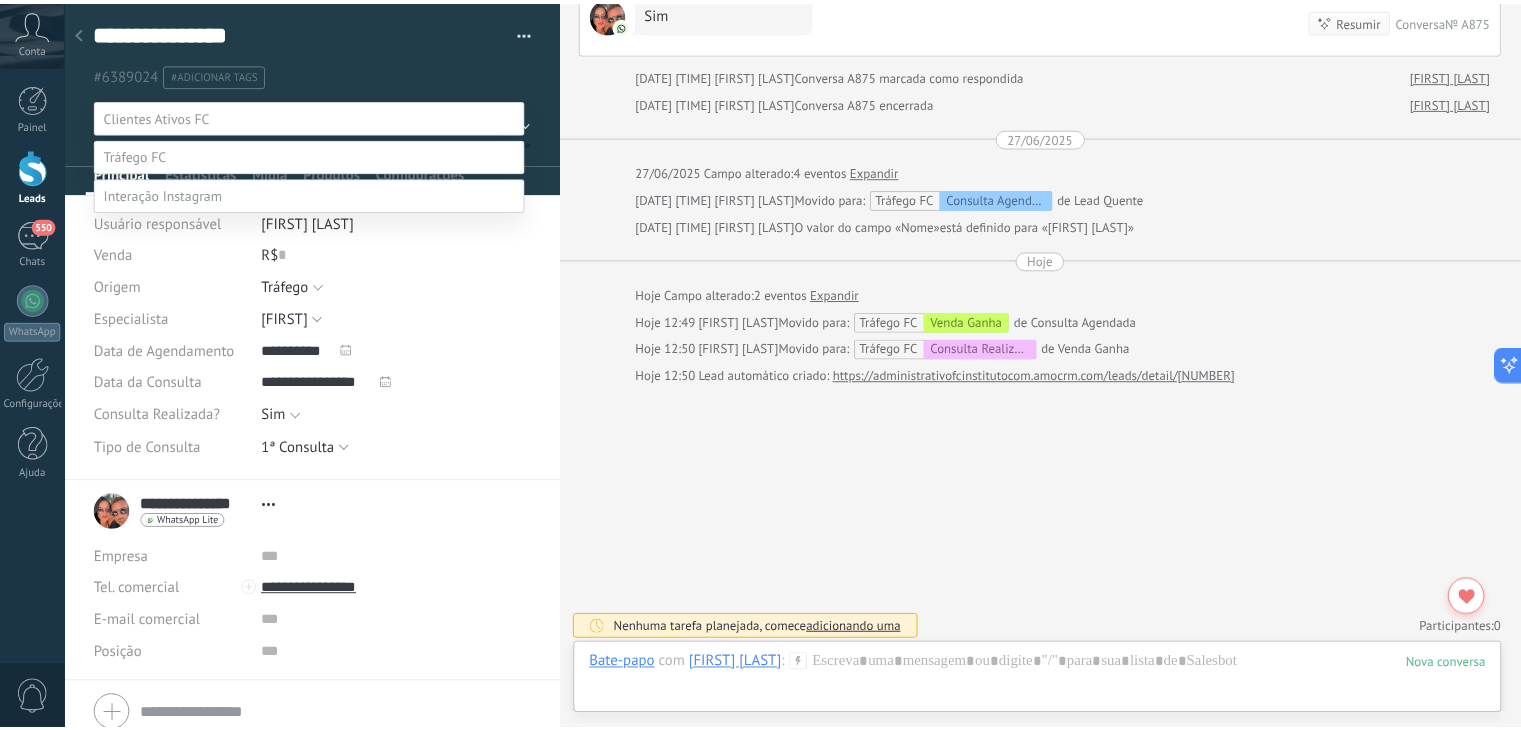 scroll, scrollTop: 39, scrollLeft: 0, axis: vertical 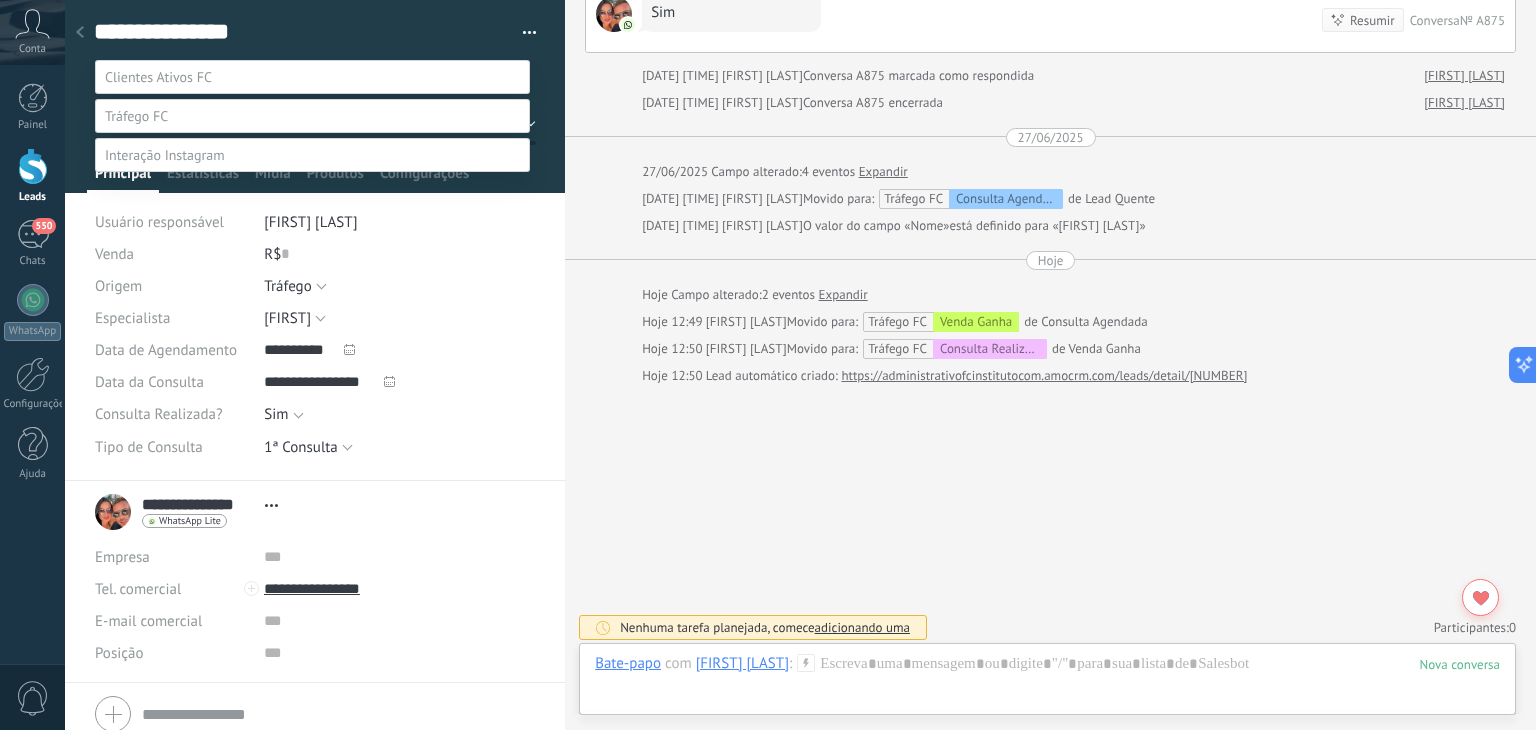 click at bounding box center [800, 326] 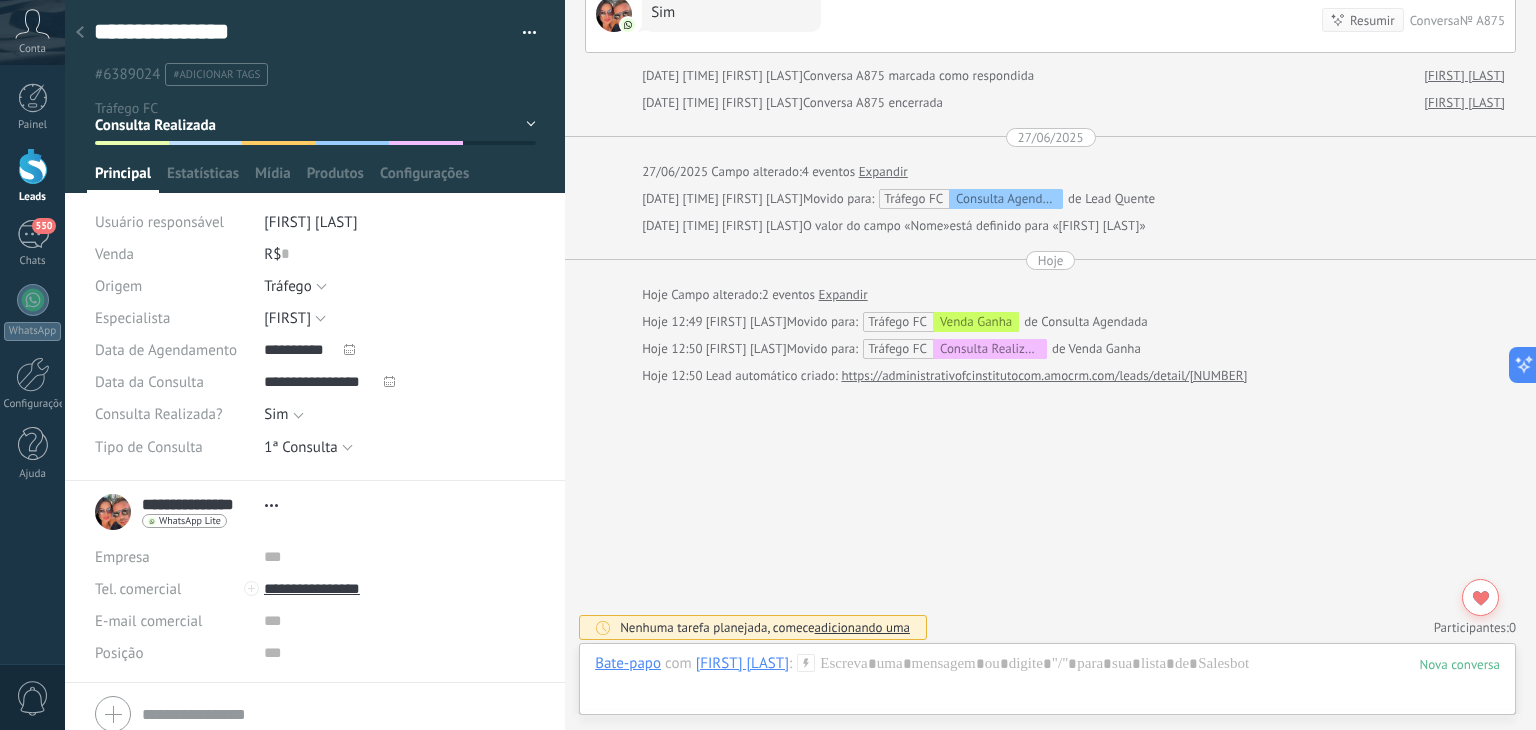 click at bounding box center (80, 33) 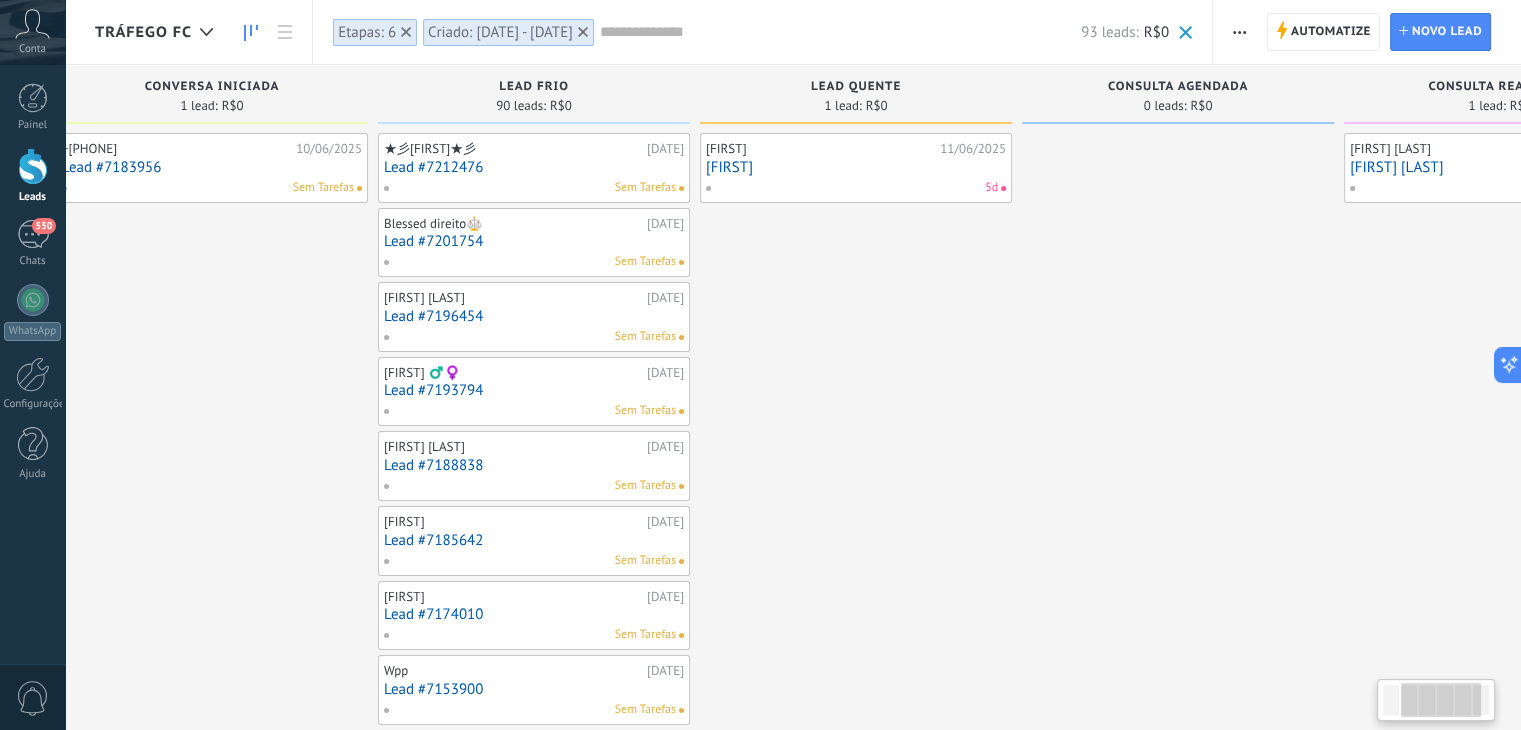 scroll, scrollTop: 0, scrollLeft: 378, axis: horizontal 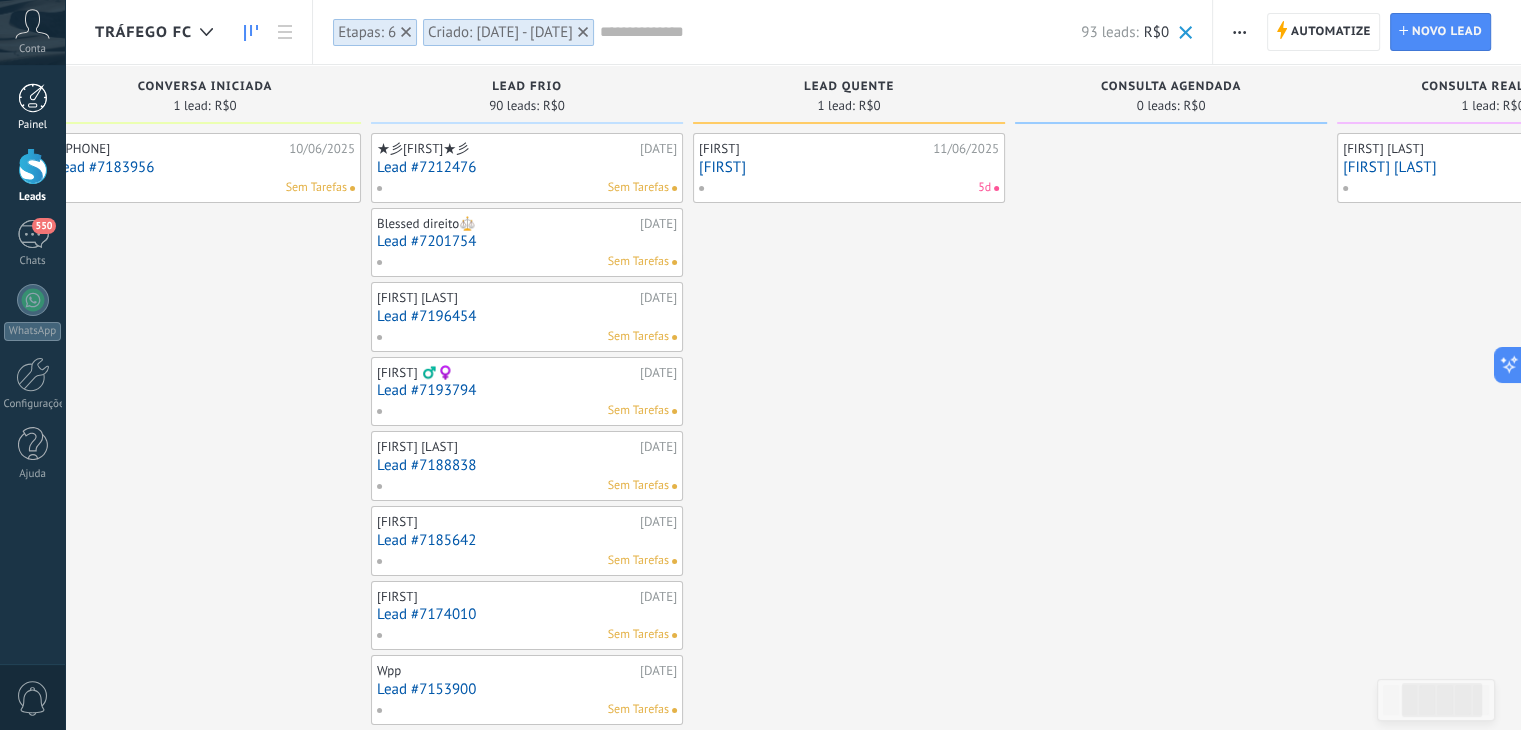 click at bounding box center [33, 98] 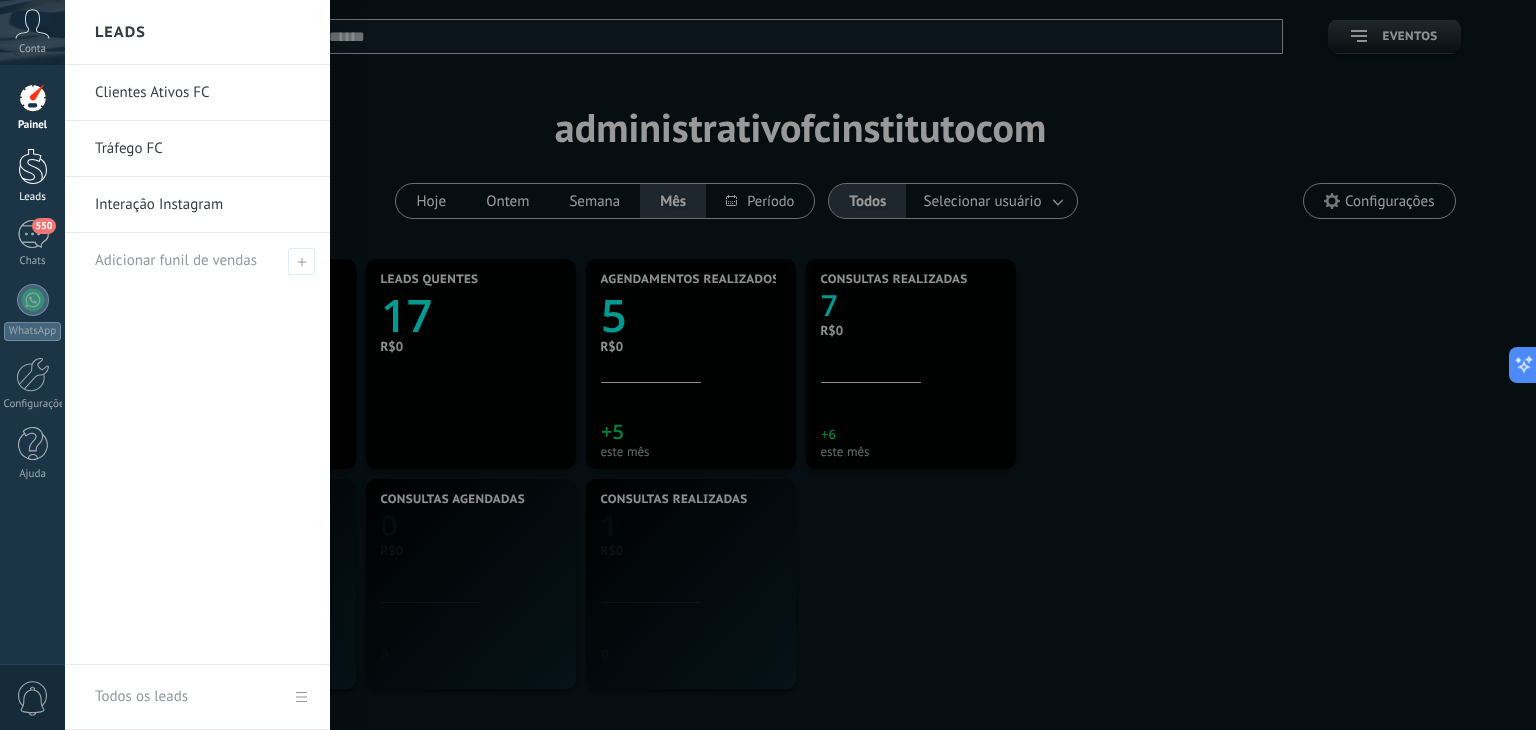 click at bounding box center [33, 166] 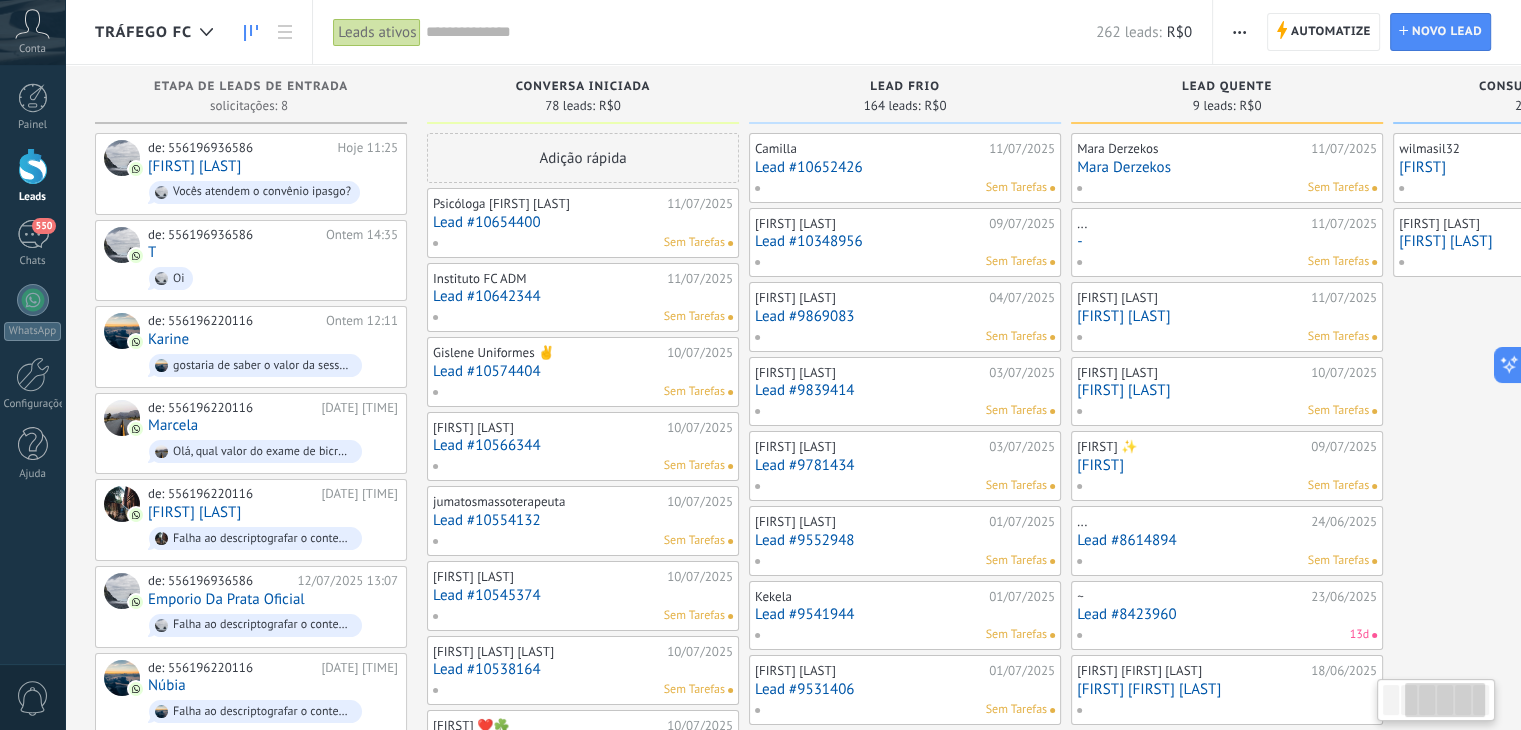 scroll, scrollTop: 0, scrollLeft: 536, axis: horizontal 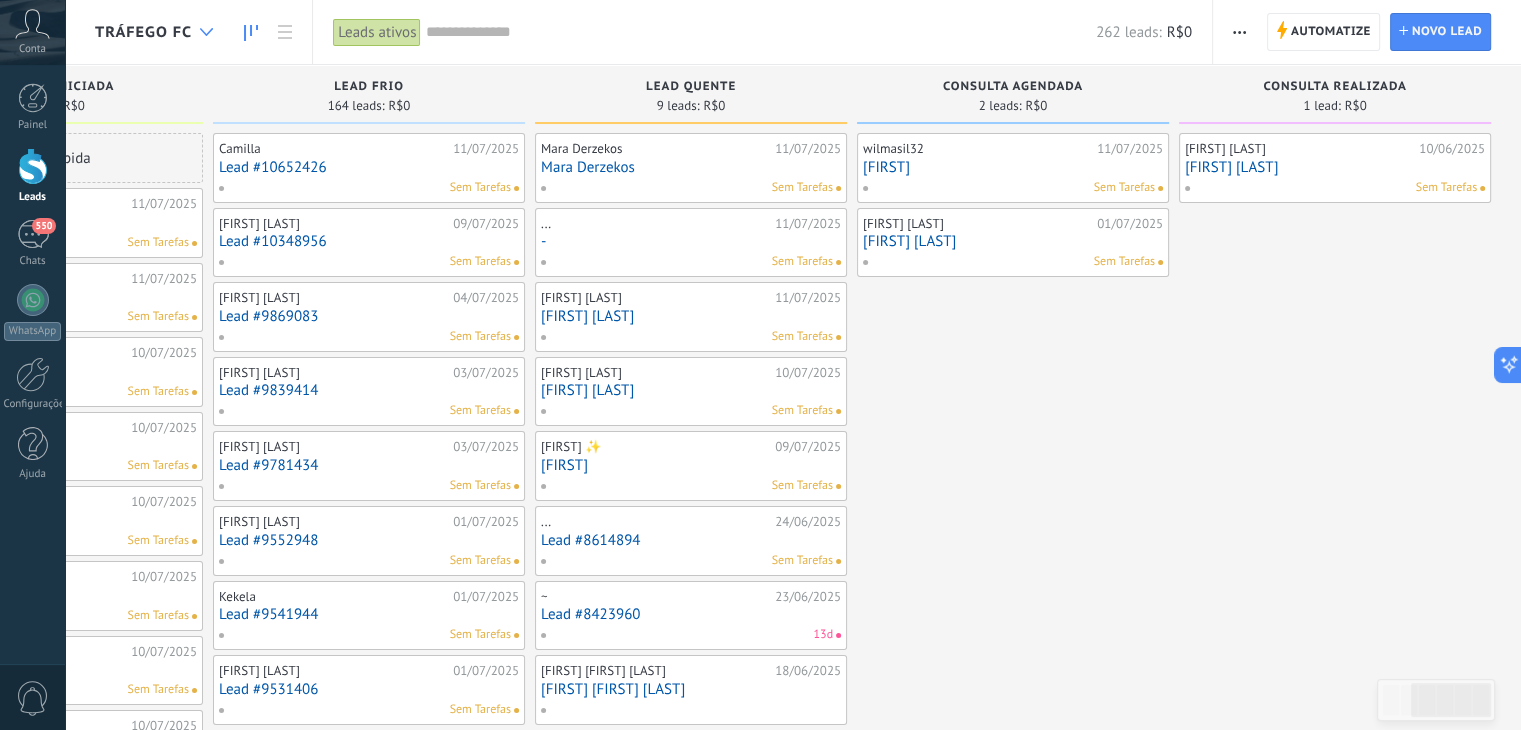 click at bounding box center (206, 32) 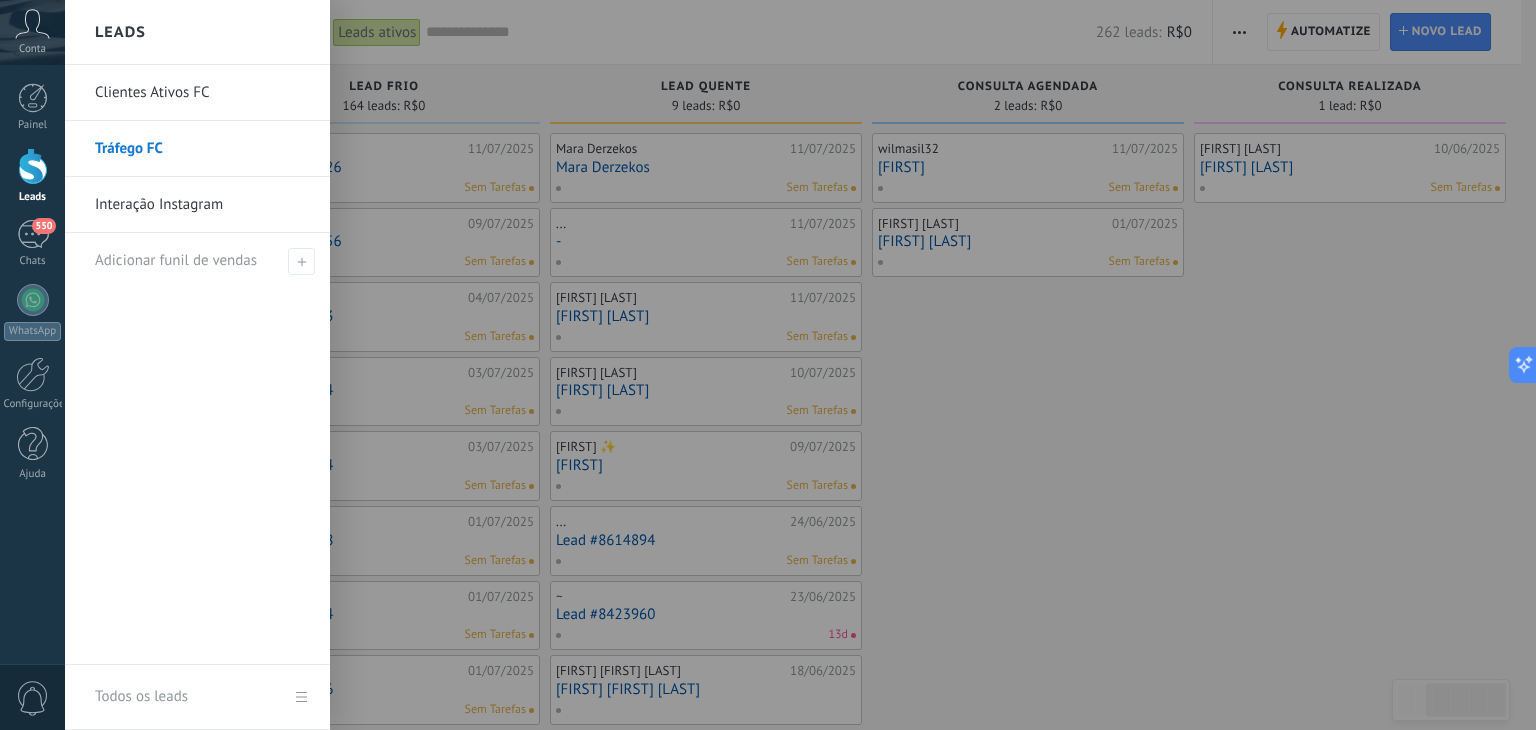 click at bounding box center [833, 365] 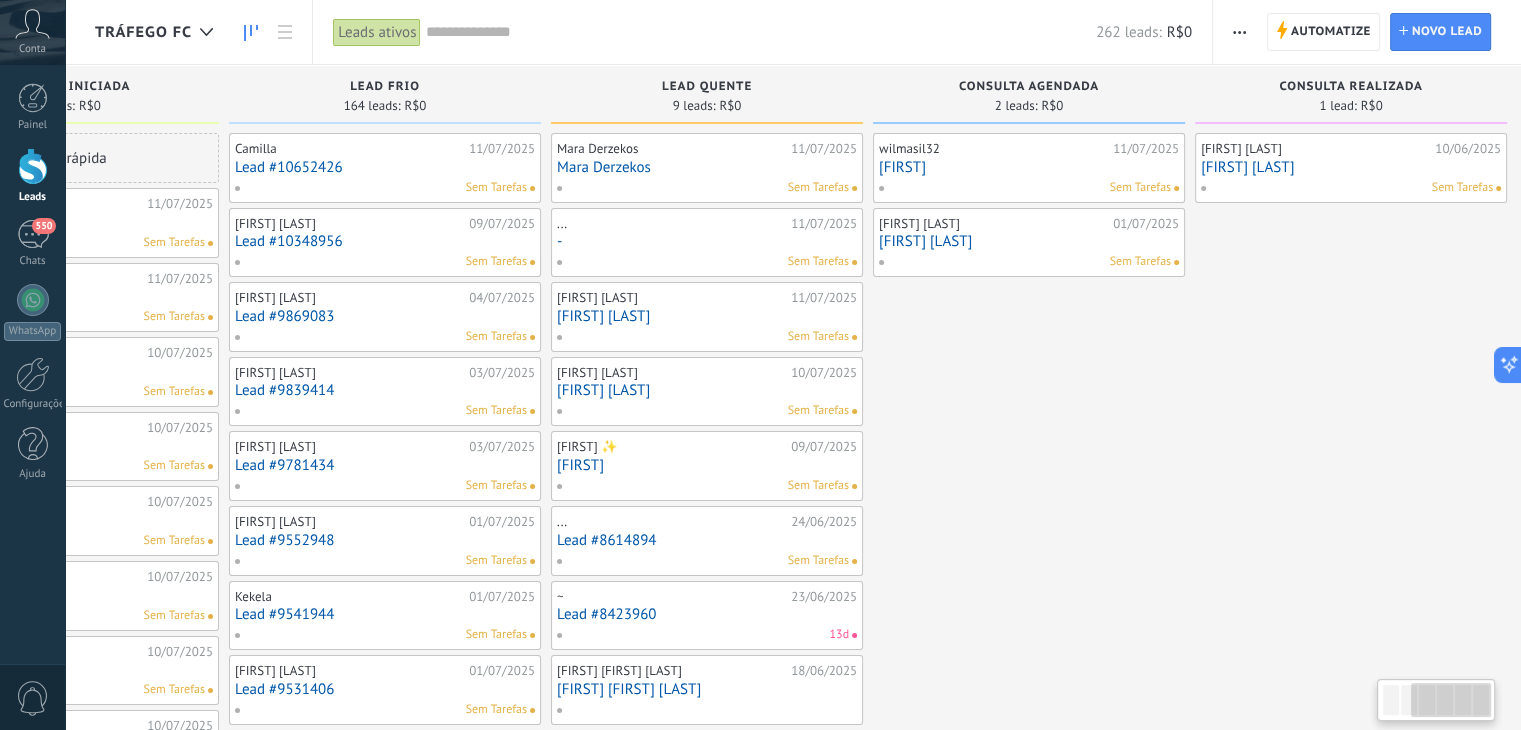 scroll, scrollTop: 0, scrollLeft: 536, axis: horizontal 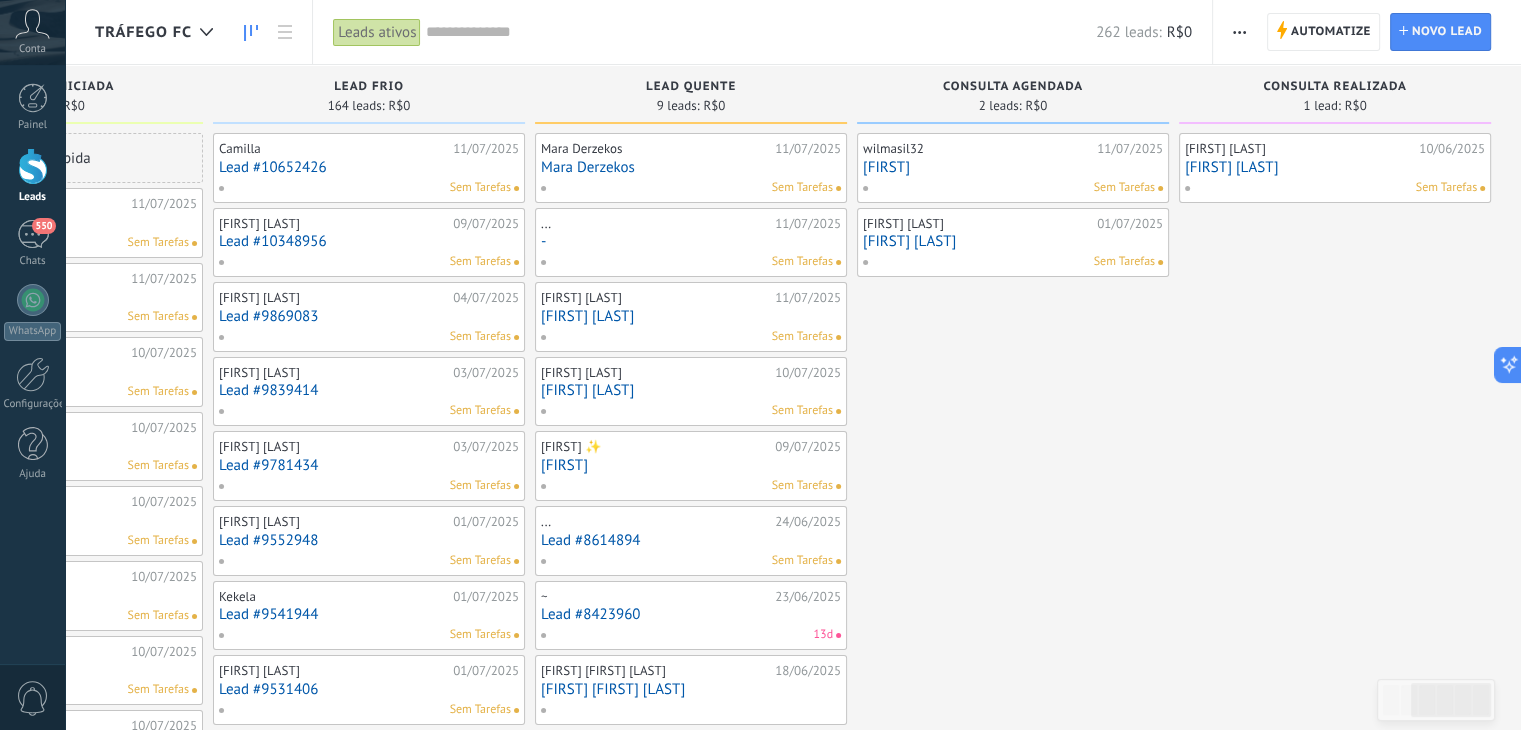click at bounding box center (761, 32) 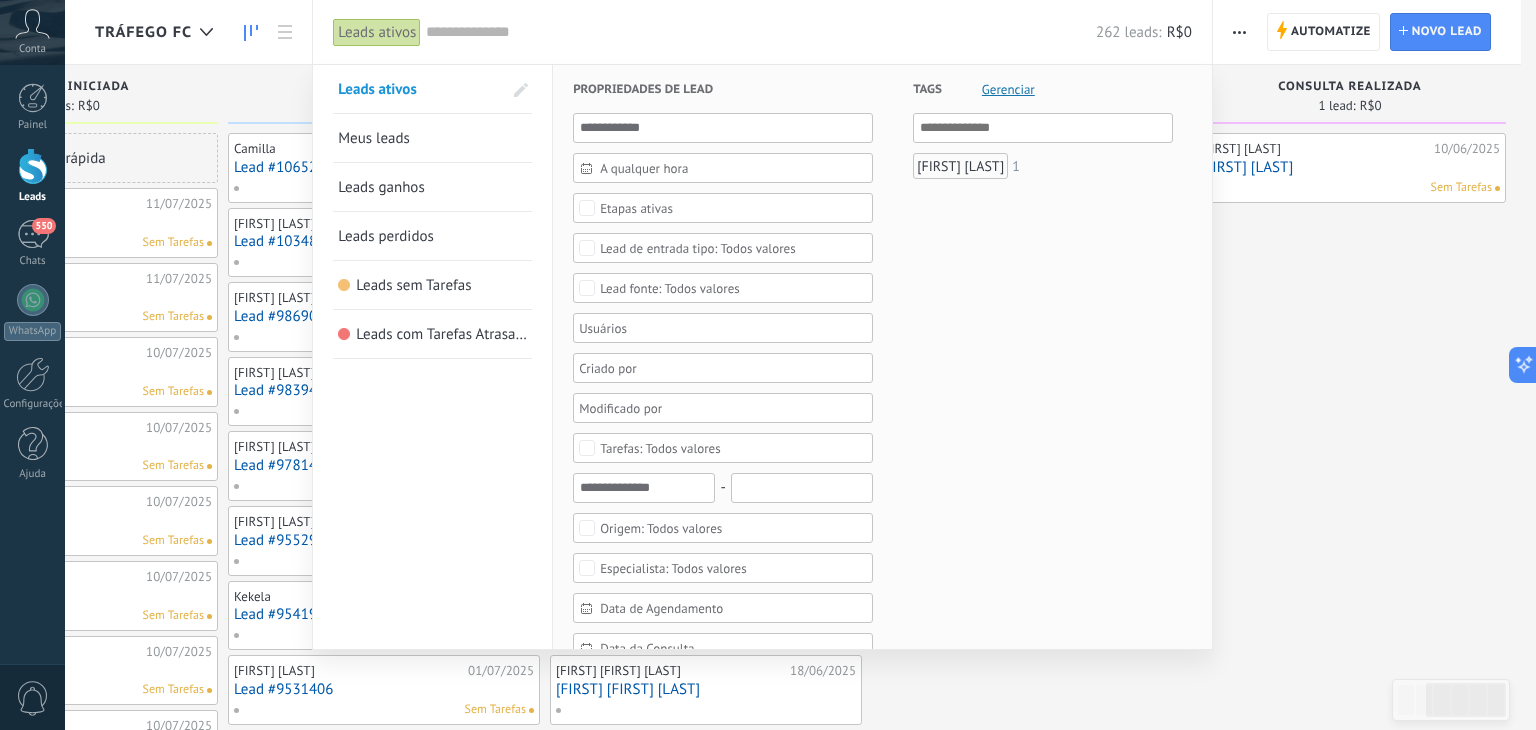 click on "Leads ganhos" at bounding box center (432, 187) 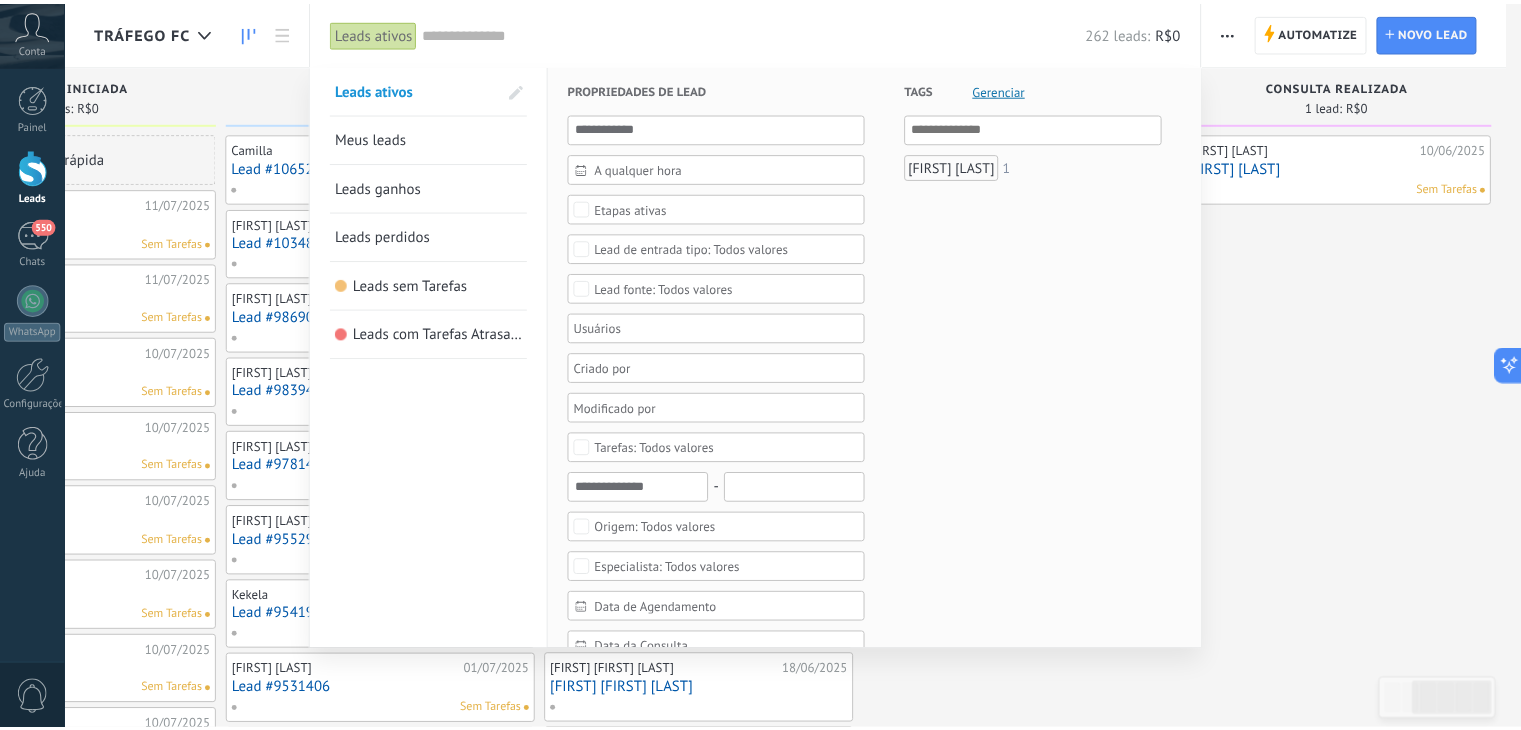 scroll, scrollTop: 0, scrollLeft: 520, axis: horizontal 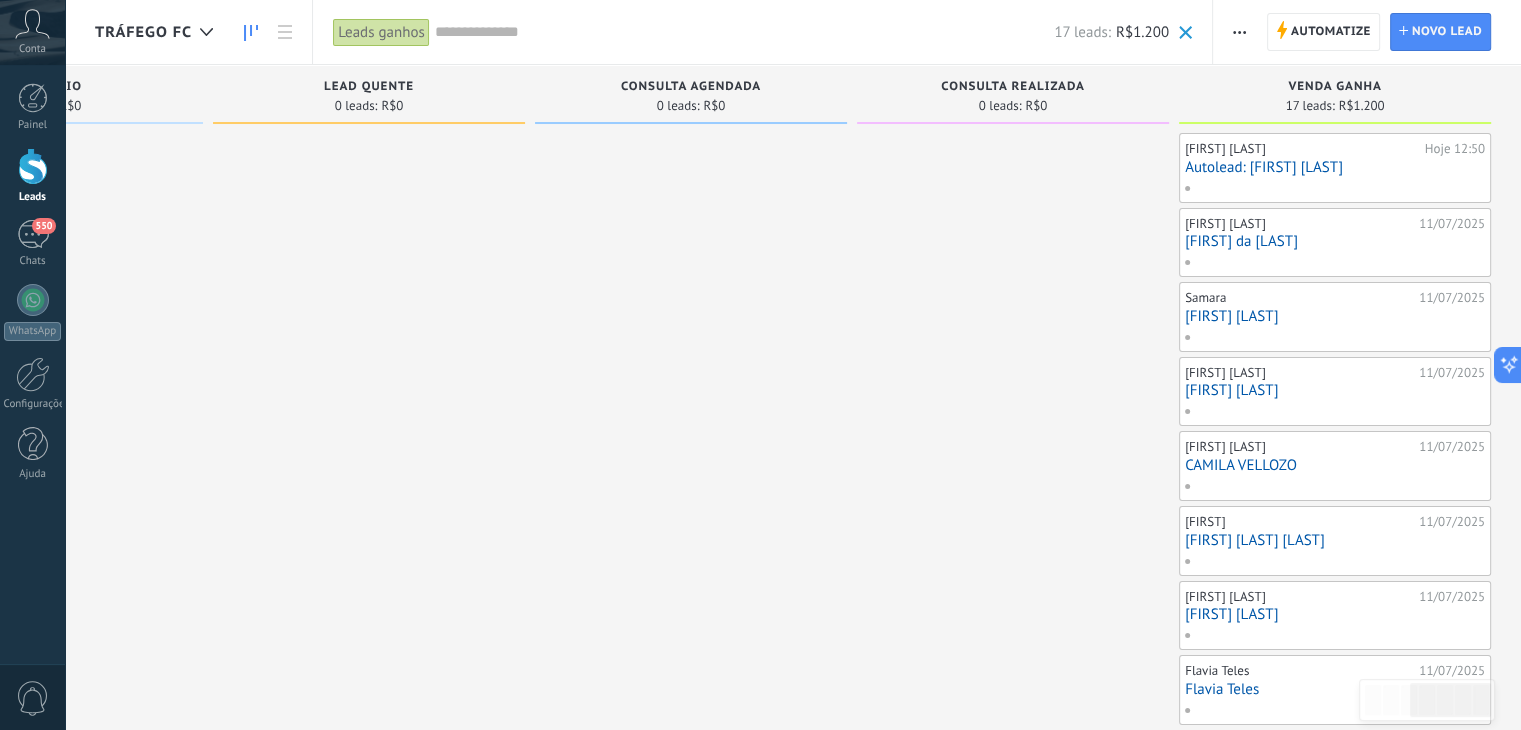 click at bounding box center [745, 32] 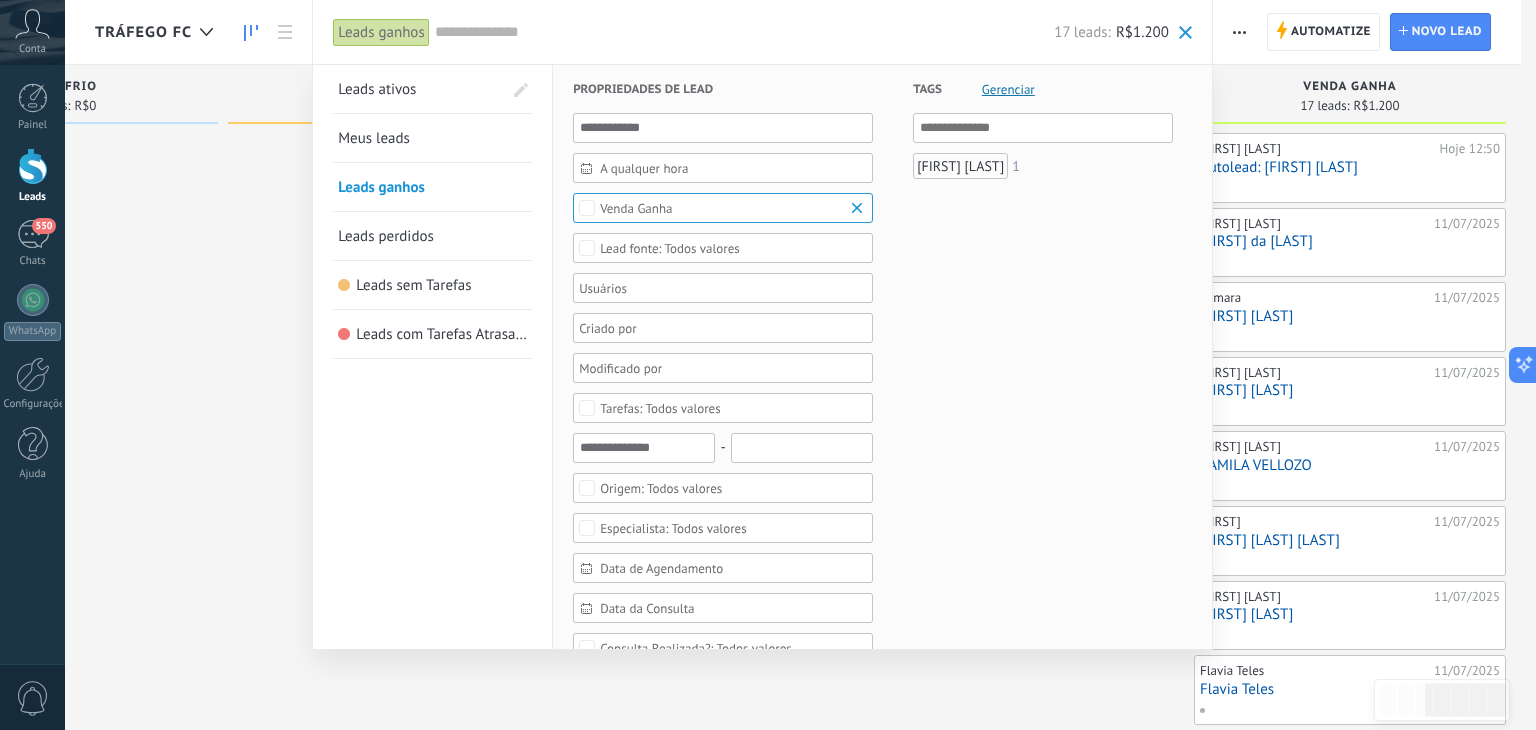 click on "Meus leads" at bounding box center [374, 138] 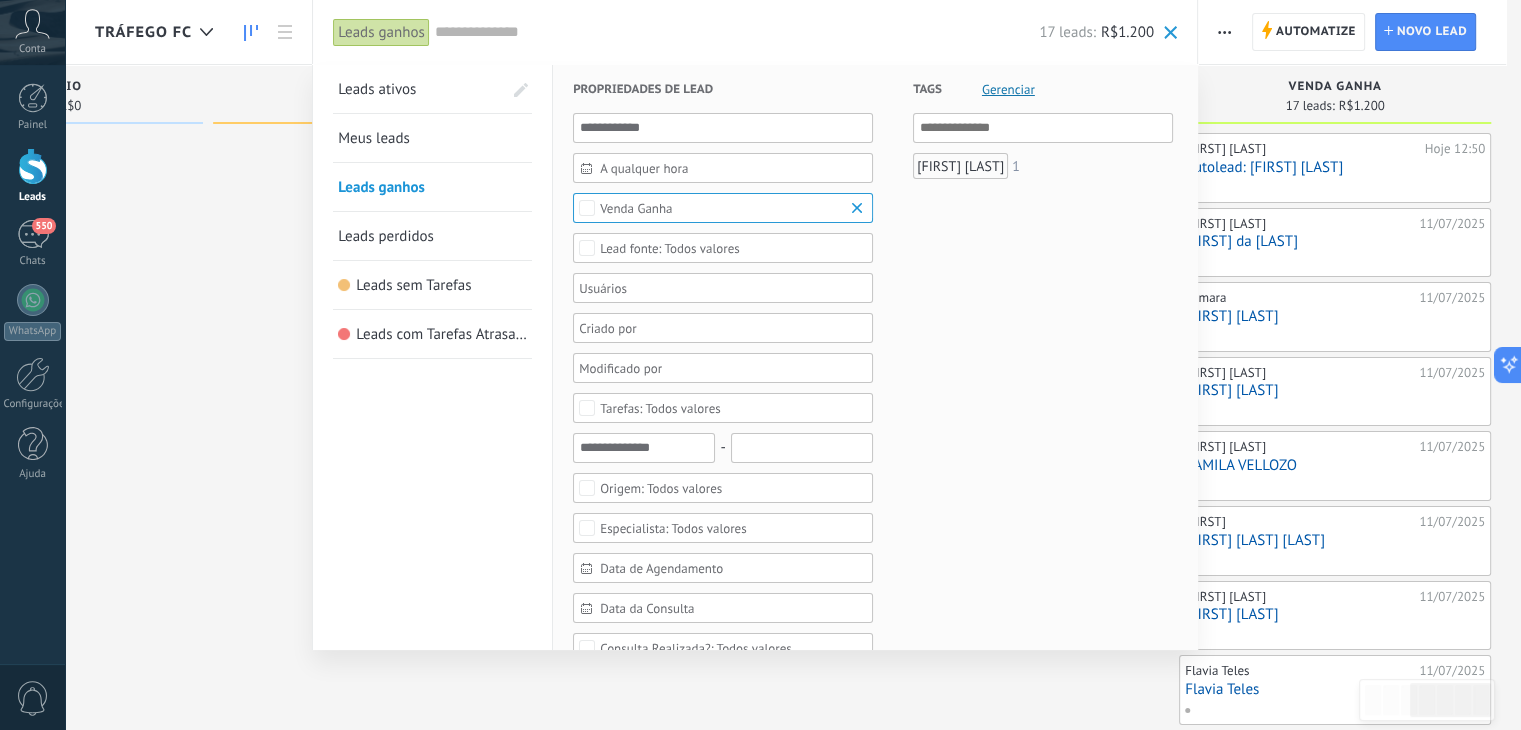scroll, scrollTop: 0, scrollLeft: 843, axis: horizontal 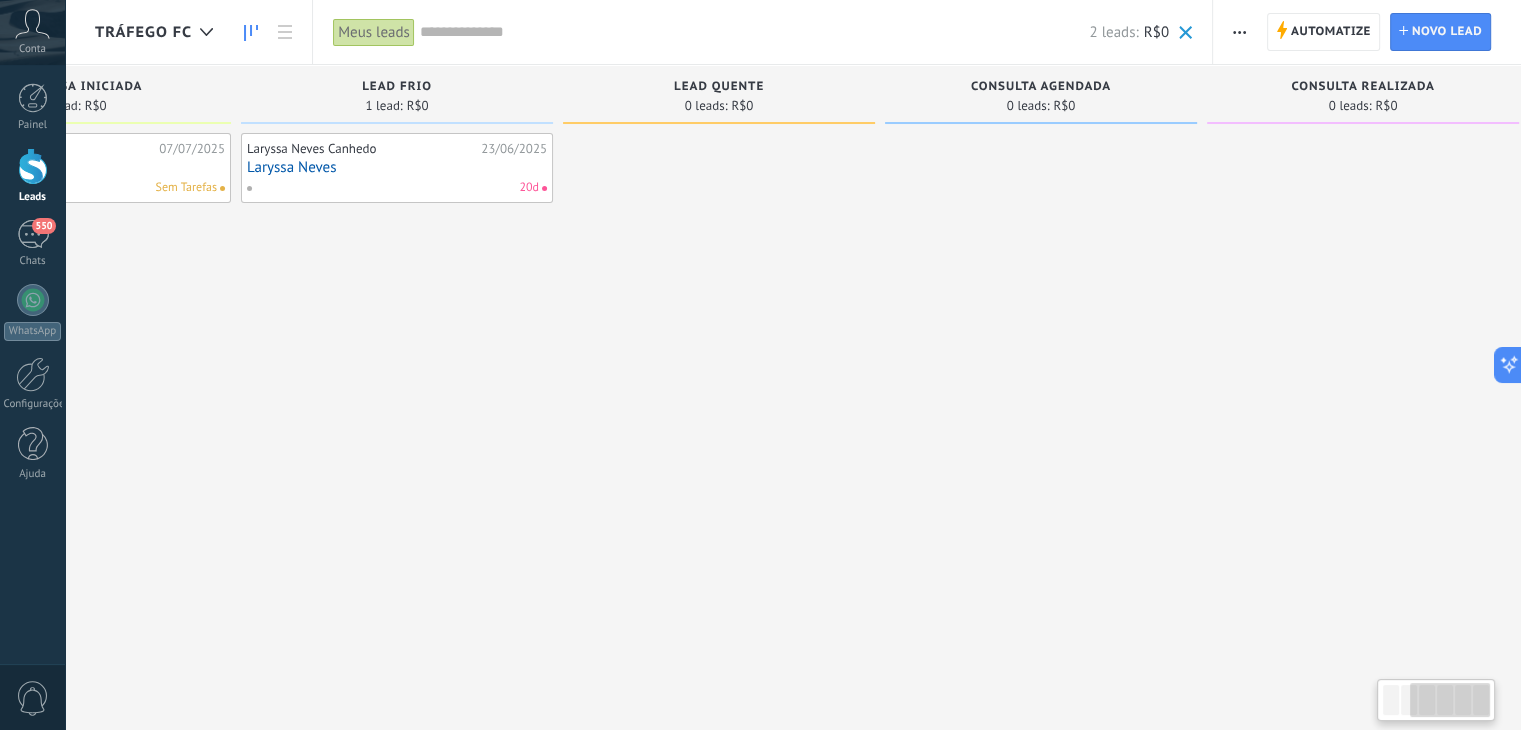 drag, startPoint x: 834, startPoint y: 217, endPoint x: 778, endPoint y: 160, distance: 79.9062 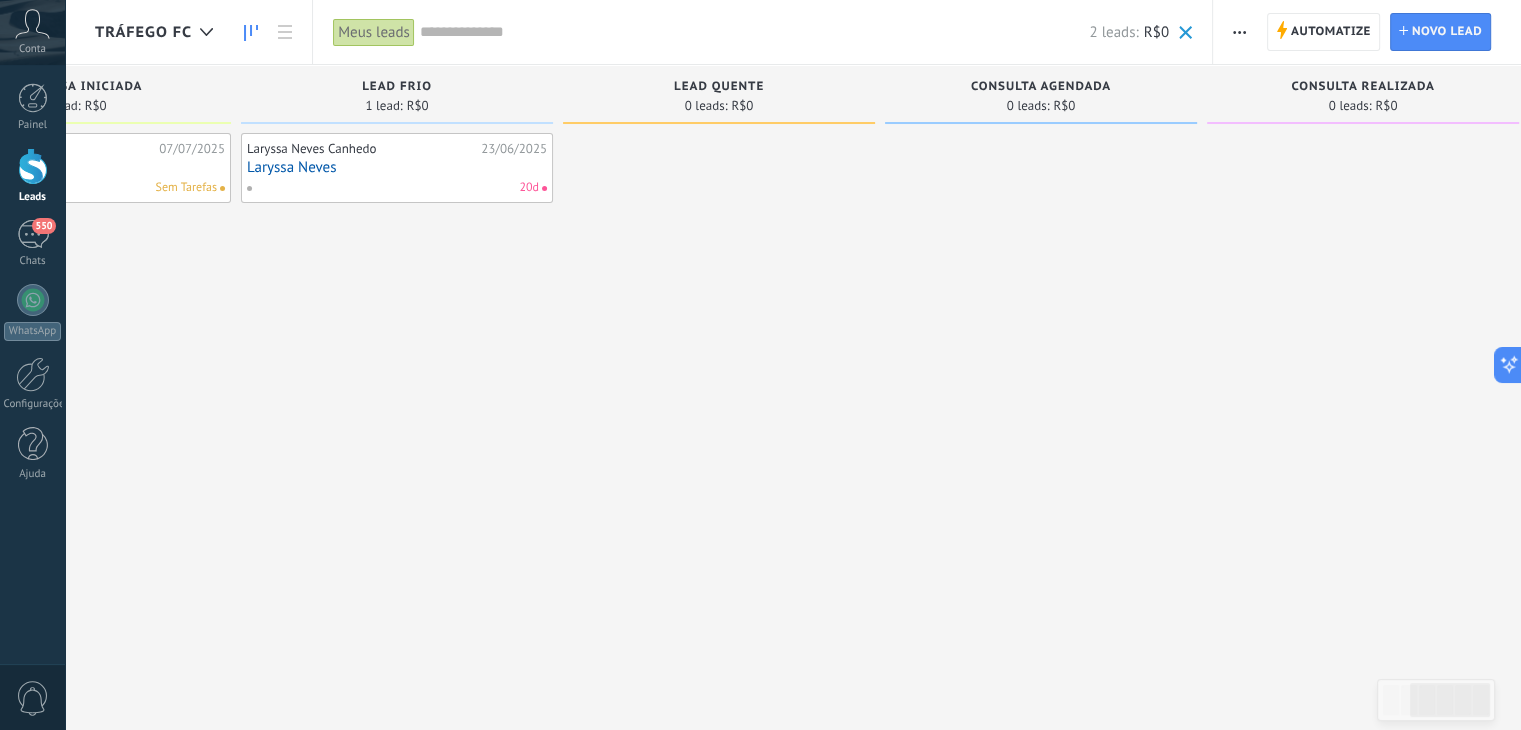 click at bounding box center [754, 32] 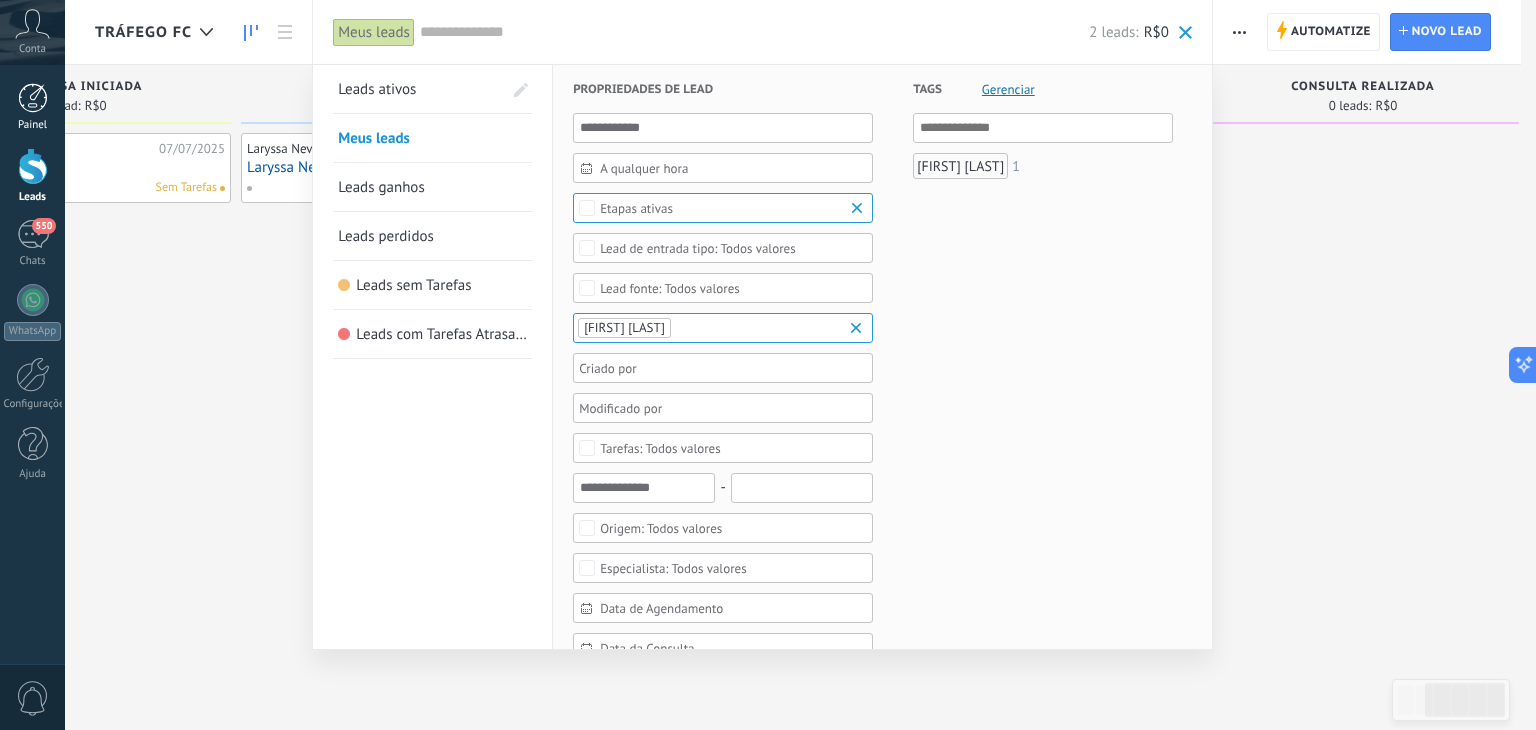 click on "Painel" at bounding box center (32, 107) 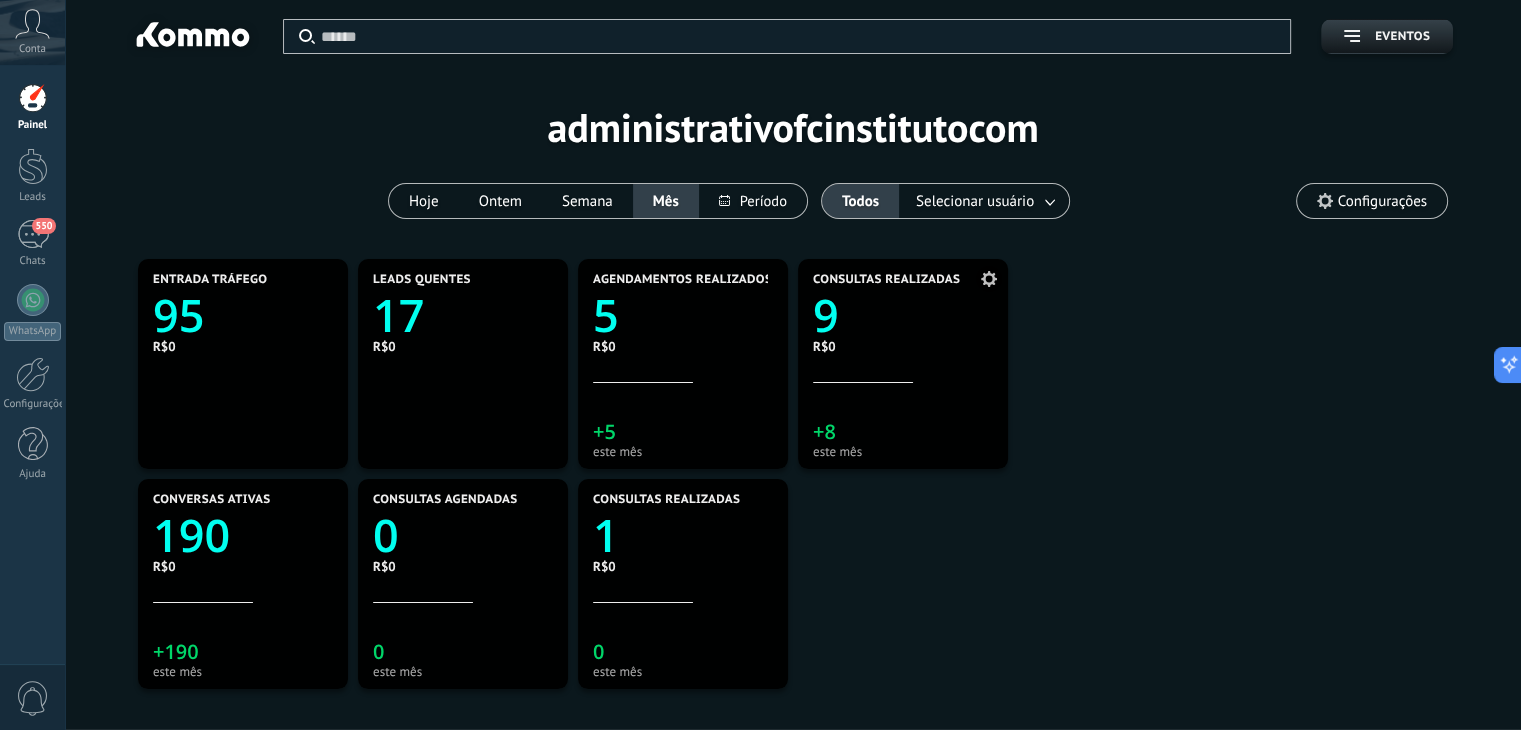 click on "9" 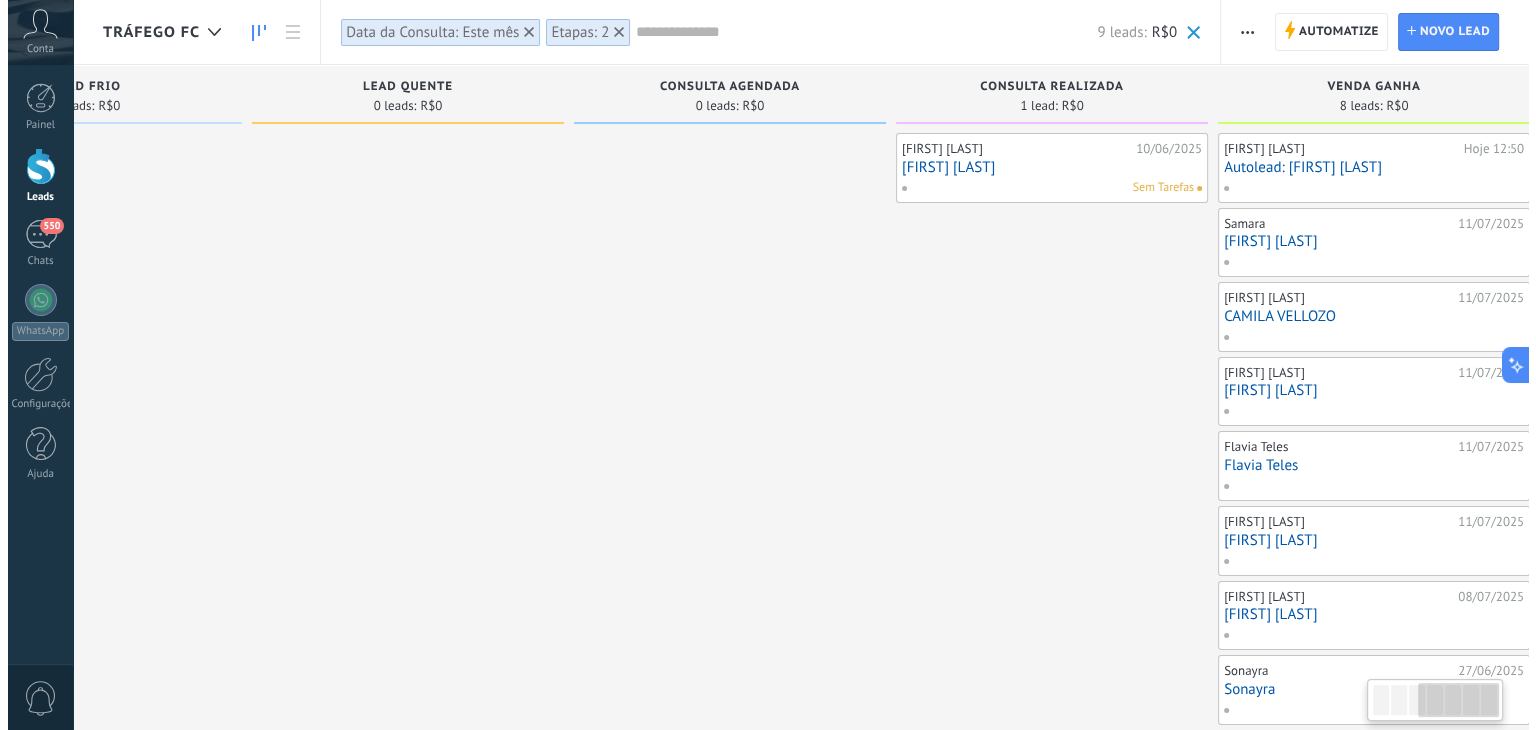 scroll, scrollTop: 0, scrollLeft: 858, axis: horizontal 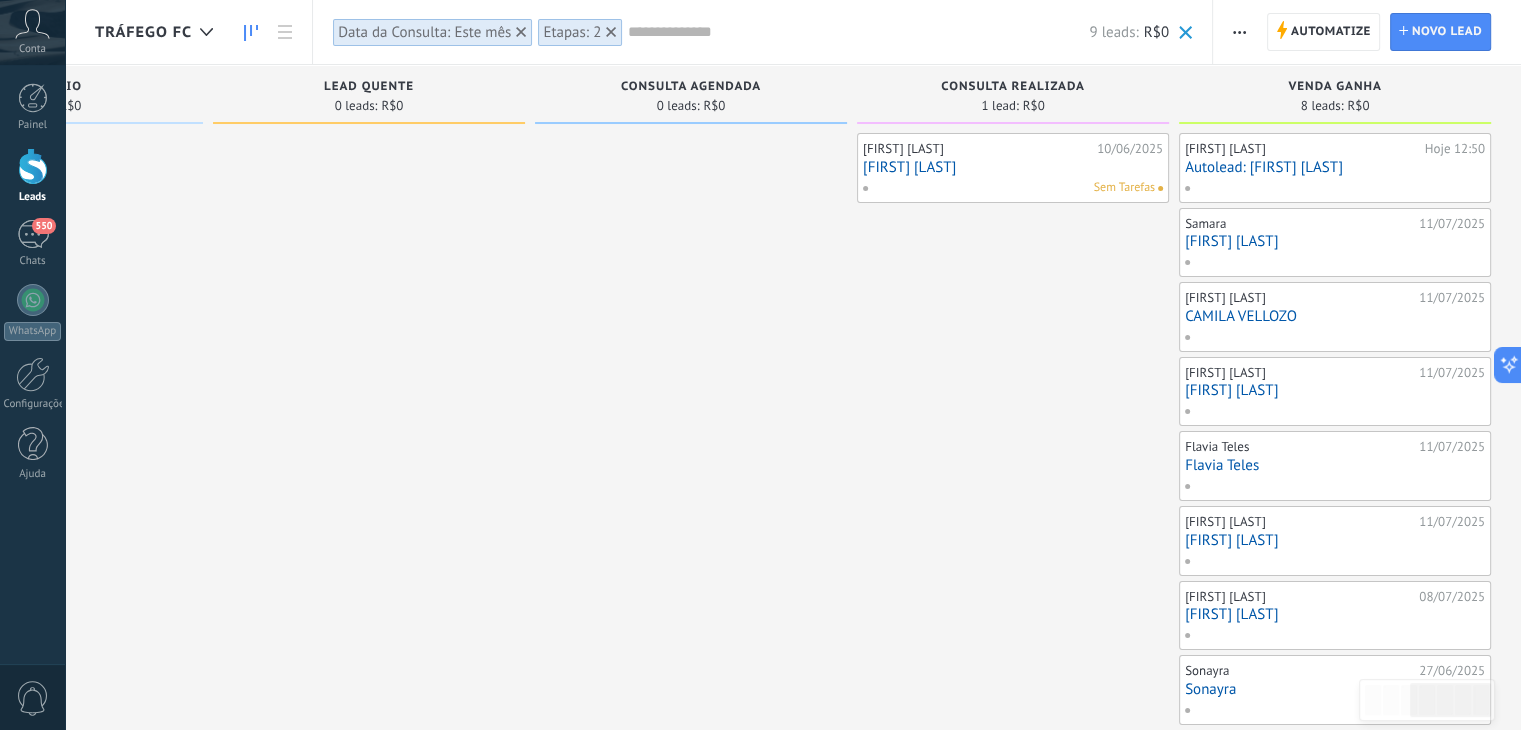 click on "Autolead: Marcelo Salgado" at bounding box center [1335, 167] 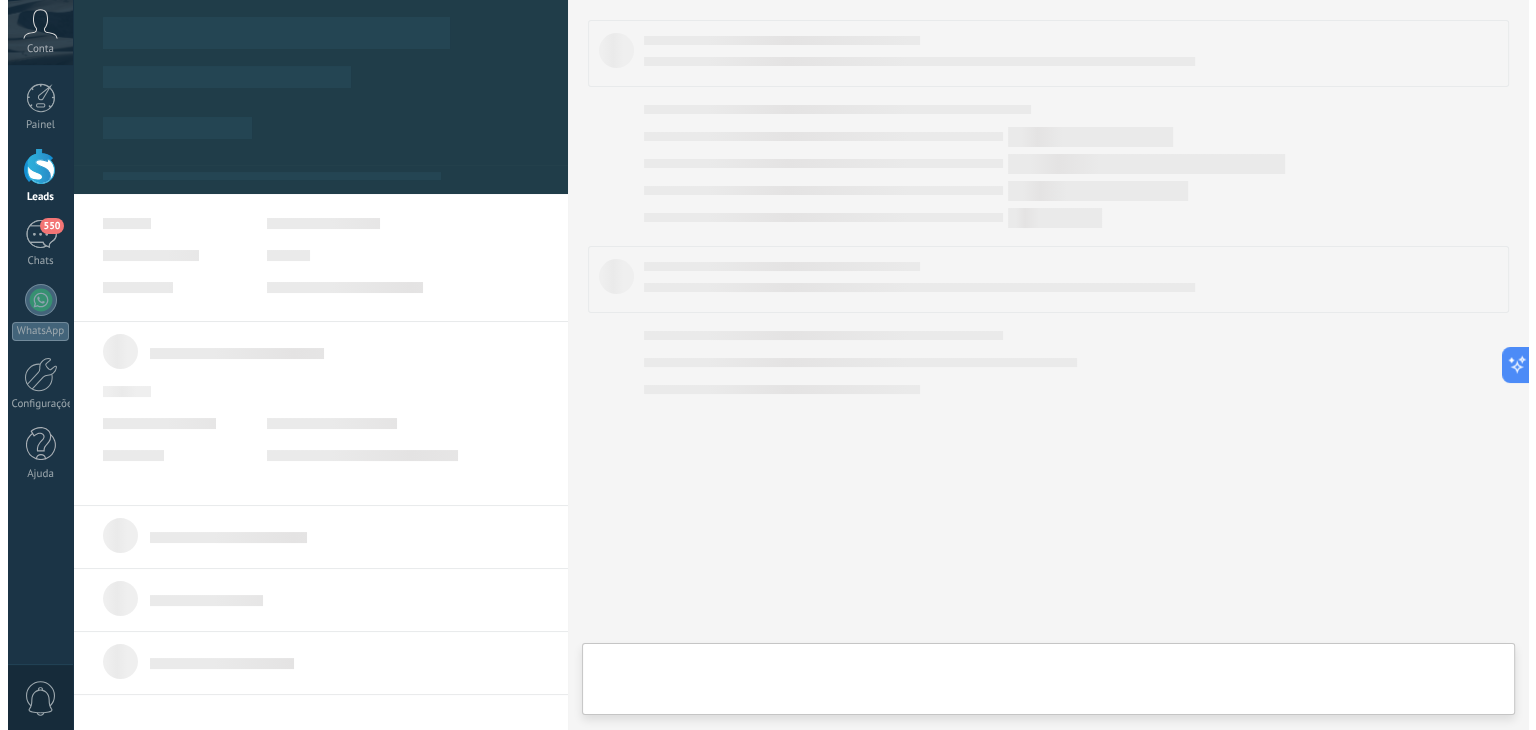 scroll, scrollTop: 0, scrollLeft: 843, axis: horizontal 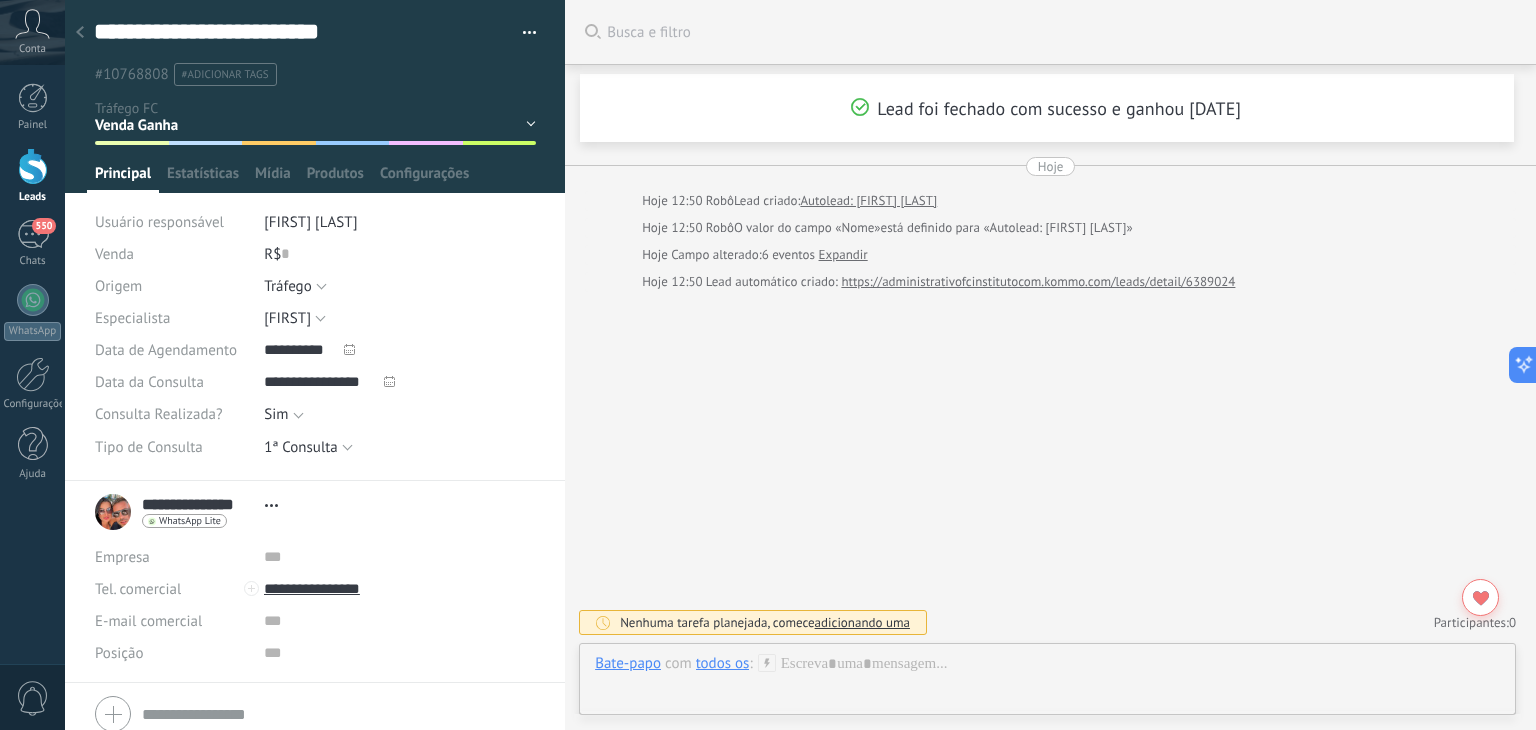 click at bounding box center (522, 33) 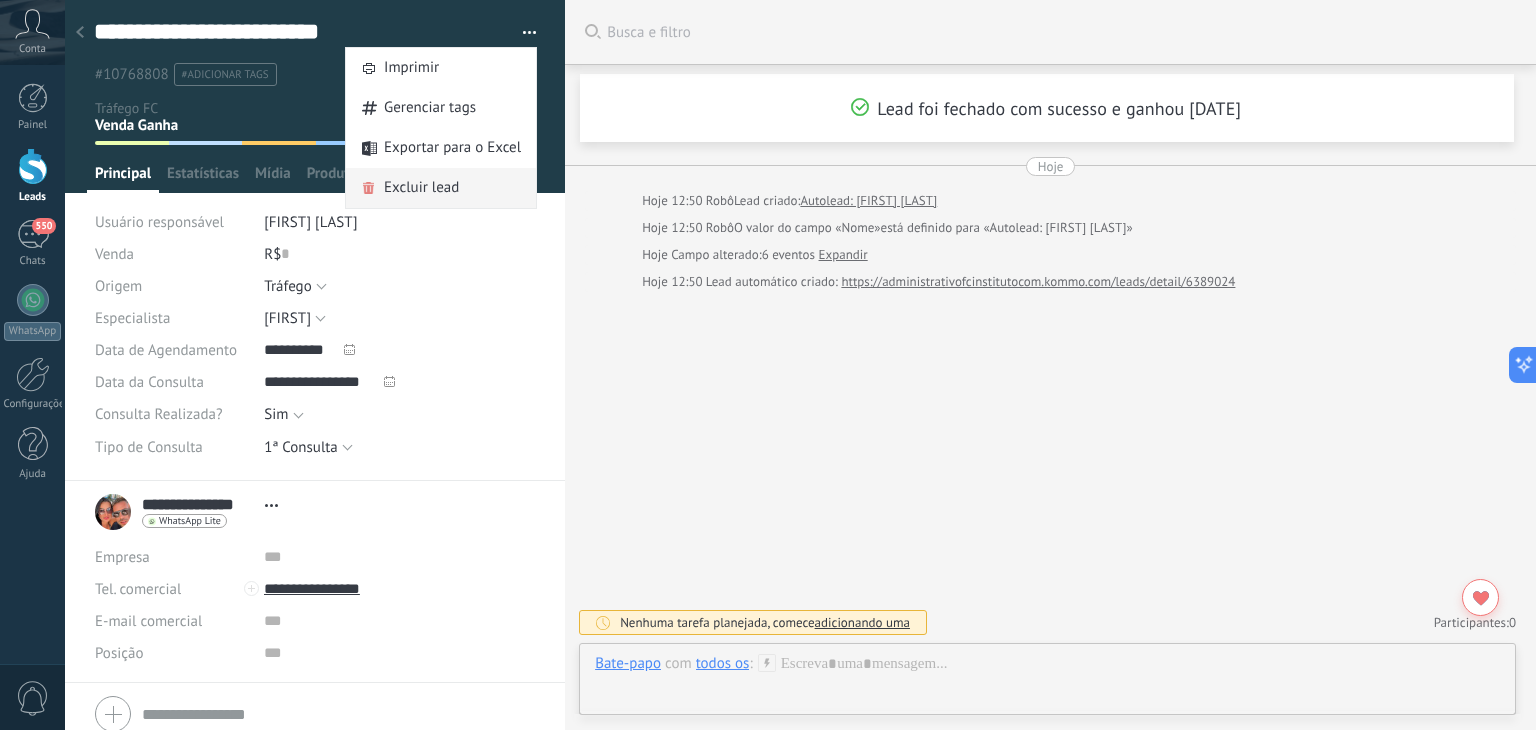 click on "Excluir lead" at bounding box center [421, 188] 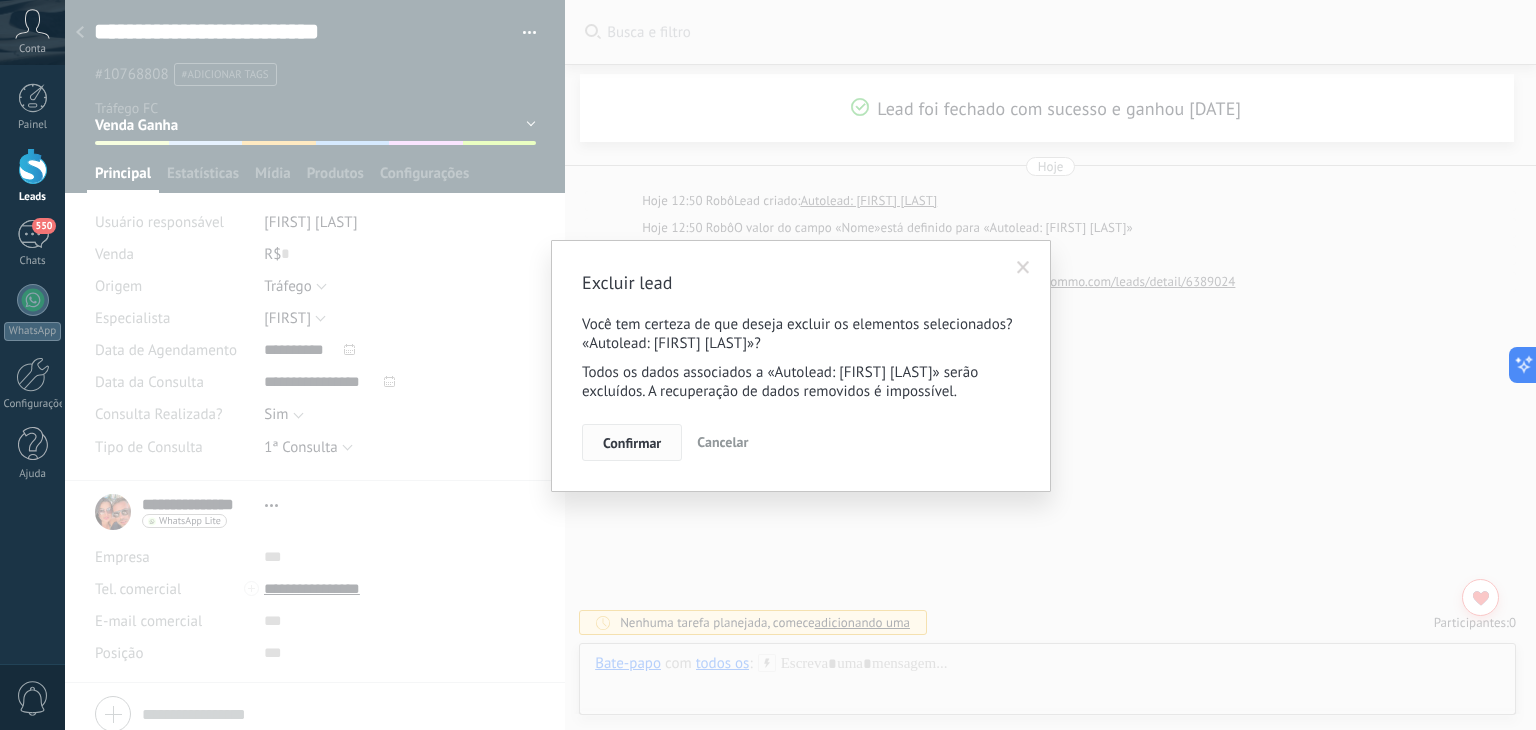 click on "Confirmar" at bounding box center [632, 443] 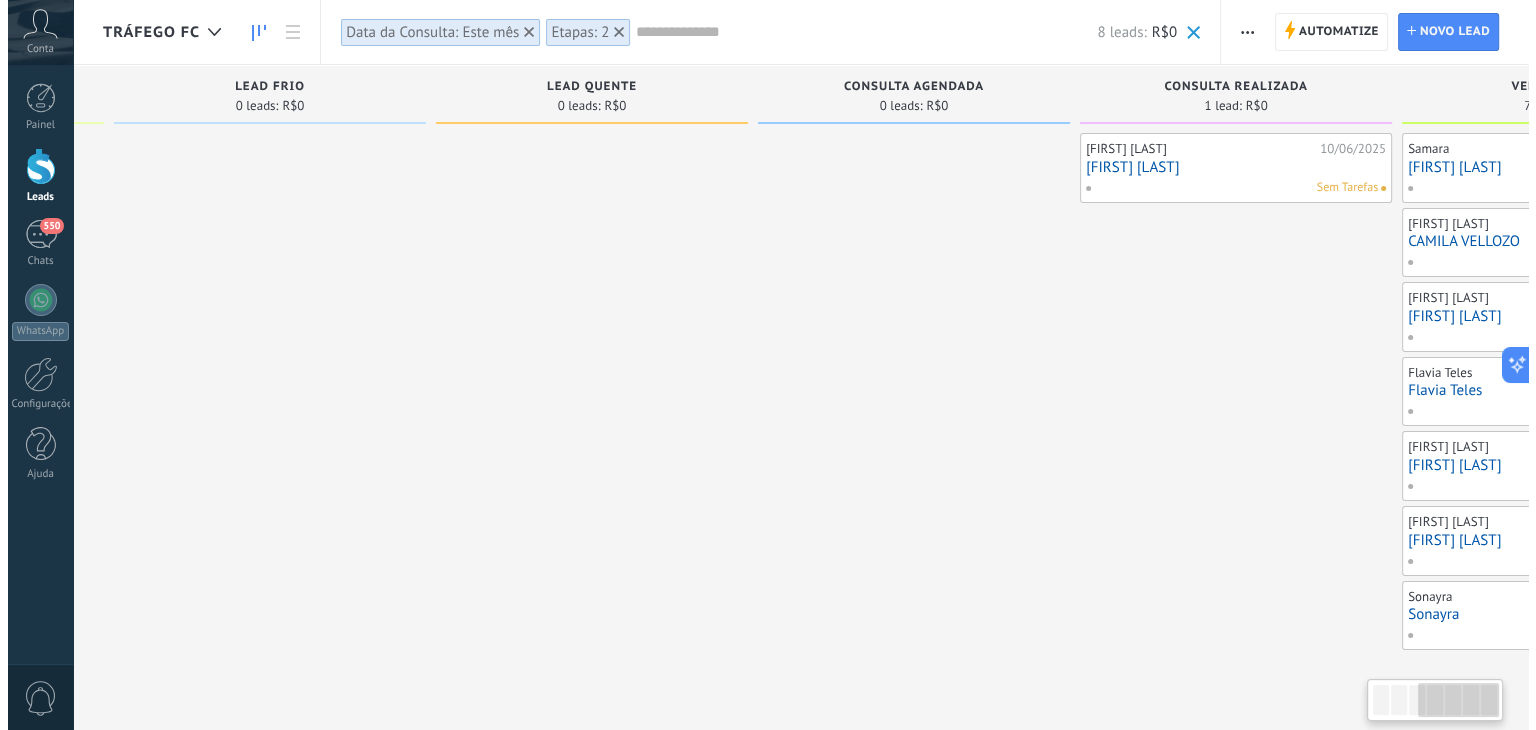 scroll, scrollTop: 0, scrollLeft: 858, axis: horizontal 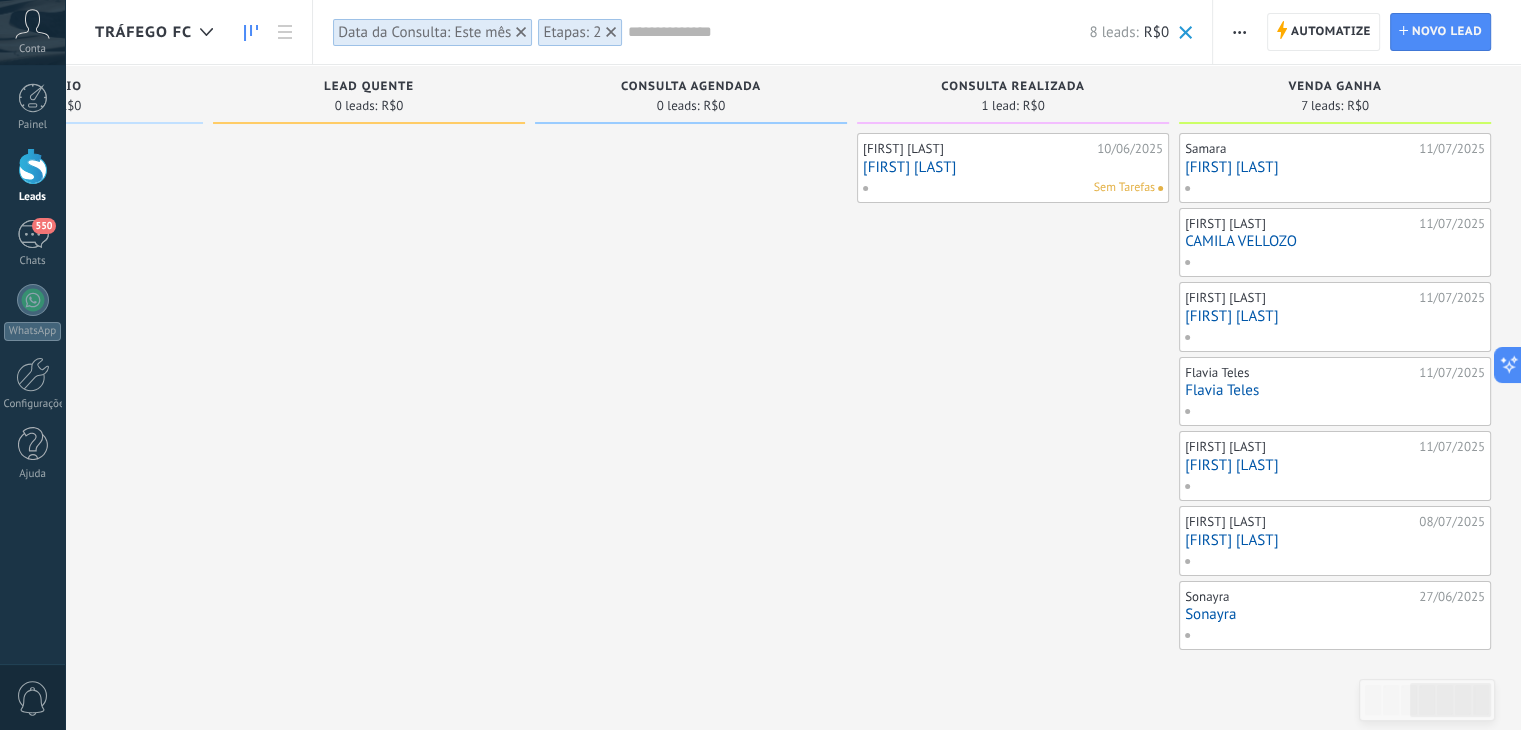 click on "Sonayra" at bounding box center (1335, 614) 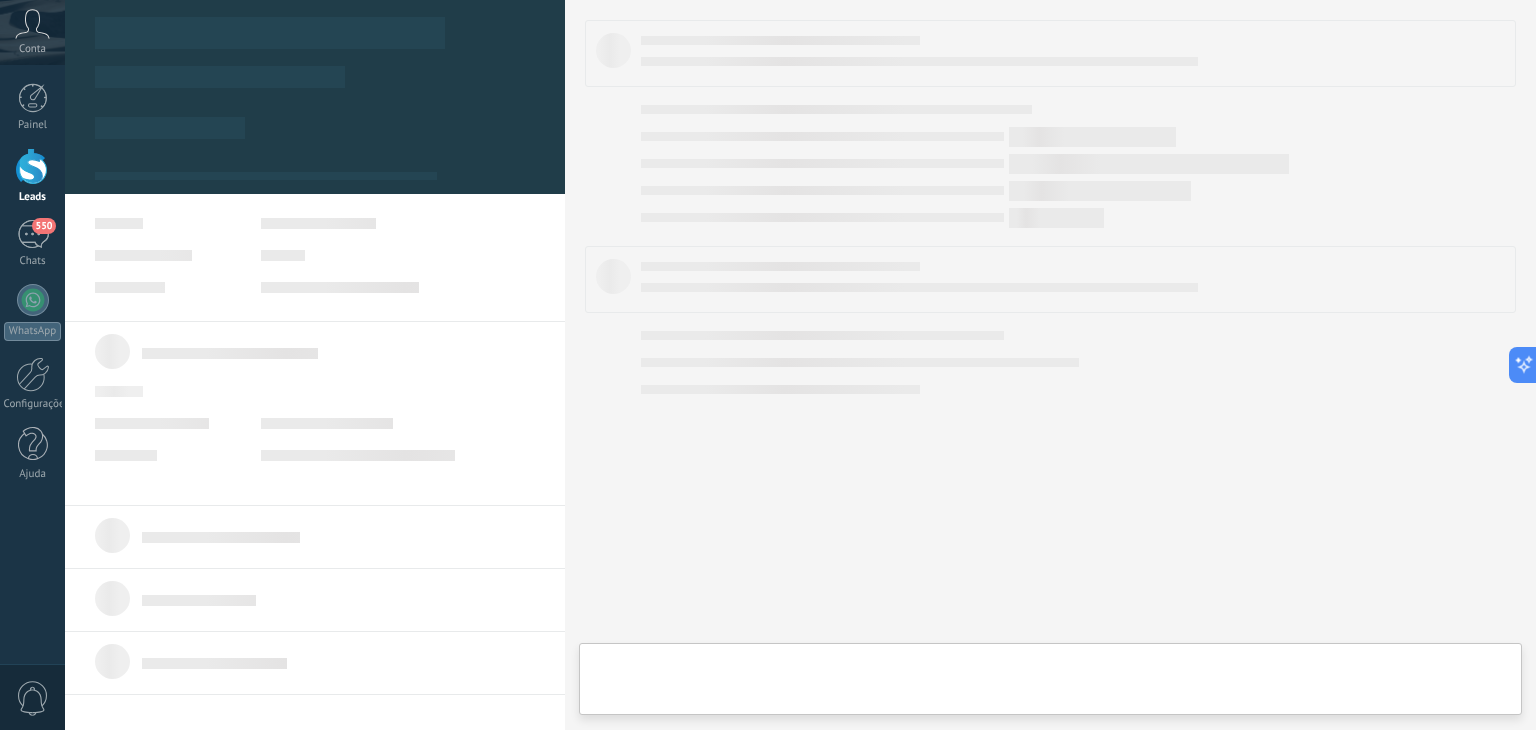 scroll, scrollTop: 0, scrollLeft: 843, axis: horizontal 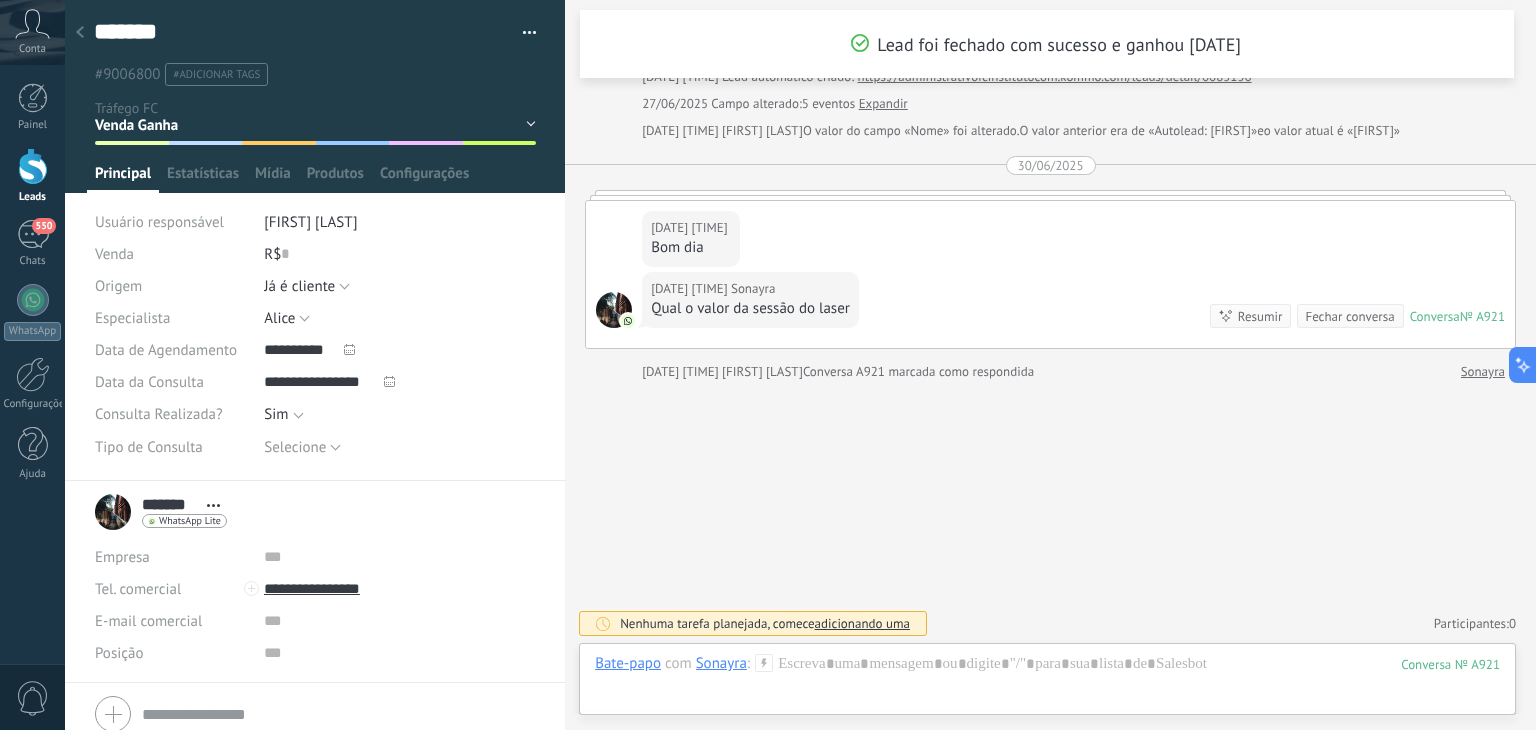 click 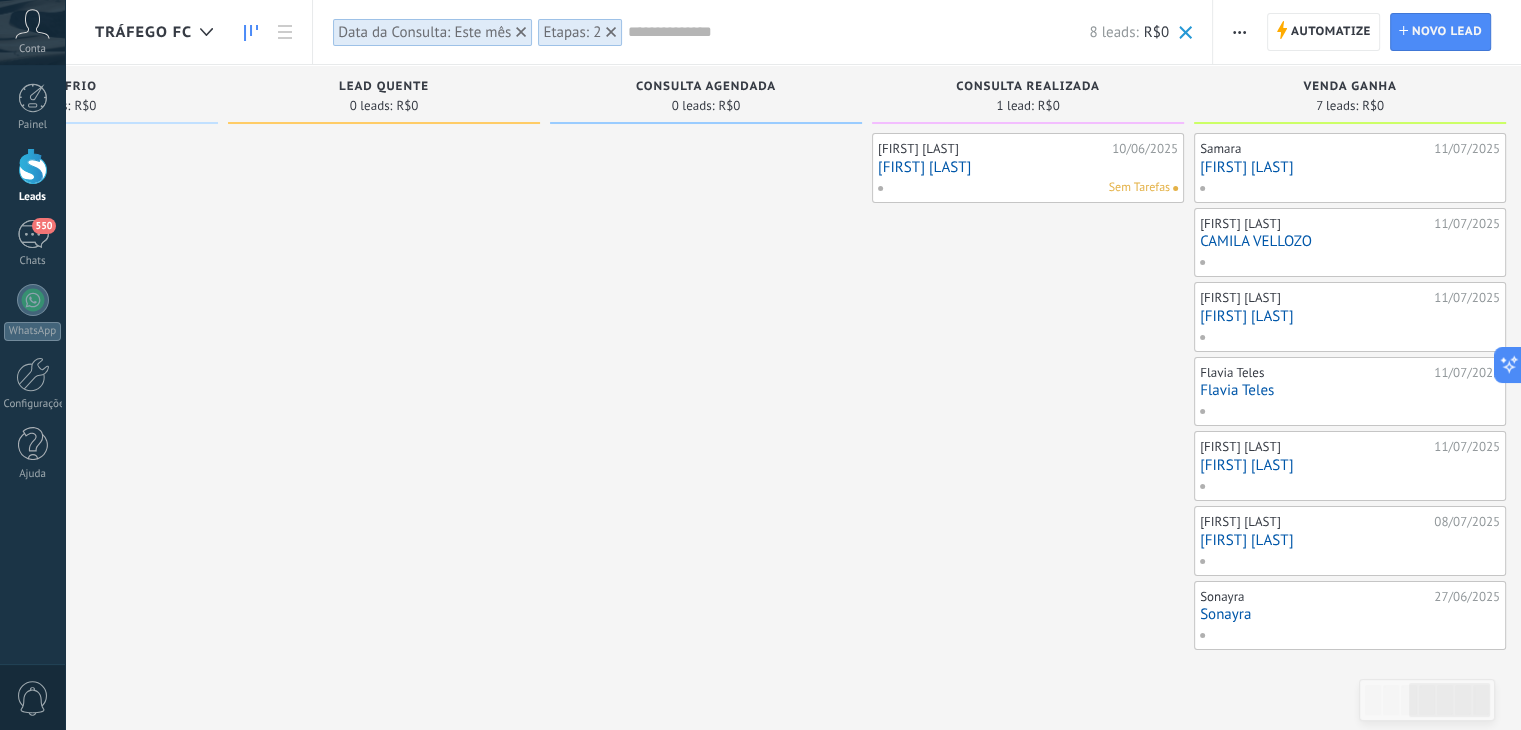 click on "[FIRST] [LAST]" at bounding box center [1350, 465] 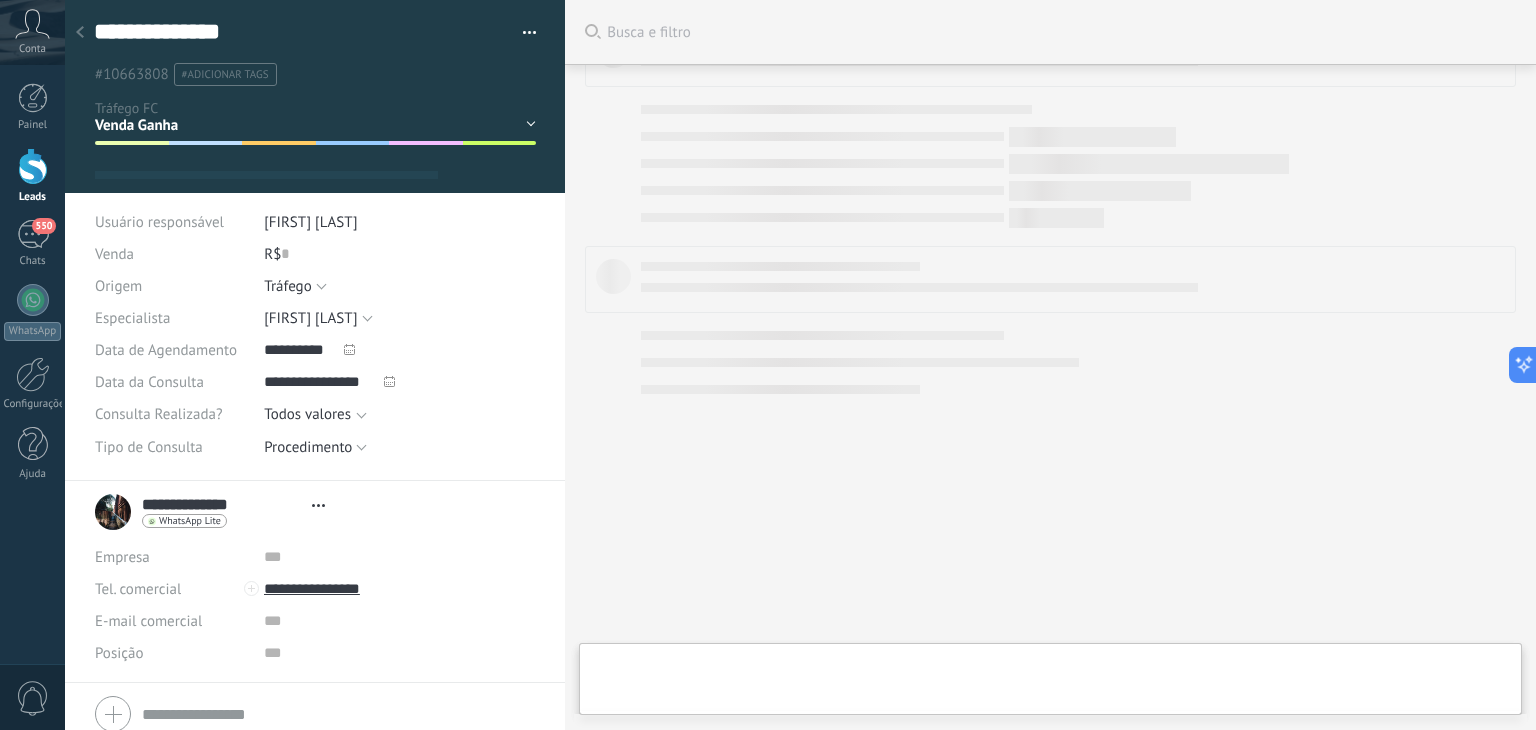 scroll, scrollTop: 29, scrollLeft: 0, axis: vertical 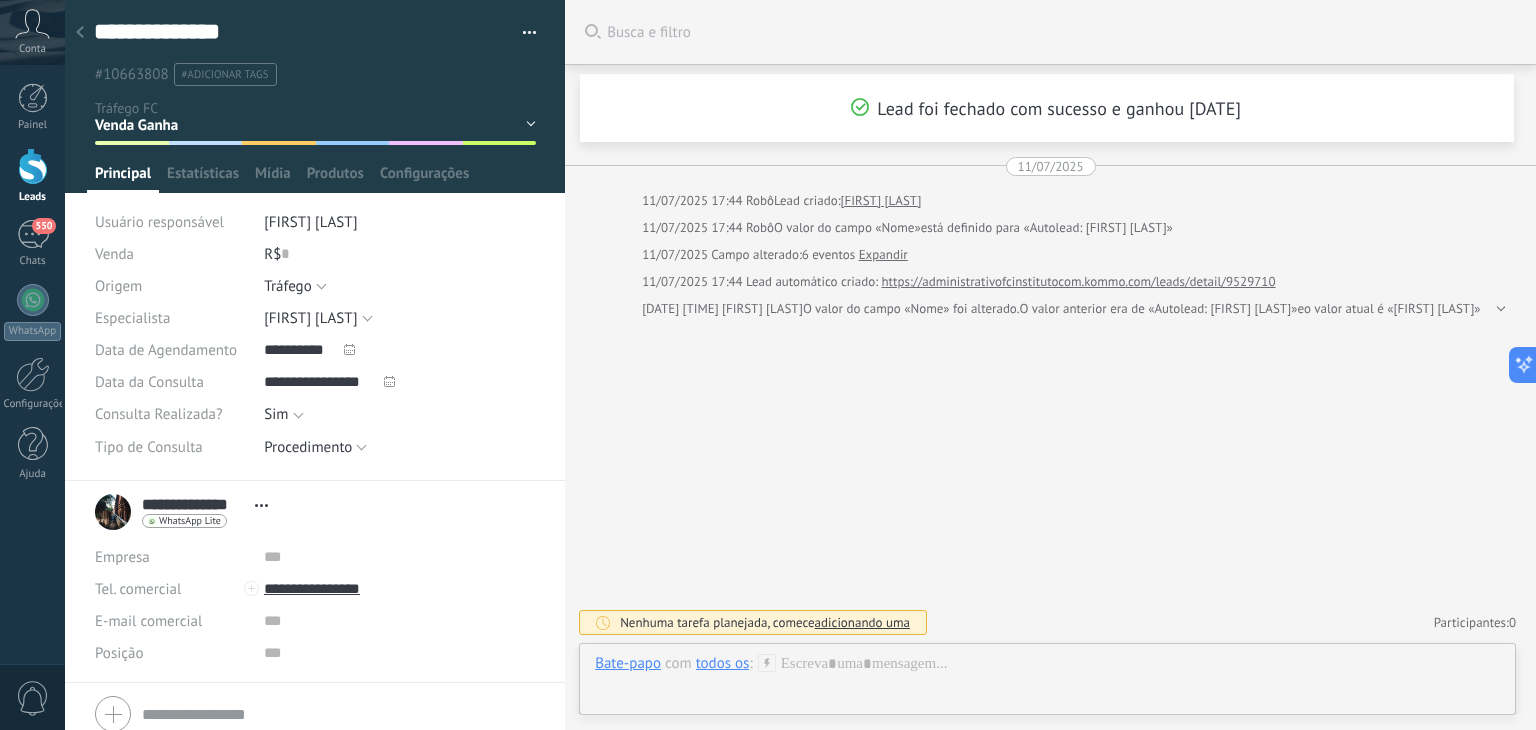 click 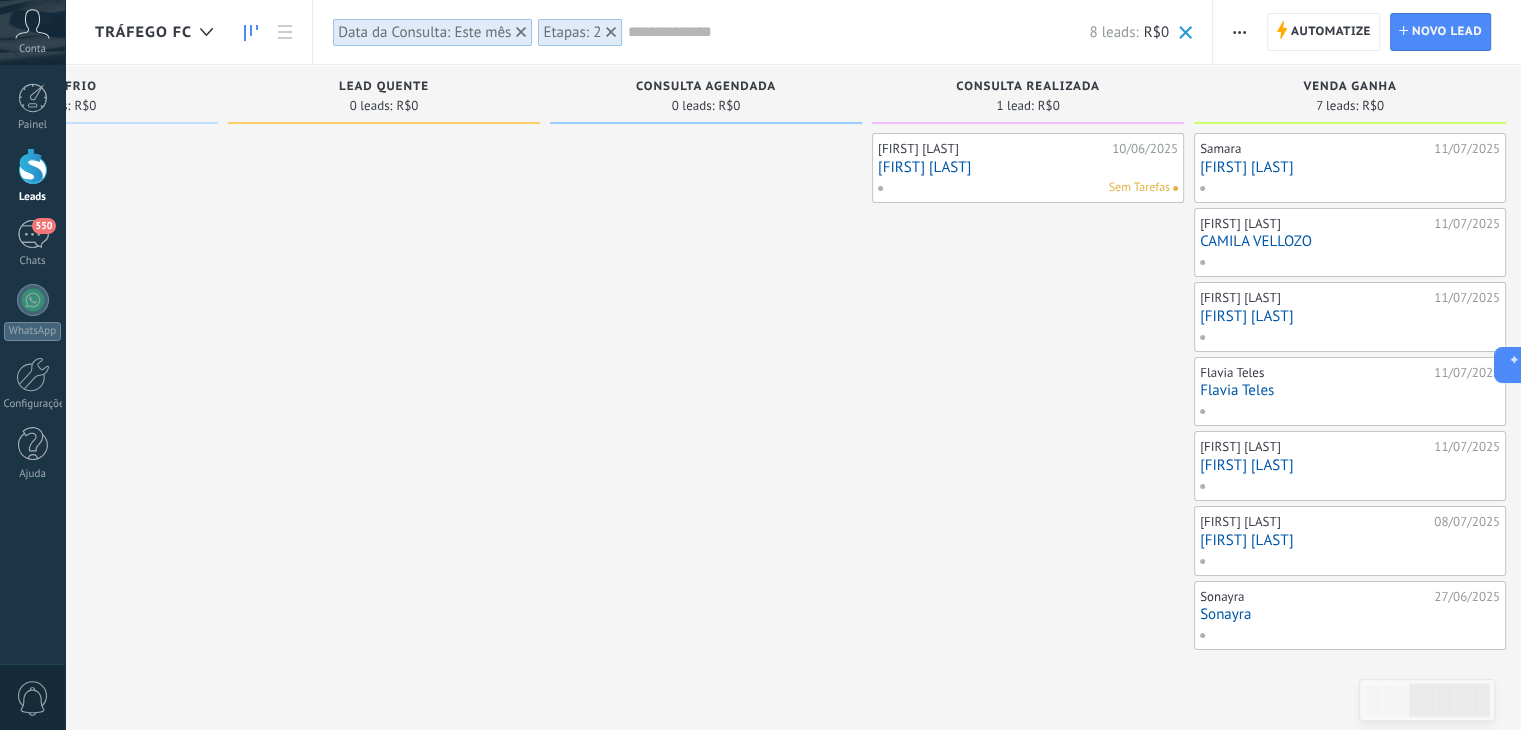 click on "[FIRST] [LAST]" at bounding box center [1350, 316] 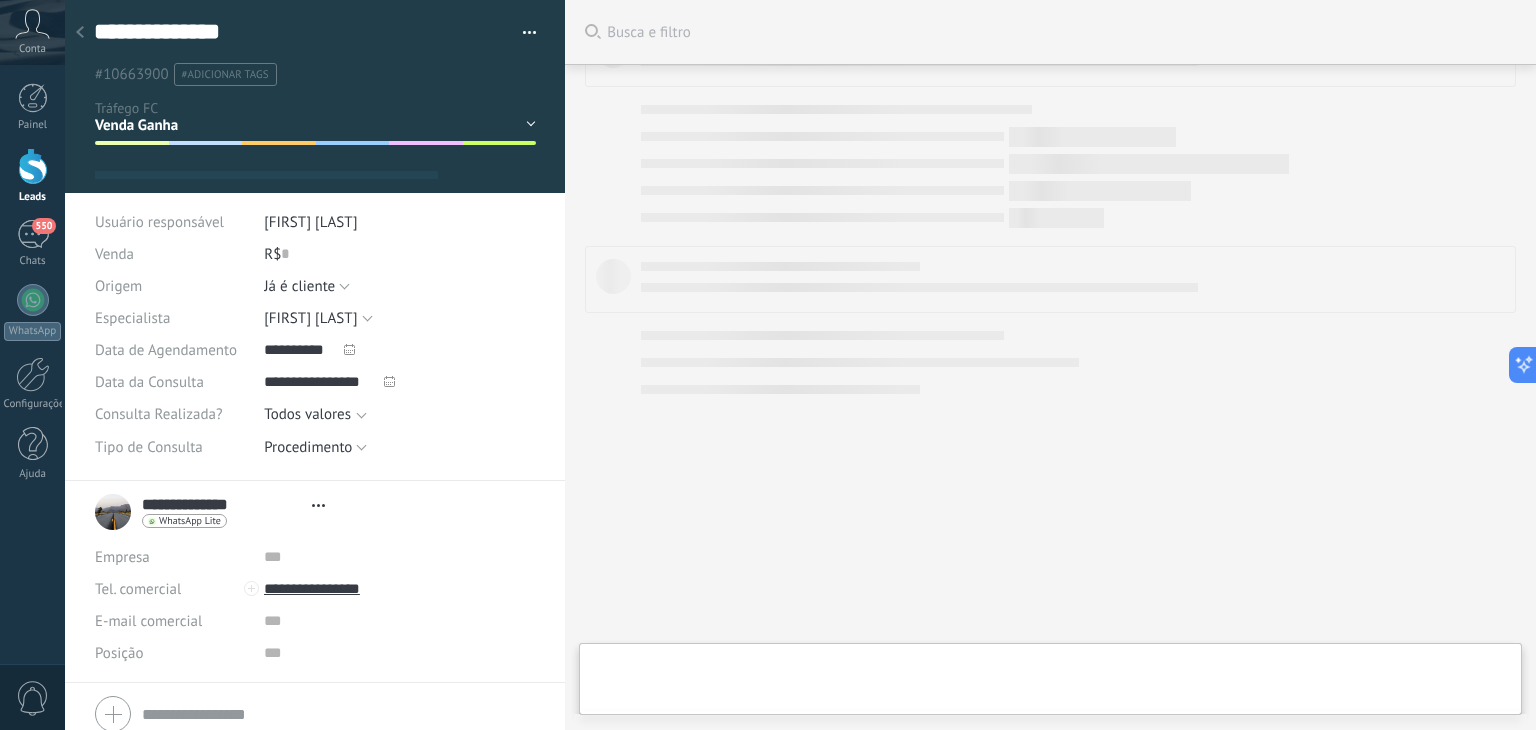scroll, scrollTop: 29, scrollLeft: 0, axis: vertical 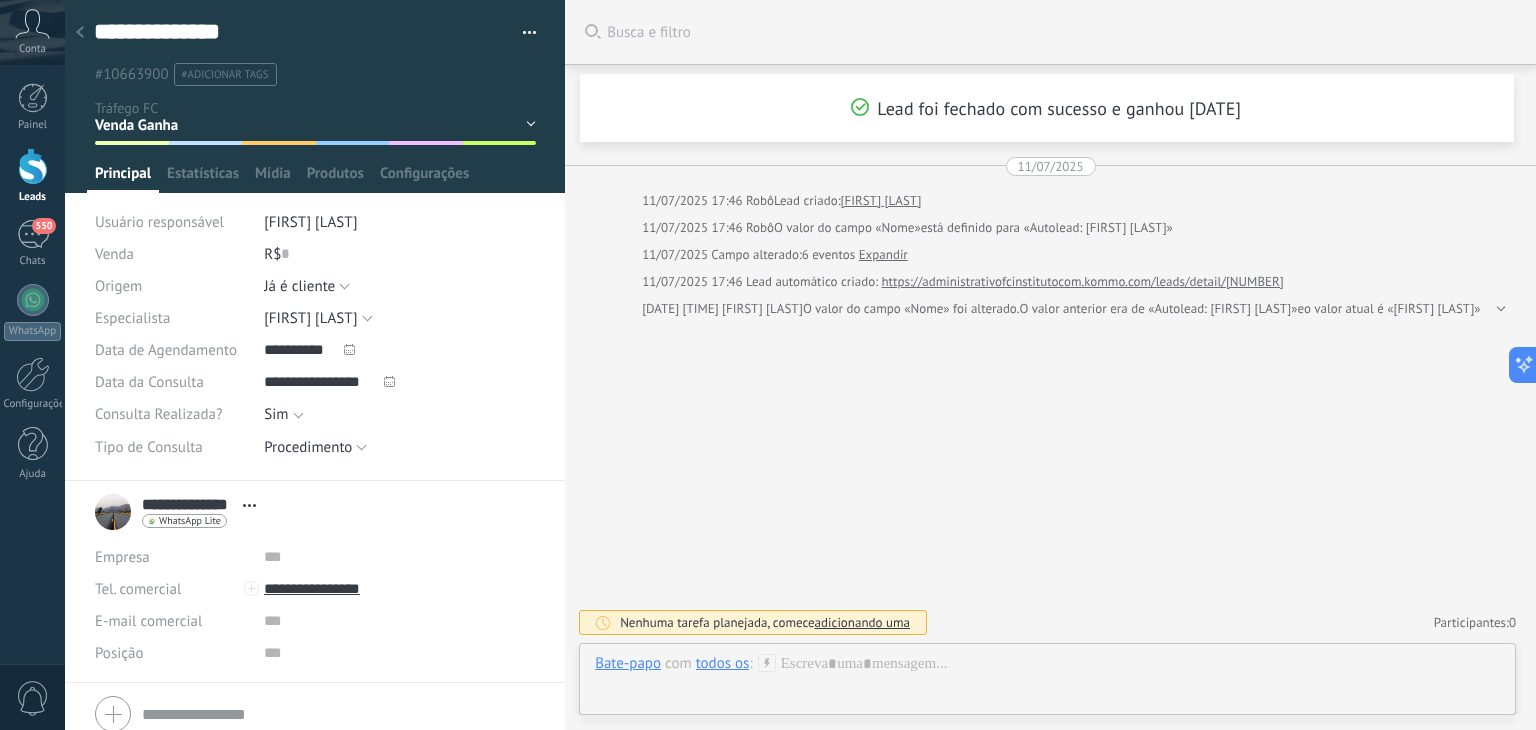 click at bounding box center [80, 33] 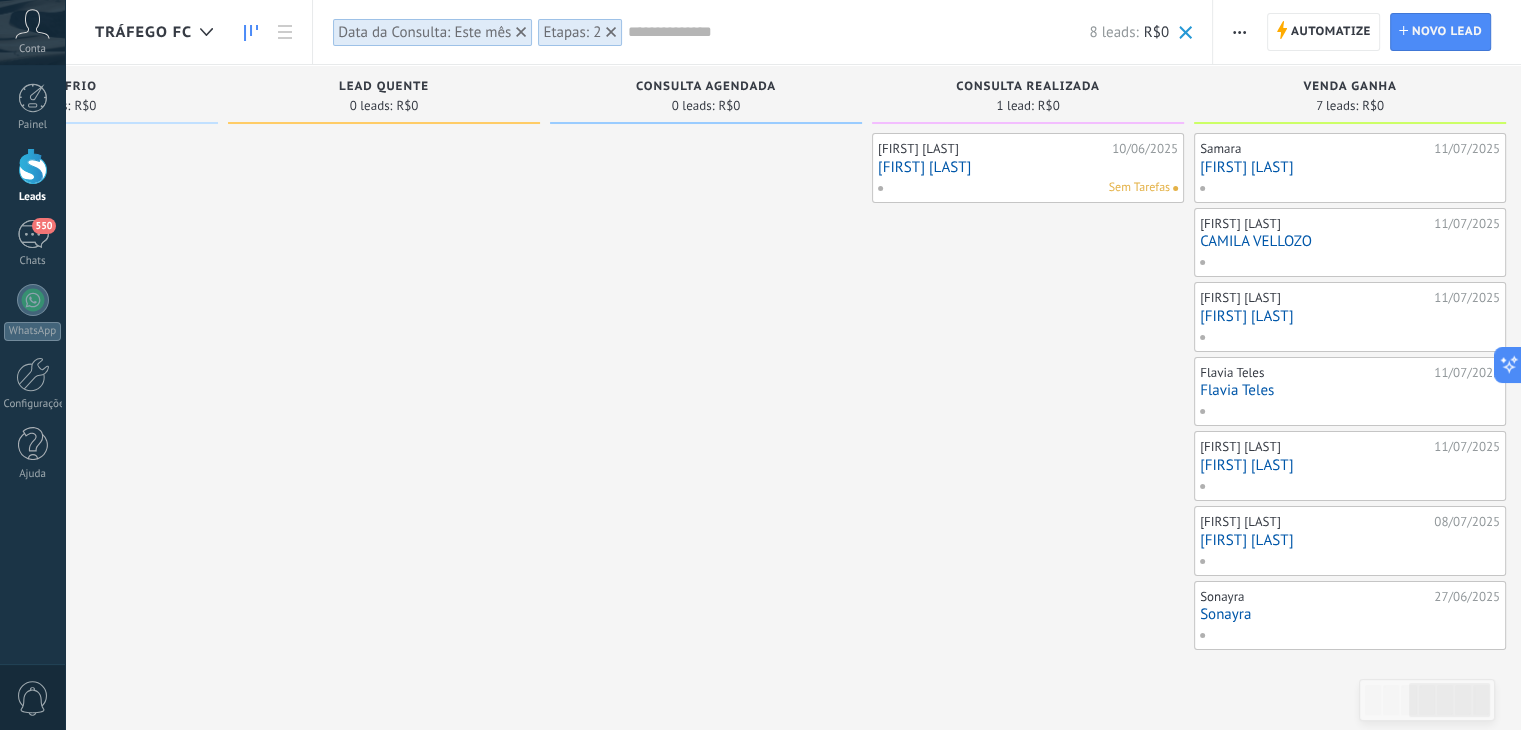 click on "Flavia Teles" at bounding box center [1350, 390] 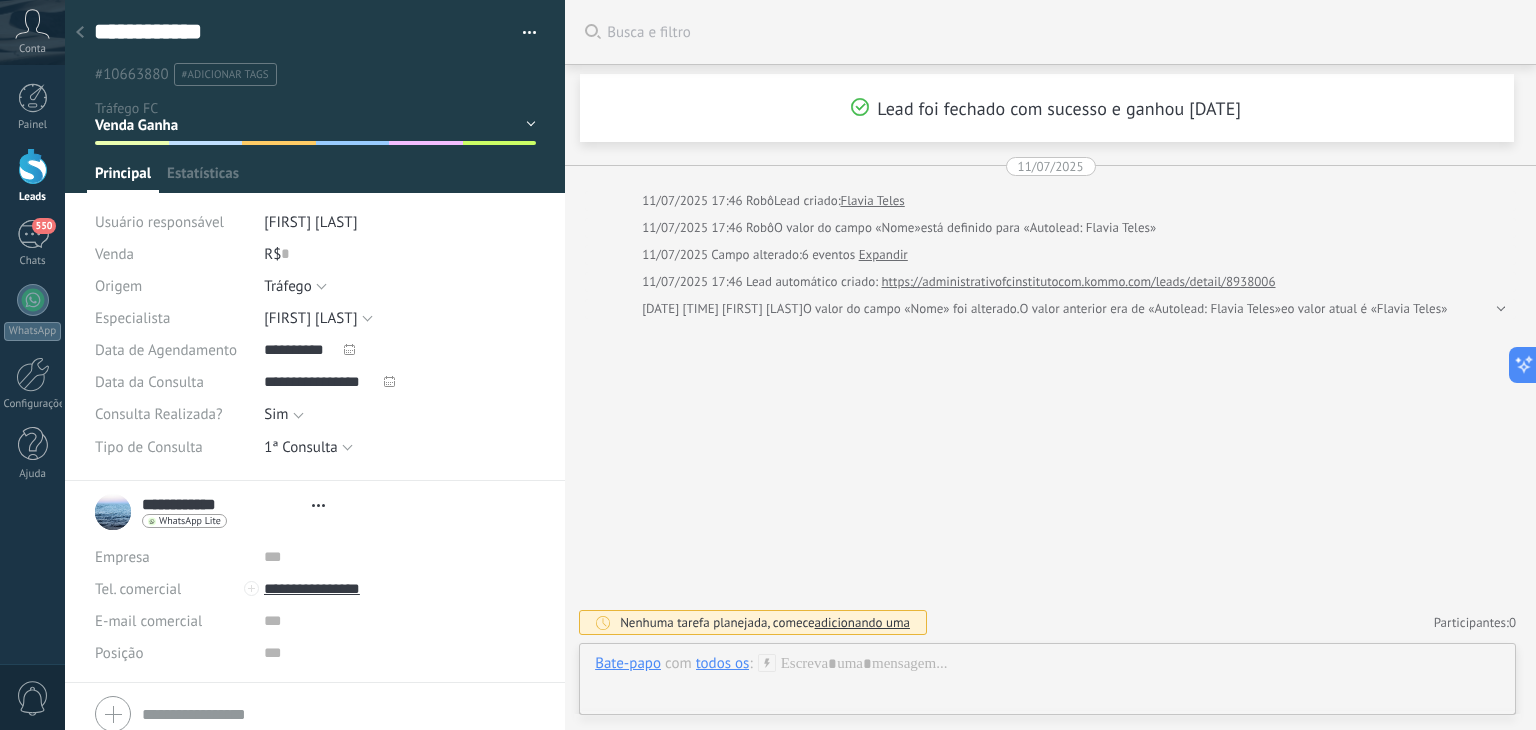 scroll, scrollTop: 29, scrollLeft: 0, axis: vertical 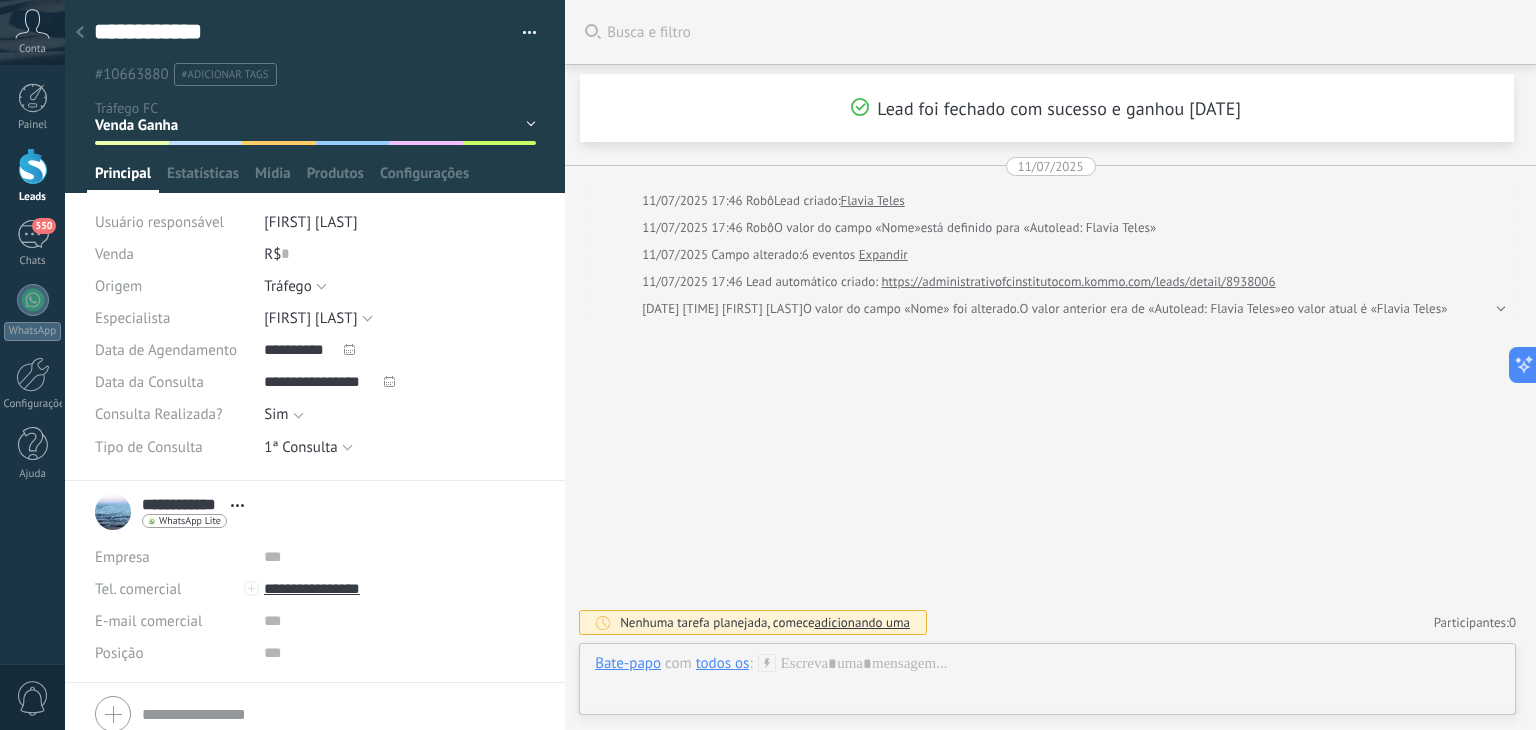 click at bounding box center [80, 33] 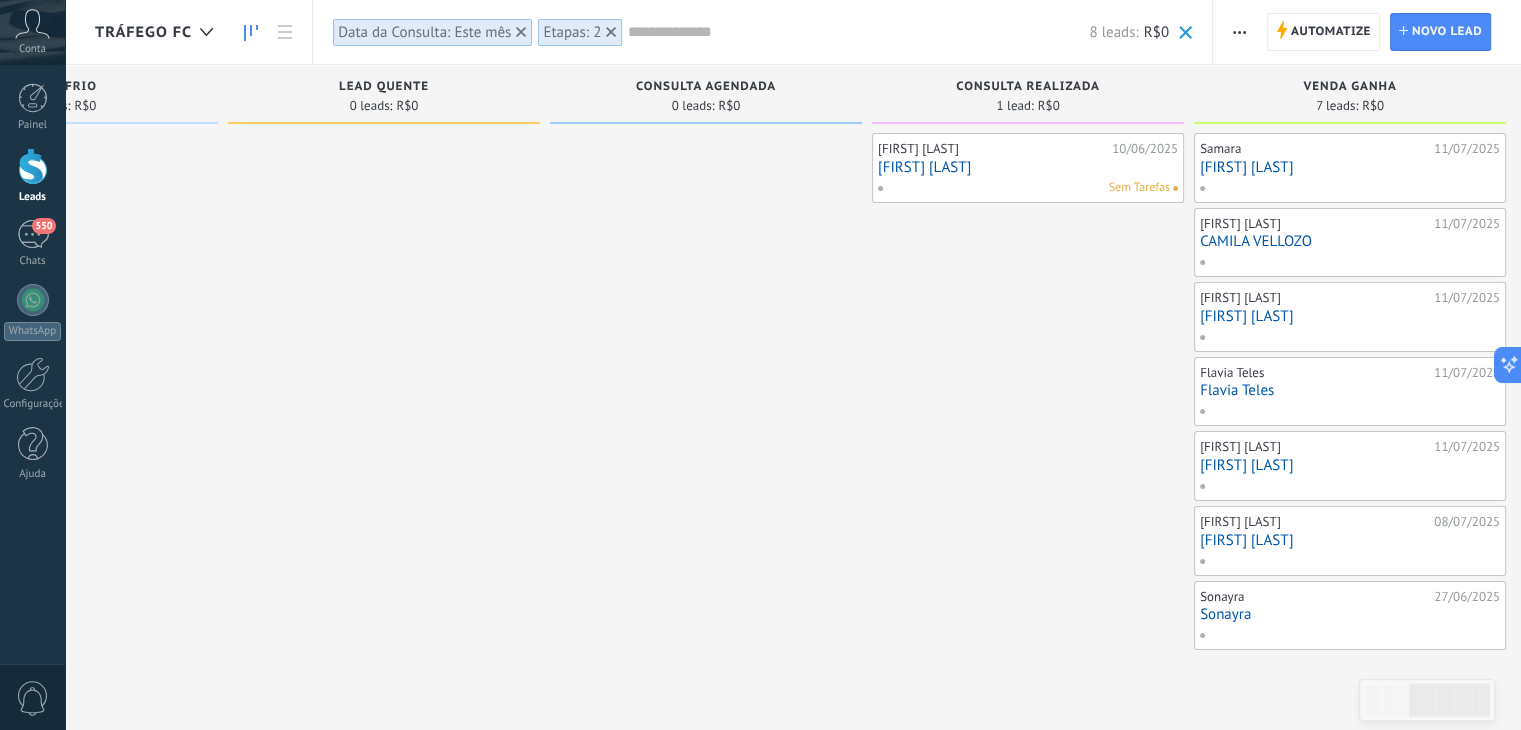 click on "[FIRST] [LAST]" at bounding box center (1350, 167) 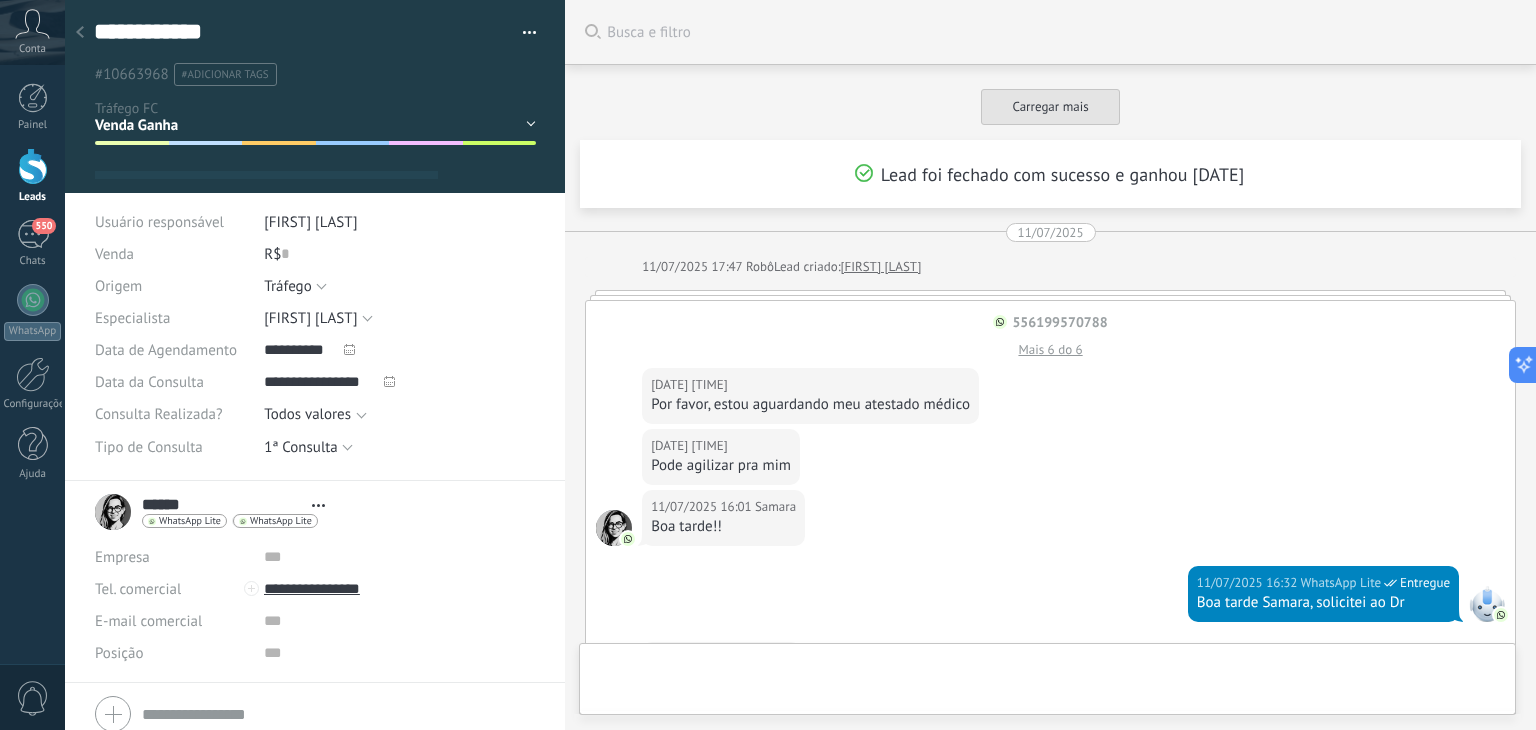 type on "**********" 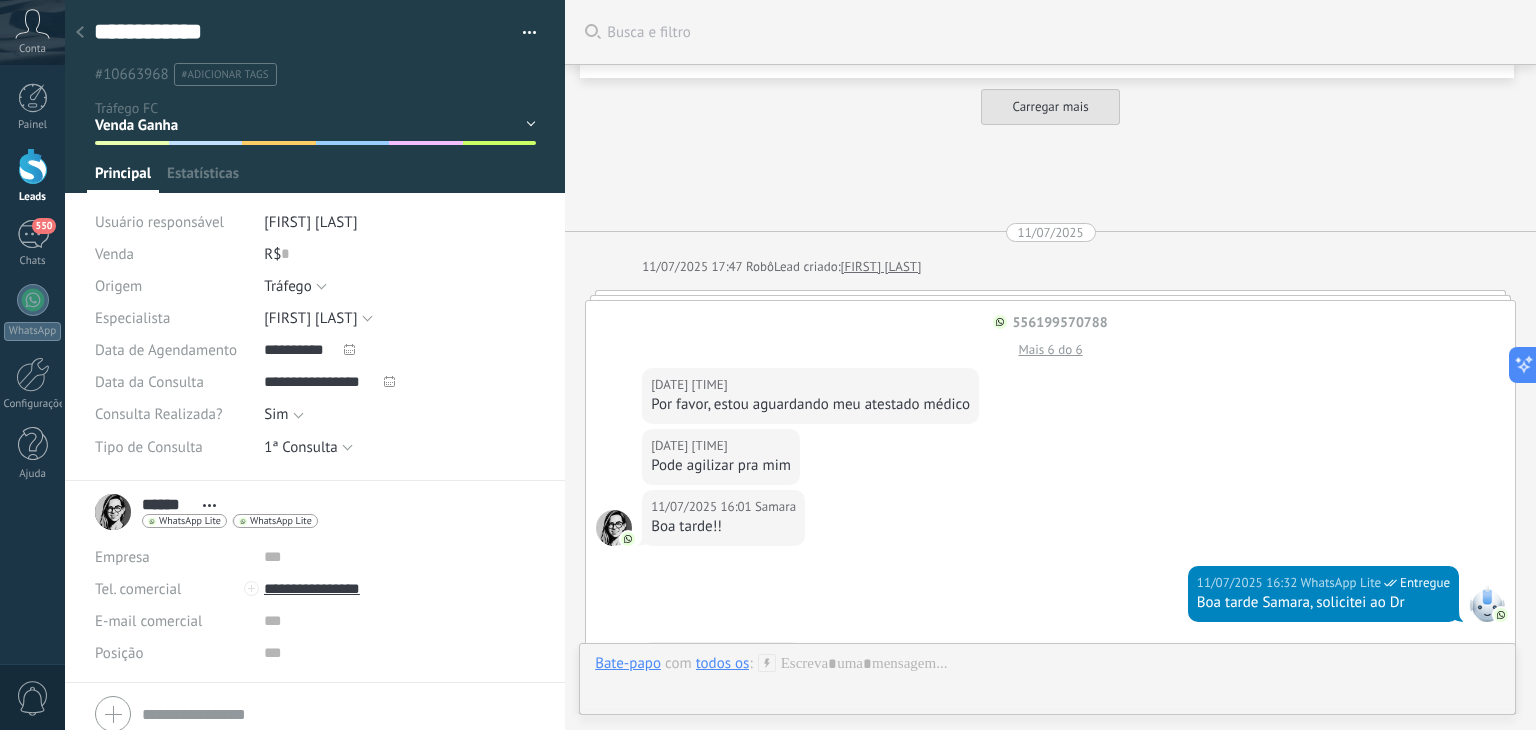 scroll, scrollTop: 1812, scrollLeft: 0, axis: vertical 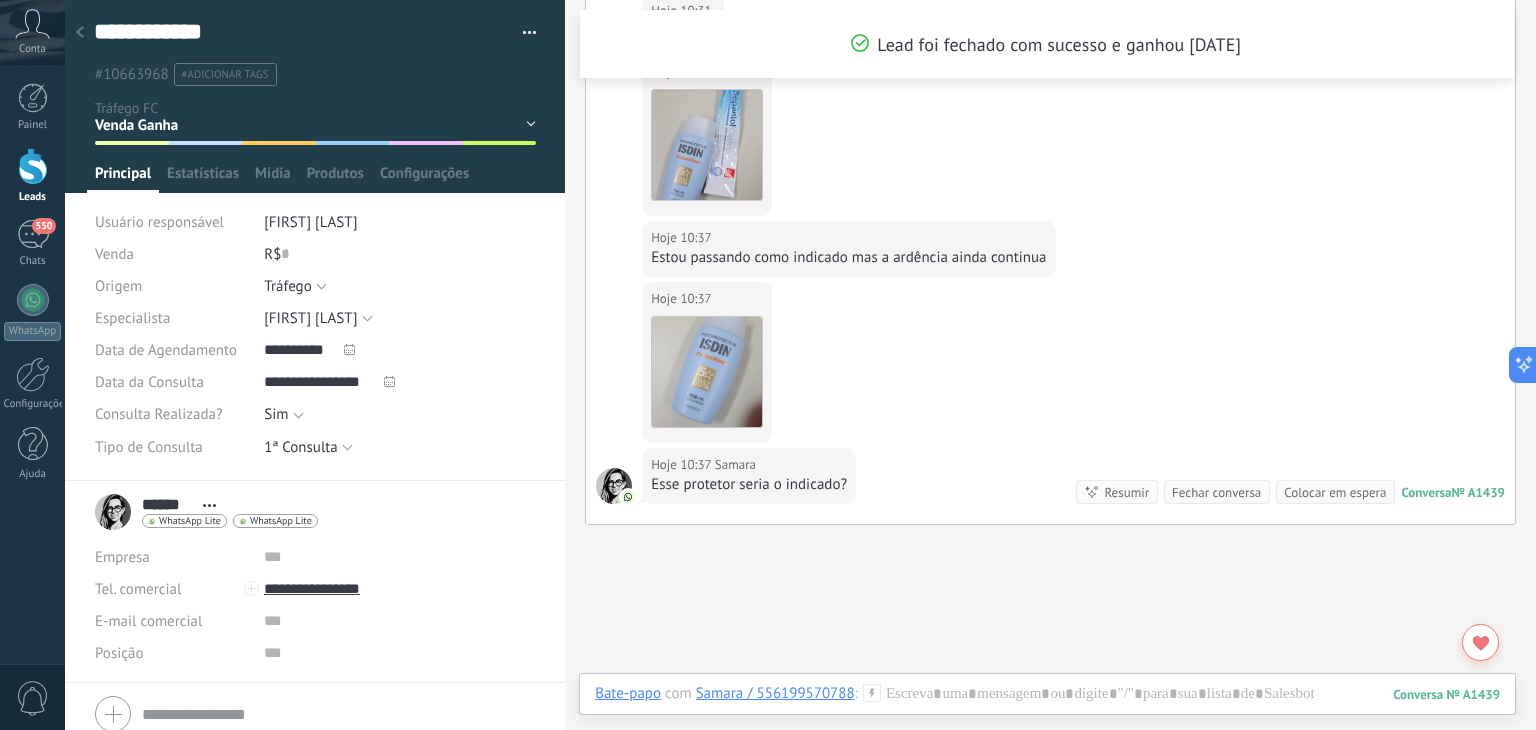 click at bounding box center (80, 33) 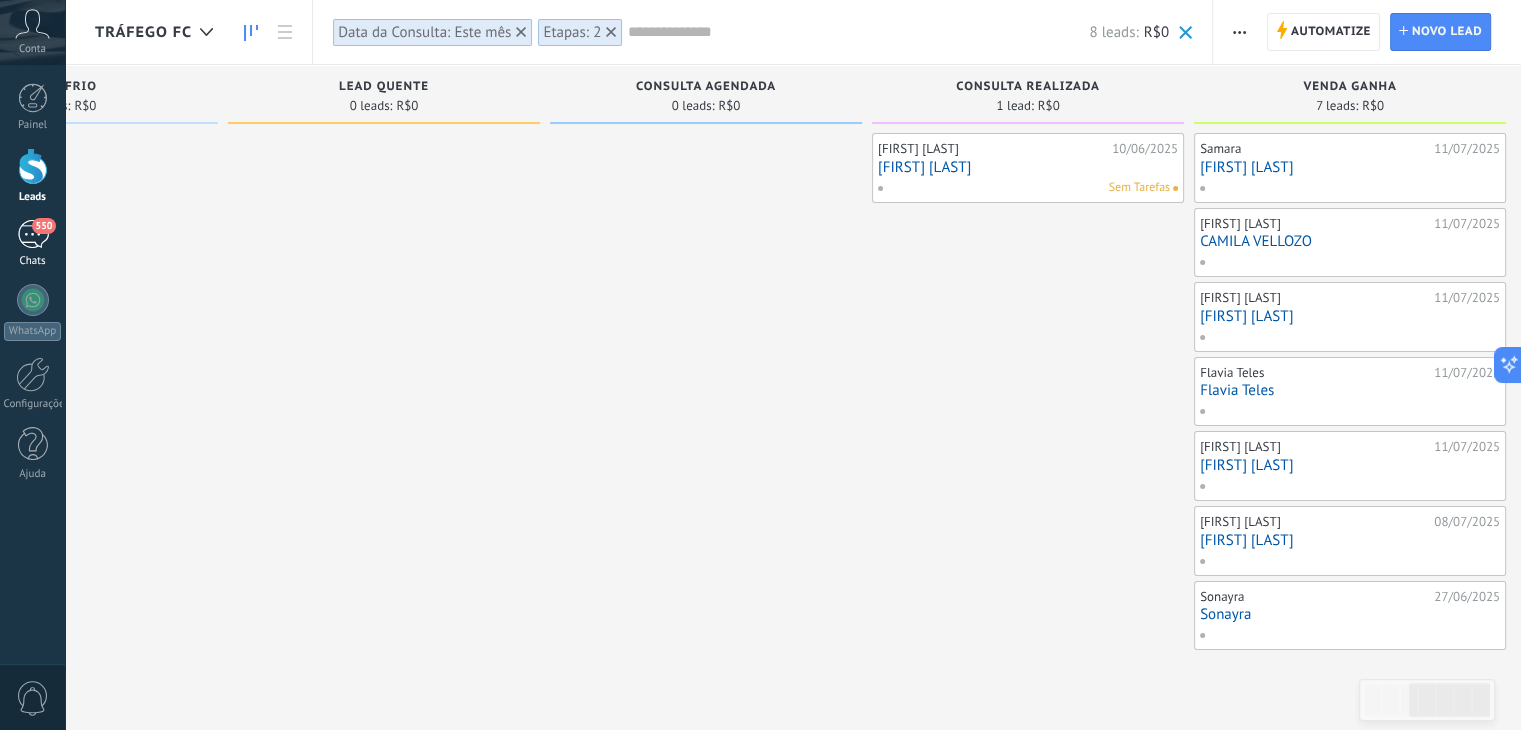 click on "550
Chats" at bounding box center (32, 244) 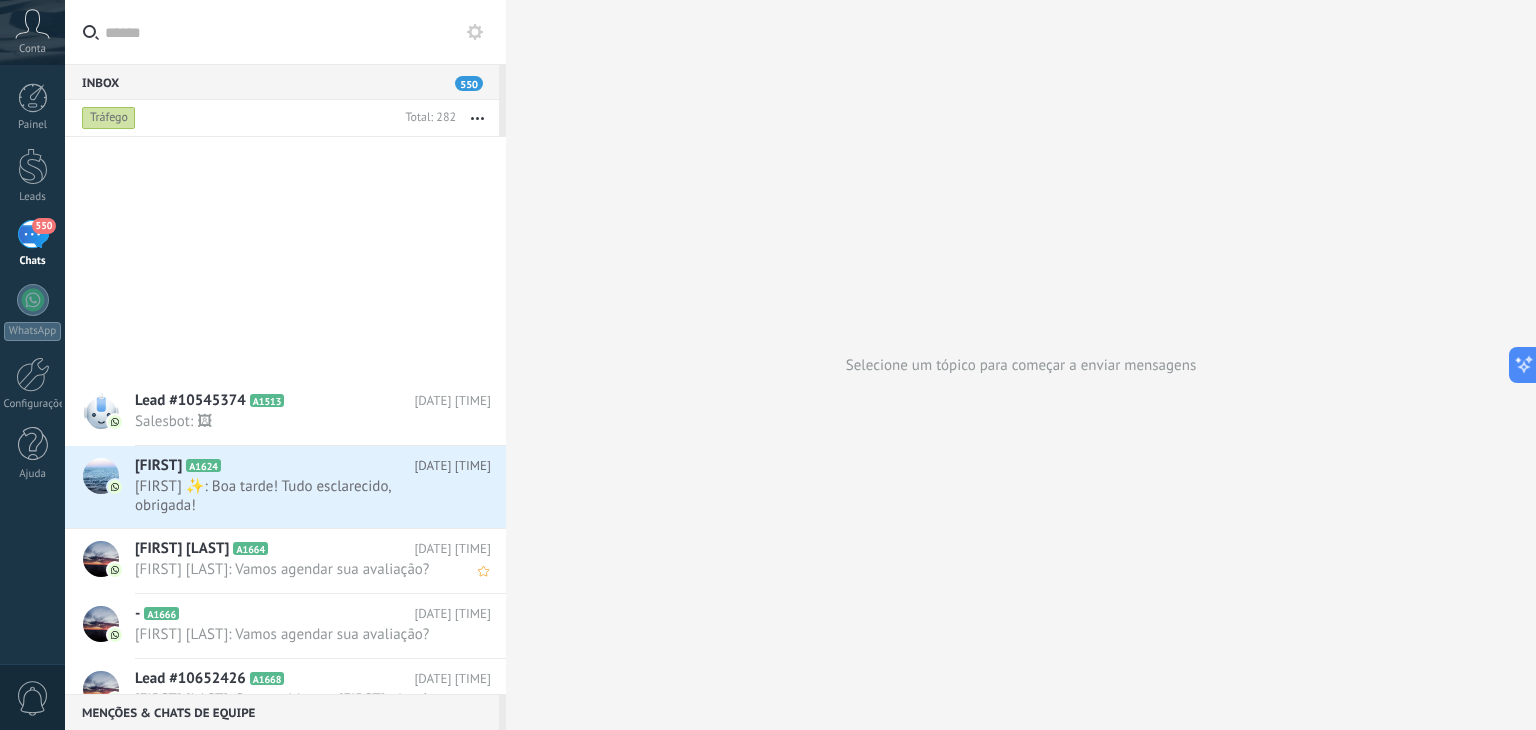 scroll, scrollTop: 0, scrollLeft: 0, axis: both 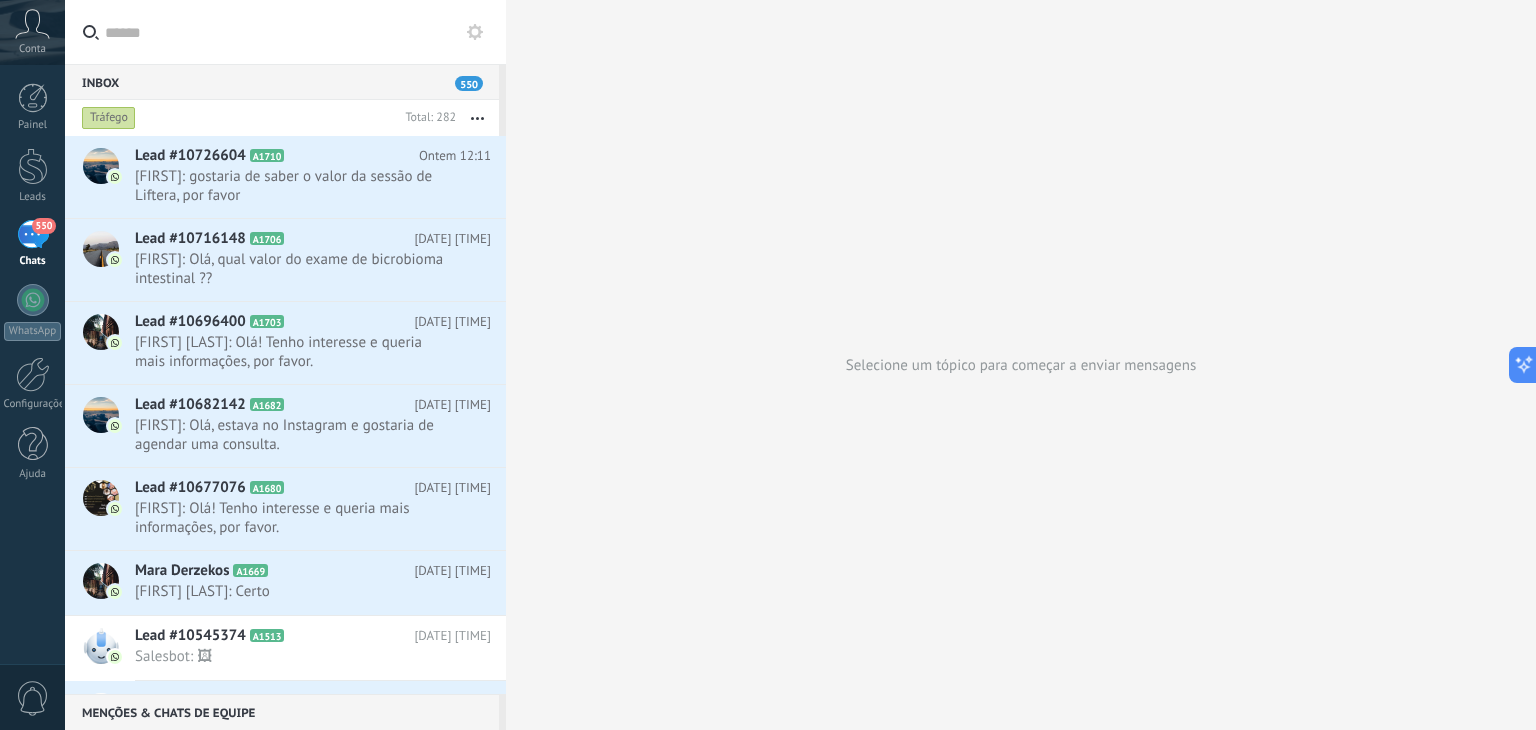 click at bounding box center [297, 32] 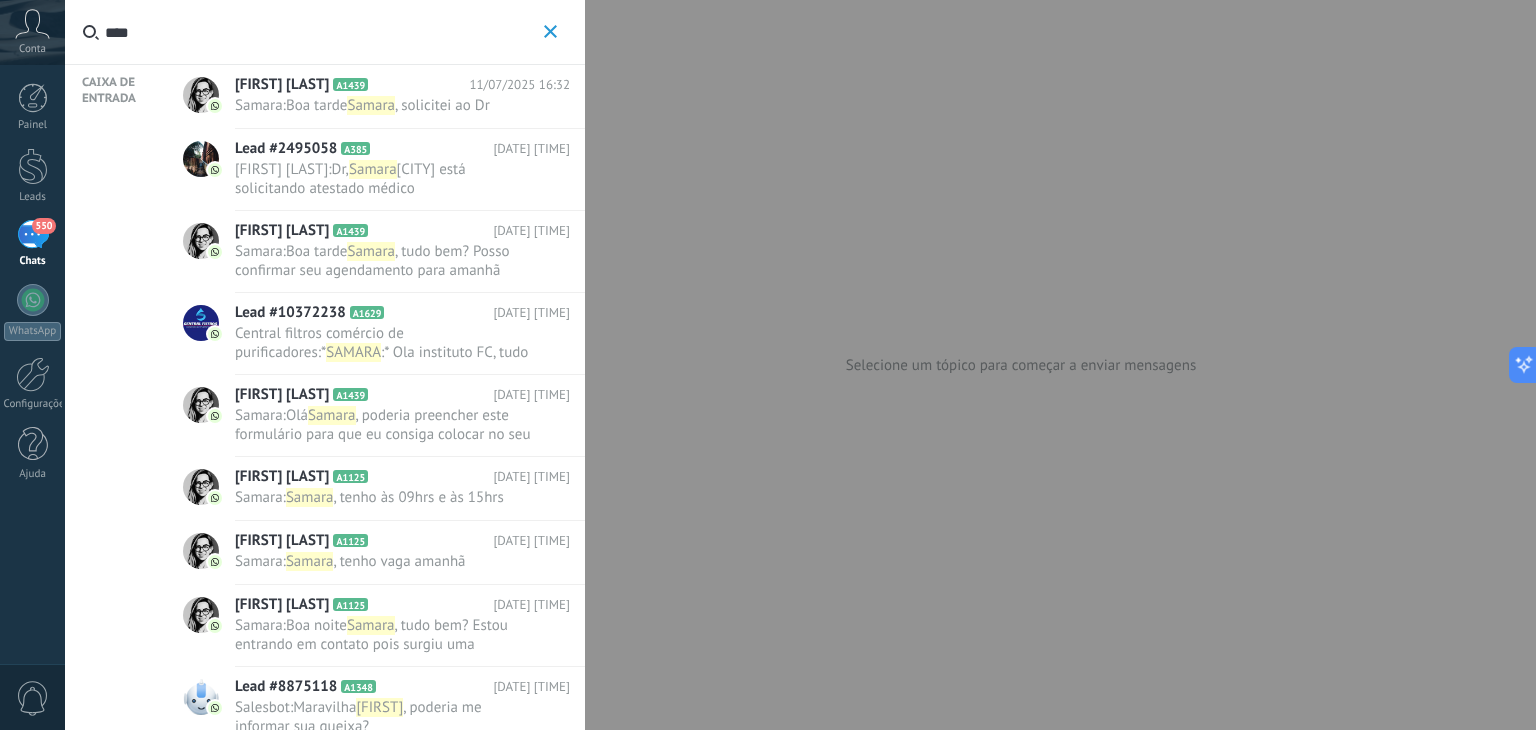 type on "****" 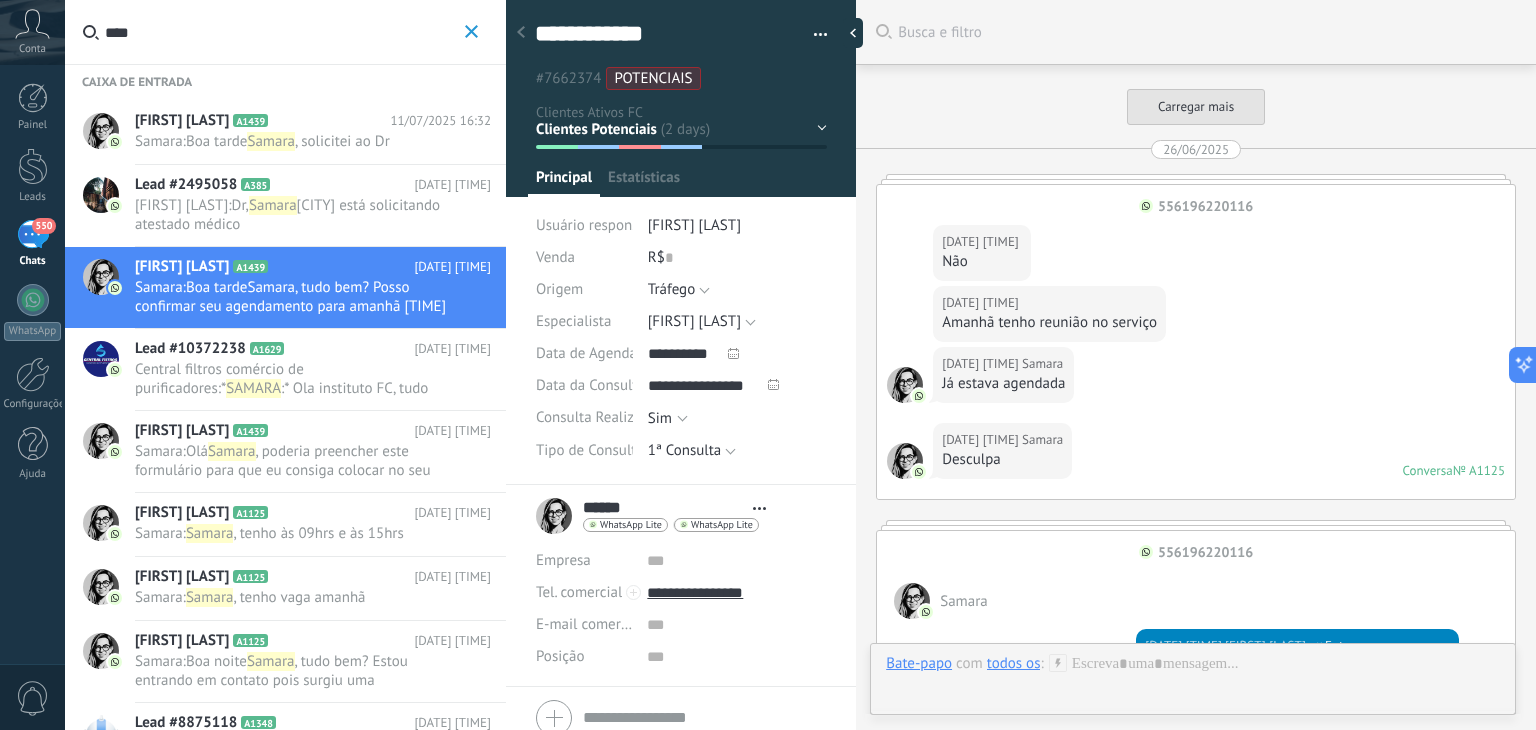 type on "**********" 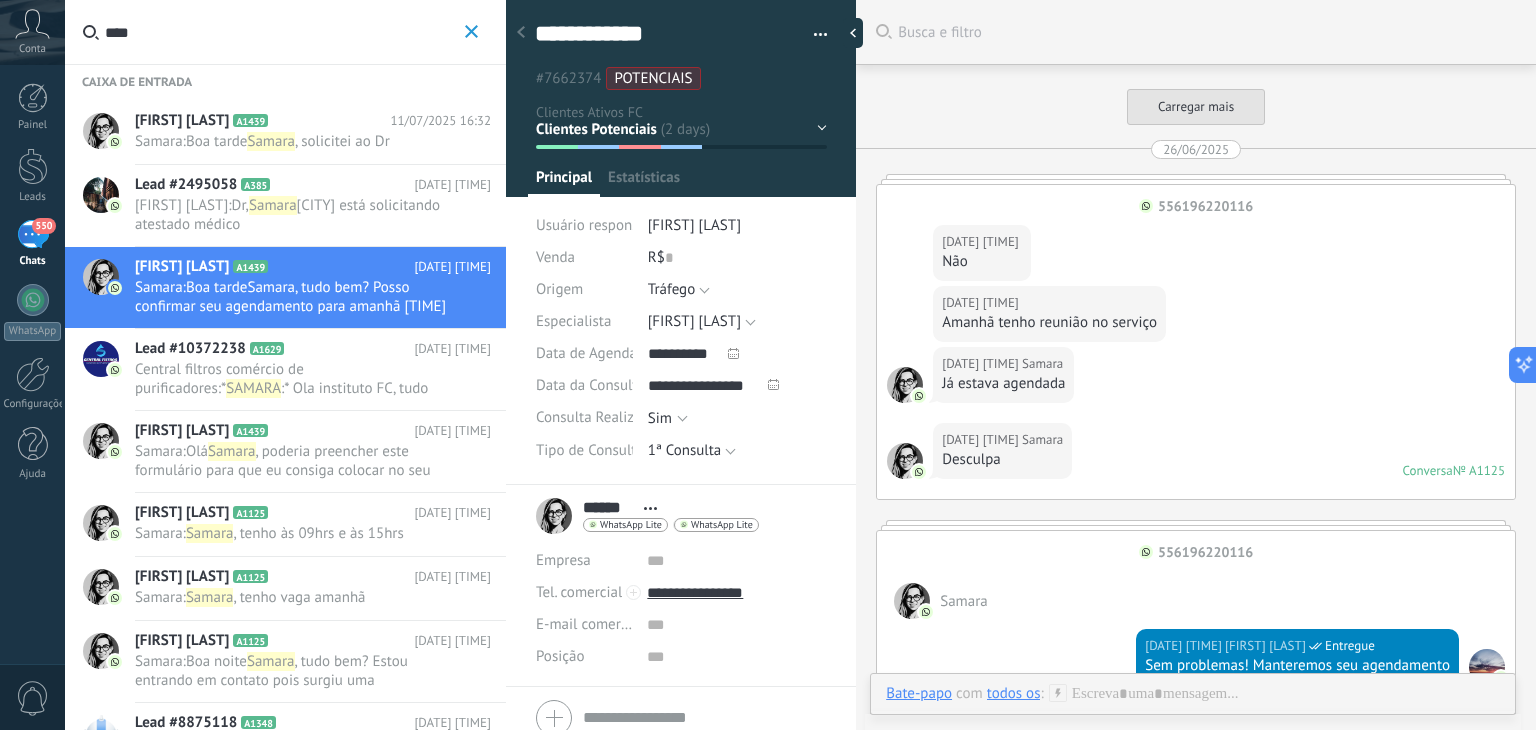 scroll, scrollTop: 3934, scrollLeft: 0, axis: vertical 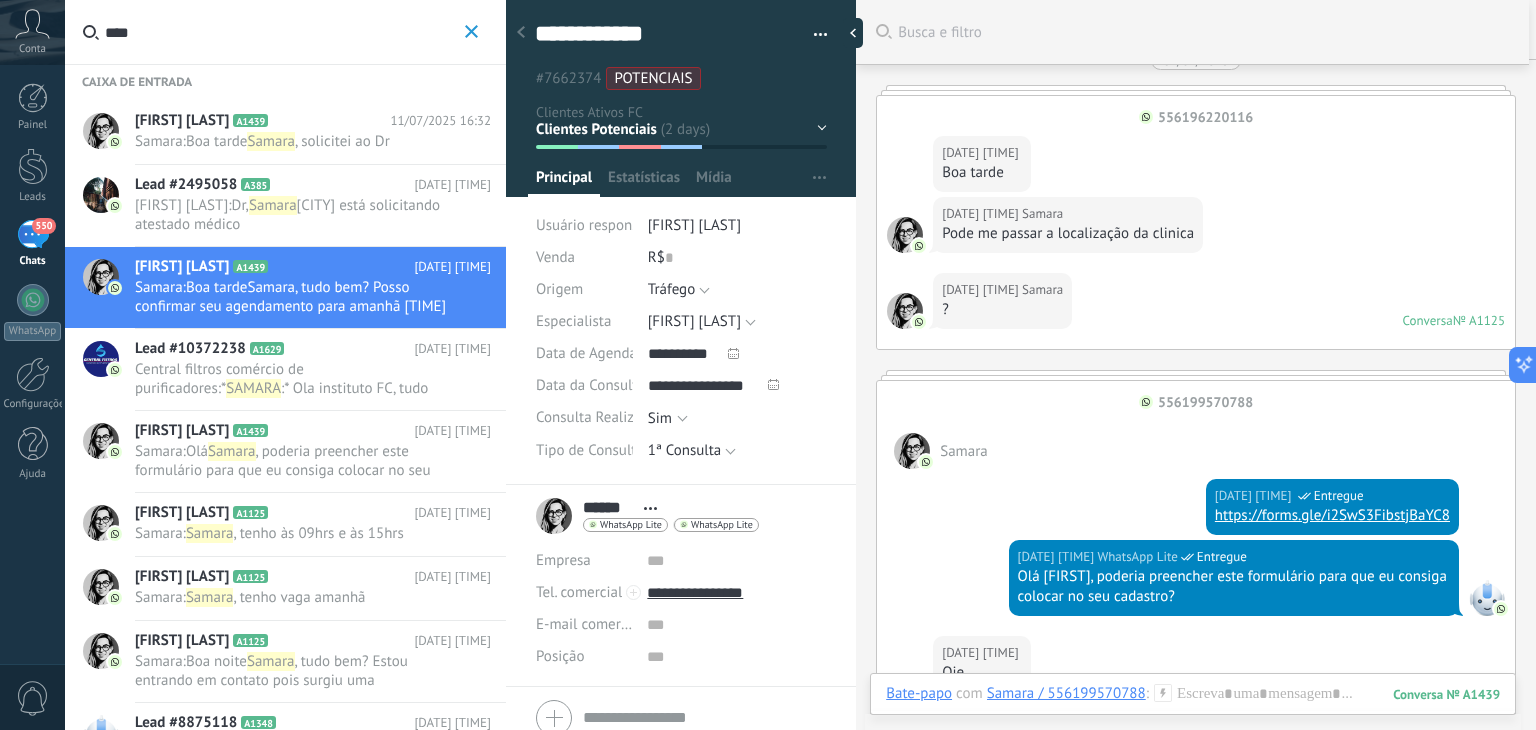 click on "556196220116" at bounding box center [1205, 117] 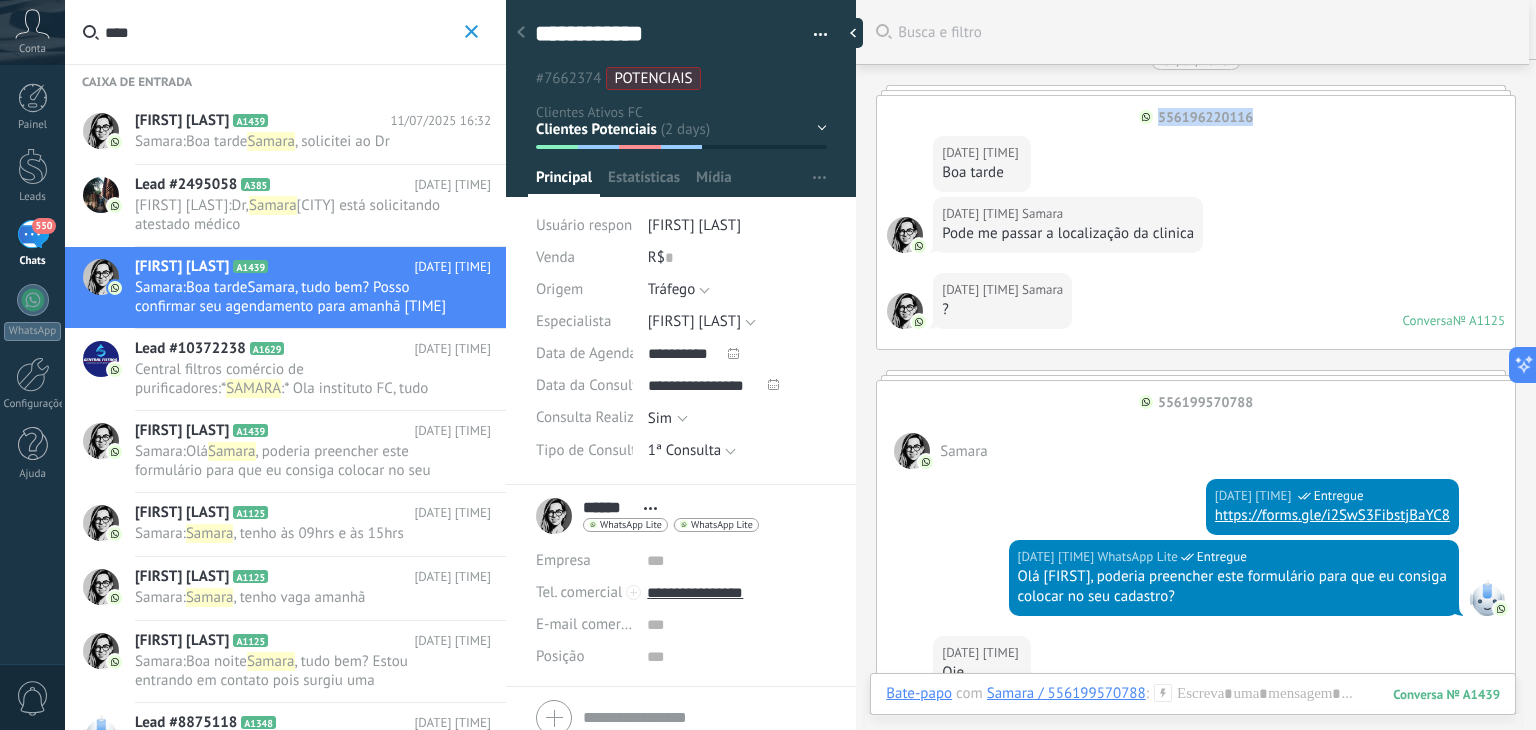 click on "556196220116" at bounding box center (1205, 117) 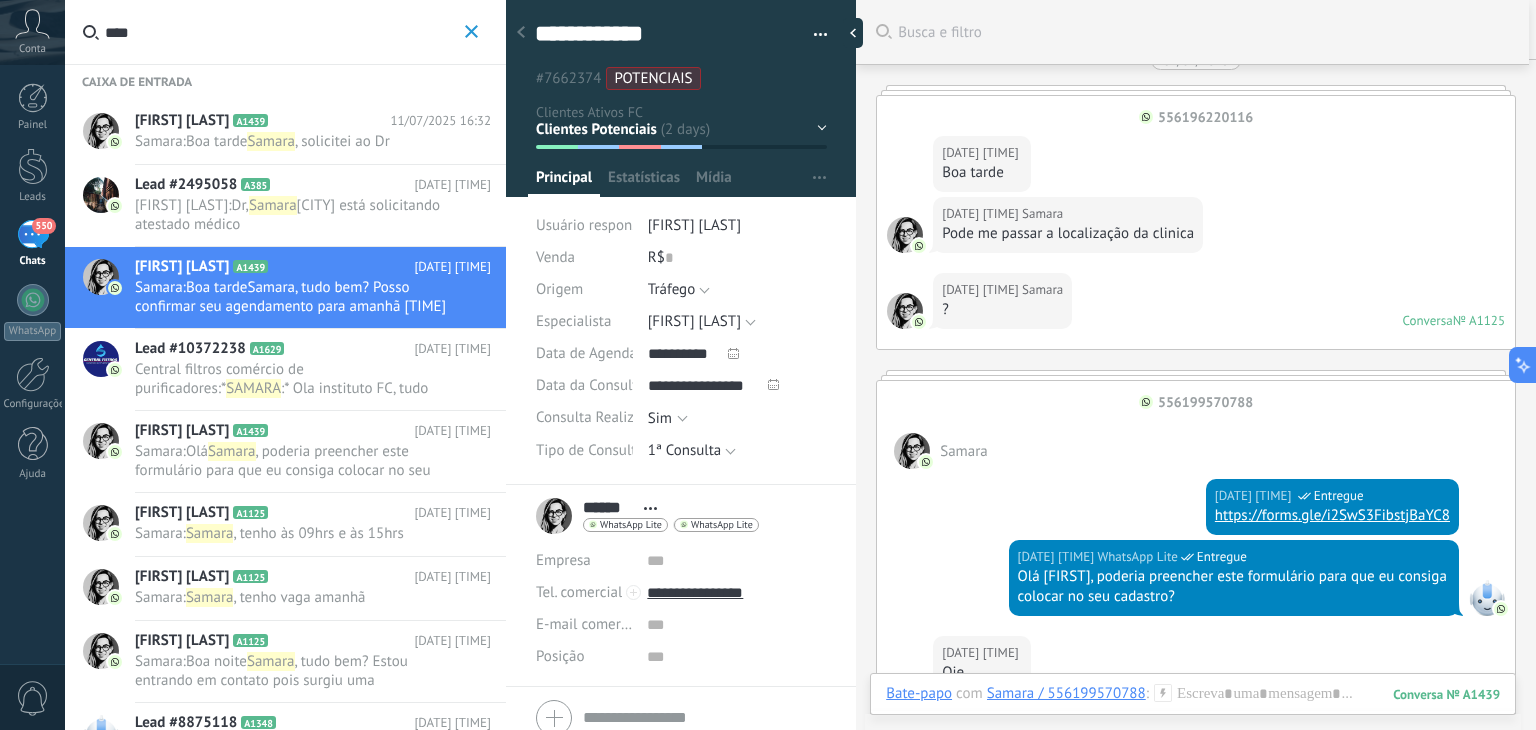 click on "556199570788" at bounding box center [1205, 402] 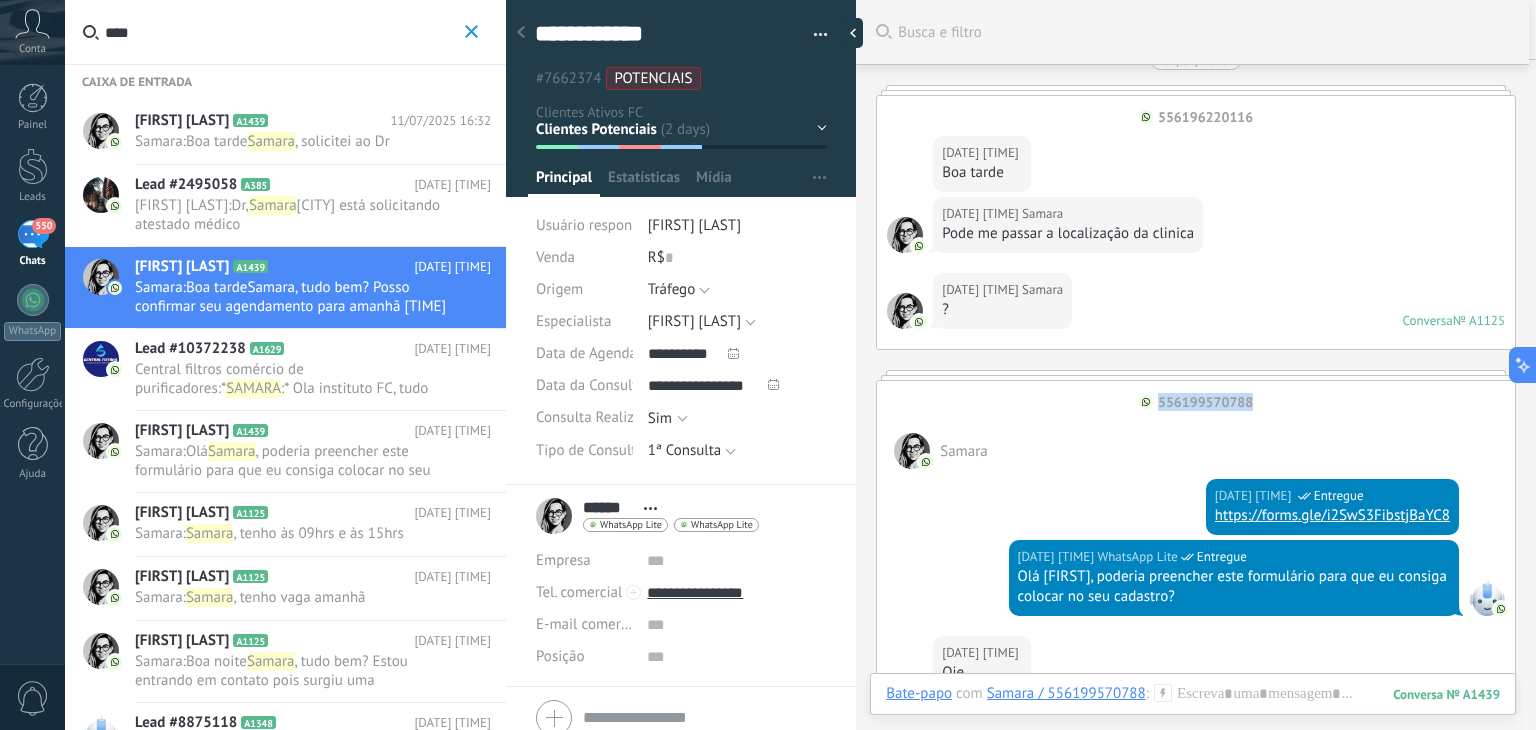 click on "556199570788" at bounding box center (1205, 402) 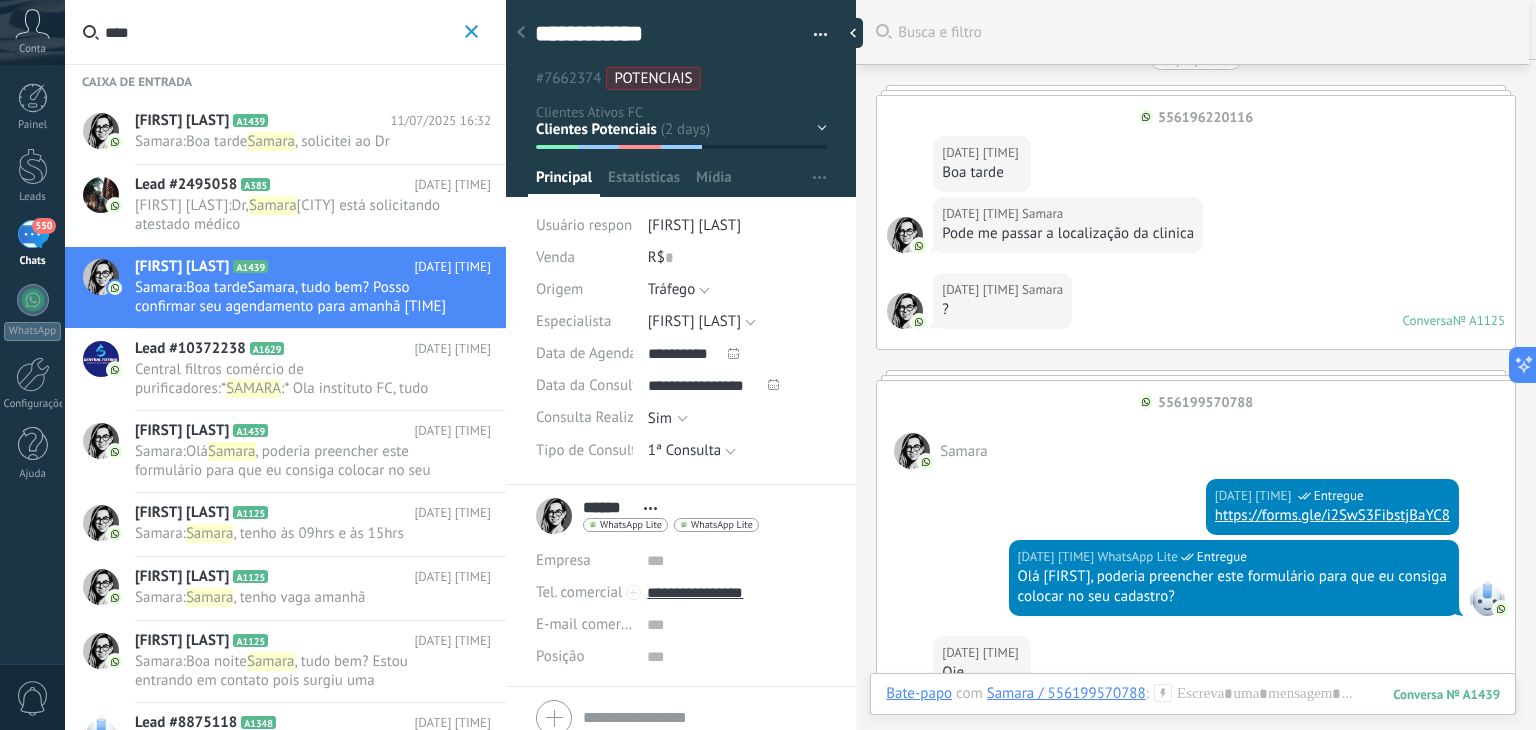 click on "Samara" at bounding box center [1196, 440] 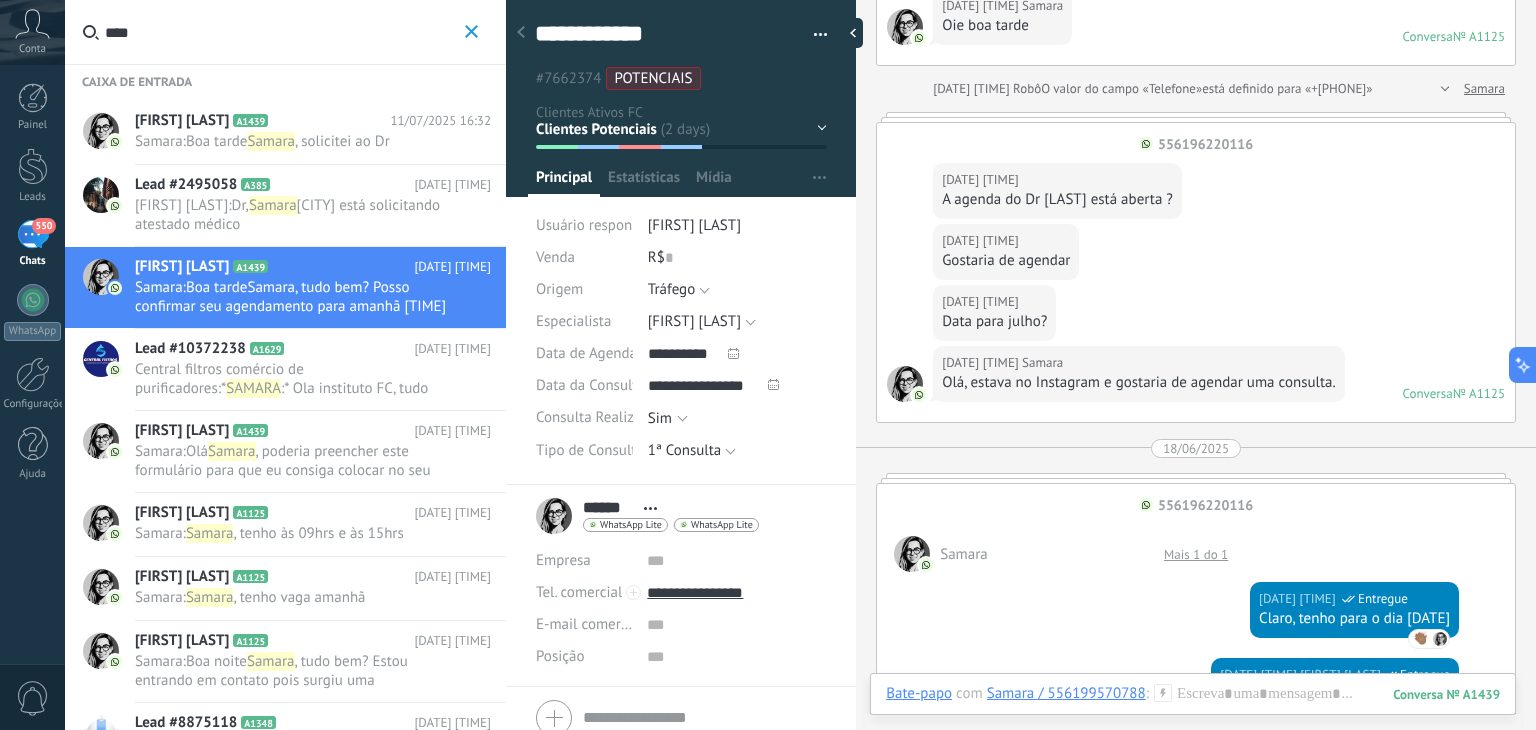 scroll, scrollTop: 266, scrollLeft: 0, axis: vertical 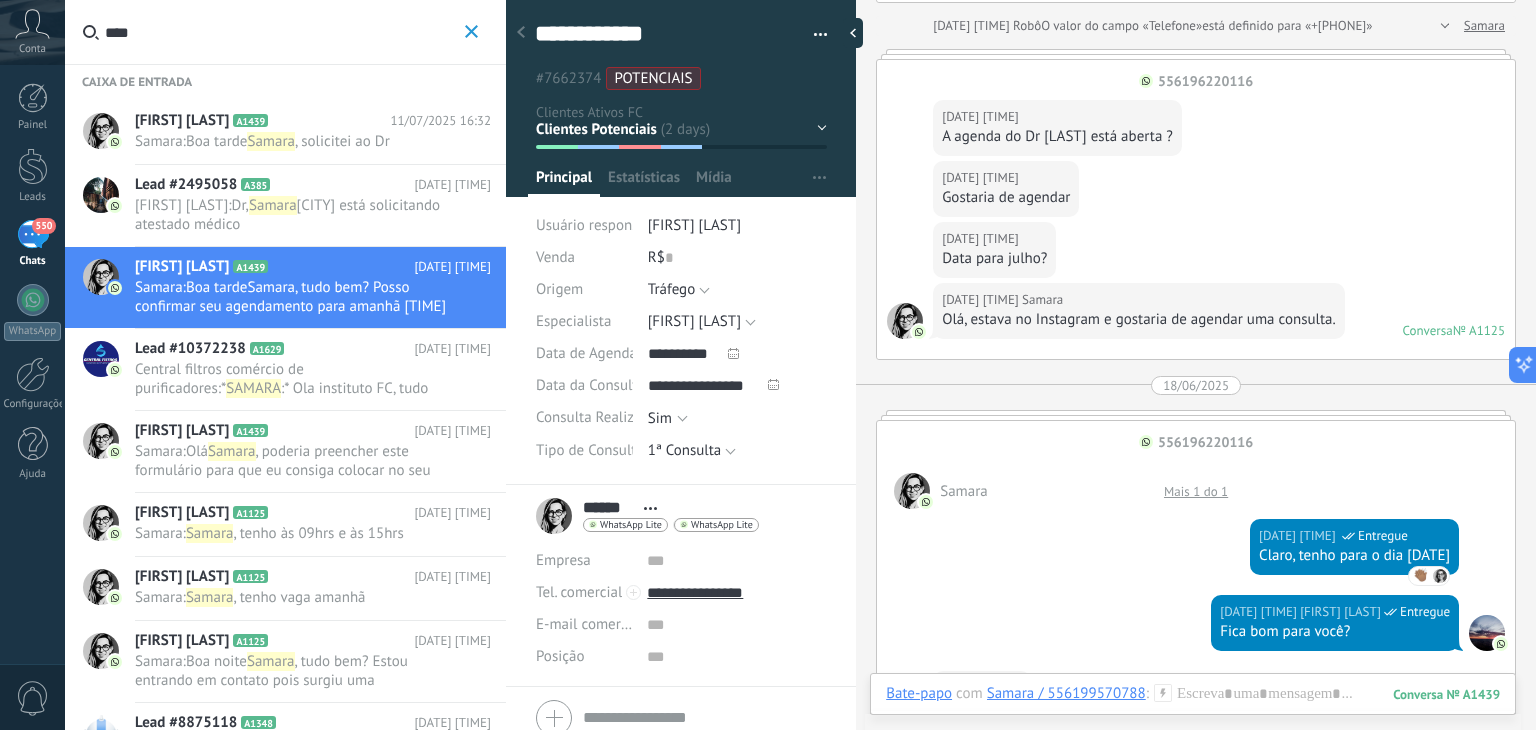 click on "Olá, estava no Instagram e gostaria de agendar uma consulta." at bounding box center (1139, 320) 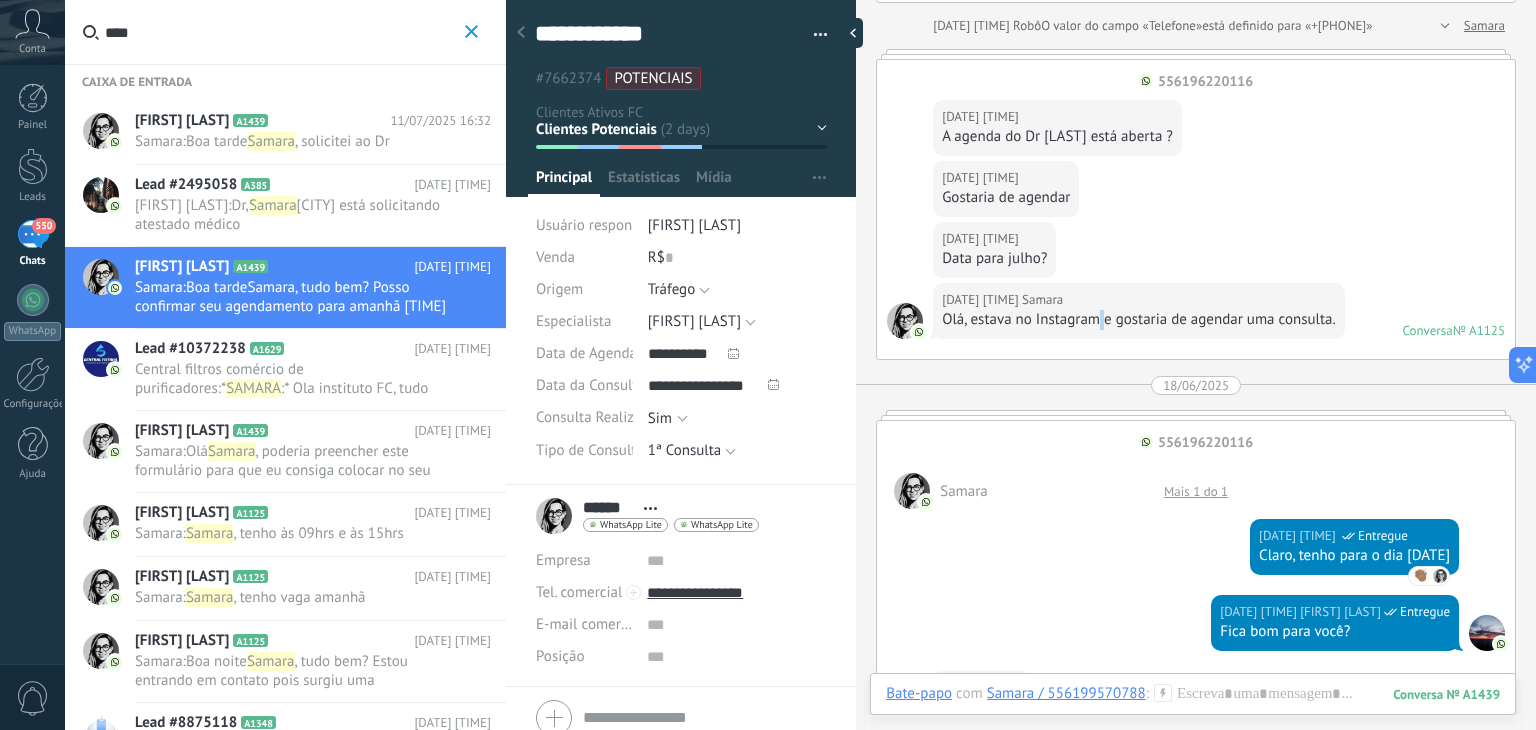 click on "Olá, estava no Instagram e gostaria de agendar uma consulta." at bounding box center [1139, 320] 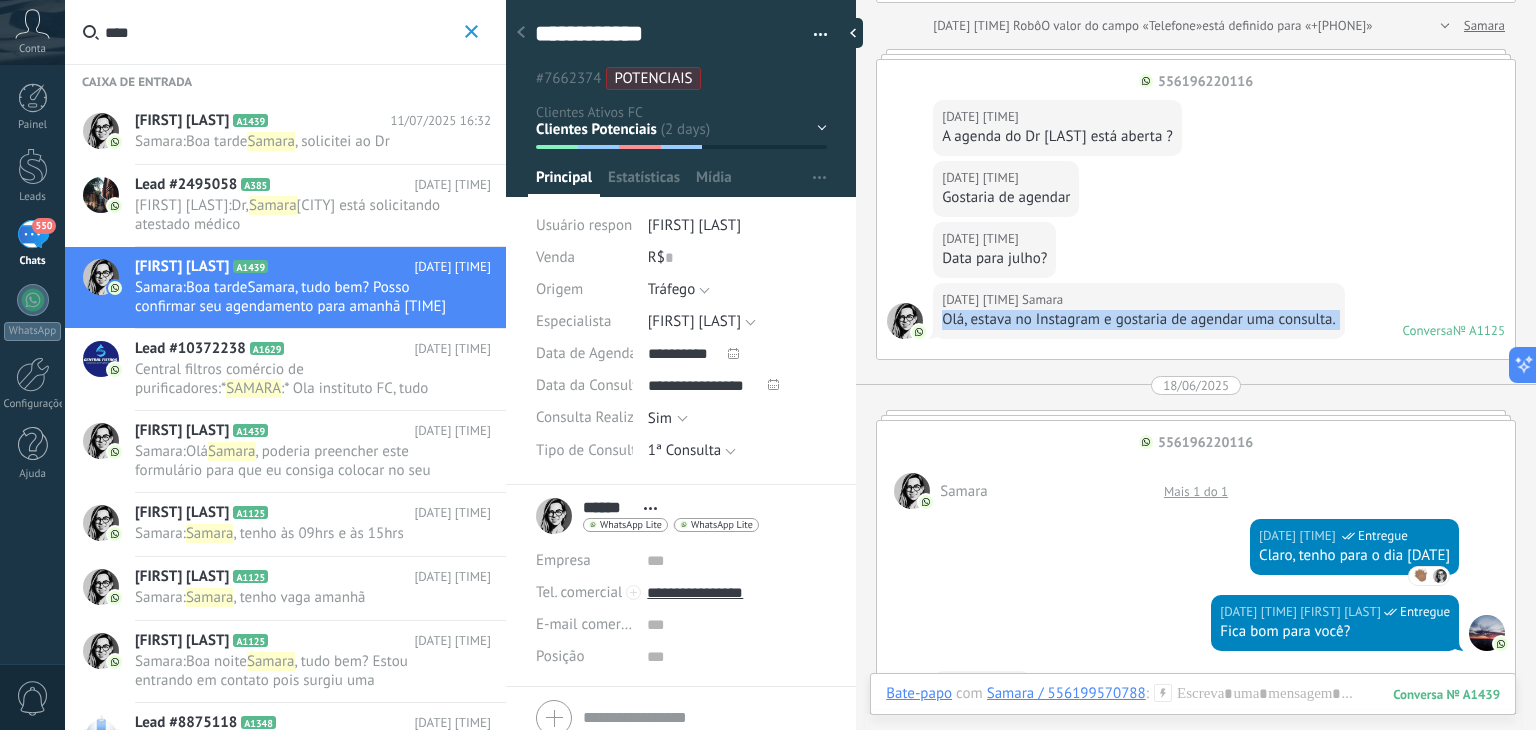 click on "Olá, estava no Instagram e gostaria de agendar uma consulta." at bounding box center [1139, 320] 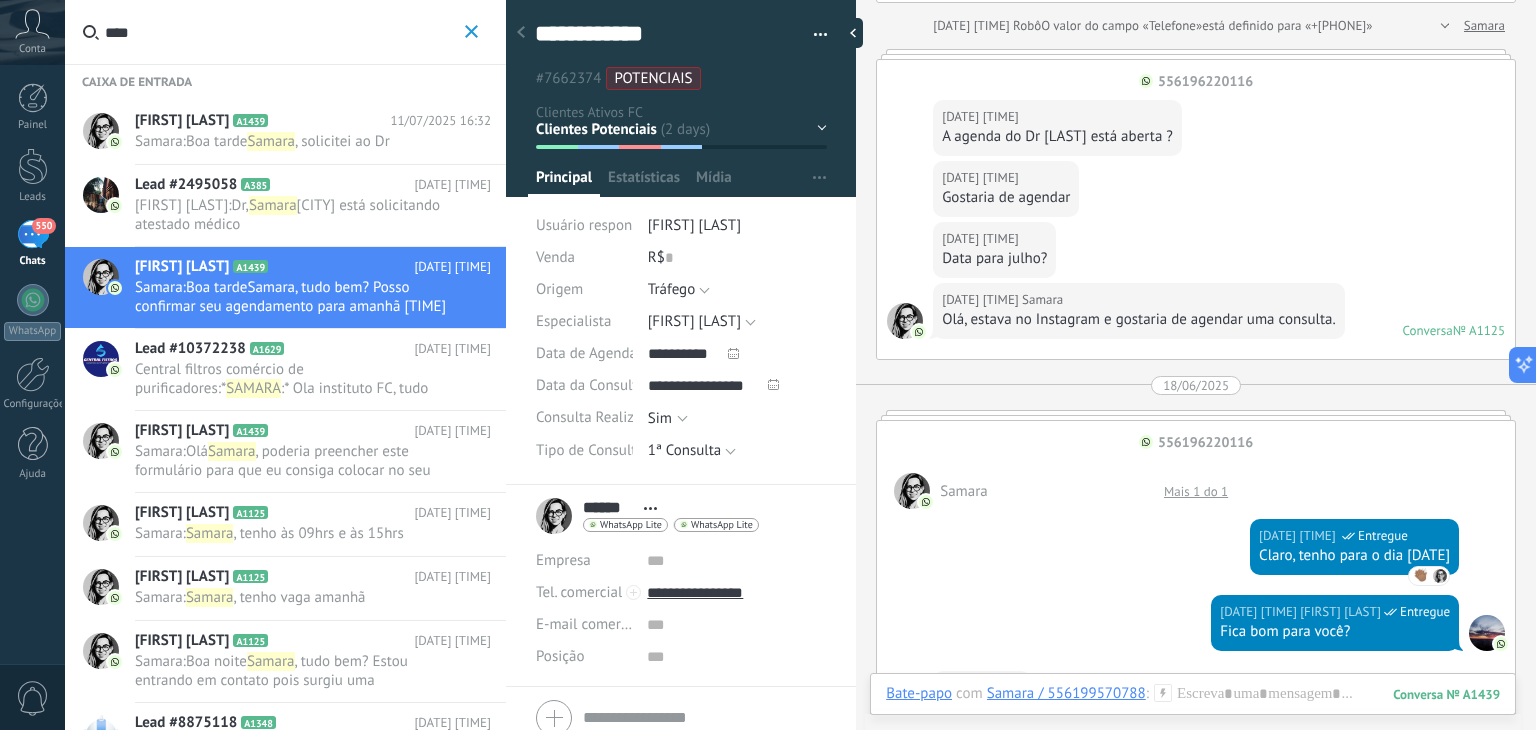 click on "17/06/2025 17/06/2025 Criar:  2  eventos   Expandir 556196220116 17/06/2025 15:55 Samara  Oie boa tarde Conversa  № A1125 Conversa № A1125 17/06/2025 15:55 Robô  O valor do campo «Telefone»  está definido para «+556196871072» Samara 556196220116 17/06/2025 15:56 Samara  A agenda do Dr Francisco está aberta ? 17/06/2025 15:59 Samara  Gostaria de agendar 17/06/2025 15:59 Samara  Data para julho? 17/06/2025 16:41 Samara  Olá, estava no Instagram e gostaria de agendar uma consulta. Conversa  № A1125 Conversa № A1125 18/06/2025 556196220116 Samara  Mais 1 do 1 18/06/2025 09:29 Júlia Lopes  Entregue Claro, tenho para o dia 03 de julho 👏🏽 Samara 18/06/2025 09:29 Júlia Lopes  Entregue Fica bom para você? 18/06/2025 09:33 Samara  Bom dia 18/06/2025 09:33 Samara  Pode ser 18/06/2025 09:34 Samara  Samara Belém Costa 18/06/2025 09:34 Samara  18/06/2025 09:29 Júlia Lopes  Eu vi um vídeo dele no IG 18/06/2025 09:42 Samara  Tenho 58 anos 18/06/2025 09:42 Samara  Samara    ?" at bounding box center (1196, 4650) 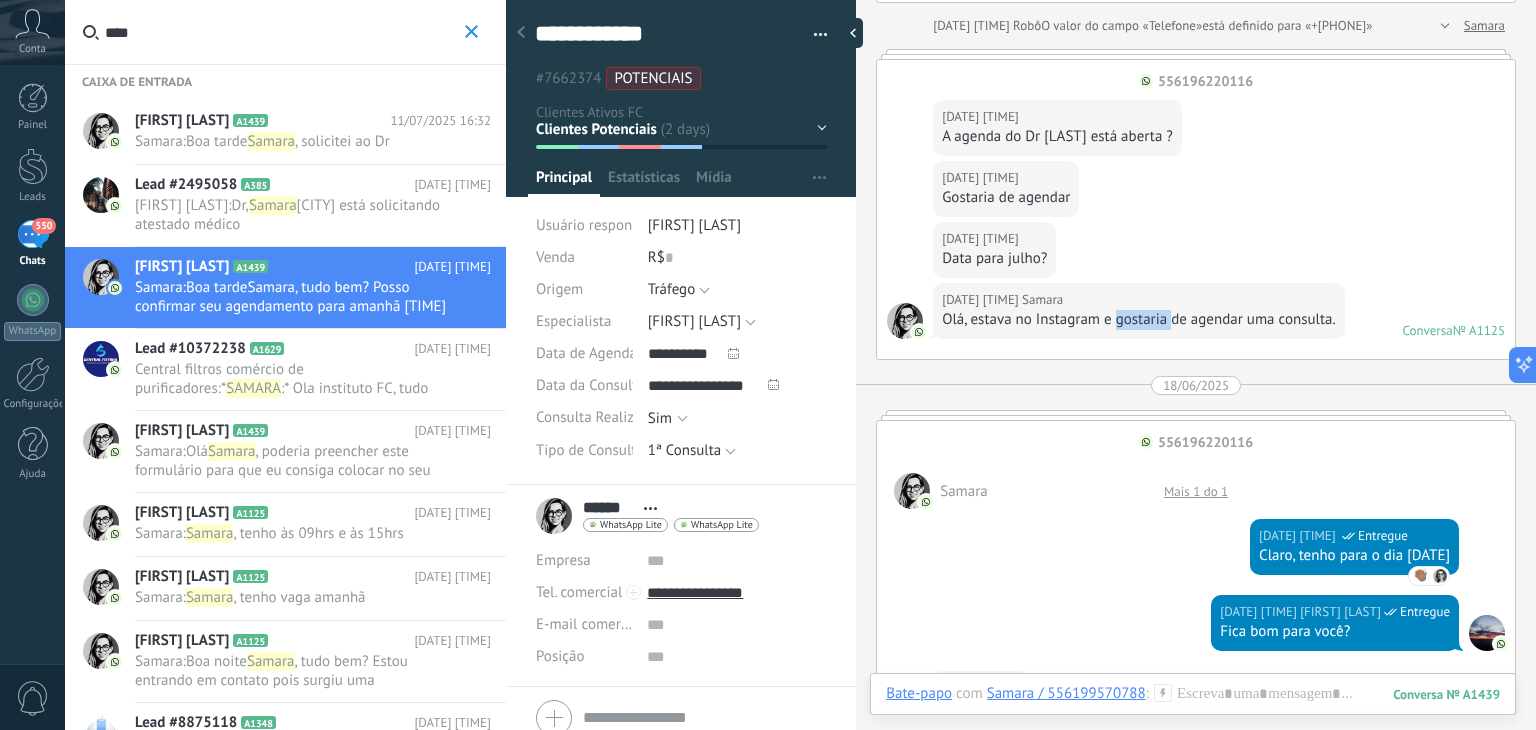 click on "Olá, estava no Instagram e gostaria de agendar uma consulta." at bounding box center [1139, 320] 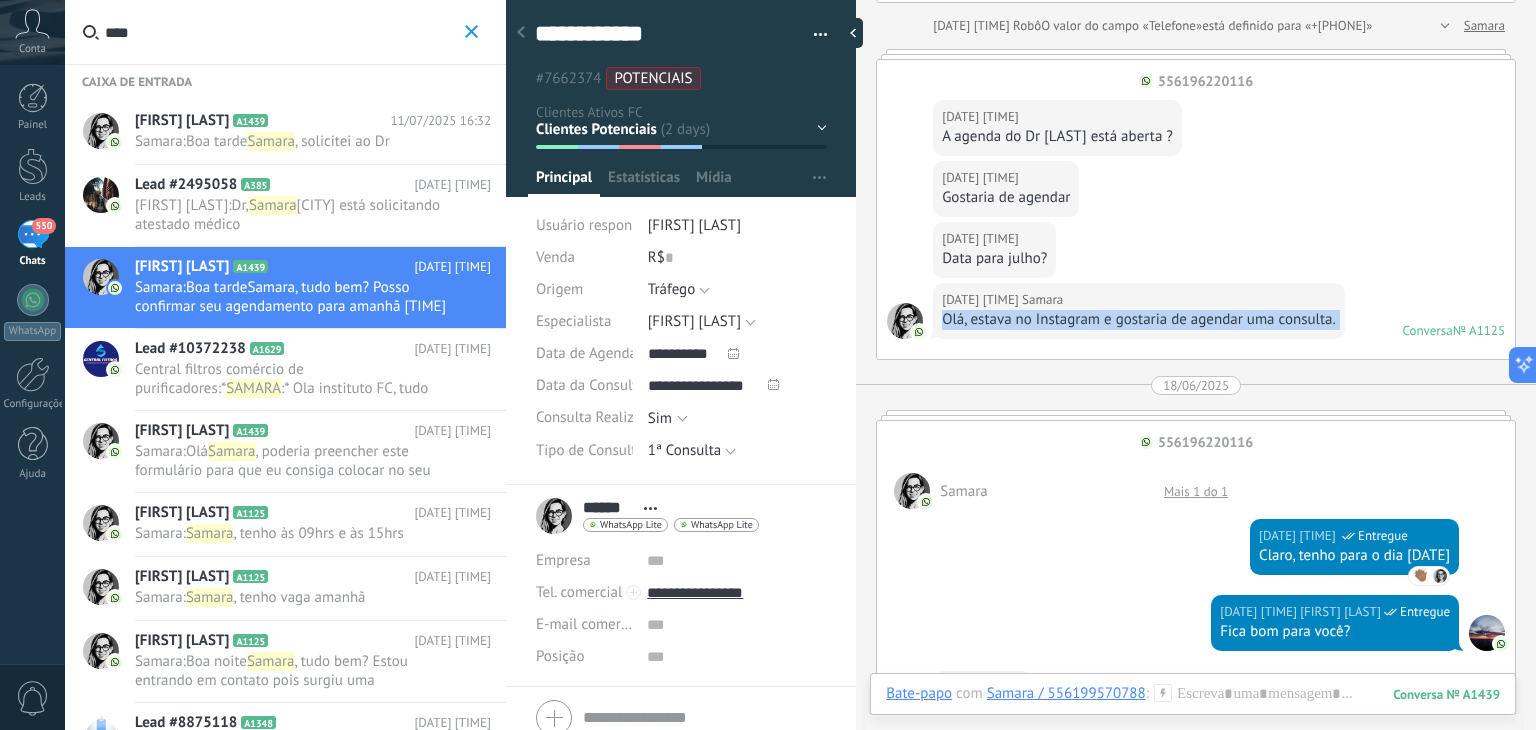 click on "Olá, estava no Instagram e gostaria de agendar uma consulta." at bounding box center [1139, 320] 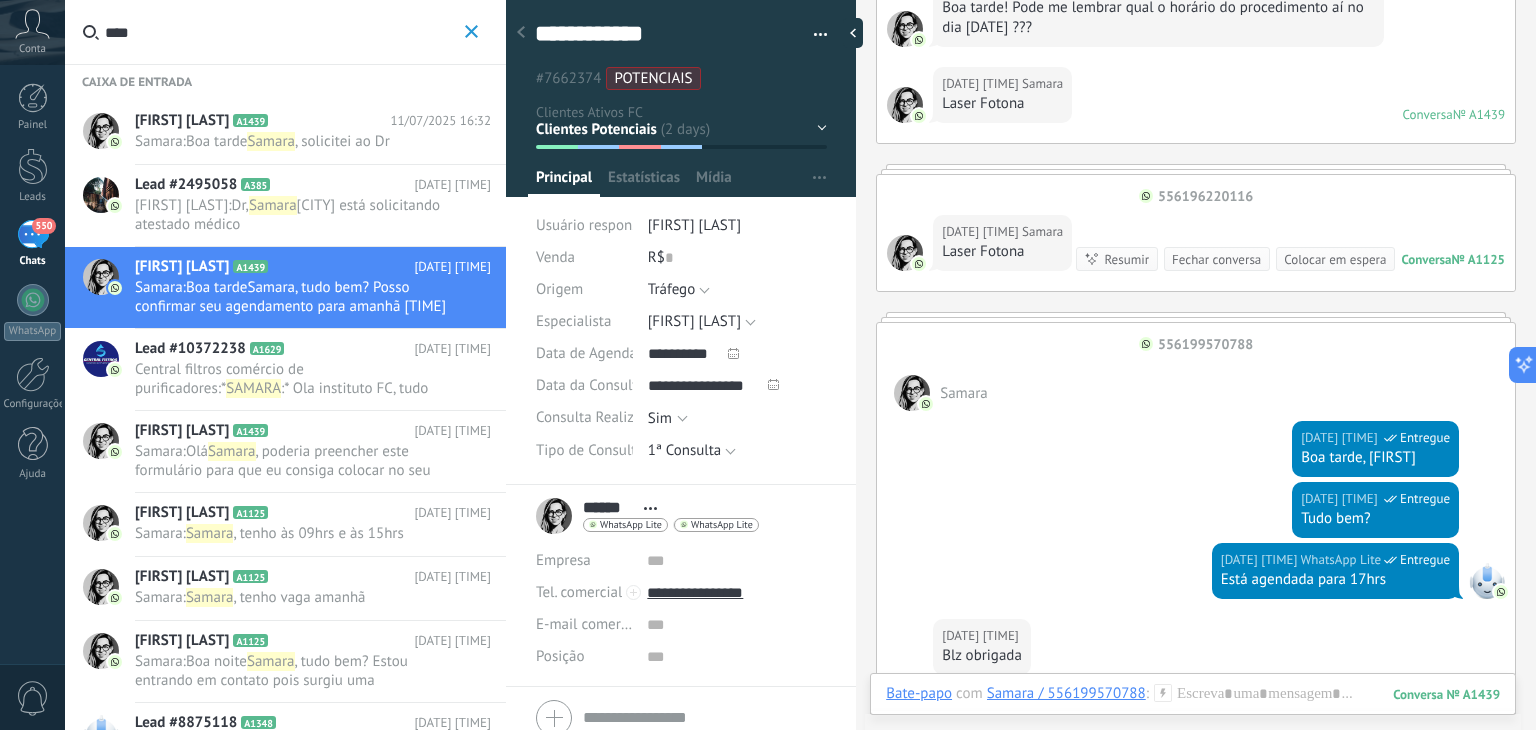 scroll, scrollTop: 6244, scrollLeft: 0, axis: vertical 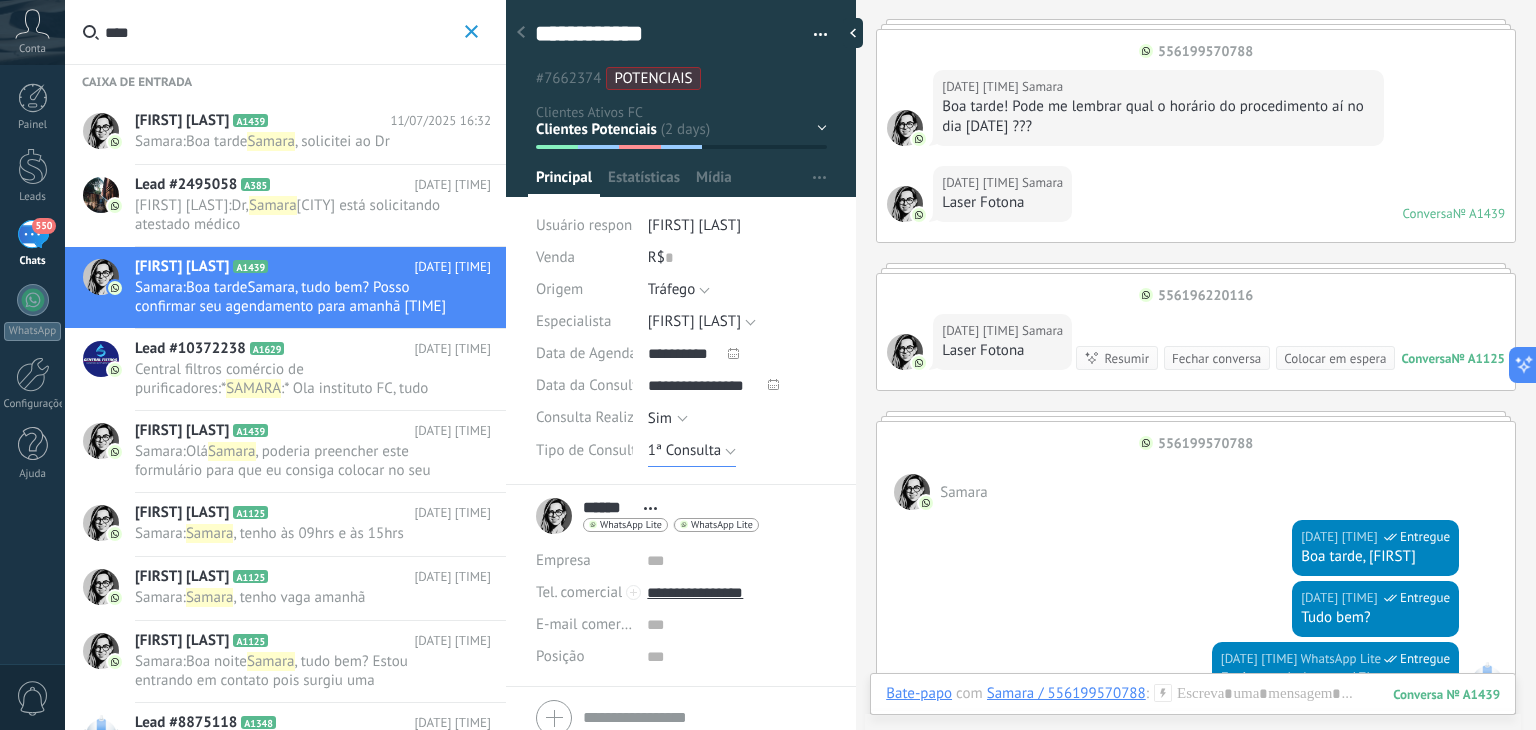 click on "1ª Consulta" at bounding box center [692, 451] 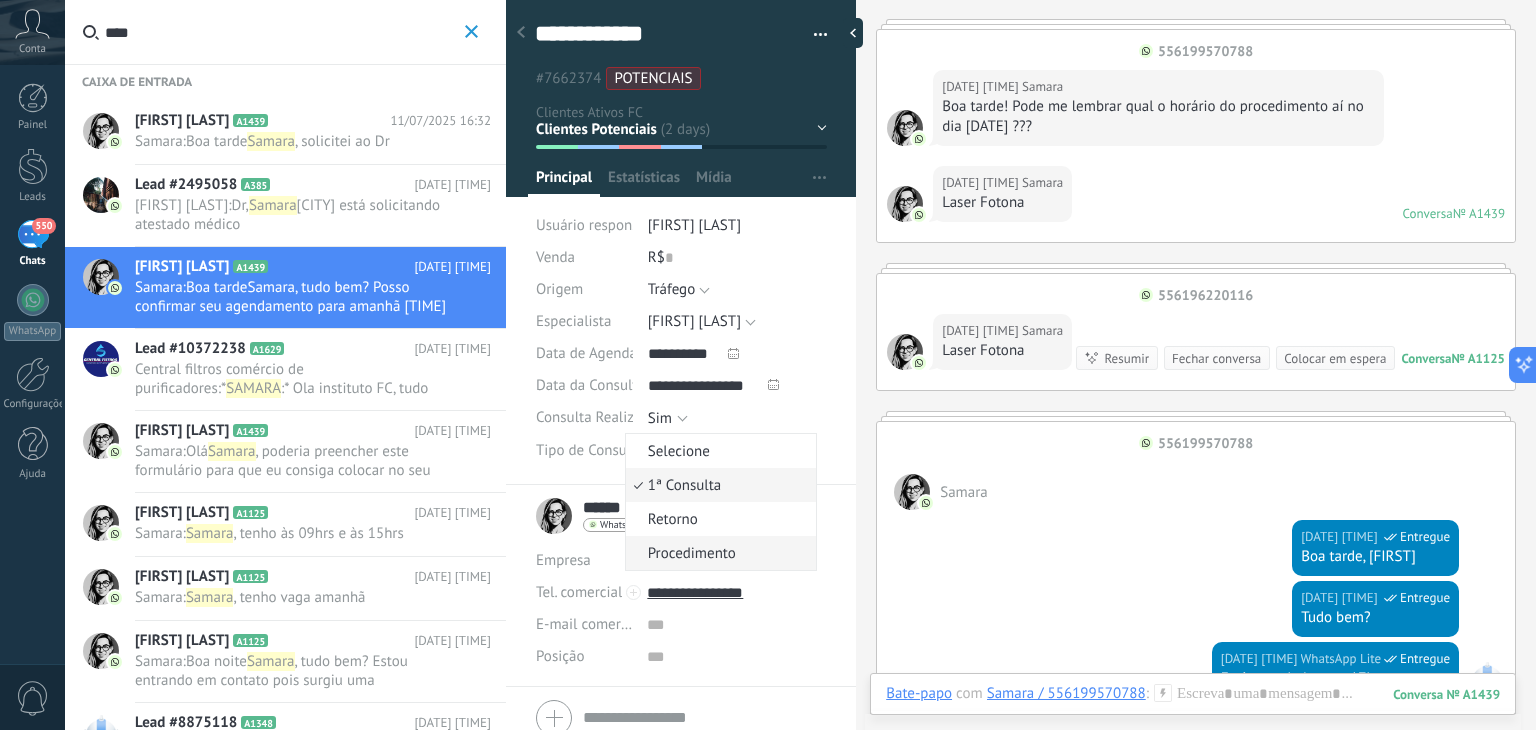 click on "Procedimento" at bounding box center [718, 553] 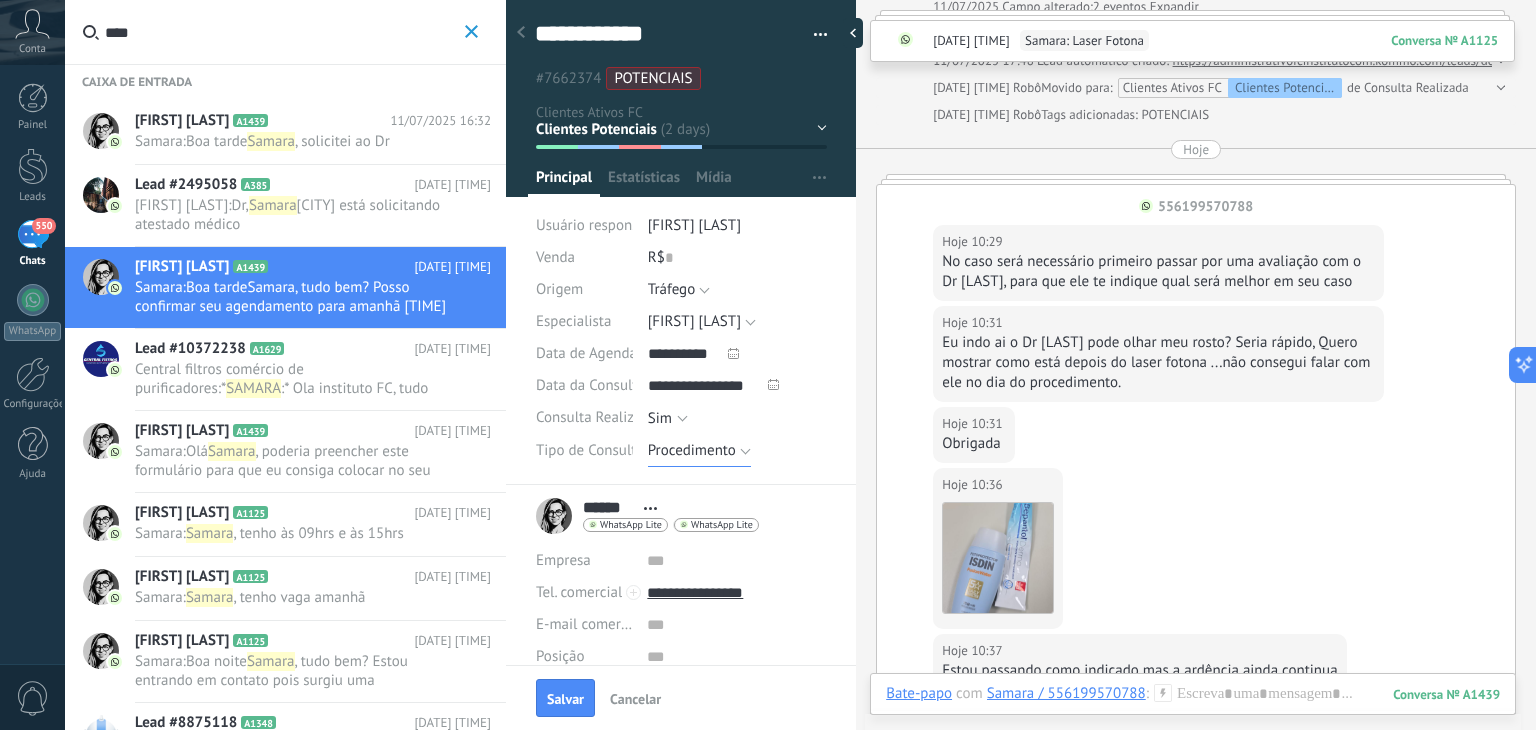 scroll, scrollTop: 8771, scrollLeft: 0, axis: vertical 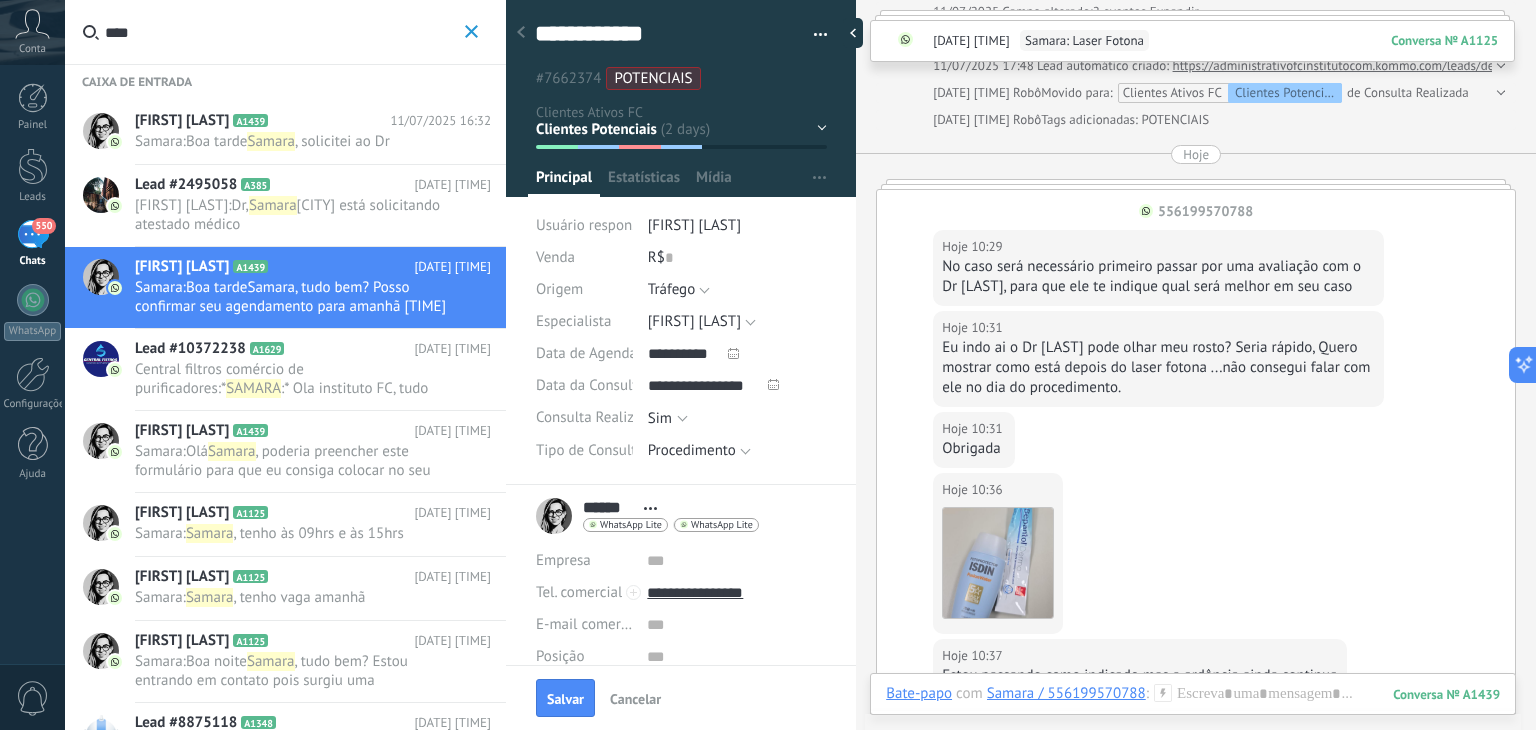 click on "556199570788" at bounding box center [1205, 211] 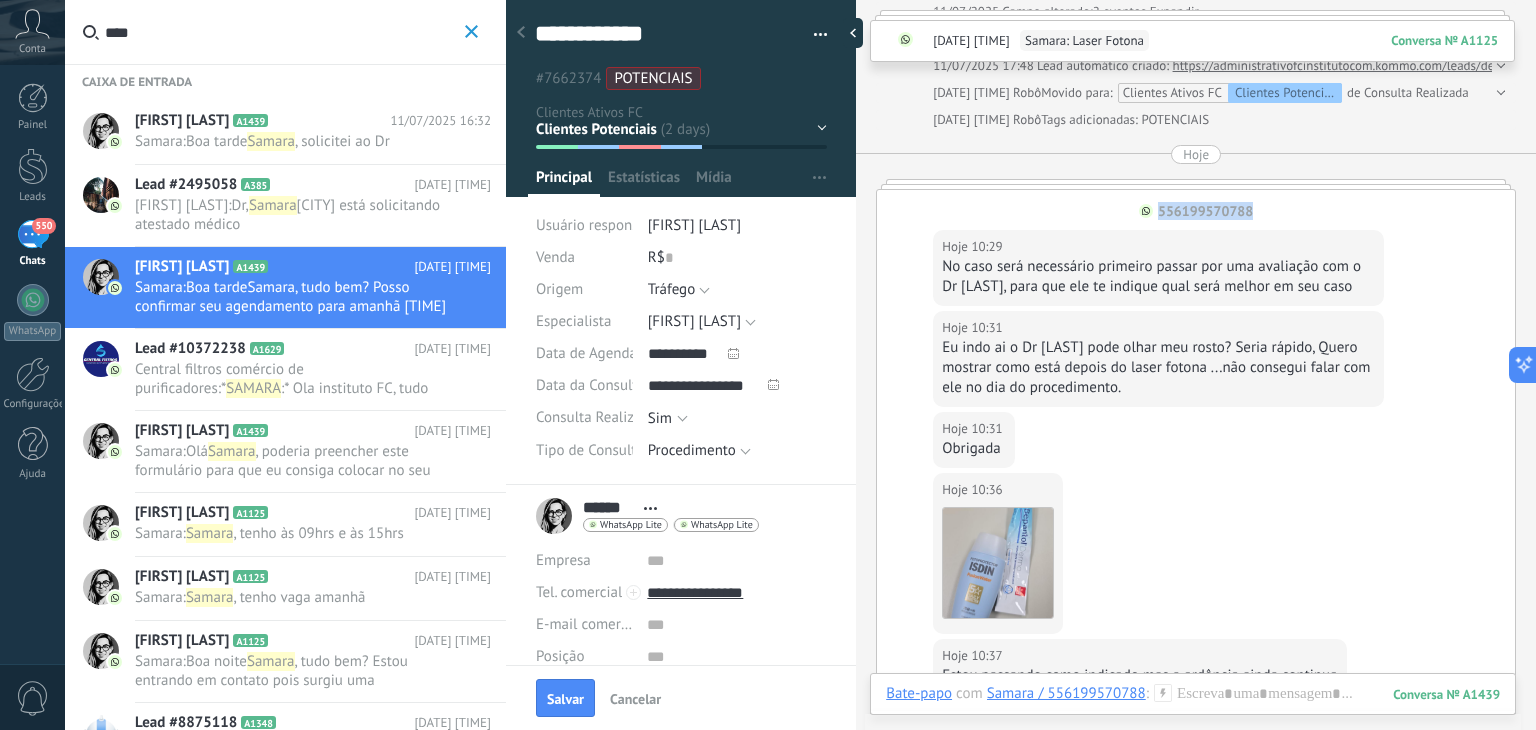 click on "556199570788" at bounding box center [1205, 211] 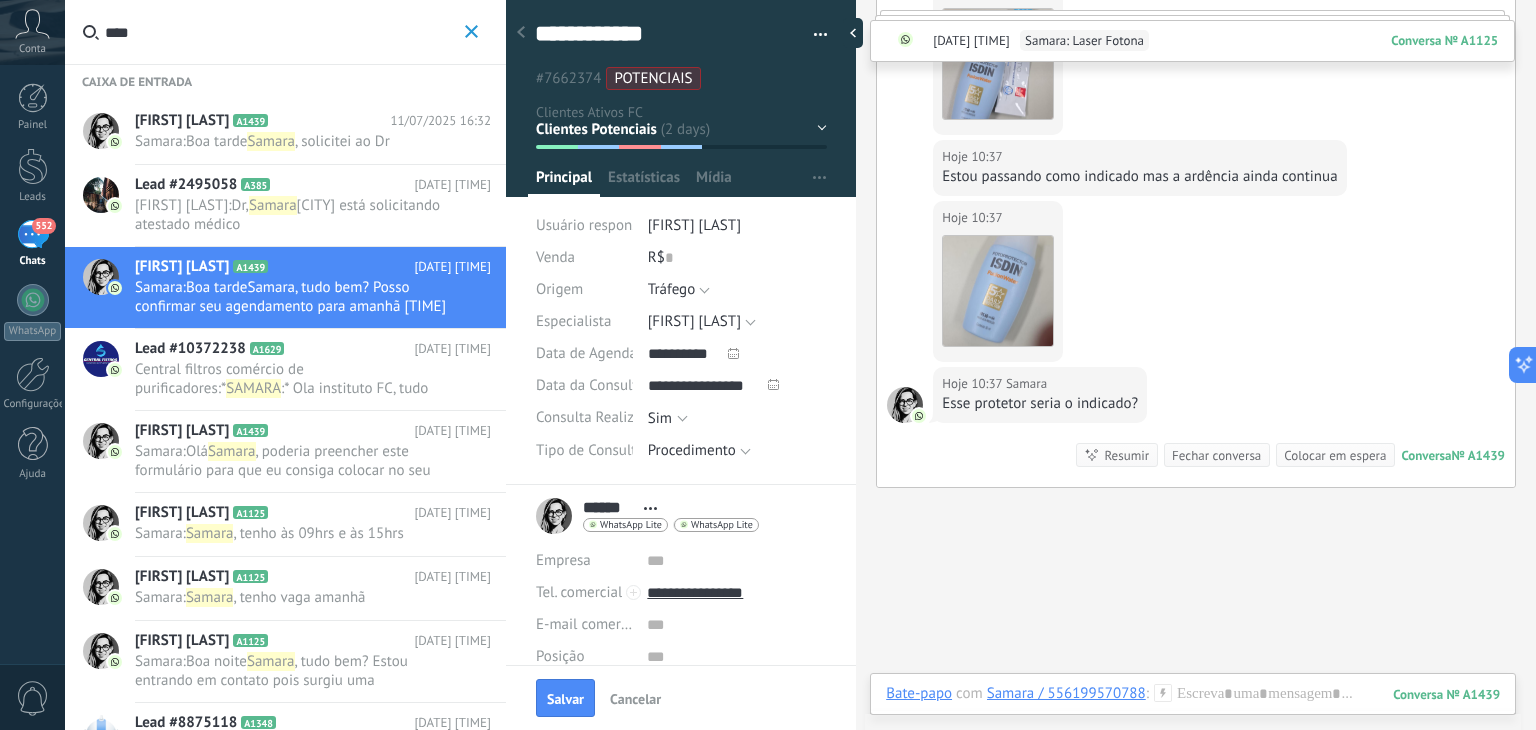 scroll, scrollTop: 9271, scrollLeft: 0, axis: vertical 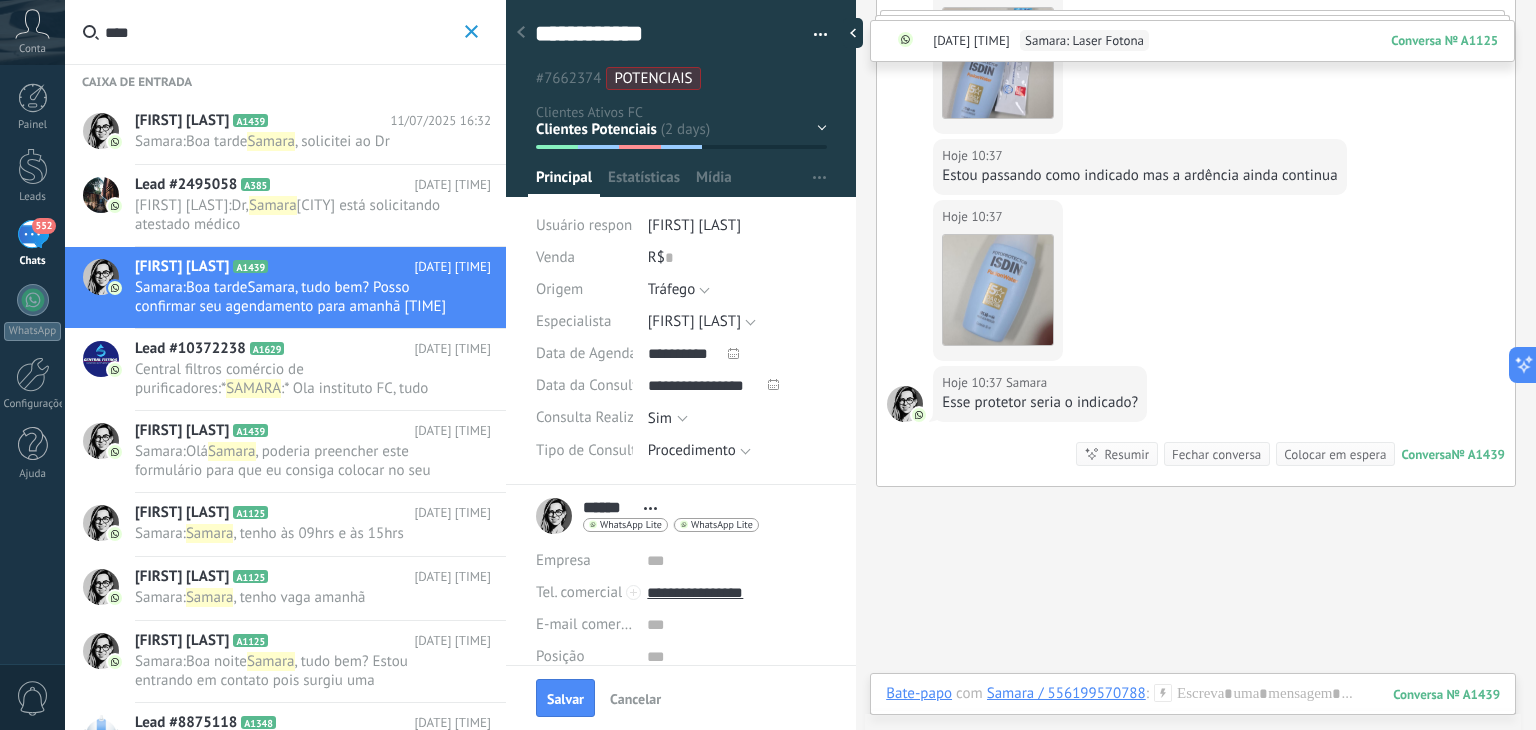 click 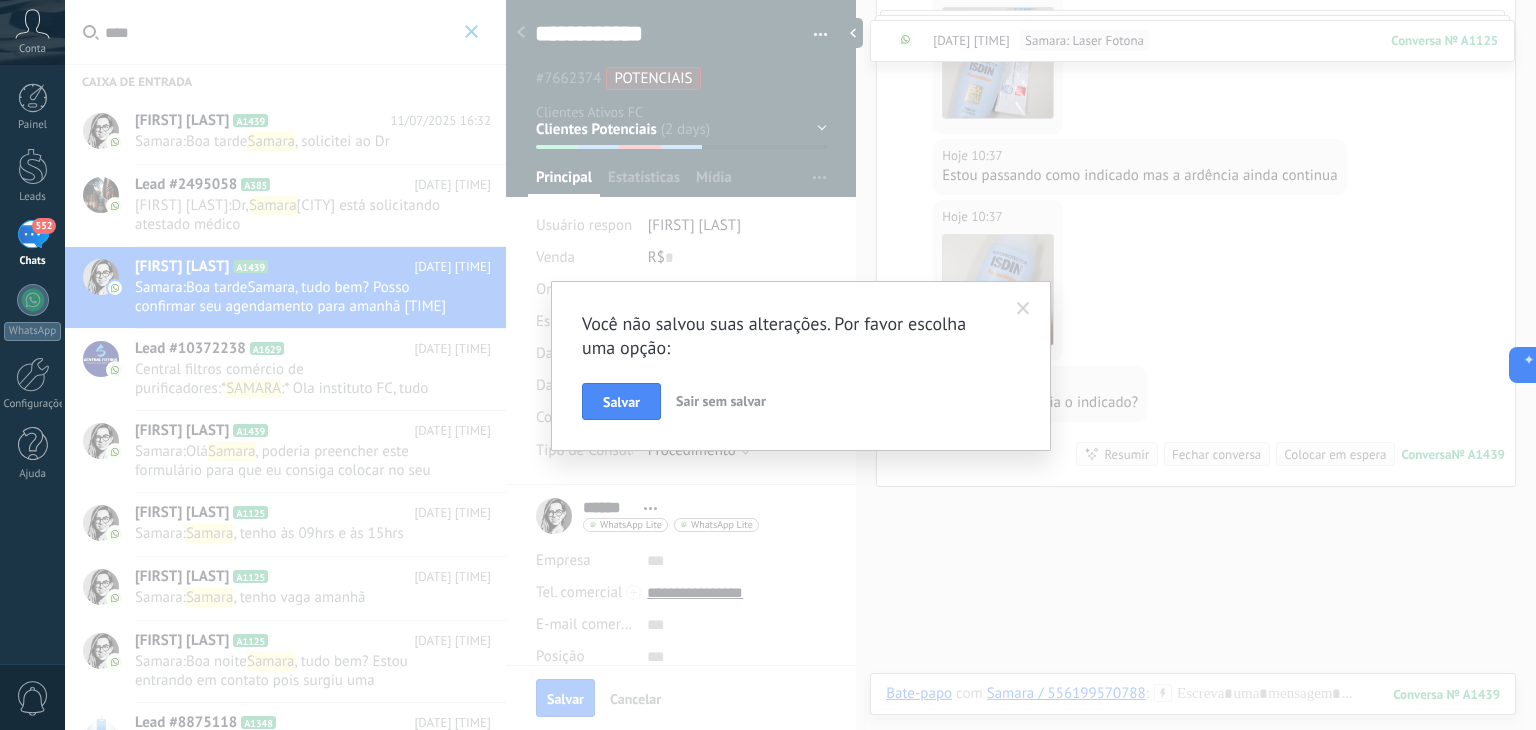 click on "Sair sem salvar" at bounding box center [721, 402] 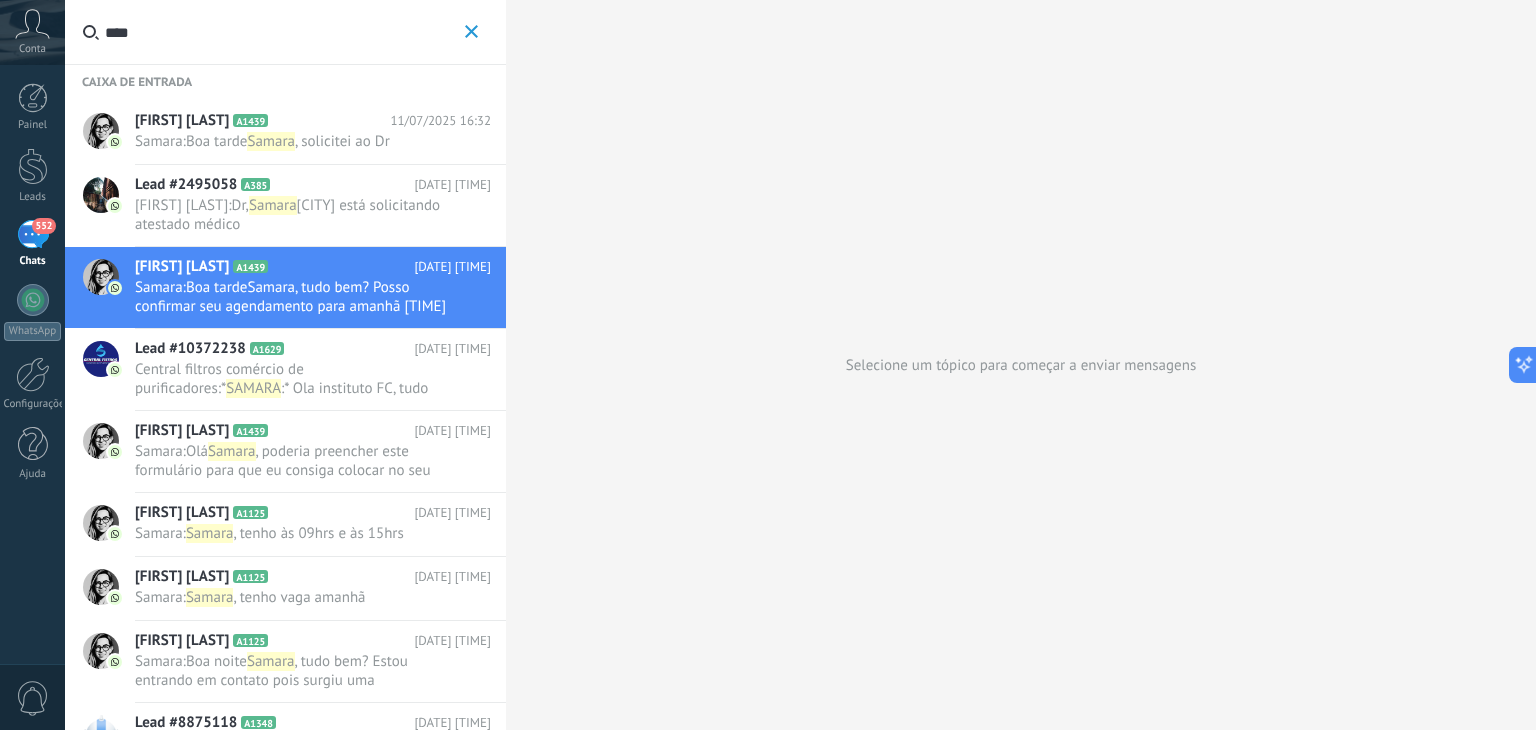 click 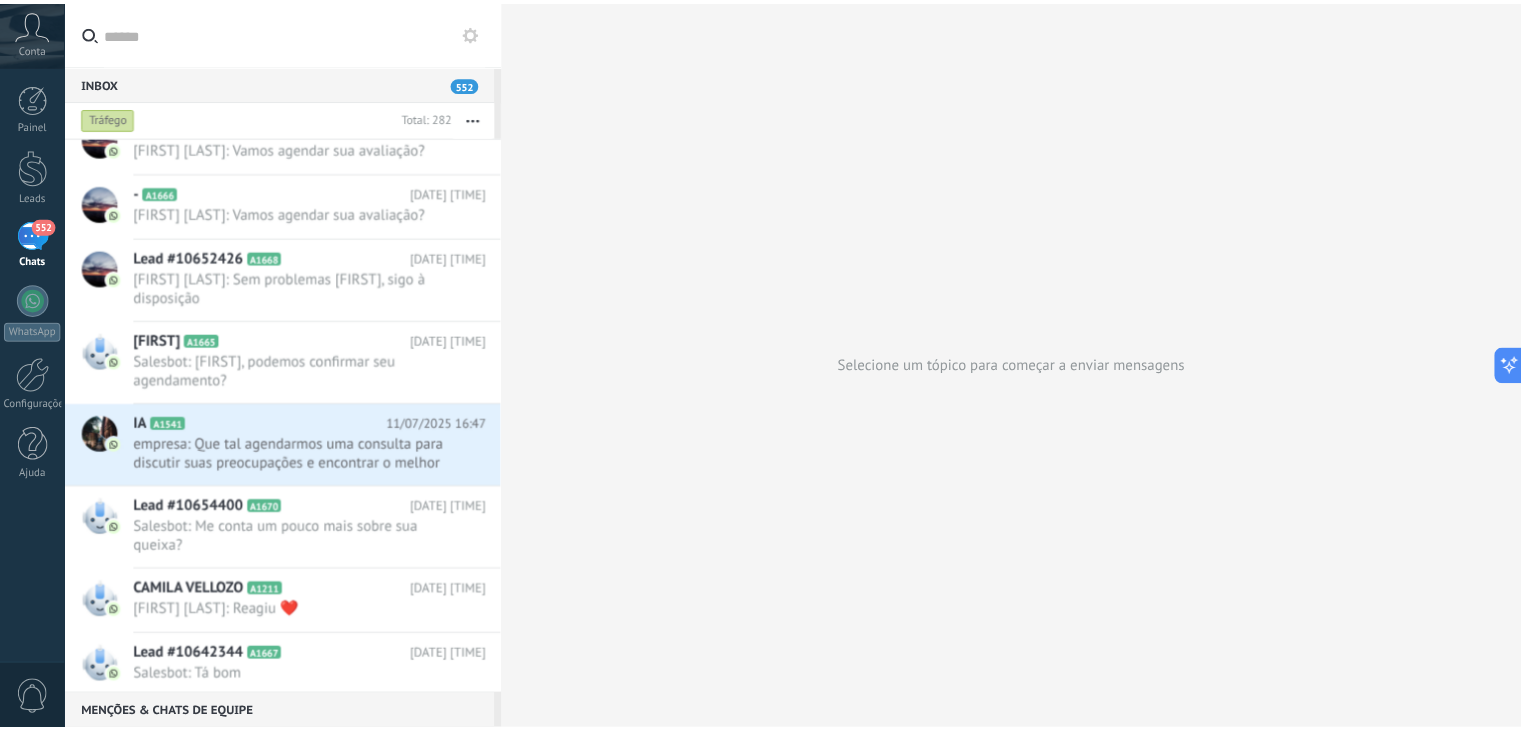 scroll, scrollTop: 0, scrollLeft: 0, axis: both 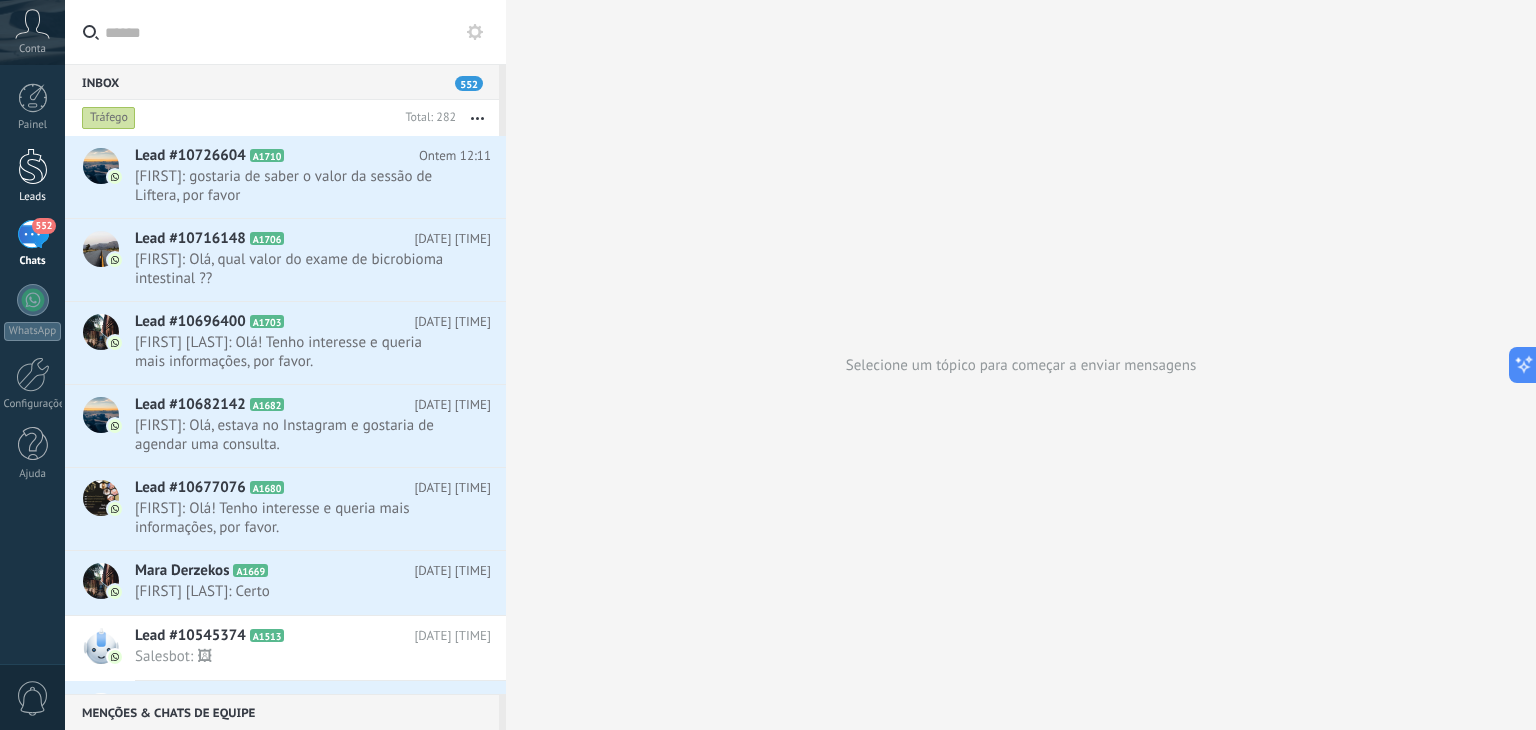 click at bounding box center (33, 166) 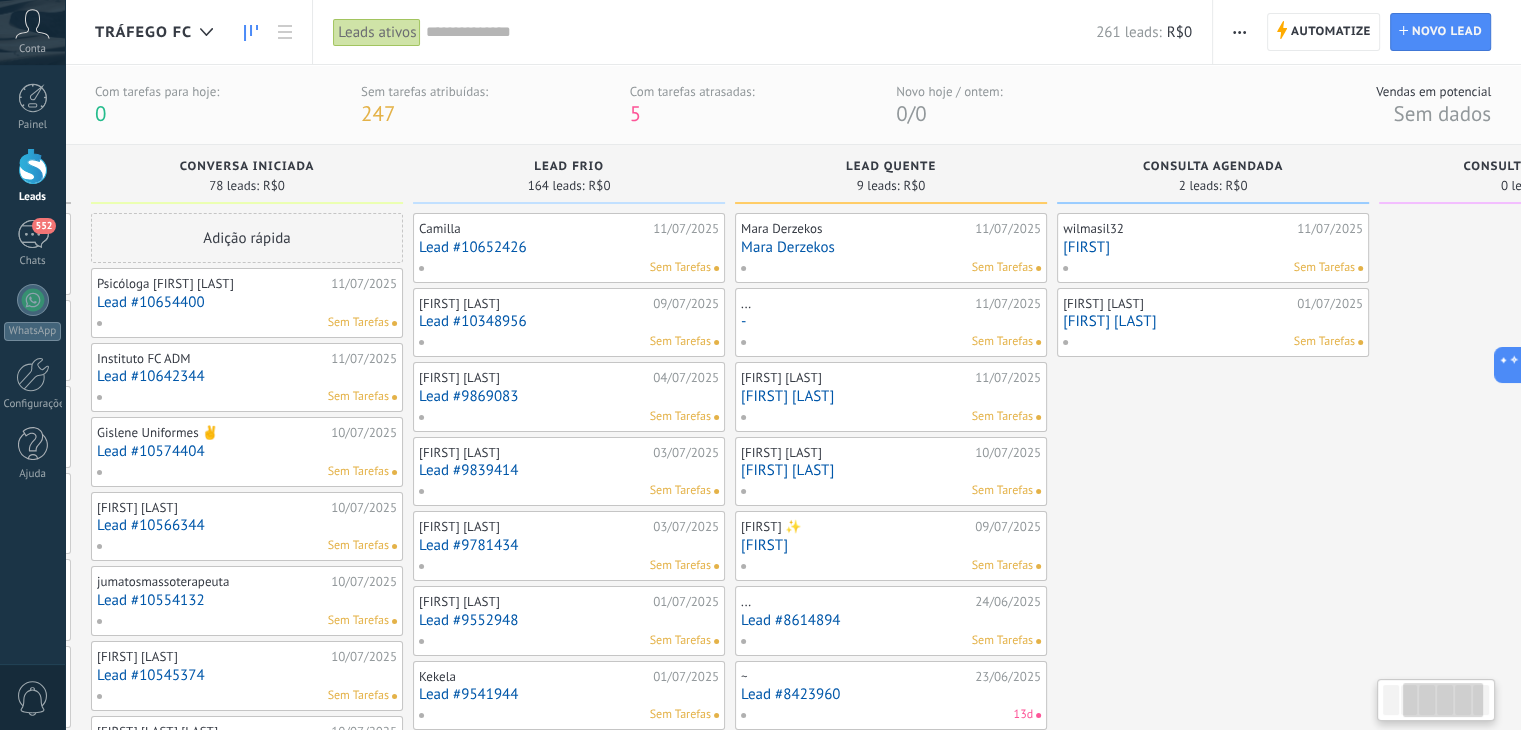 scroll, scrollTop: 0, scrollLeft: 288, axis: horizontal 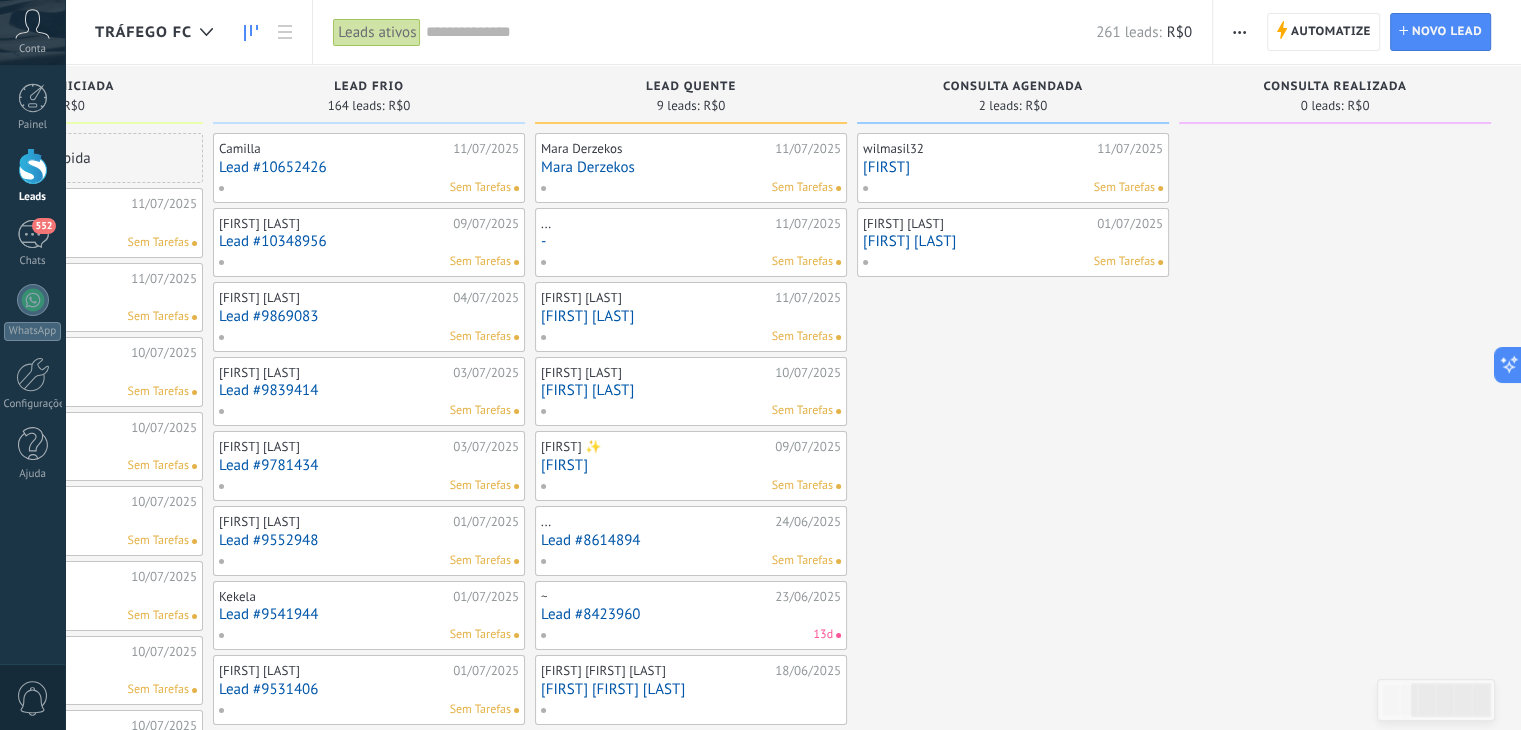 click at bounding box center [761, 32] 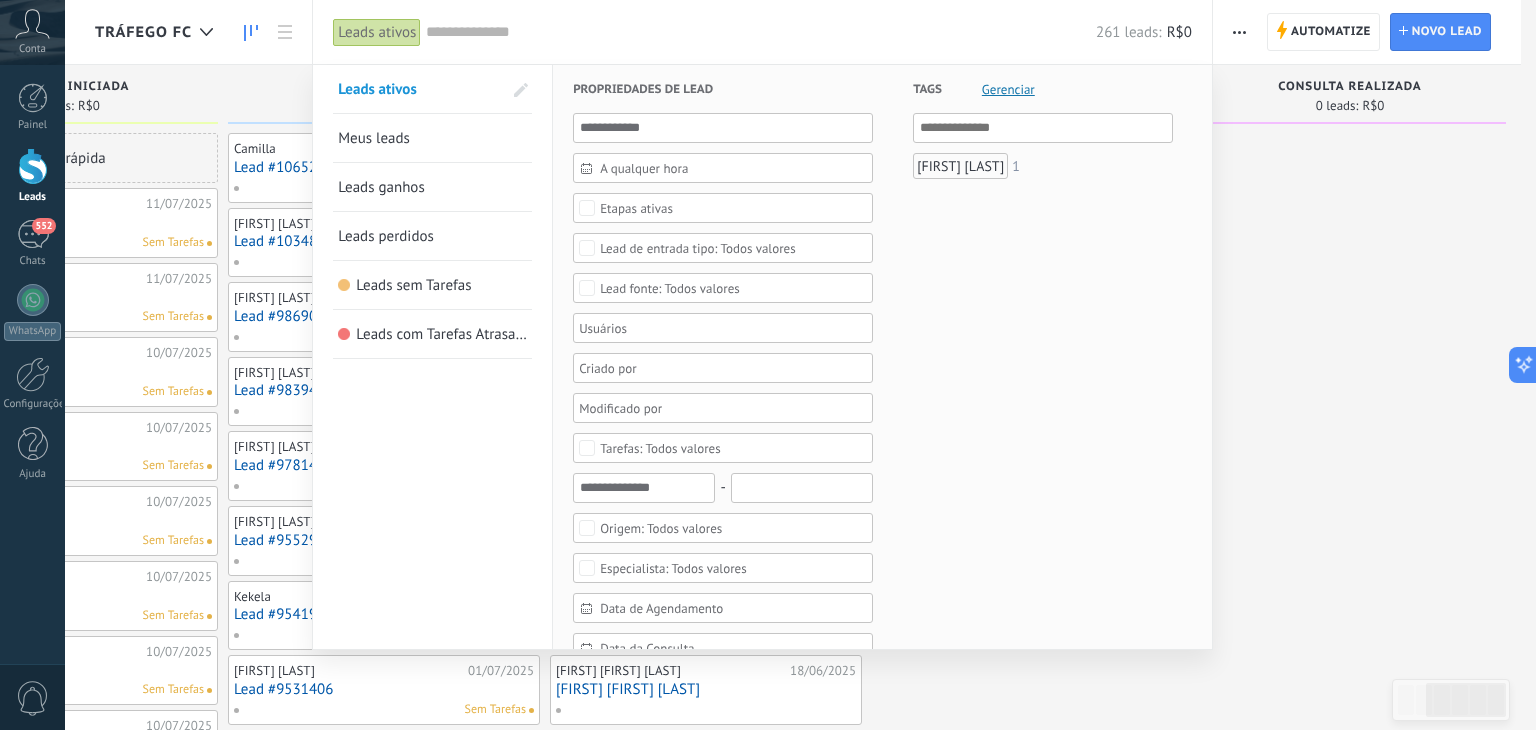 click on "Leads ganhos" at bounding box center [381, 187] 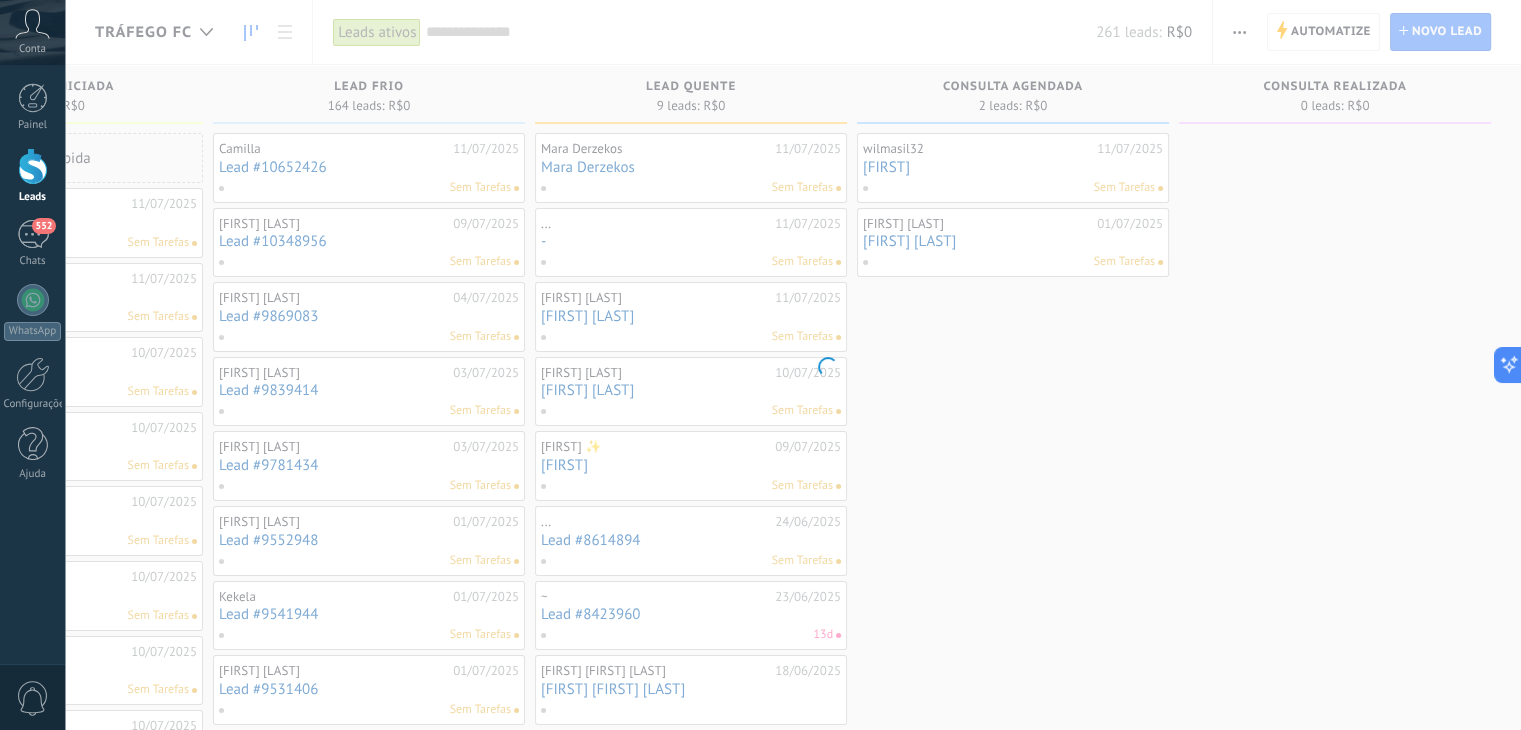 scroll, scrollTop: 0, scrollLeft: 520, axis: horizontal 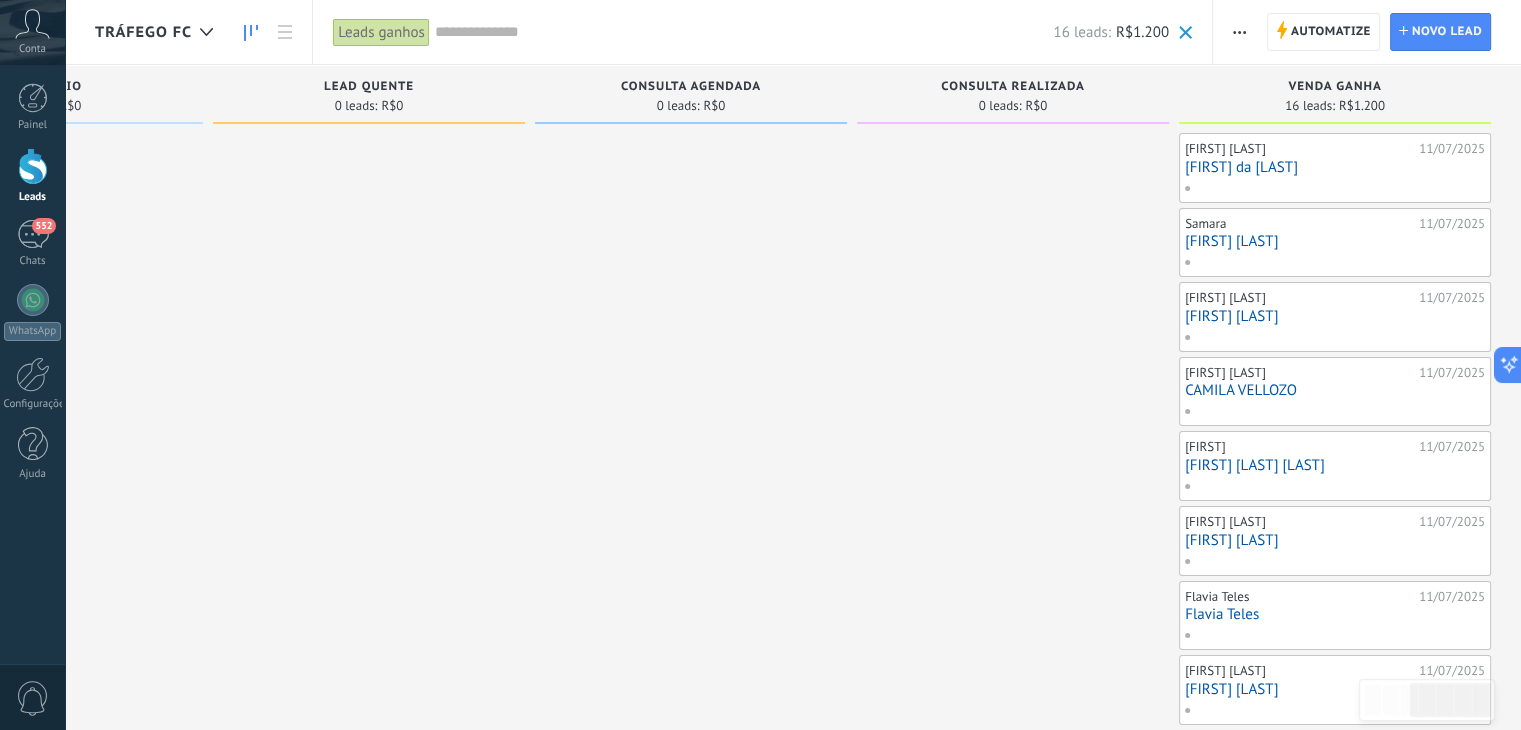 click on "[FIRST] [LAST]" at bounding box center [1335, 167] 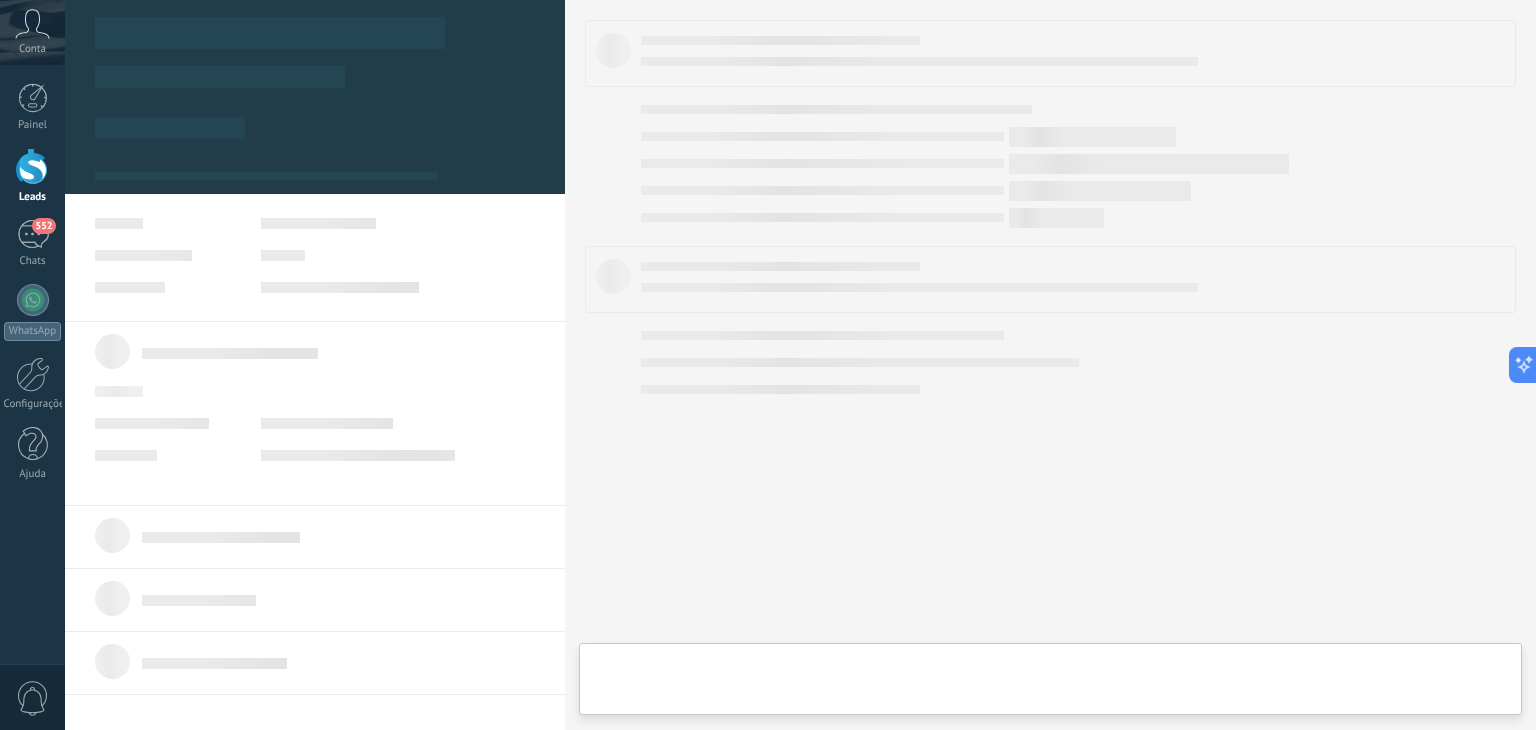 scroll, scrollTop: 0, scrollLeft: 843, axis: horizontal 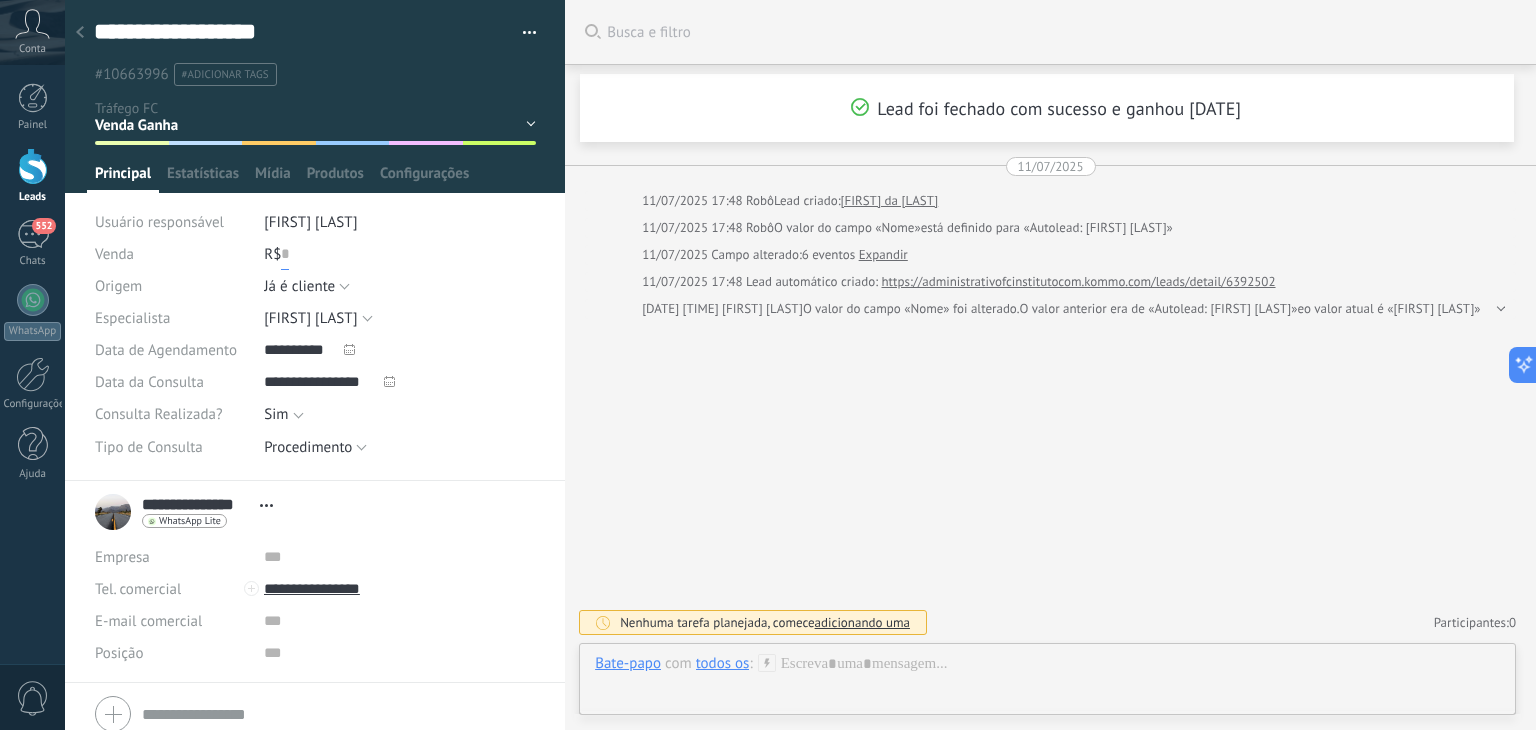 click at bounding box center [285, 254] 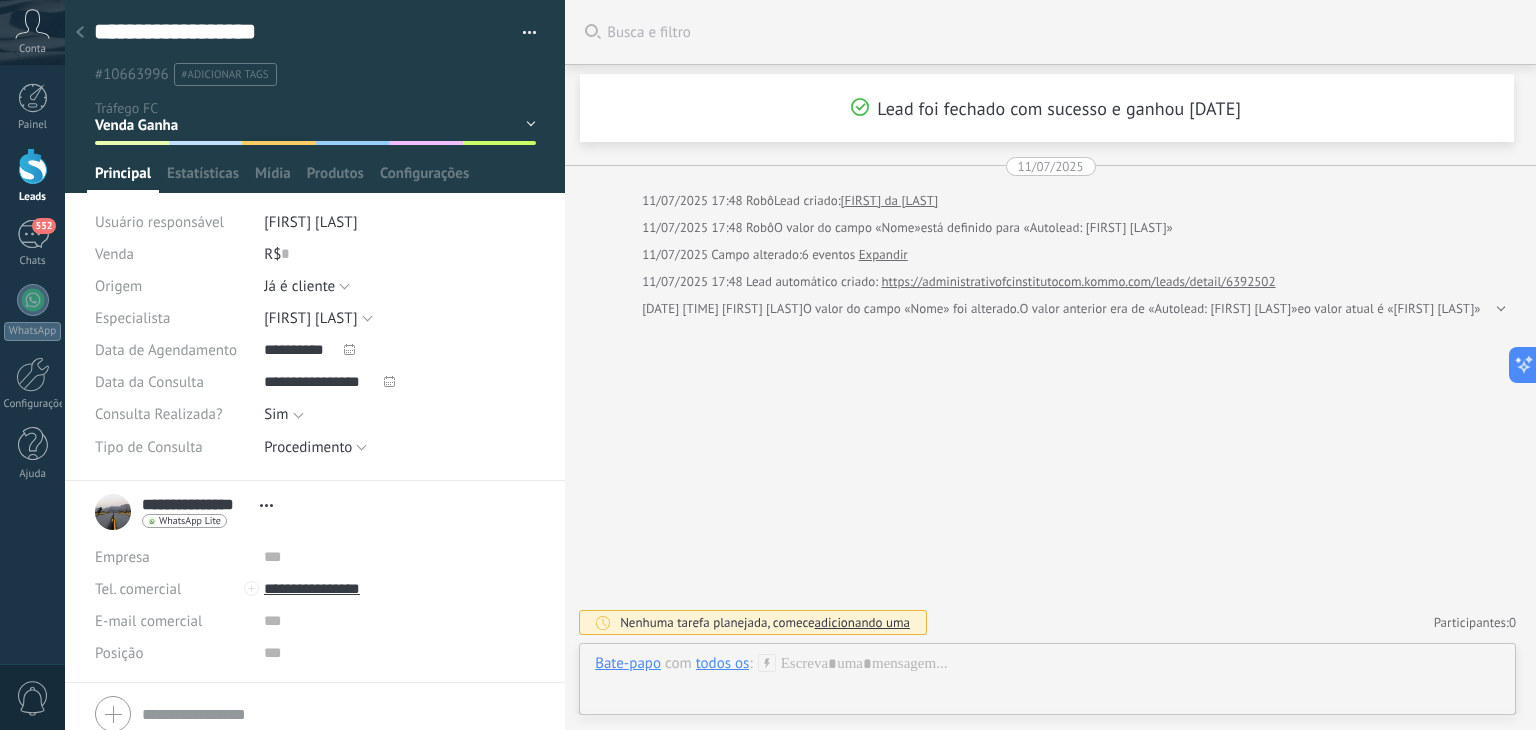 click on "**********" at bounding box center [315, 240] 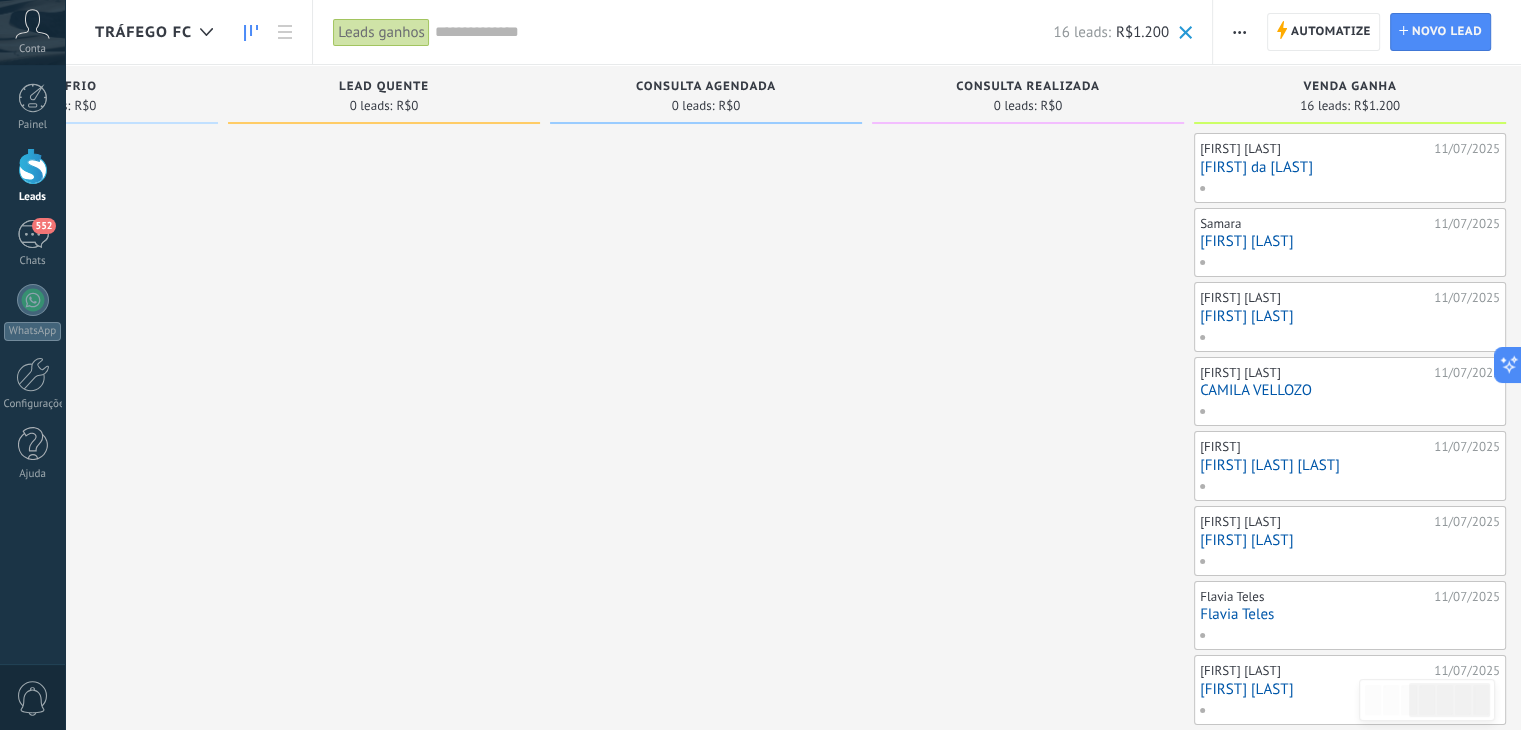 click on "[FIRST] [LAST]" at bounding box center (1350, 241) 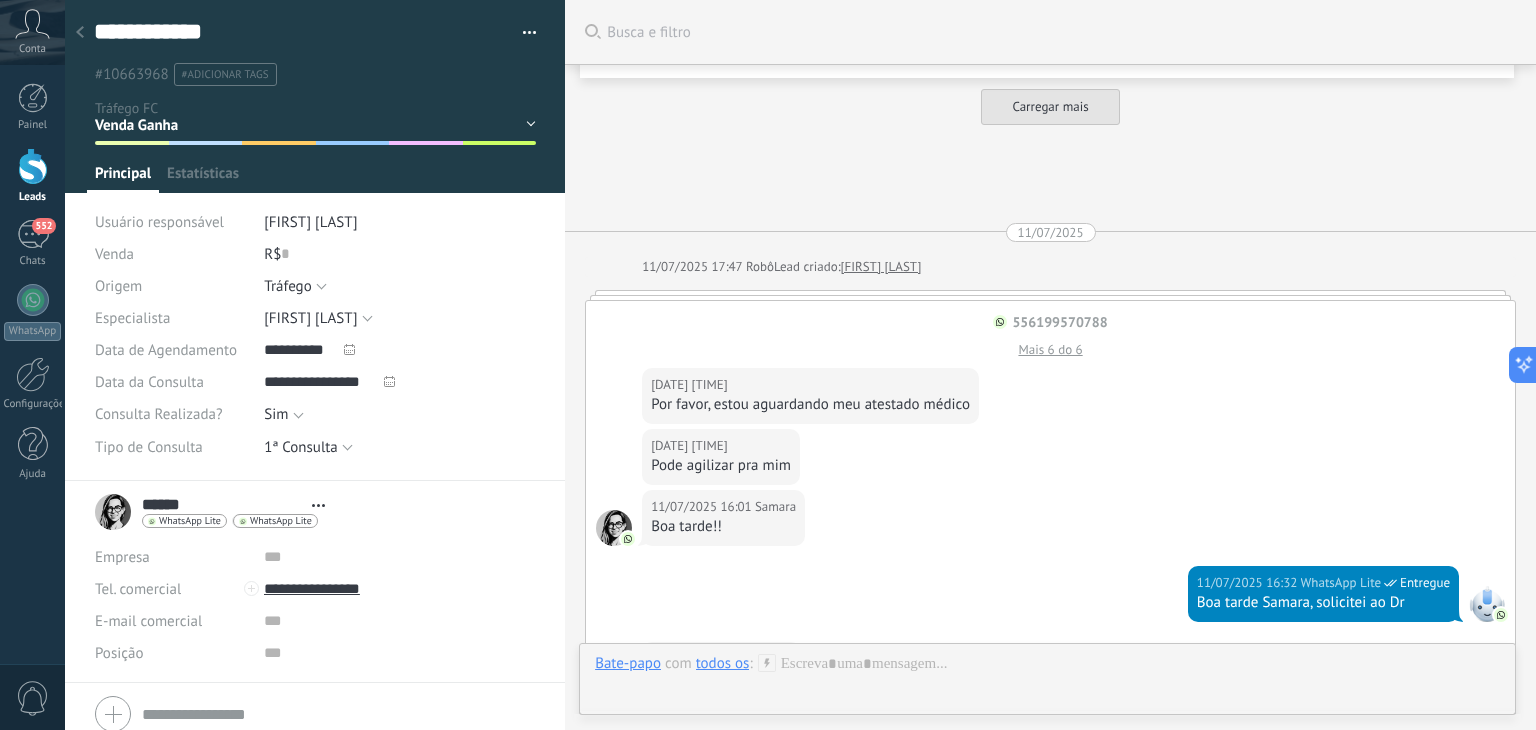 type on "**********" 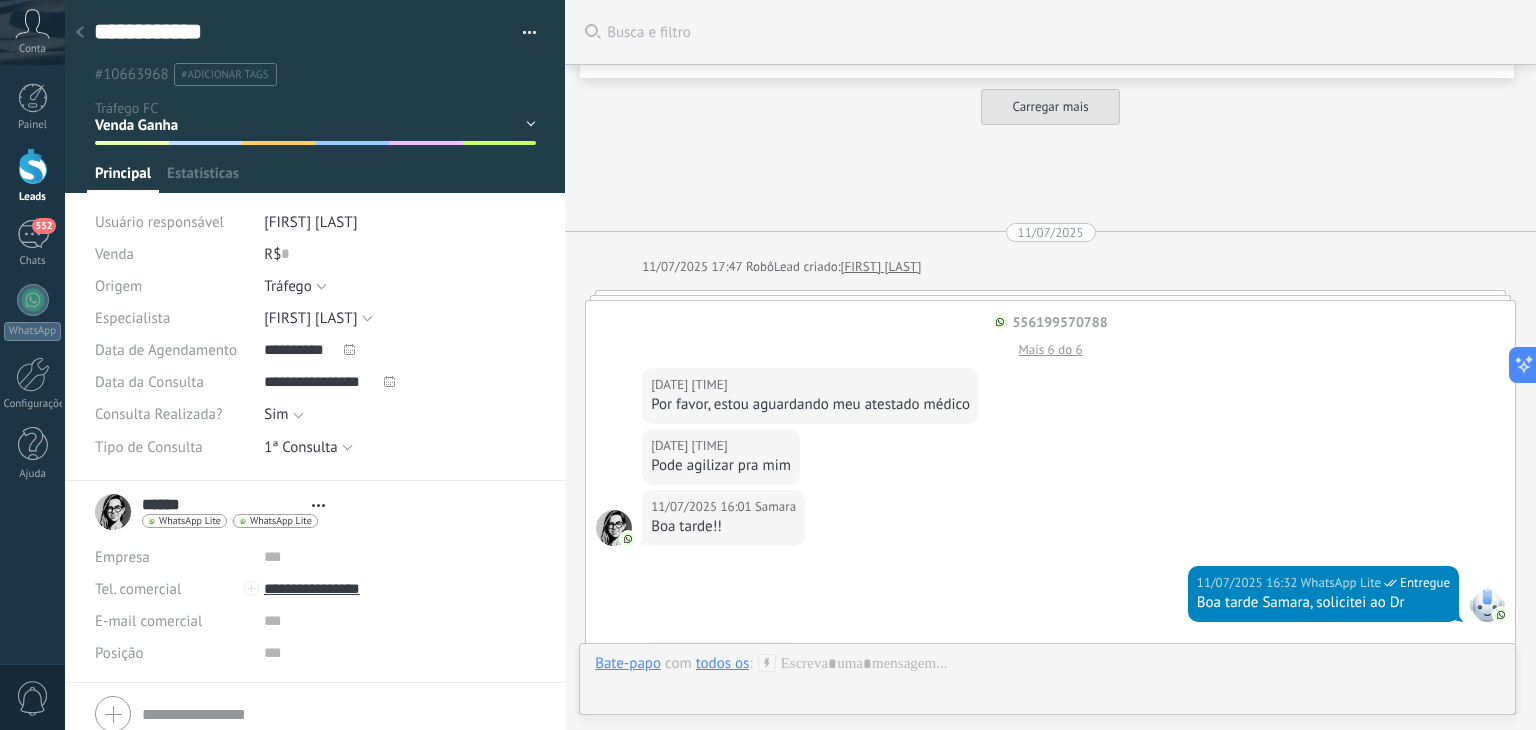 scroll, scrollTop: 1812, scrollLeft: 0, axis: vertical 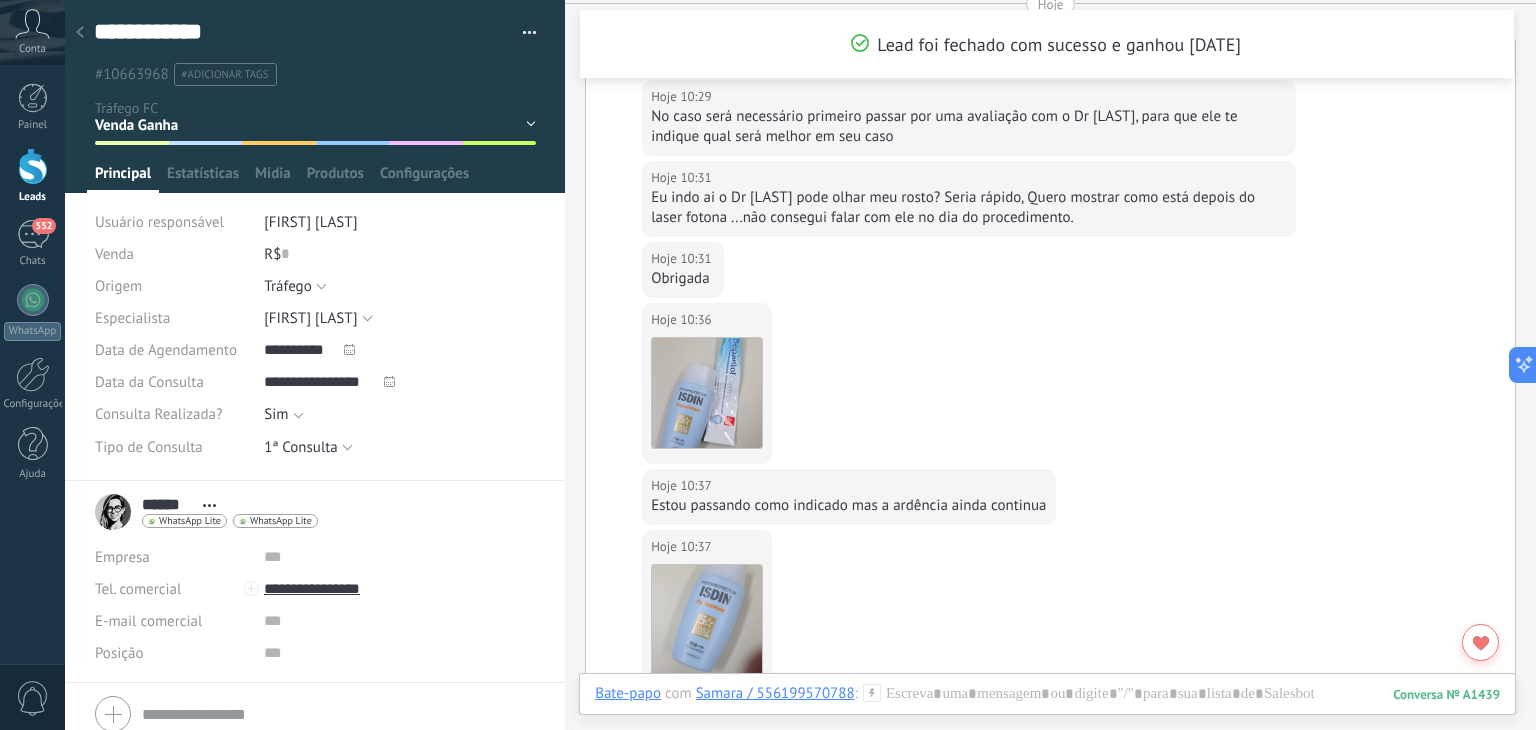 click at bounding box center [80, 33] 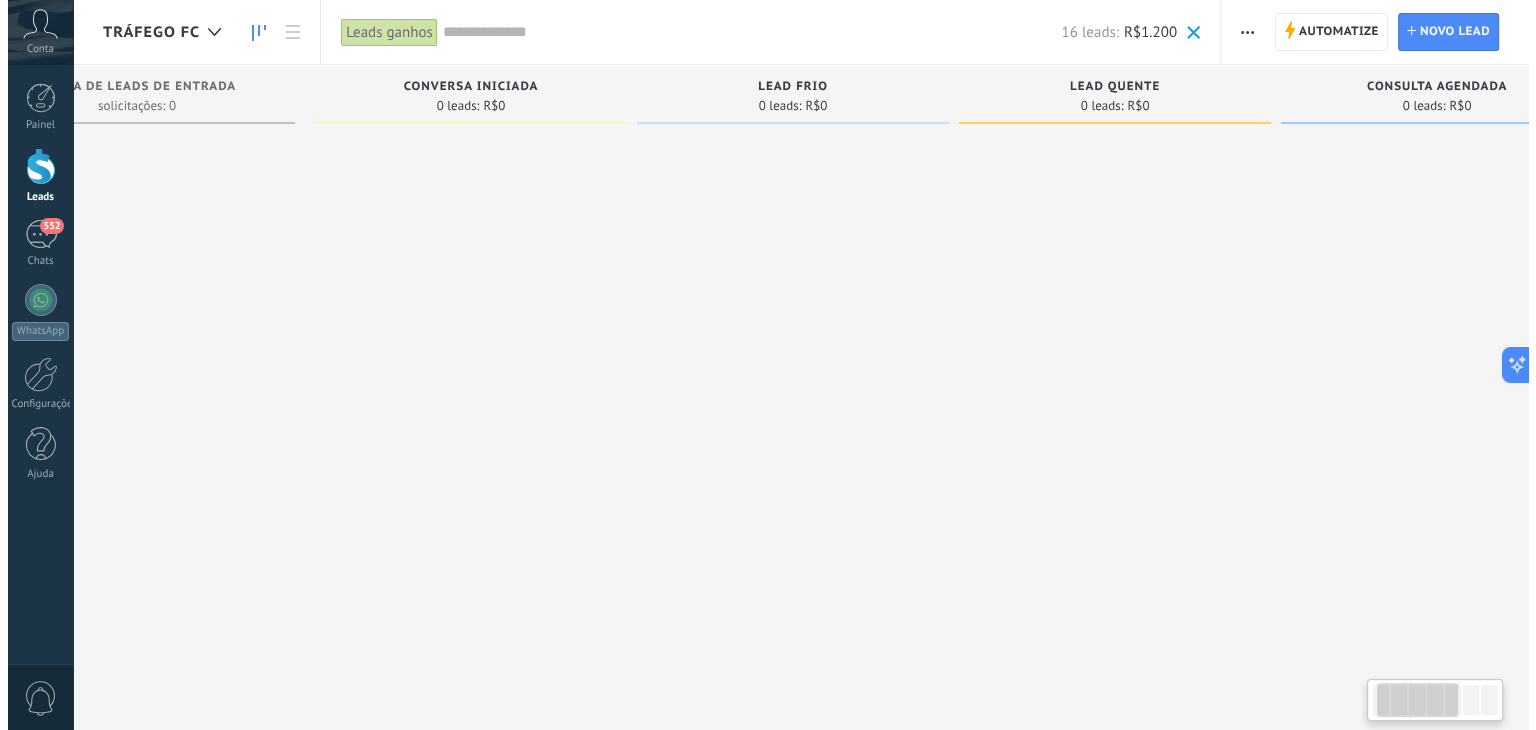 scroll, scrollTop: 0, scrollLeft: 0, axis: both 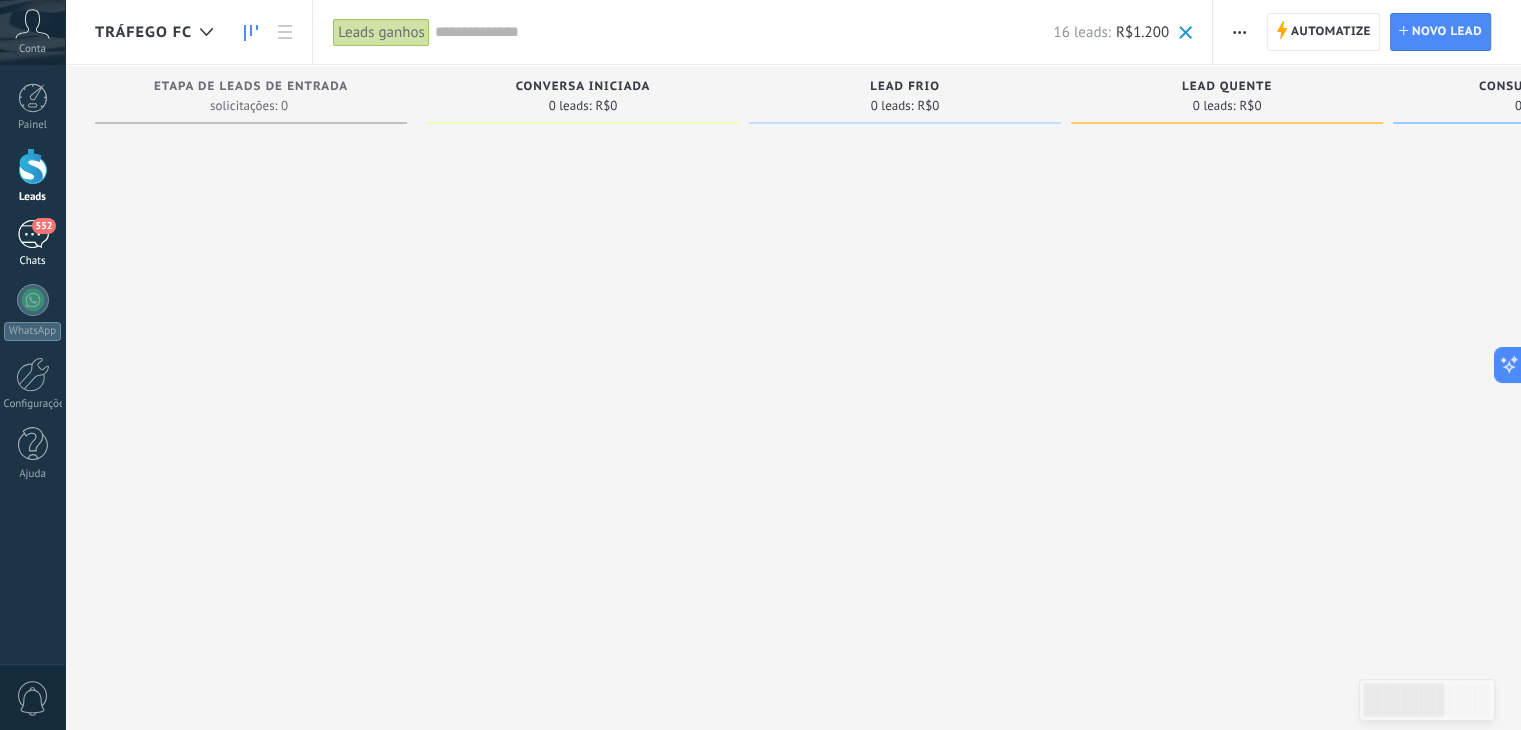click on "552" at bounding box center (33, 234) 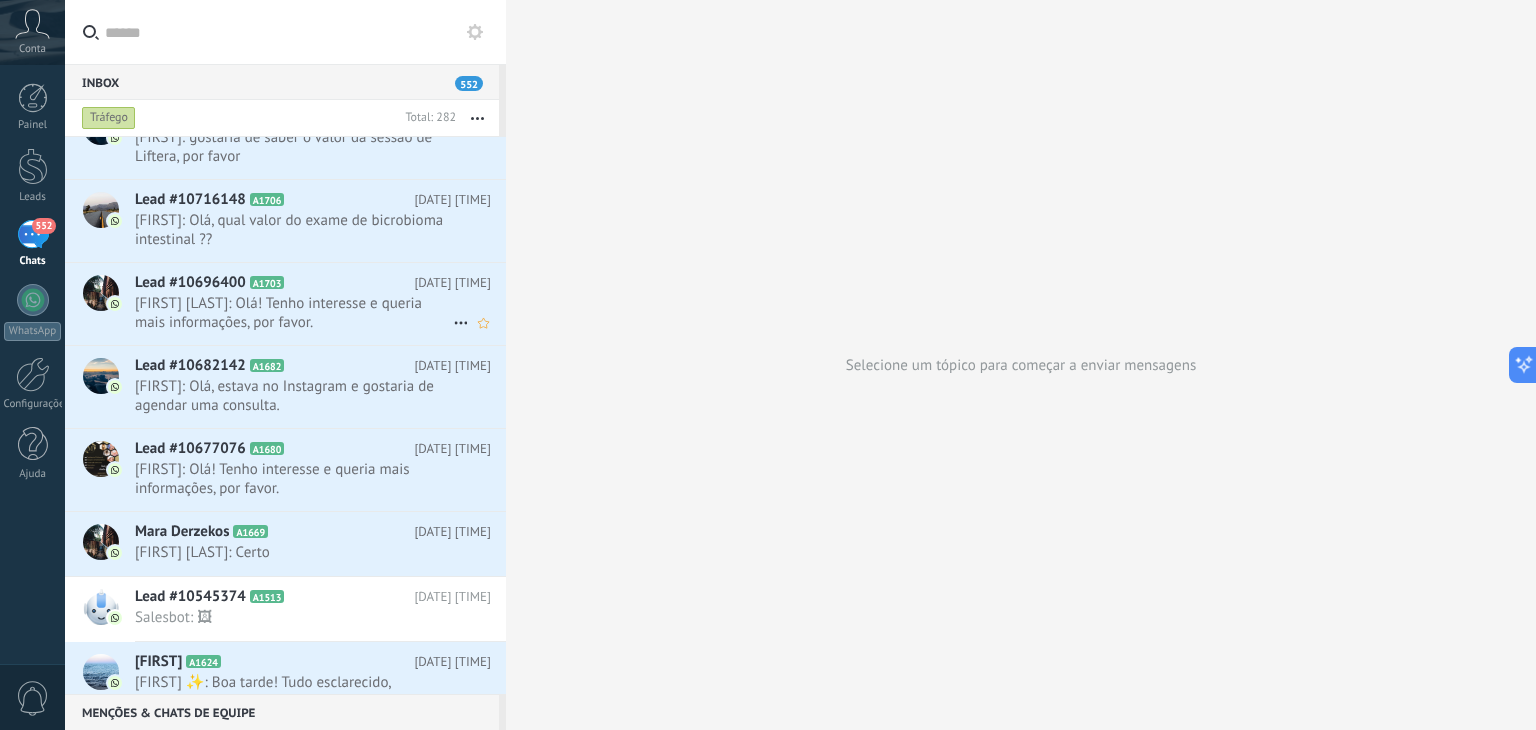 scroll, scrollTop: 23, scrollLeft: 0, axis: vertical 